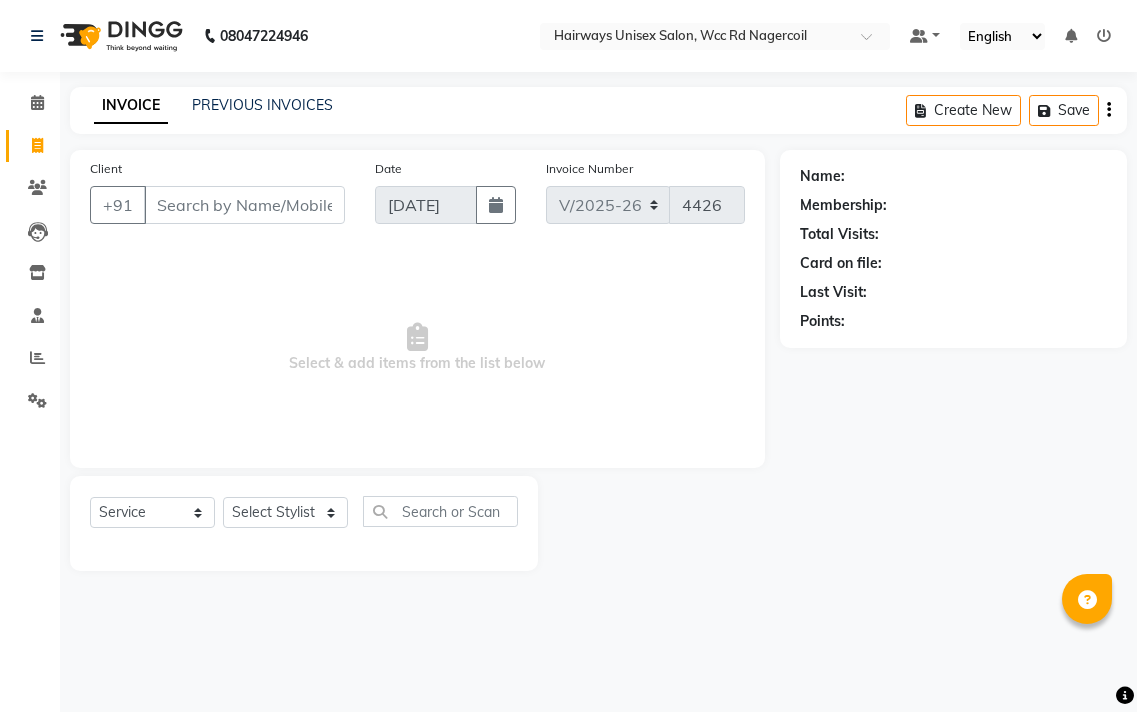 select on "6523" 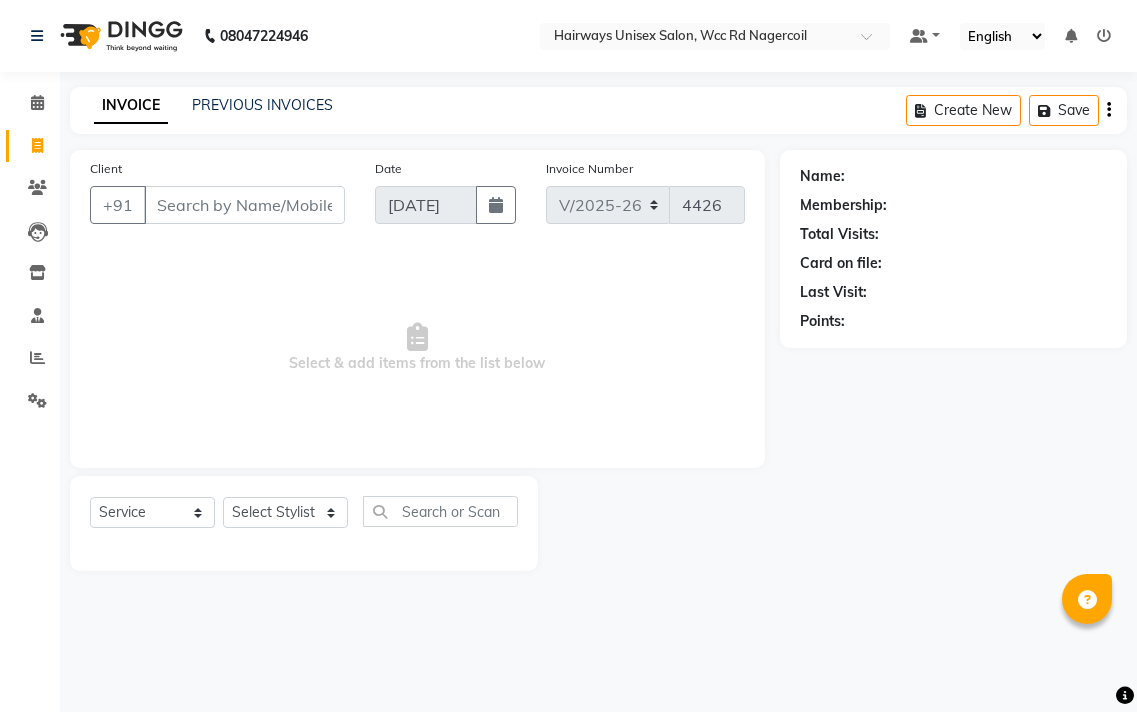 scroll, scrollTop: 0, scrollLeft: 0, axis: both 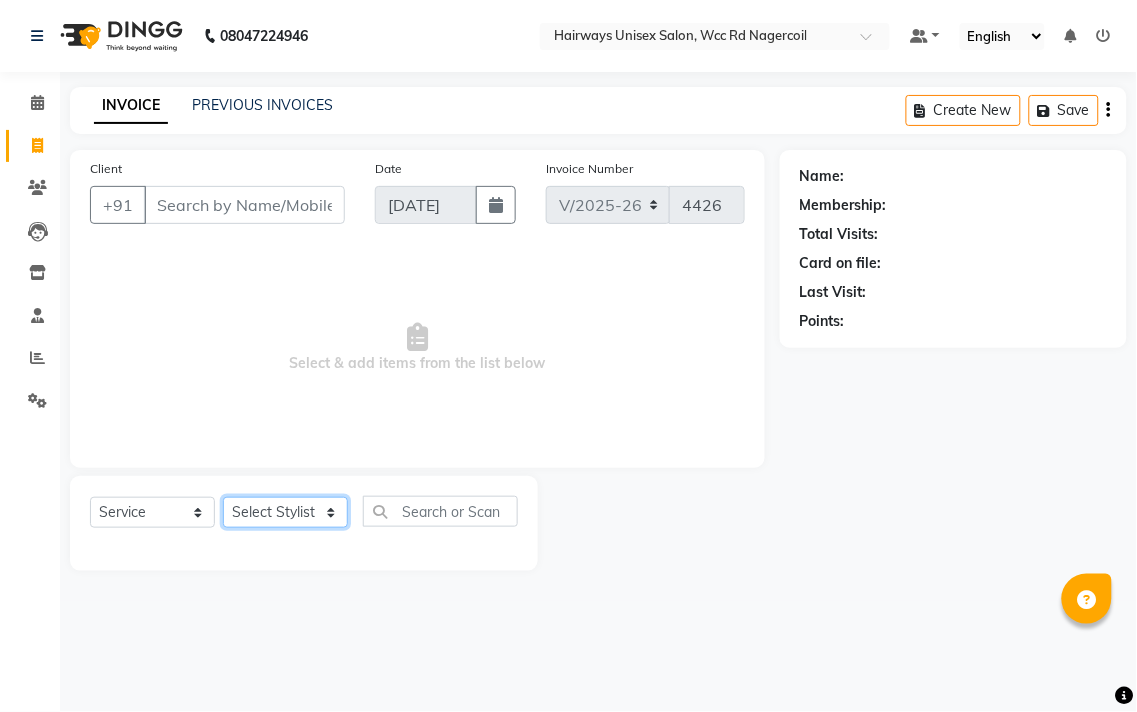 click on "Select Stylist Admin Chitra divya [PERSON_NAME] [PERSON_NAME] Reception [PERSON_NAME] [PERSON_NAME] Talib" 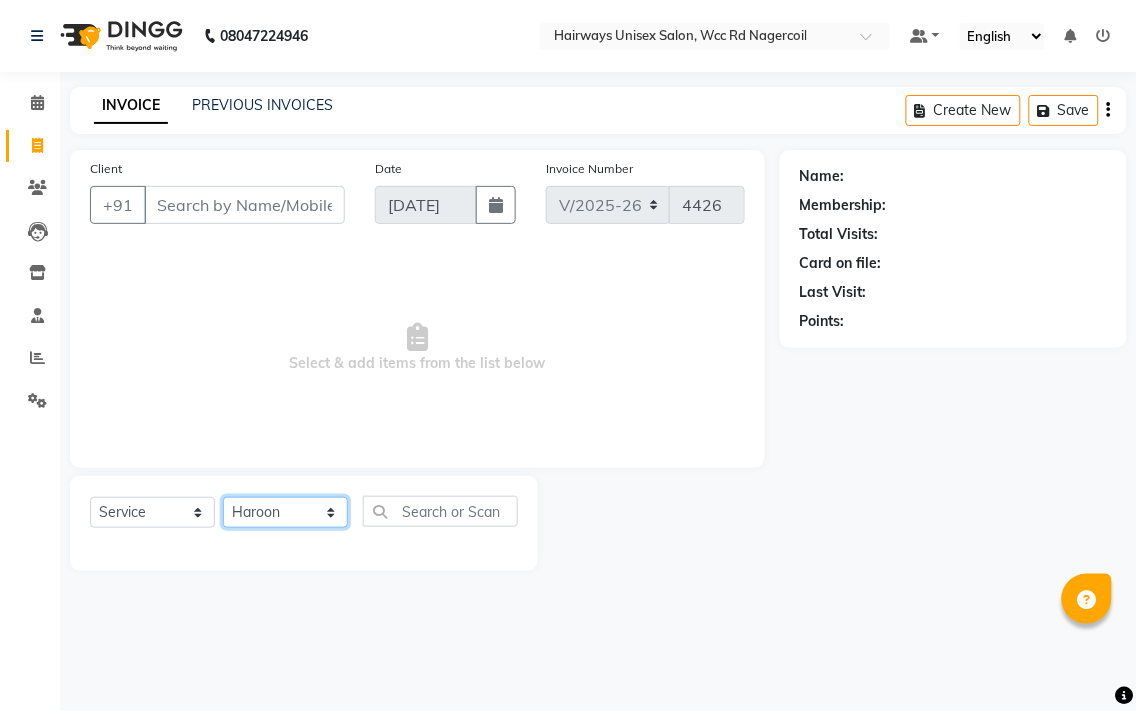 click on "Select Stylist Admin Chitra divya [PERSON_NAME] [PERSON_NAME] Reception [PERSON_NAME] [PERSON_NAME] Talib" 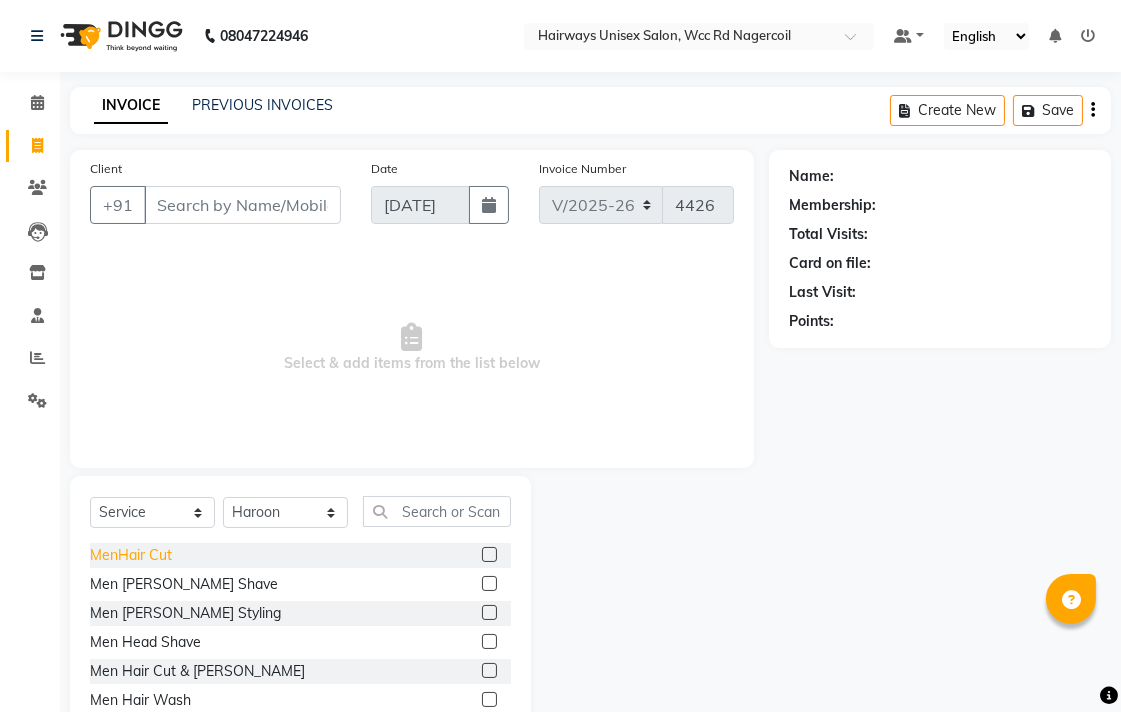 click on "MenHair Cut" 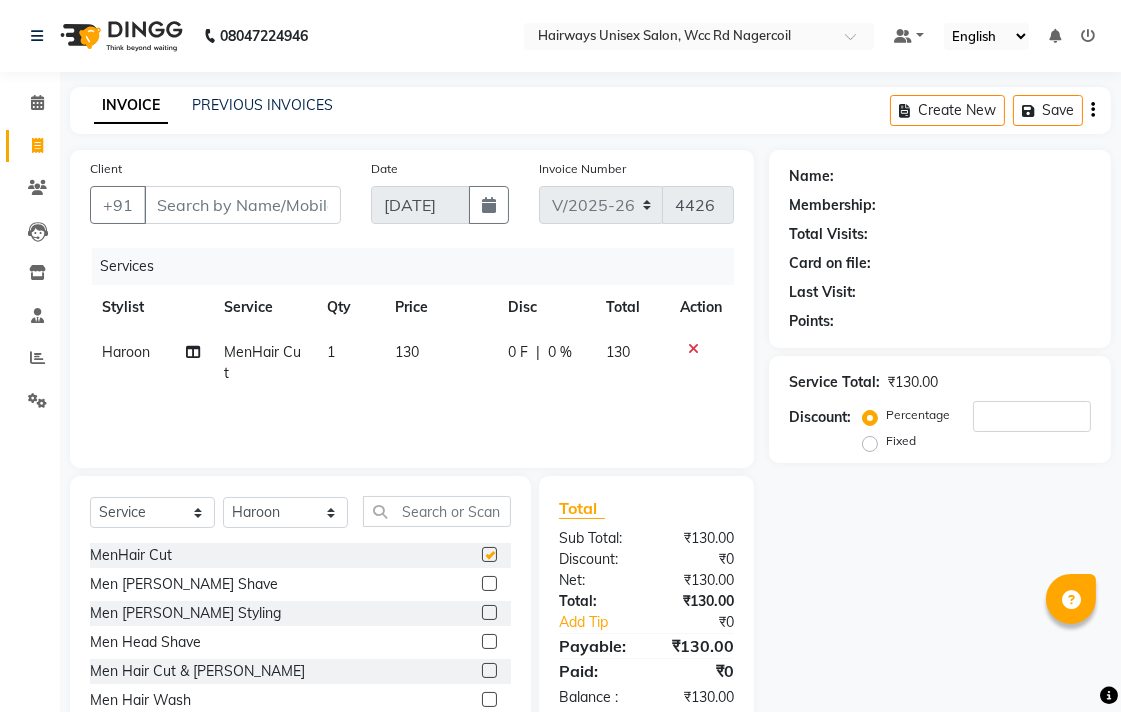 checkbox on "false" 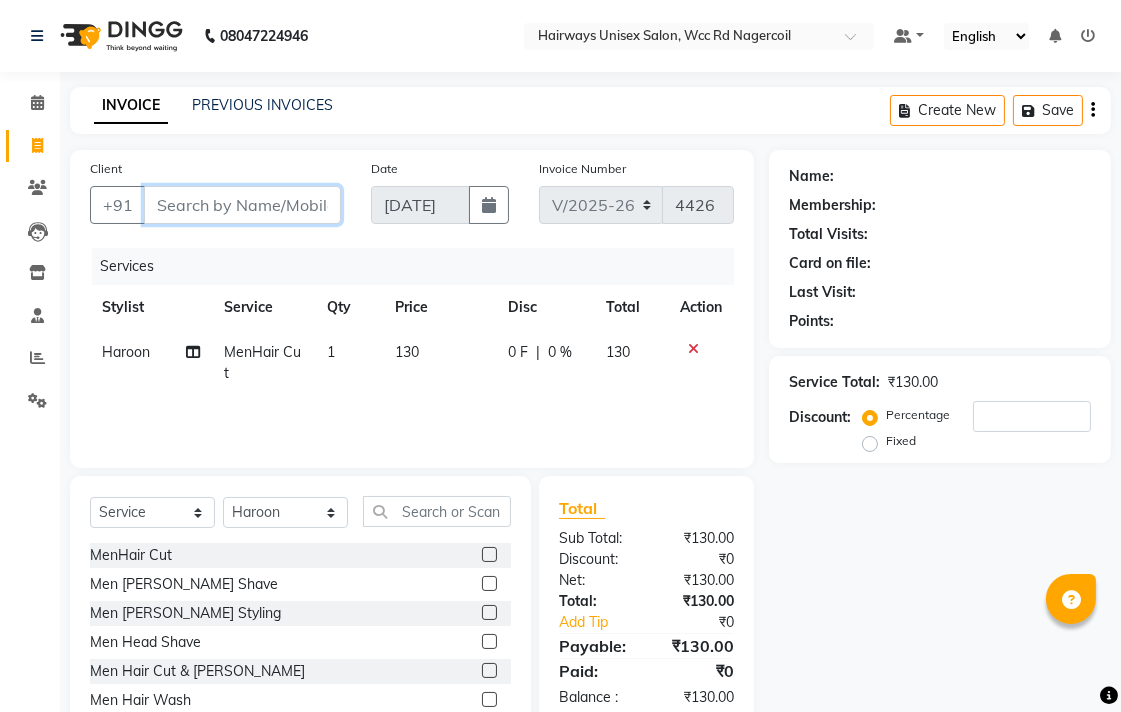 click on "Client" at bounding box center [242, 205] 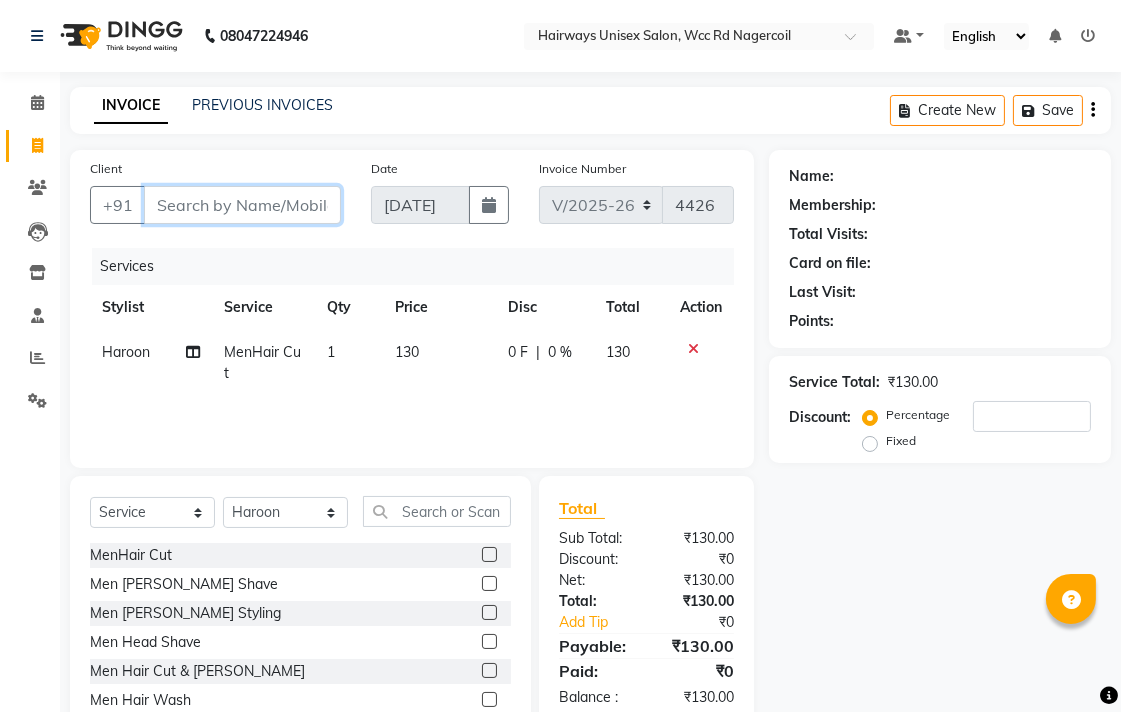 type on "7" 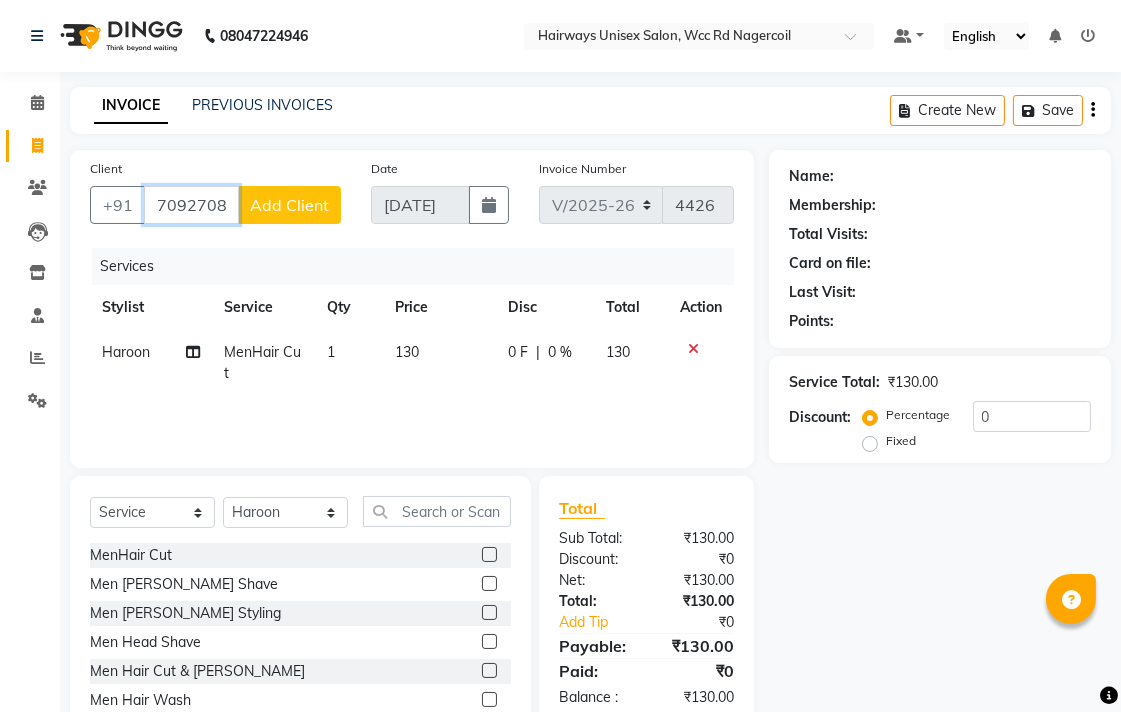 type on "7092708584" 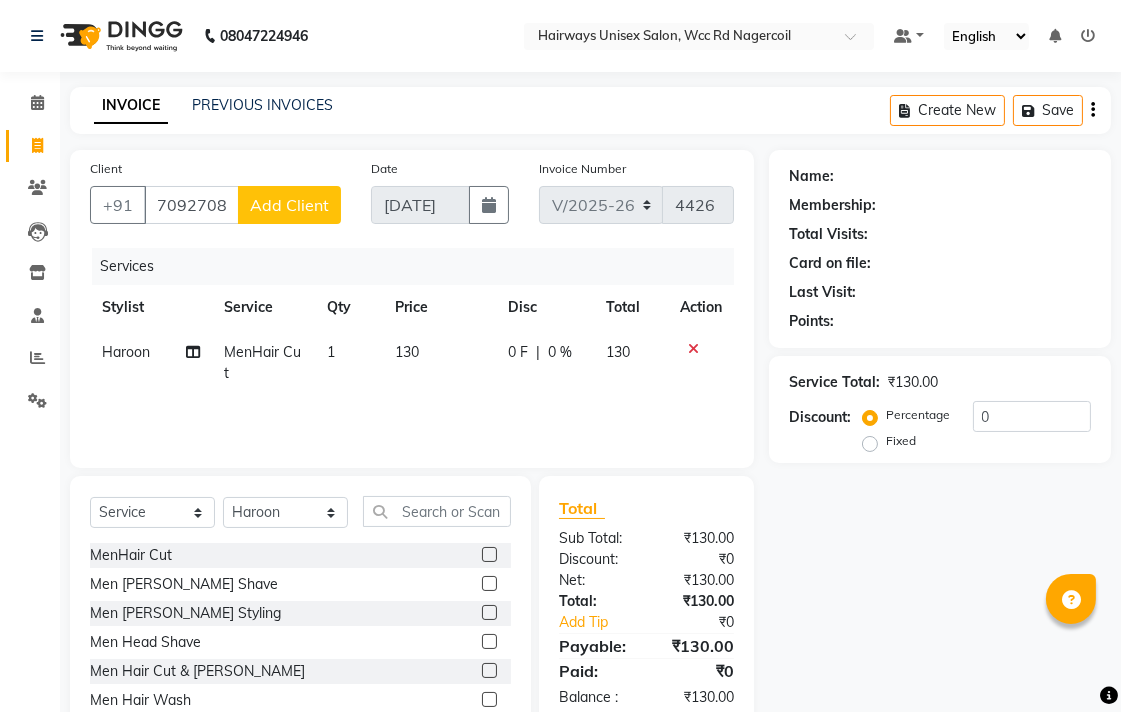 click on "Add Client" 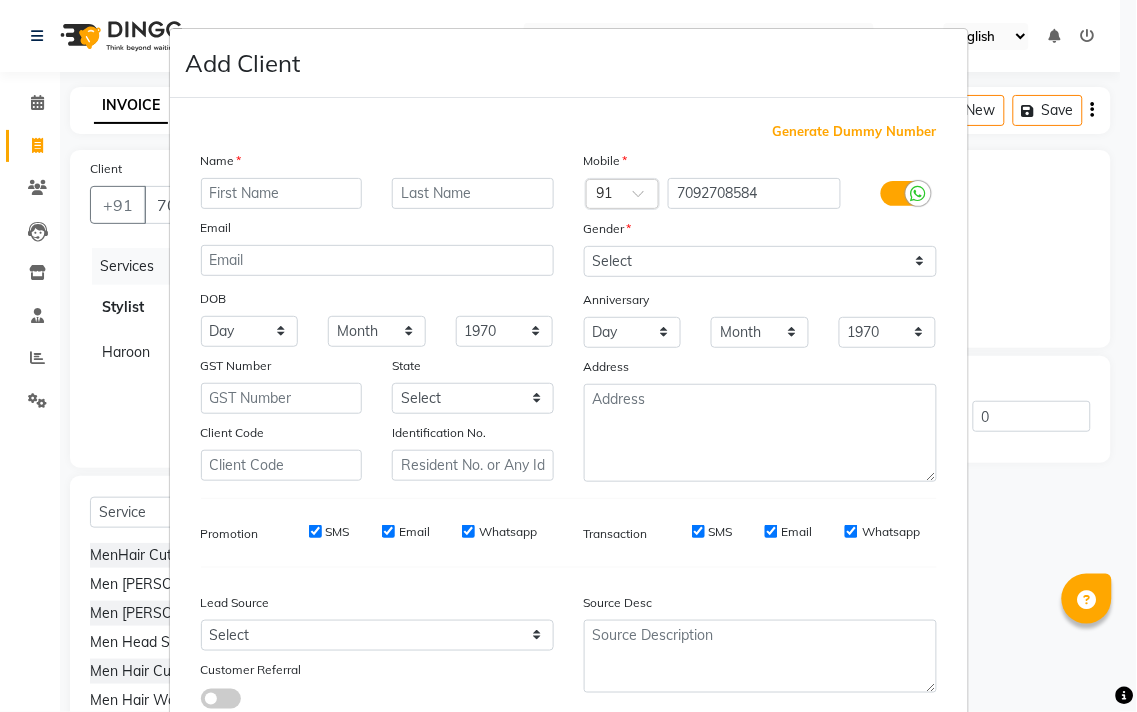 click at bounding box center (282, 193) 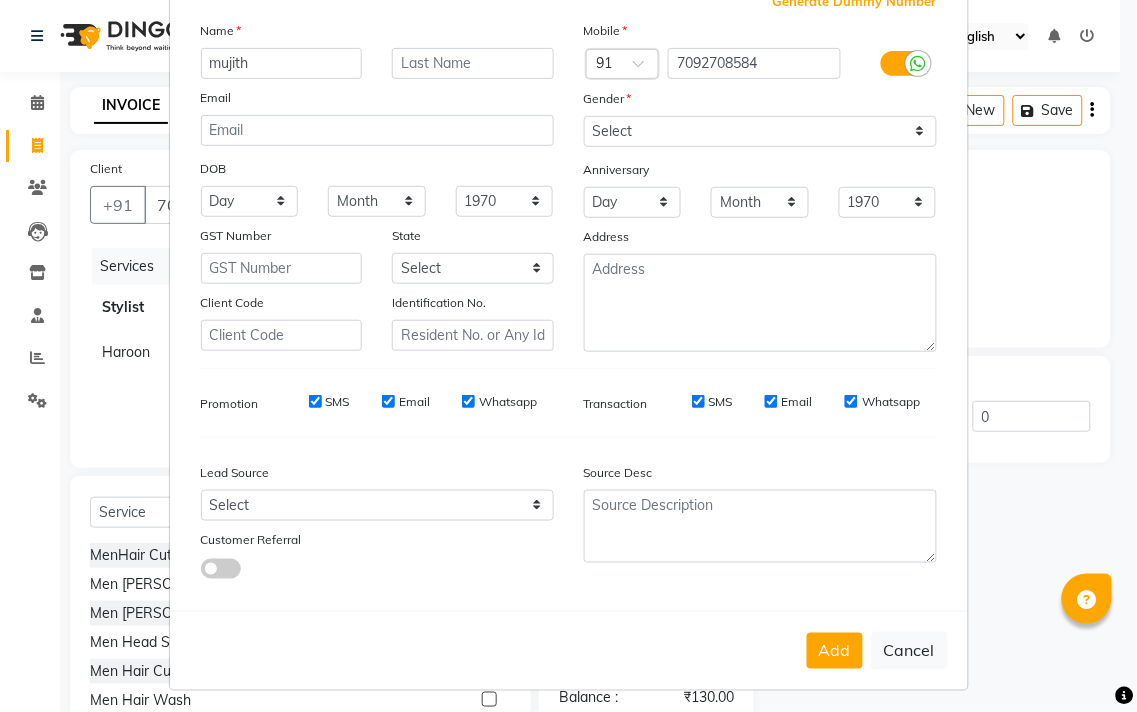 scroll, scrollTop: 138, scrollLeft: 0, axis: vertical 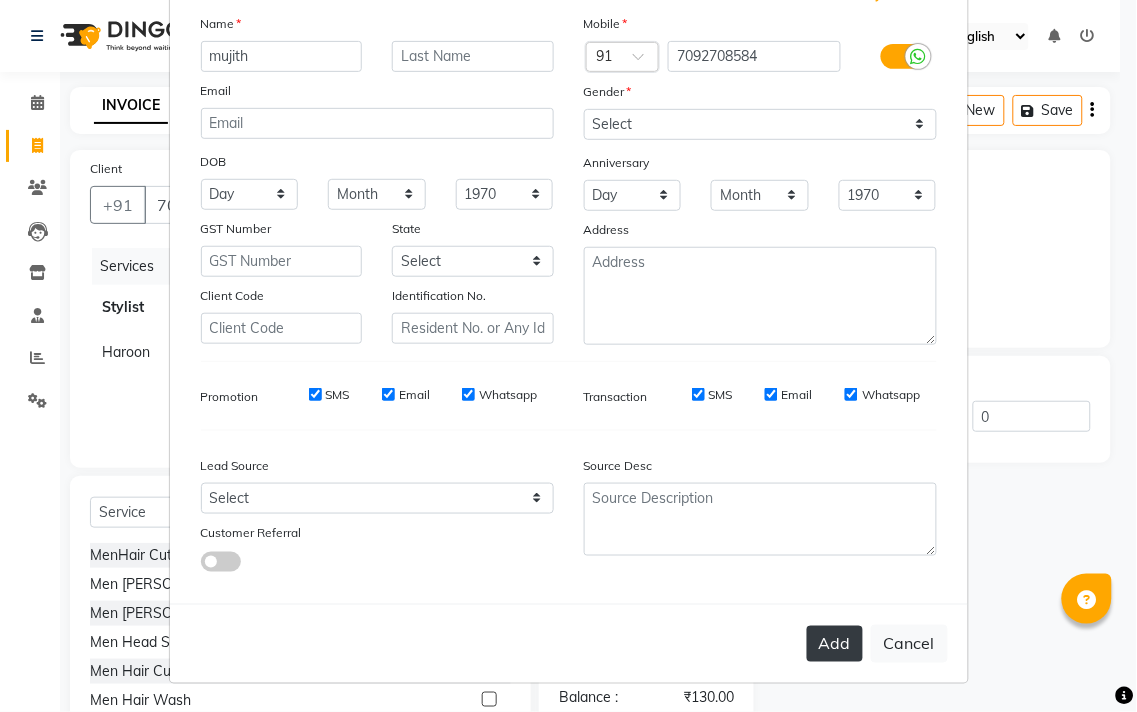 type on "mujith" 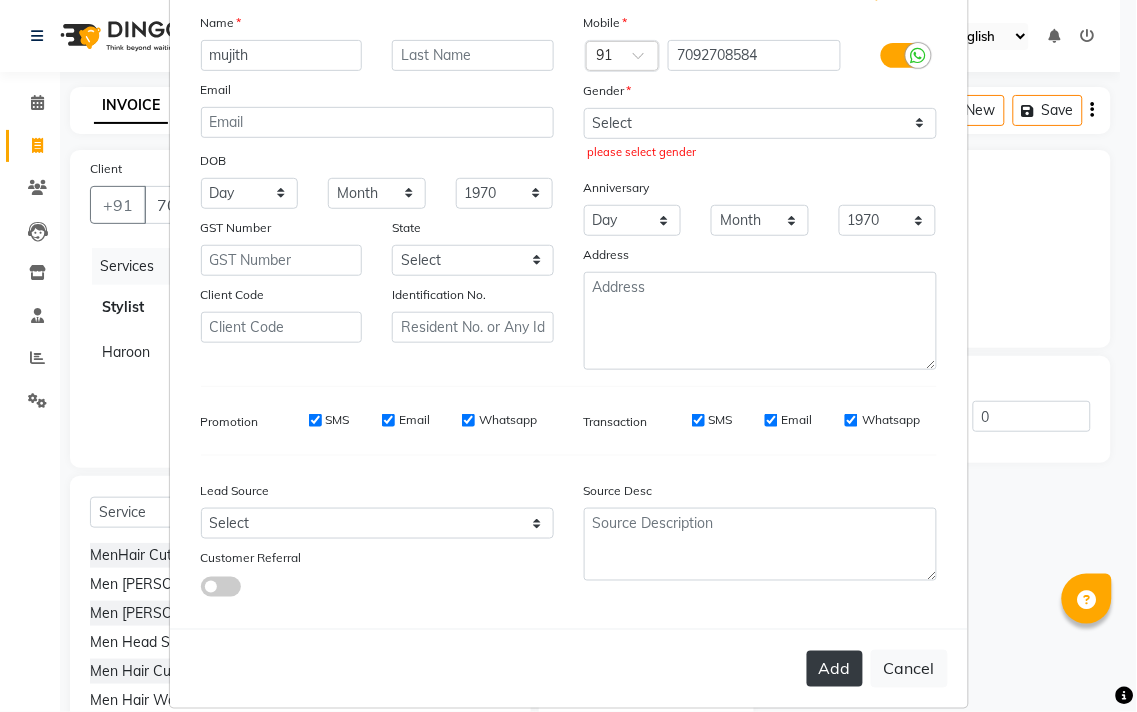 click on "Add" at bounding box center (835, 669) 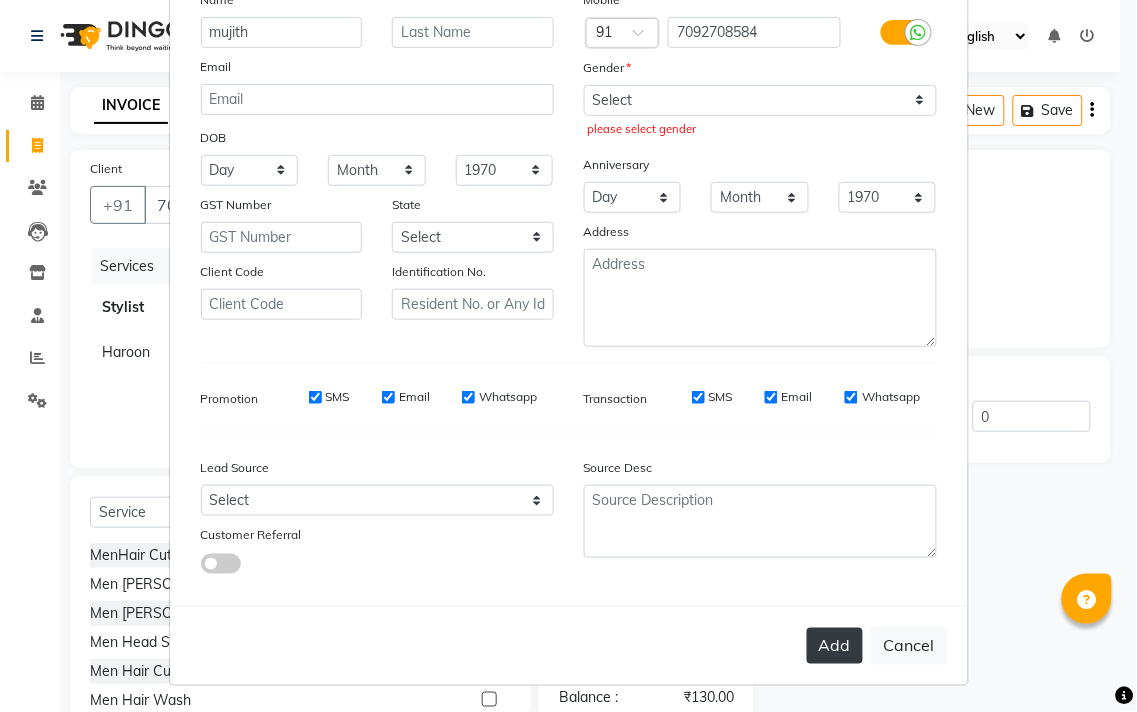 scroll, scrollTop: 165, scrollLeft: 0, axis: vertical 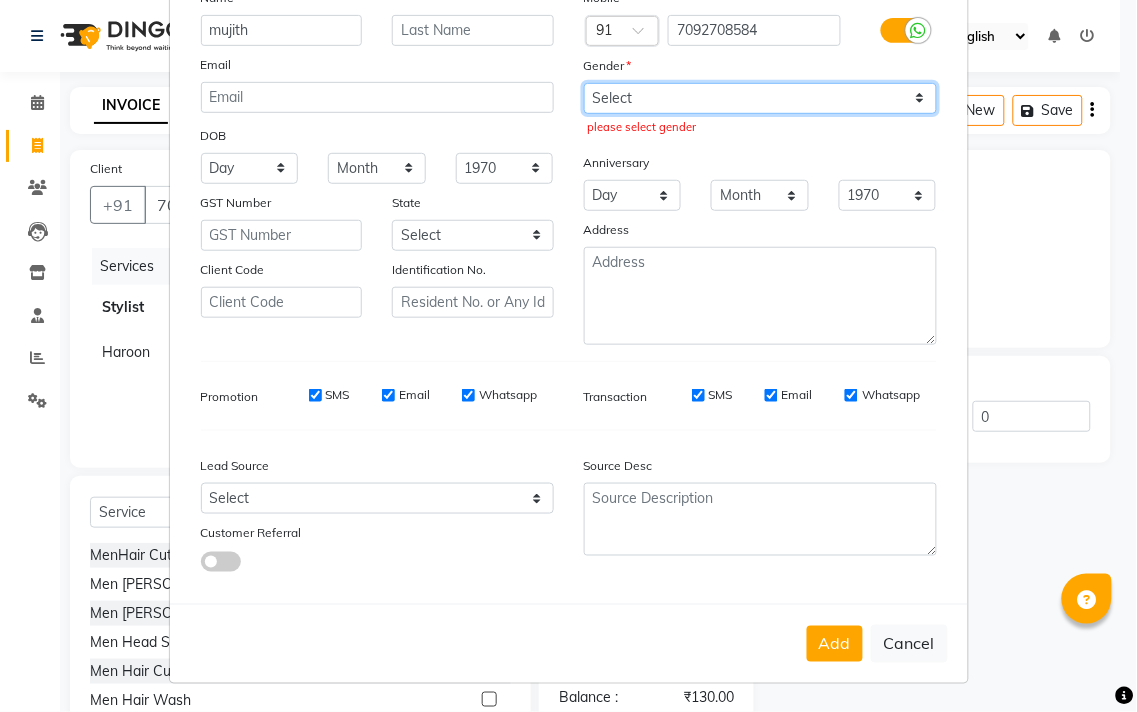 click on "Select [DEMOGRAPHIC_DATA] [DEMOGRAPHIC_DATA] Other Prefer Not To Say" at bounding box center (760, 98) 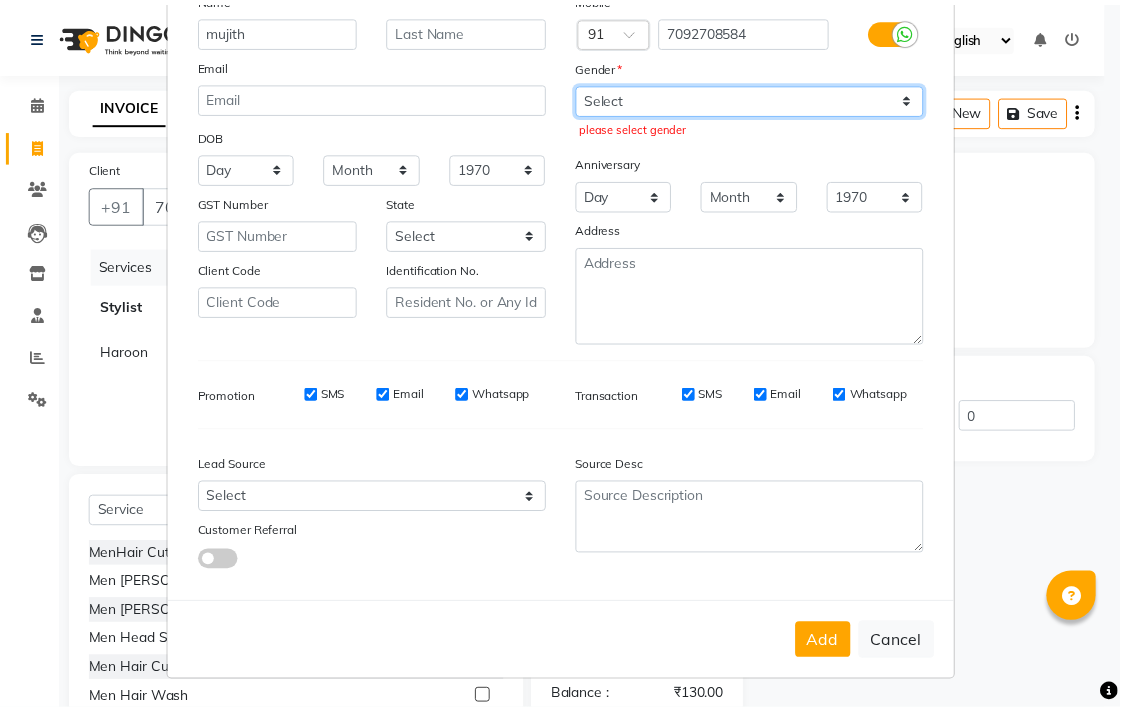scroll, scrollTop: 138, scrollLeft: 0, axis: vertical 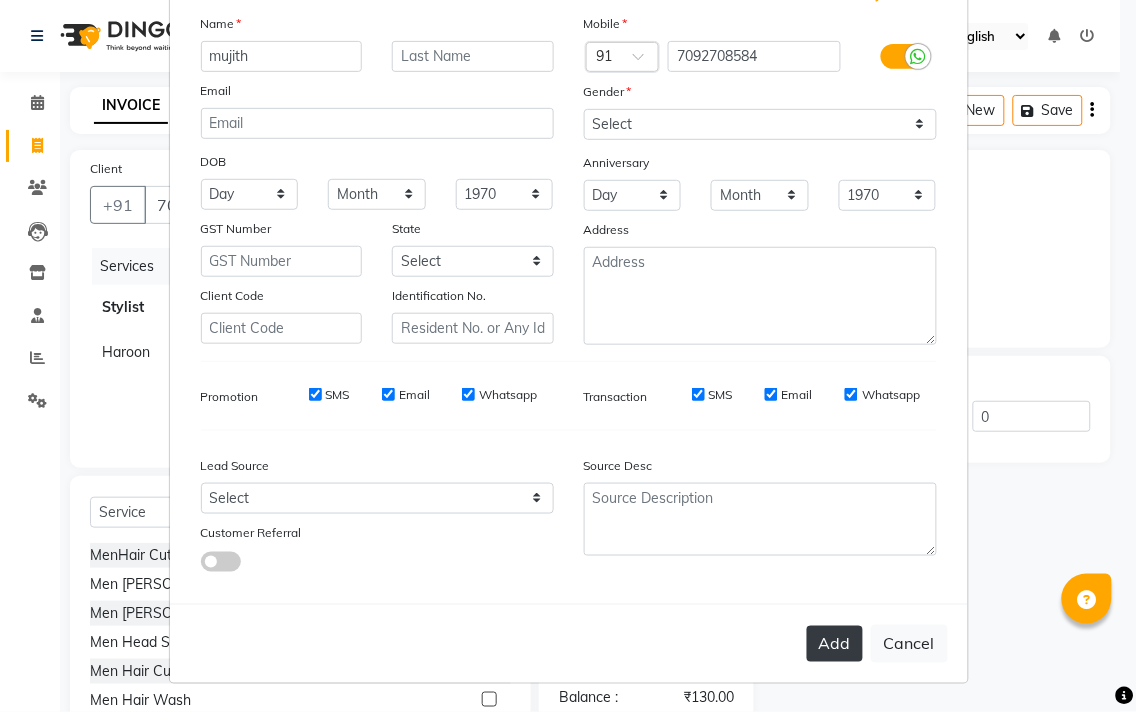 click on "Add" at bounding box center [835, 644] 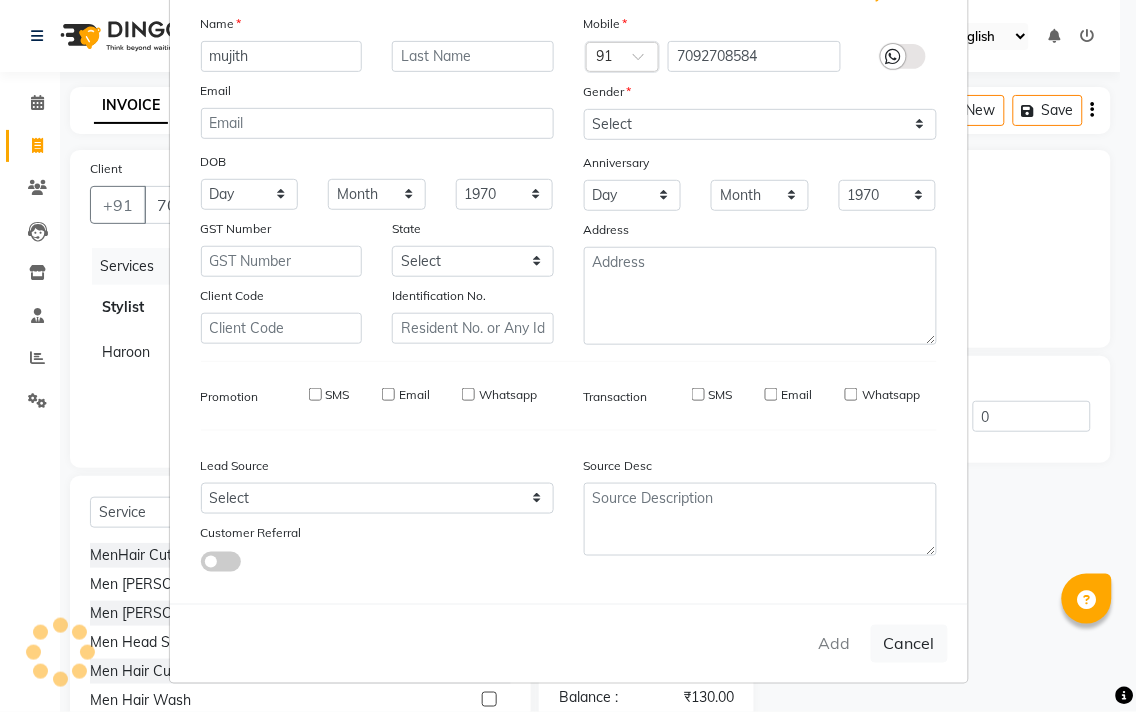 type on "70******84" 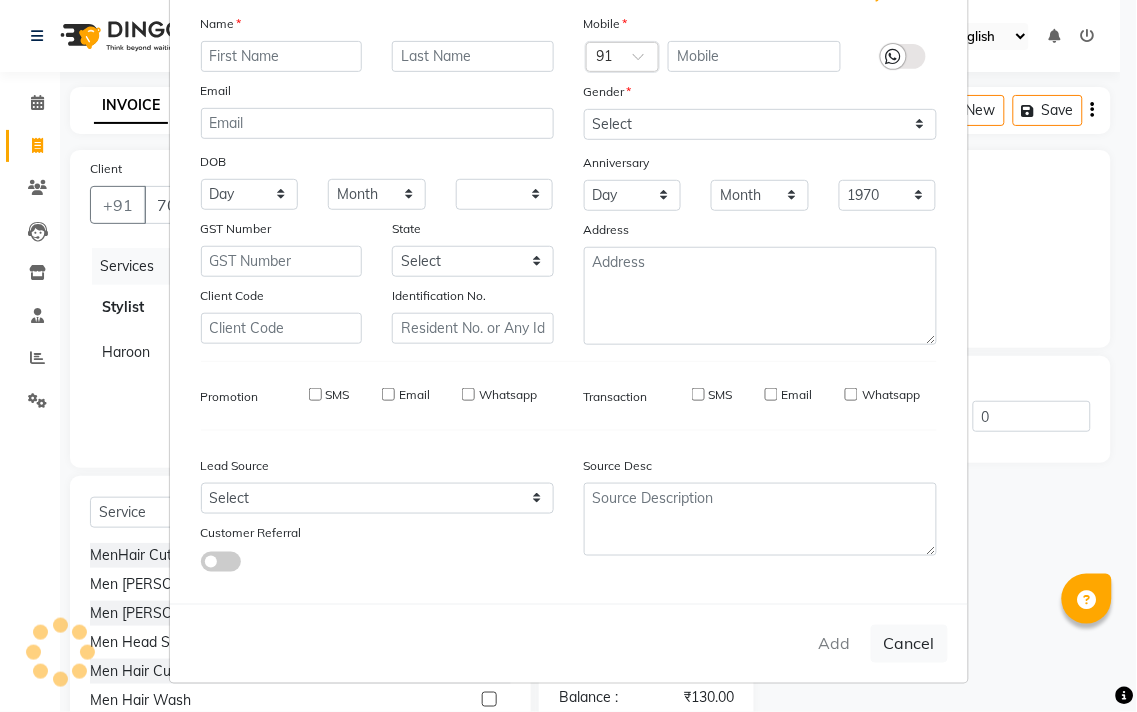 select 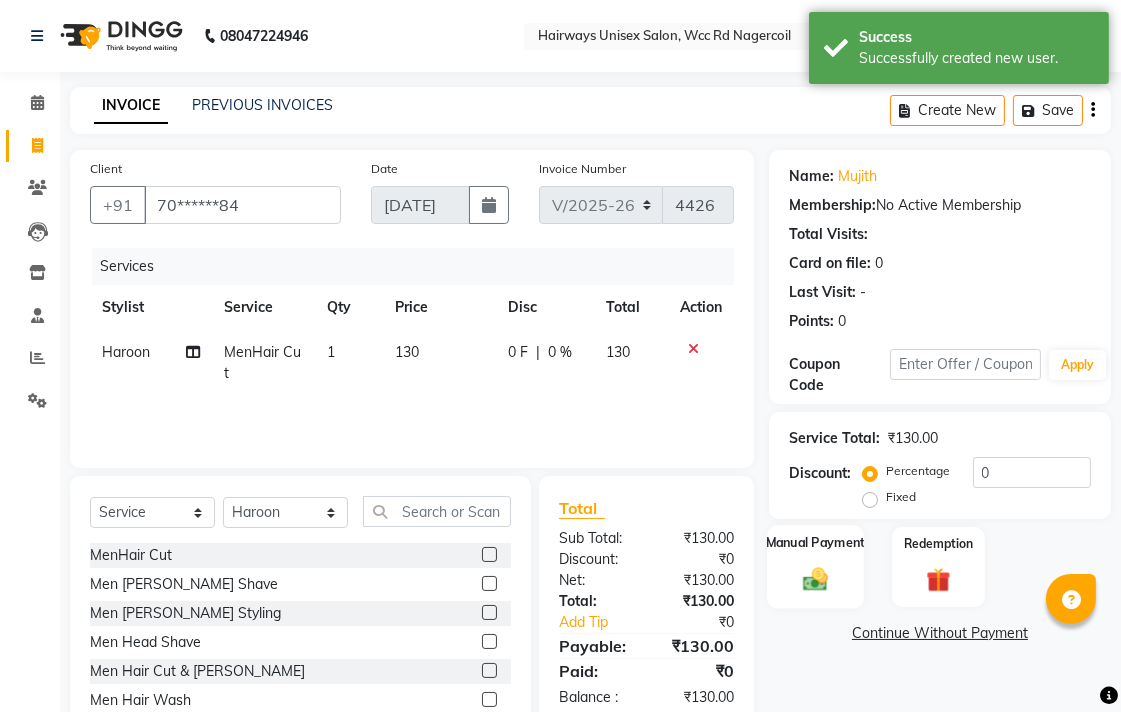 click 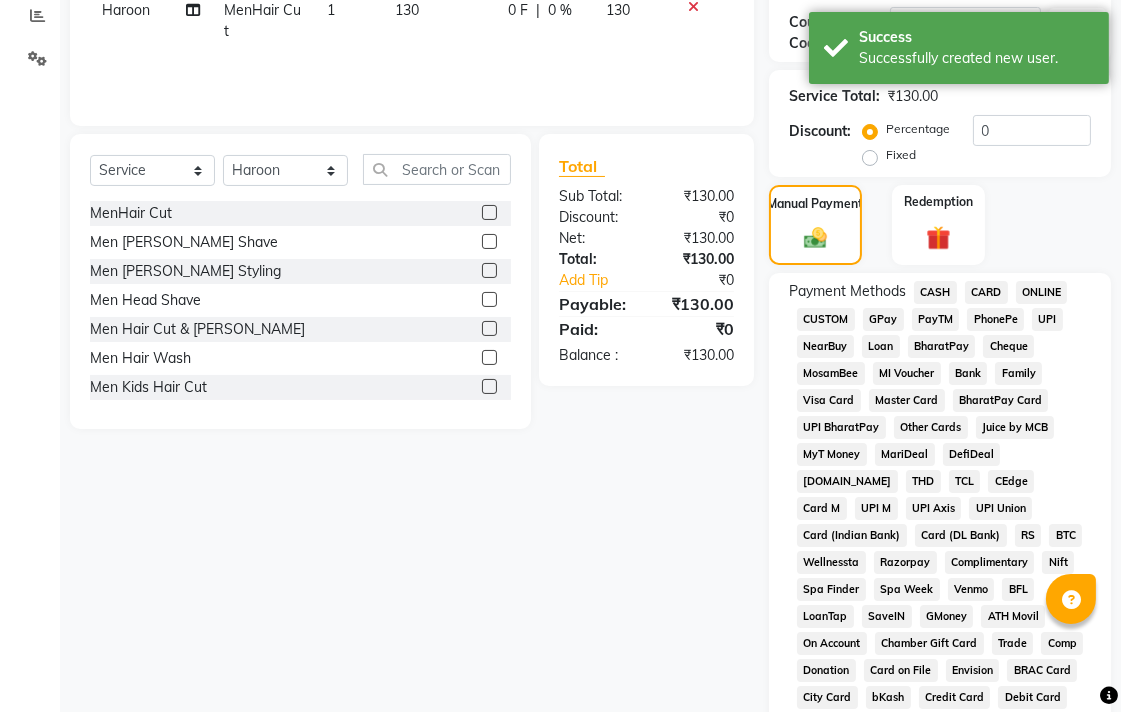 scroll, scrollTop: 333, scrollLeft: 0, axis: vertical 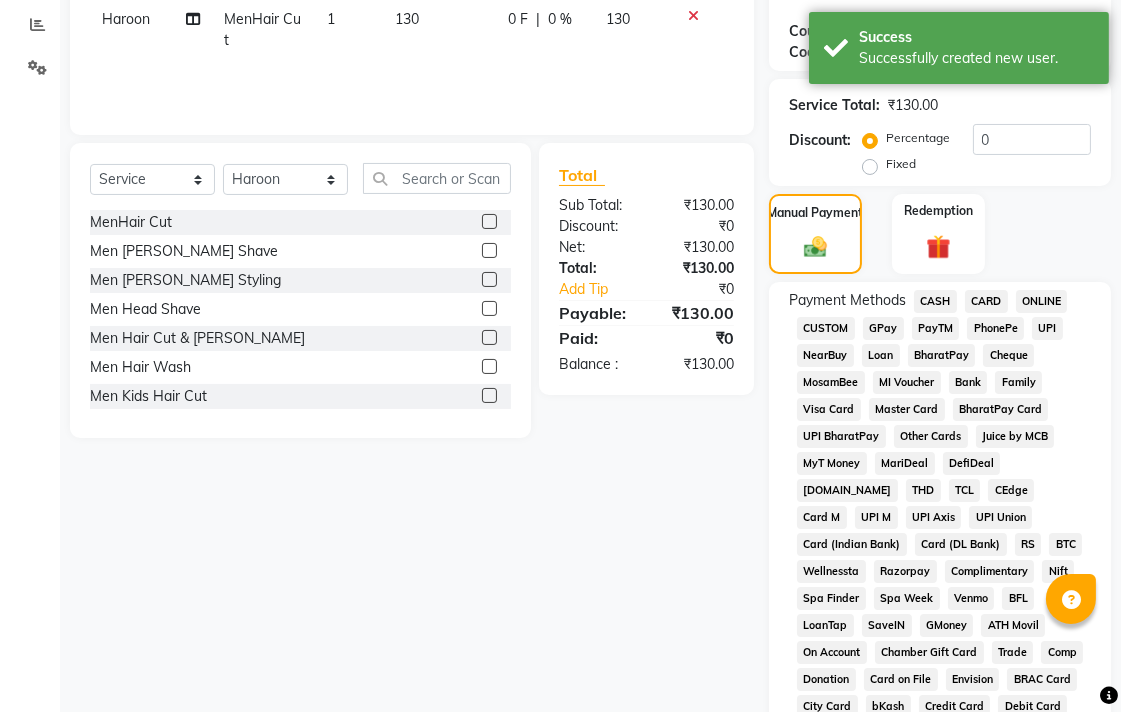 click on "UPI" 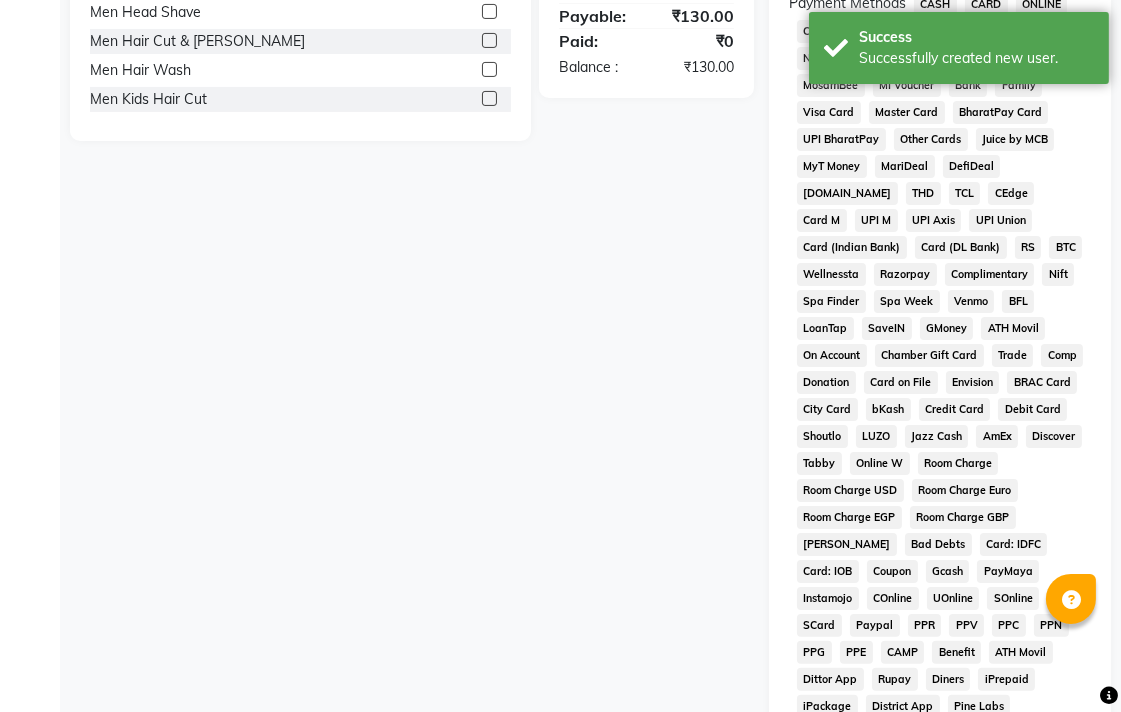 scroll, scrollTop: 913, scrollLeft: 0, axis: vertical 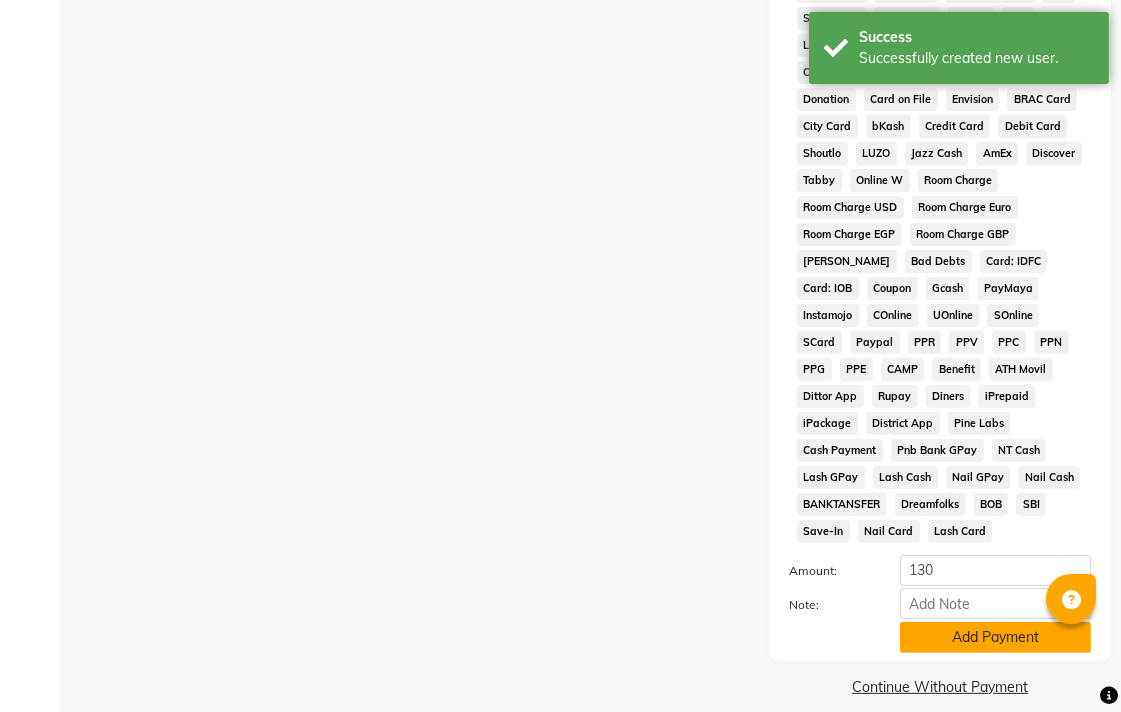 click on "Add Payment" 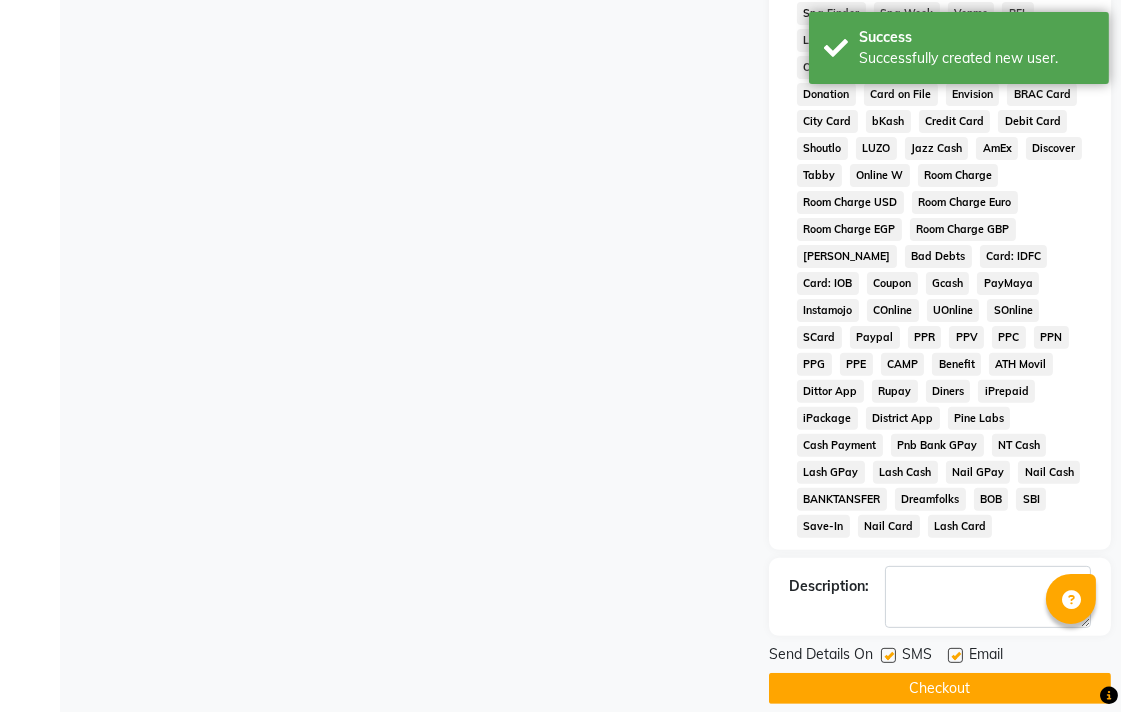 scroll, scrollTop: 921, scrollLeft: 0, axis: vertical 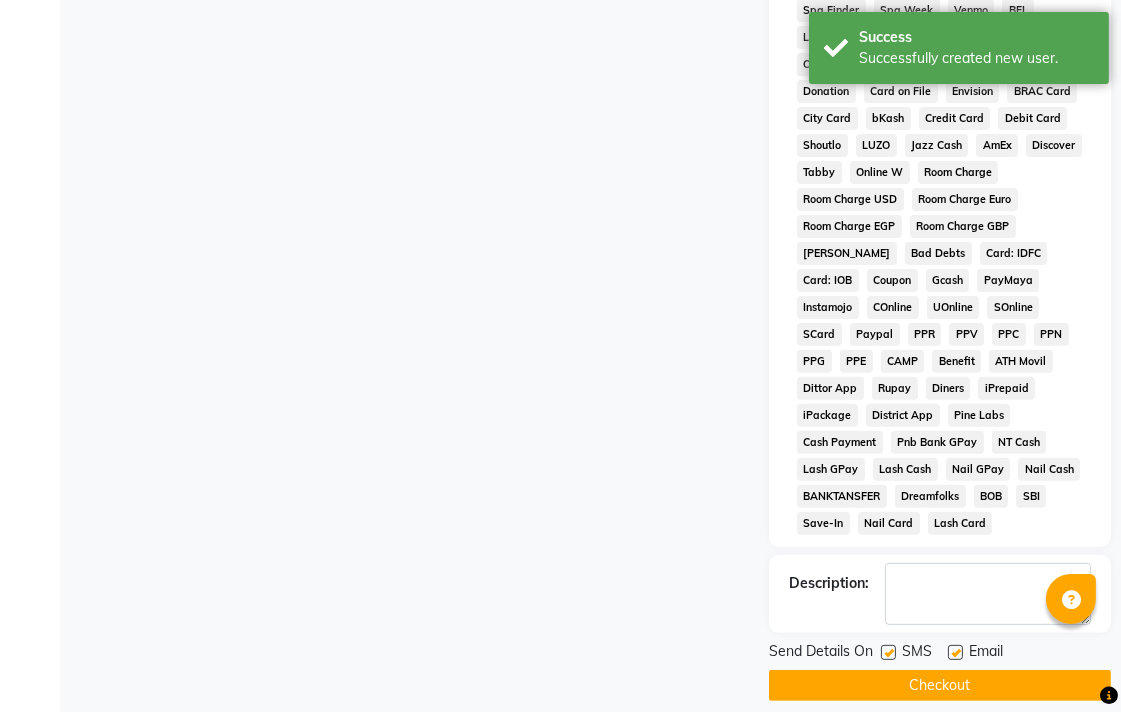 drag, startPoint x: 978, startPoint y: 660, endPoint x: 967, endPoint y: 638, distance: 24.596748 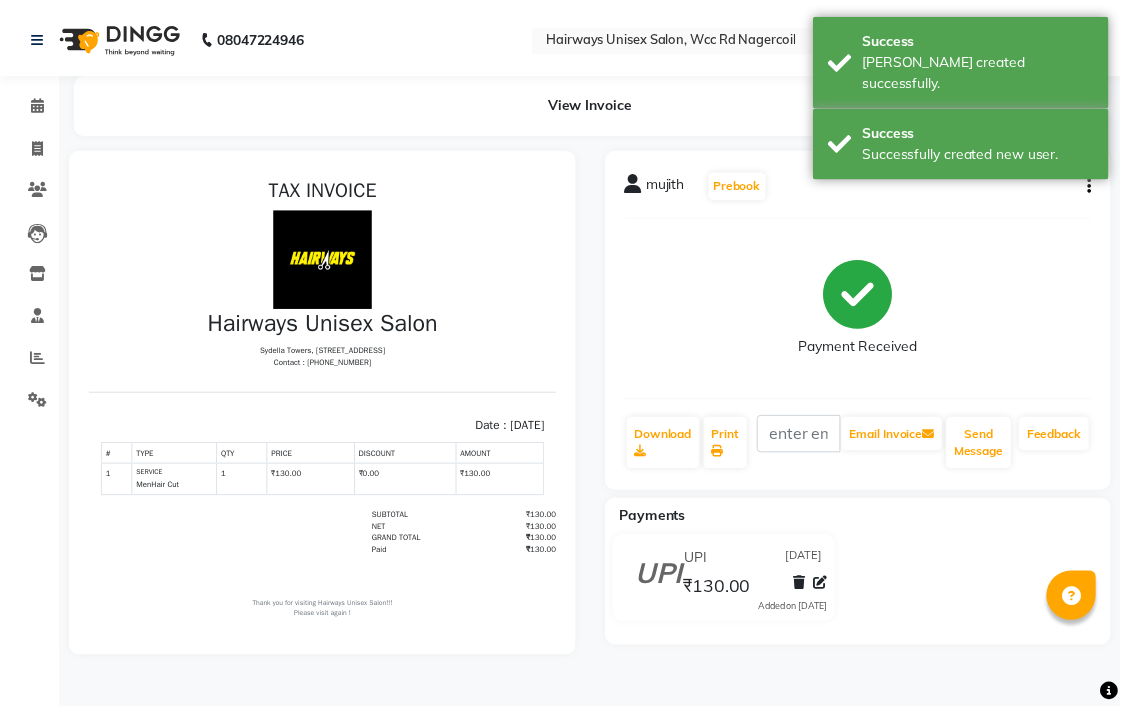 scroll, scrollTop: 0, scrollLeft: 0, axis: both 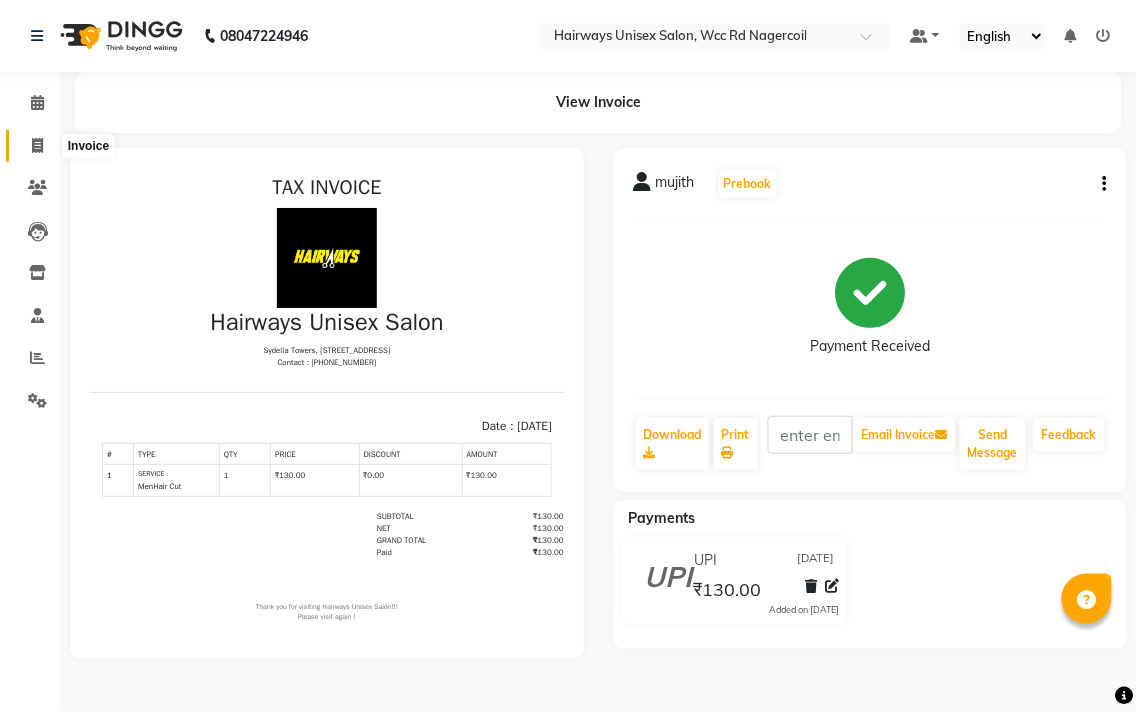 click 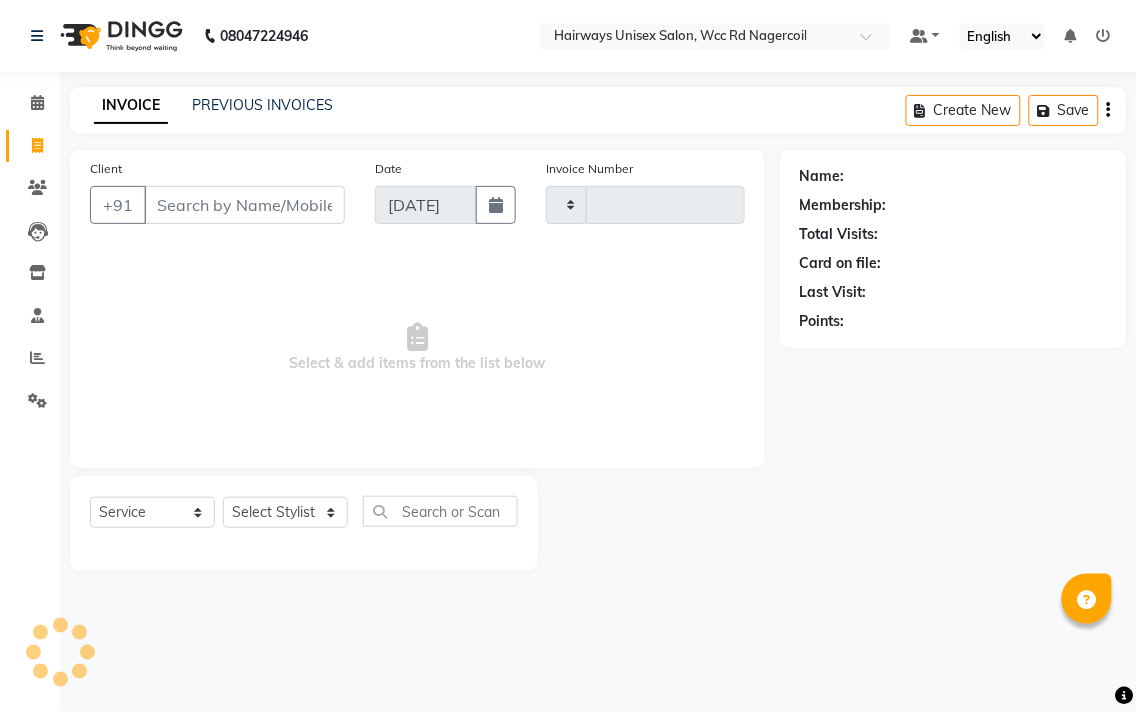 type on "4427" 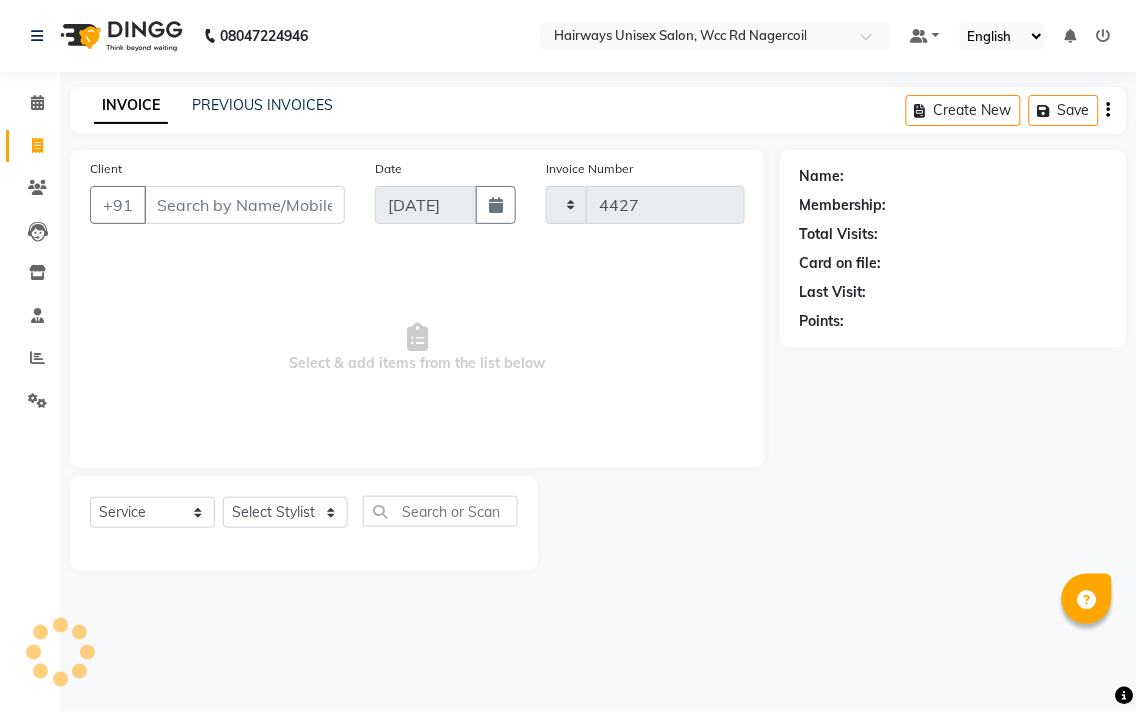 select on "6523" 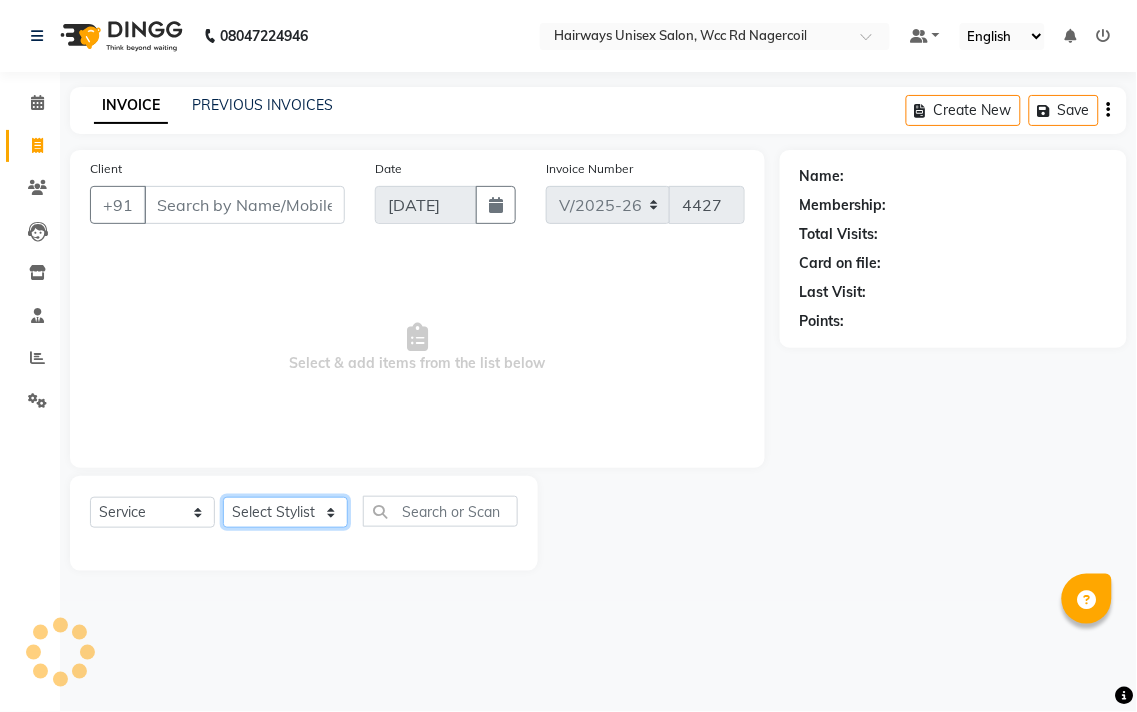 drag, startPoint x: 301, startPoint y: 512, endPoint x: 304, endPoint y: 488, distance: 24.186773 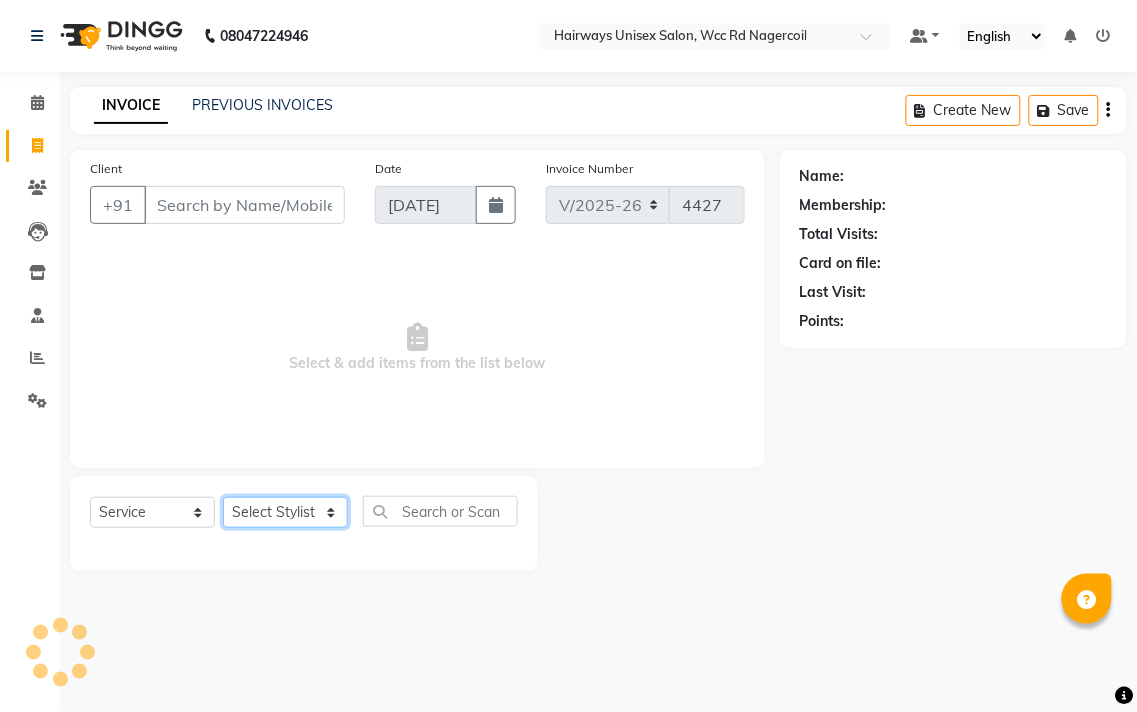 click on "Select Stylist" 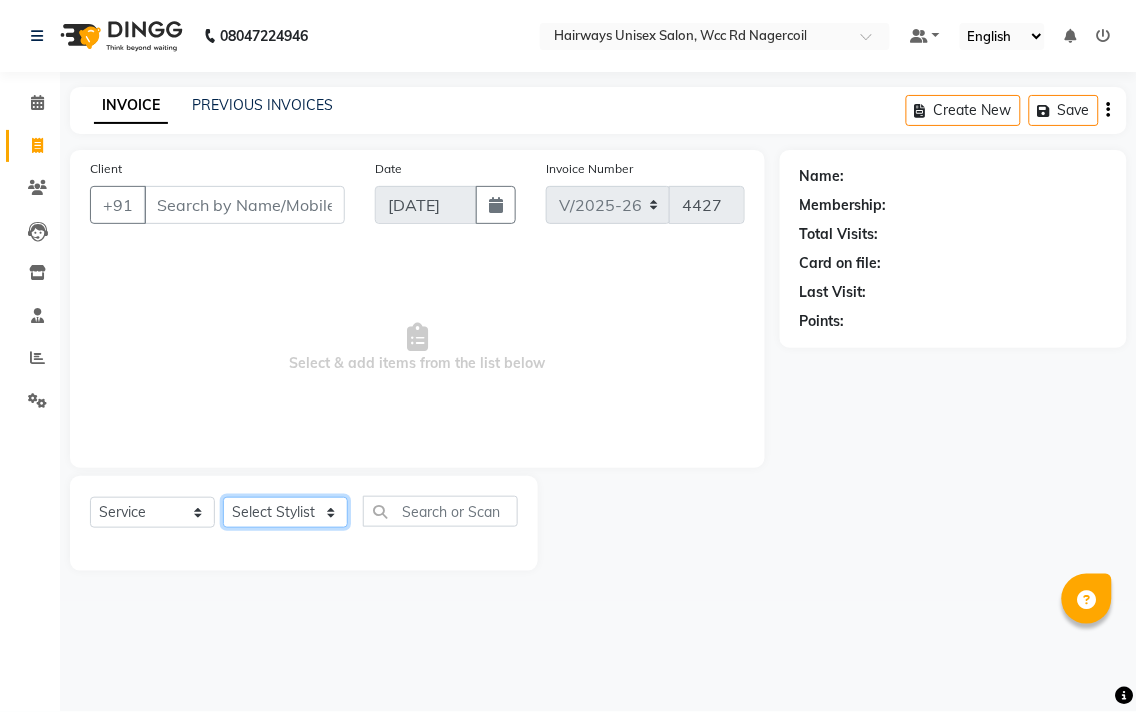 select on "50257" 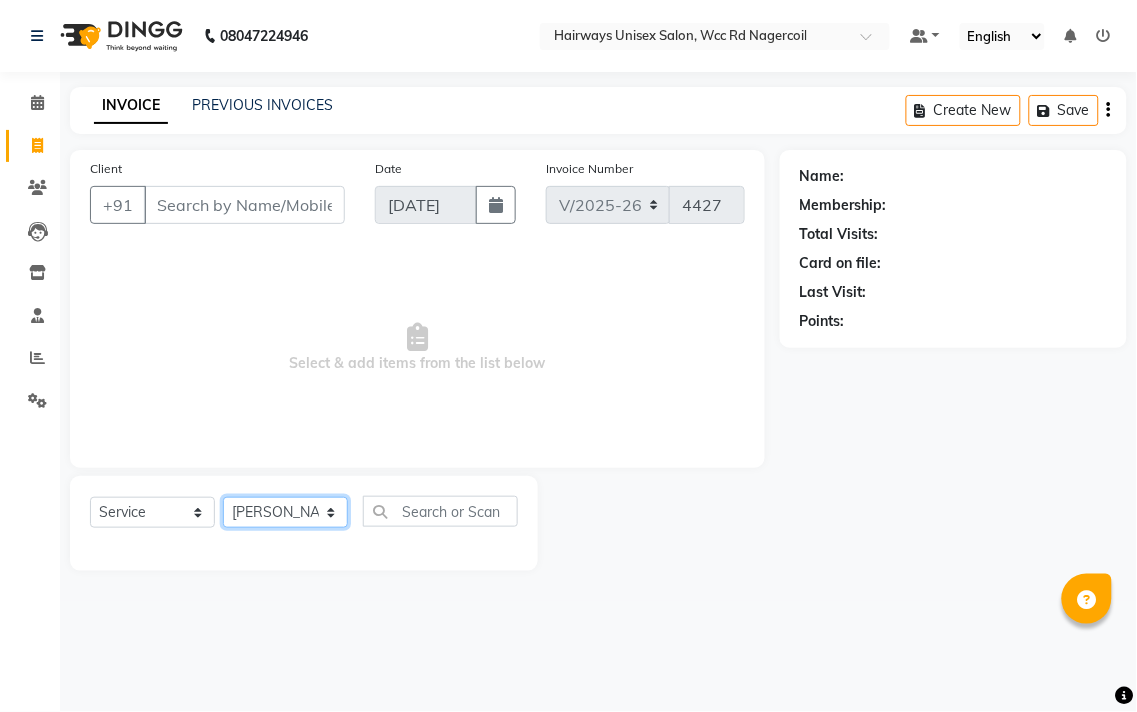click on "Select Stylist Admin Chitra divya [PERSON_NAME] [PERSON_NAME] Reception [PERSON_NAME] [PERSON_NAME] Talib" 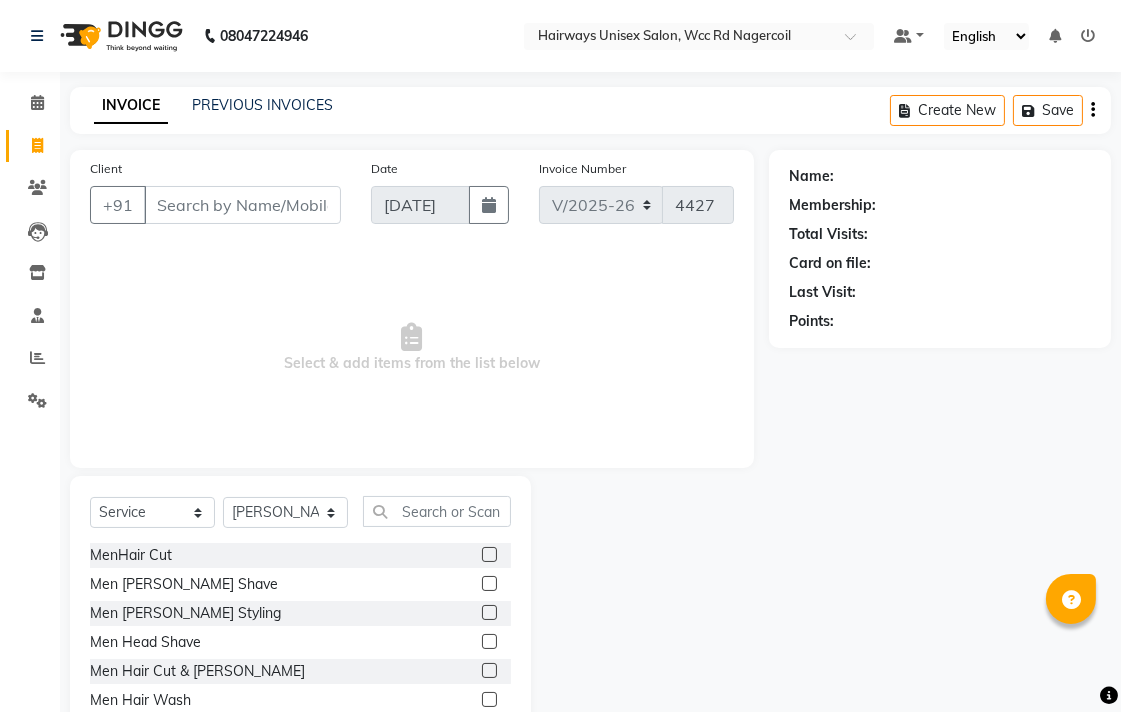 click 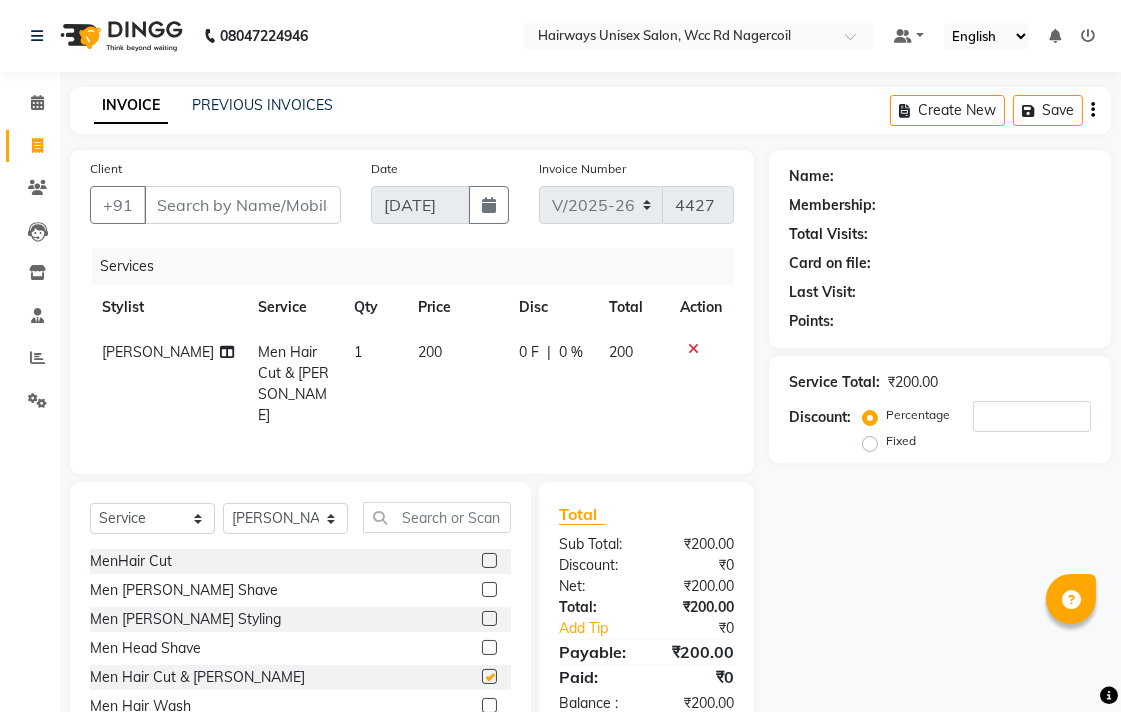 checkbox on "false" 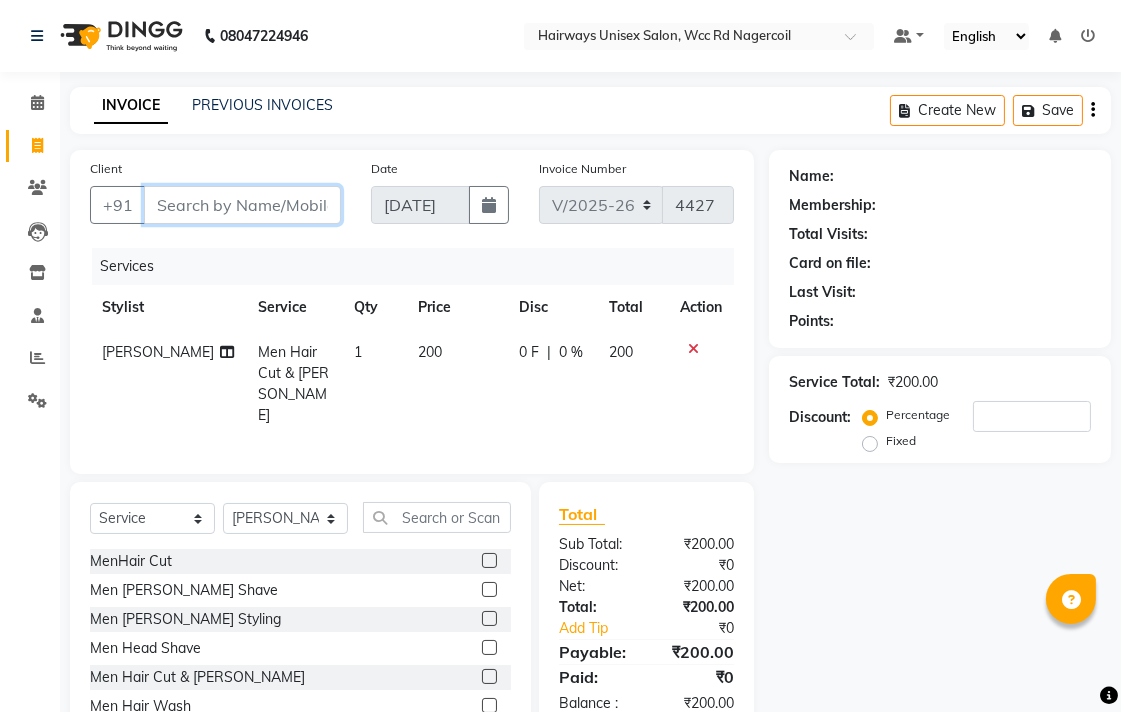 click on "Client" at bounding box center [242, 205] 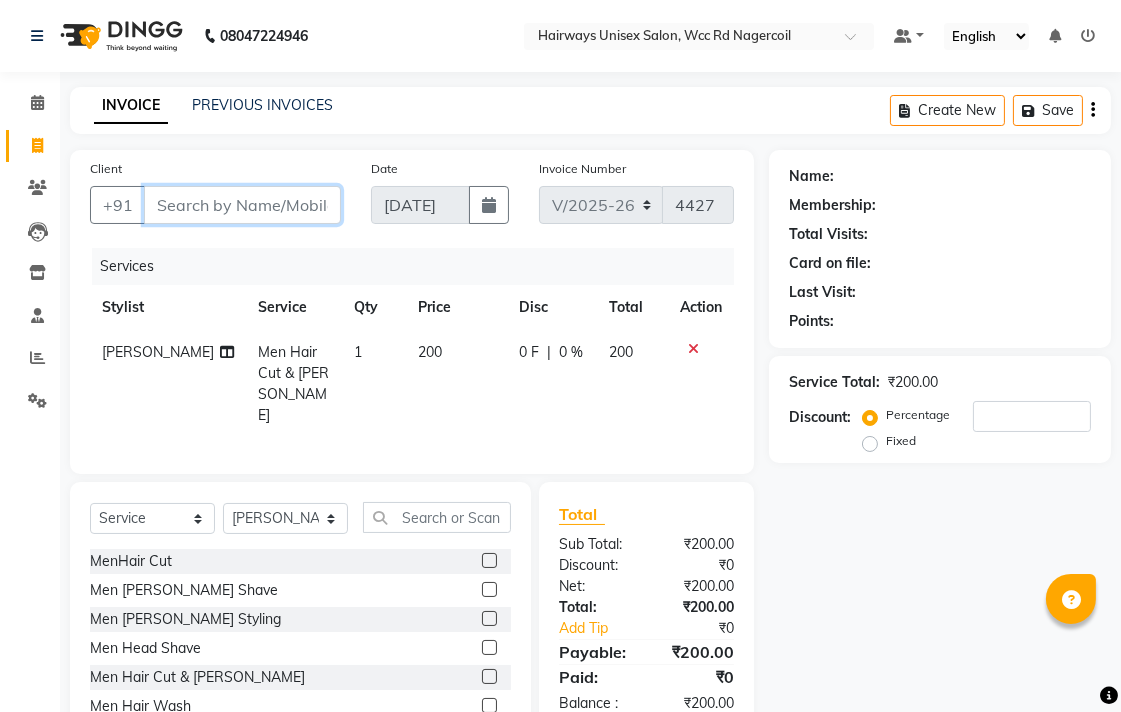 type on "9" 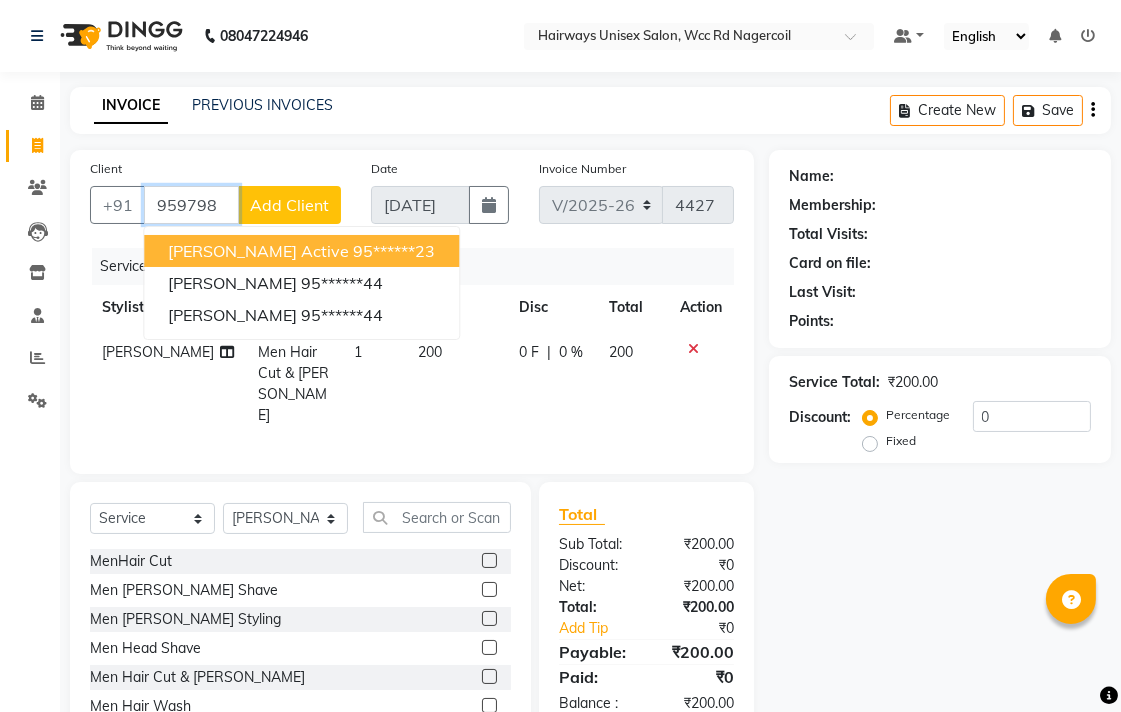 click on "95******23" at bounding box center (394, 251) 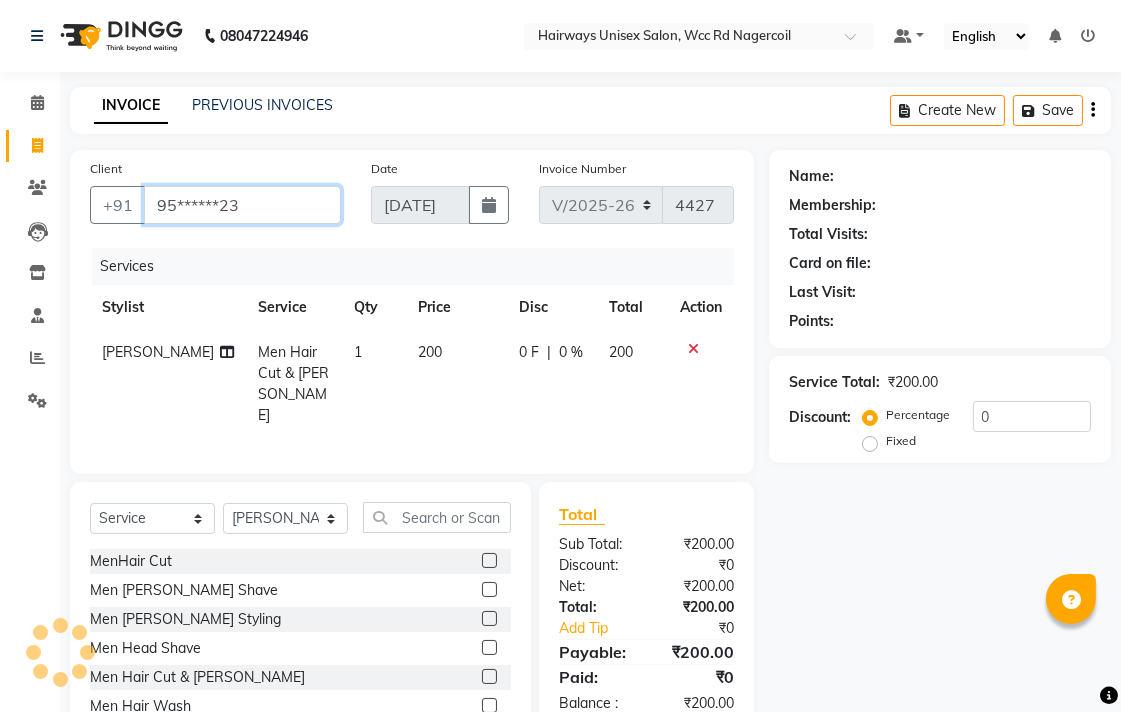 type on "95******23" 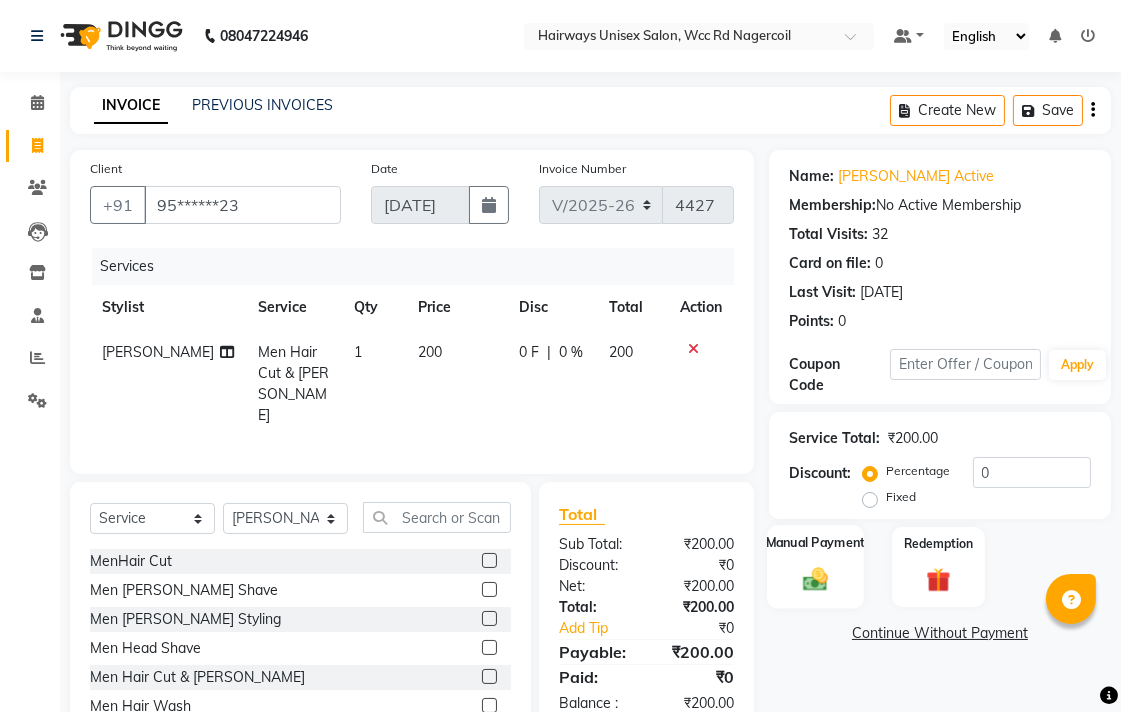 click 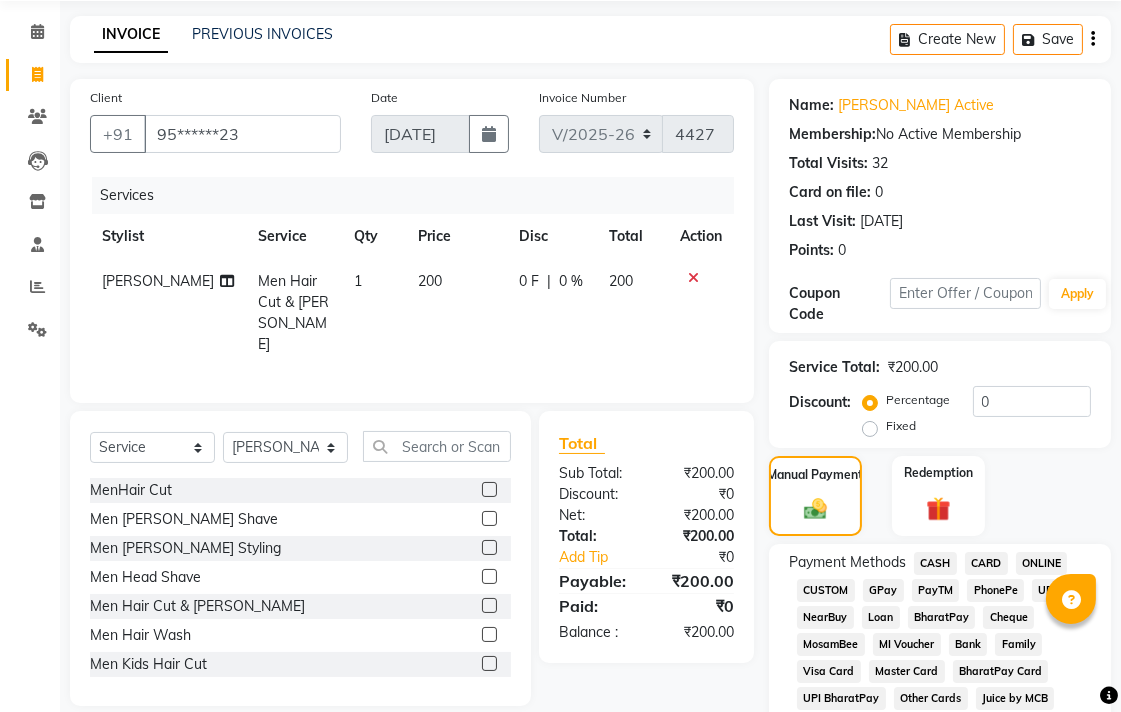 scroll, scrollTop: 333, scrollLeft: 0, axis: vertical 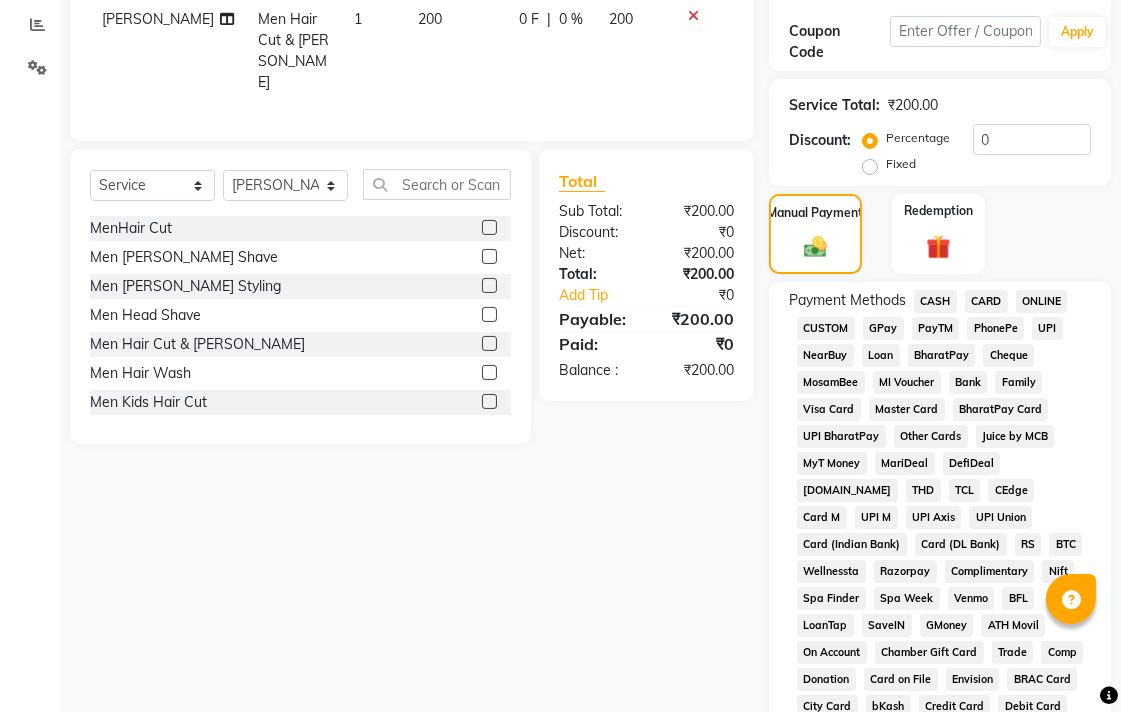 click on "UPI" 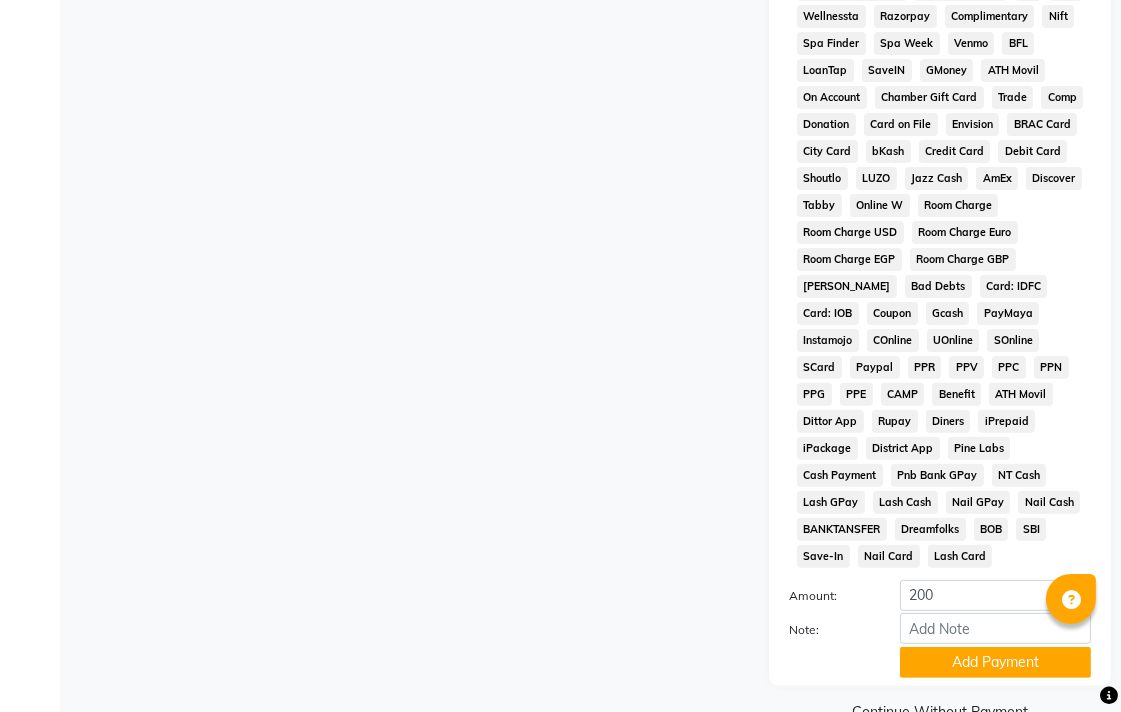 scroll, scrollTop: 913, scrollLeft: 0, axis: vertical 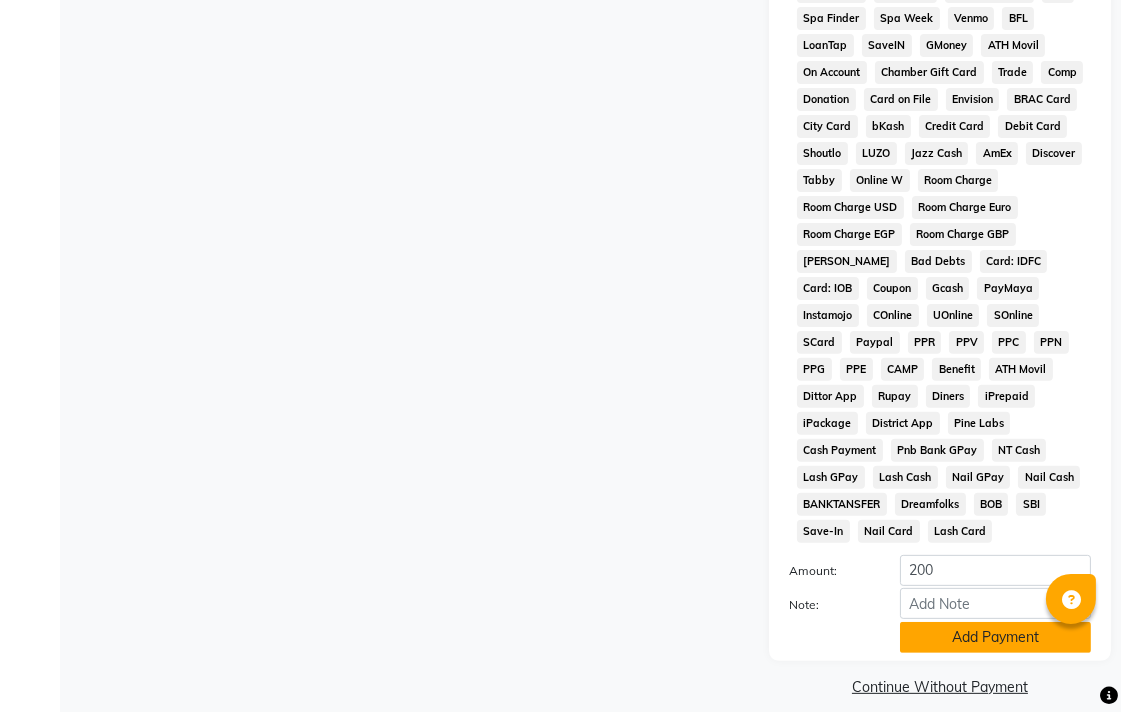 click on "Add Payment" 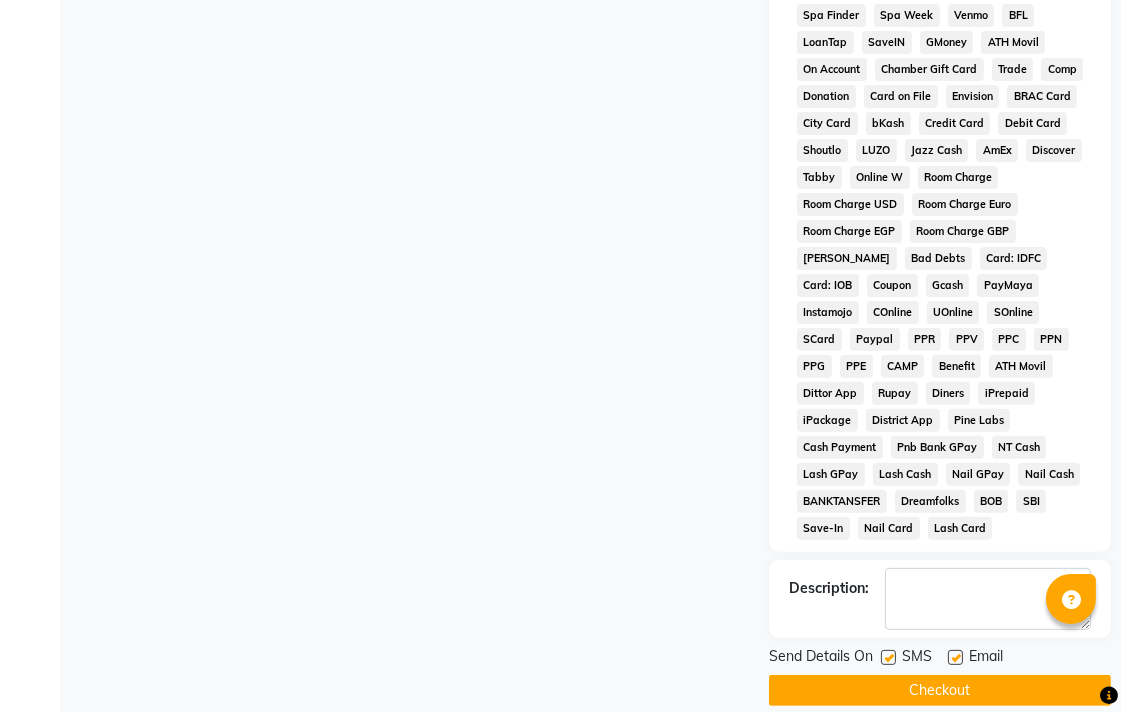 scroll, scrollTop: 921, scrollLeft: 0, axis: vertical 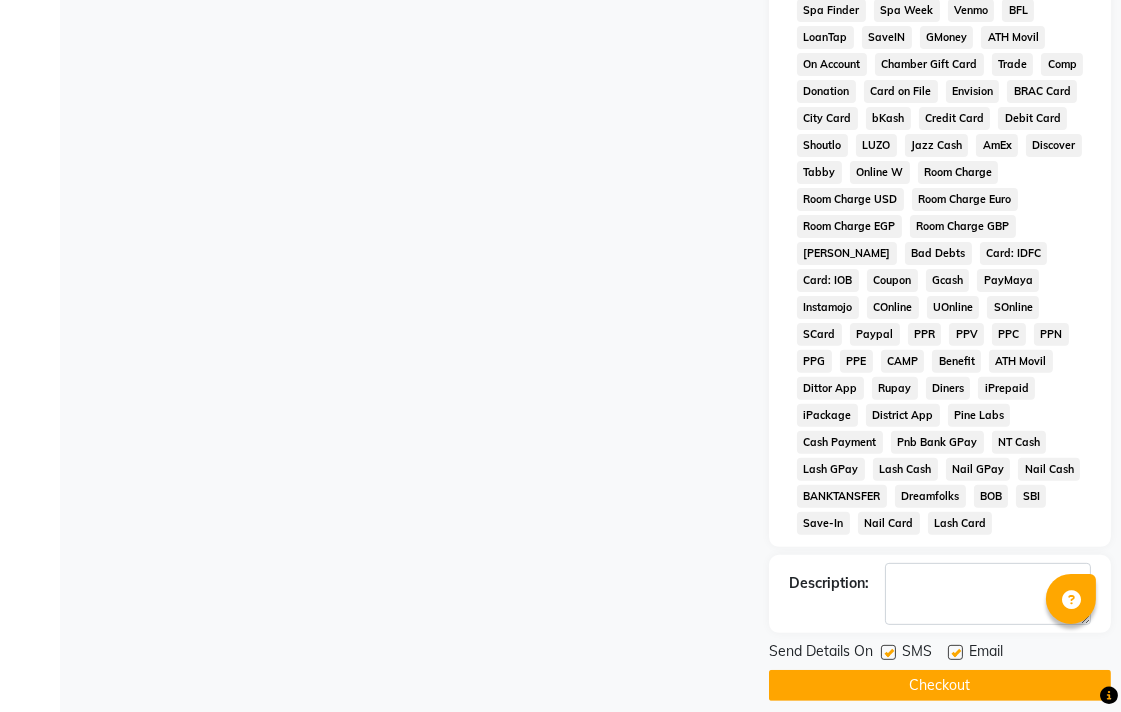 click on "Checkout" 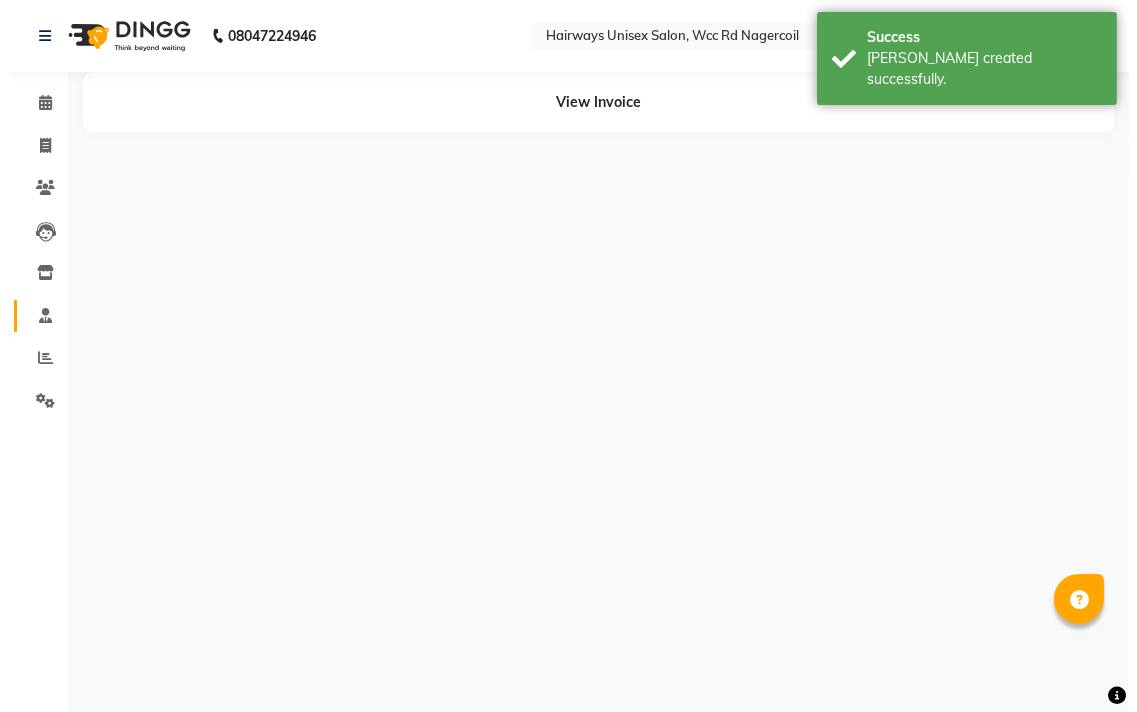 scroll, scrollTop: 0, scrollLeft: 0, axis: both 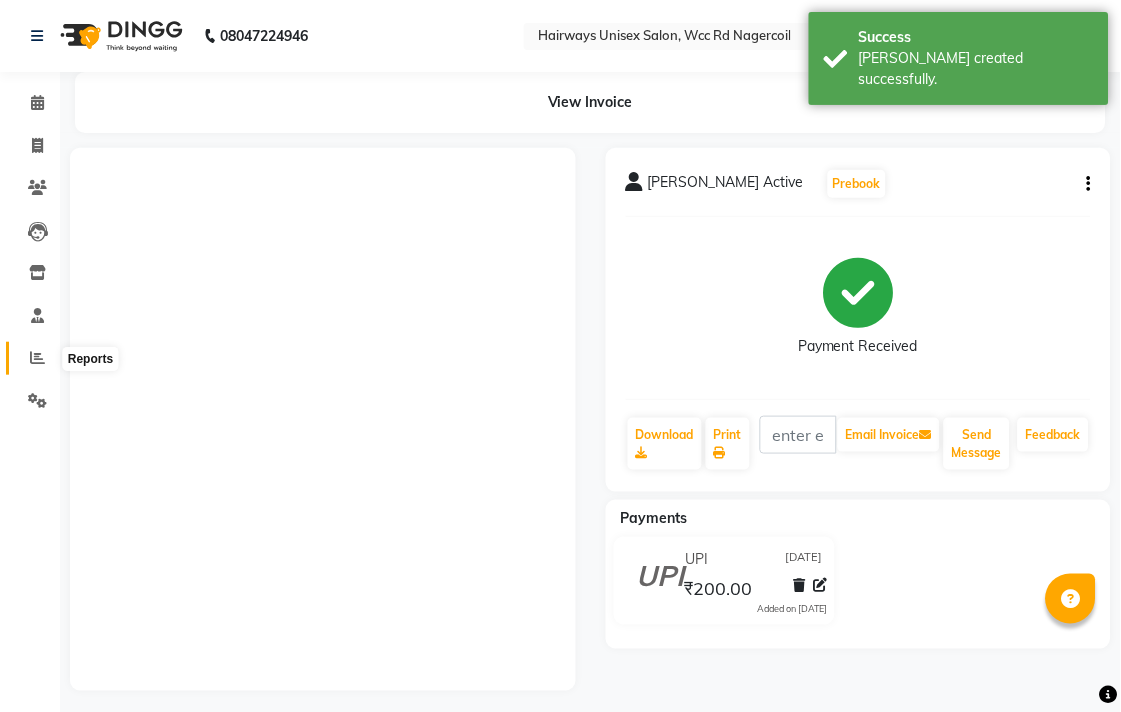 click 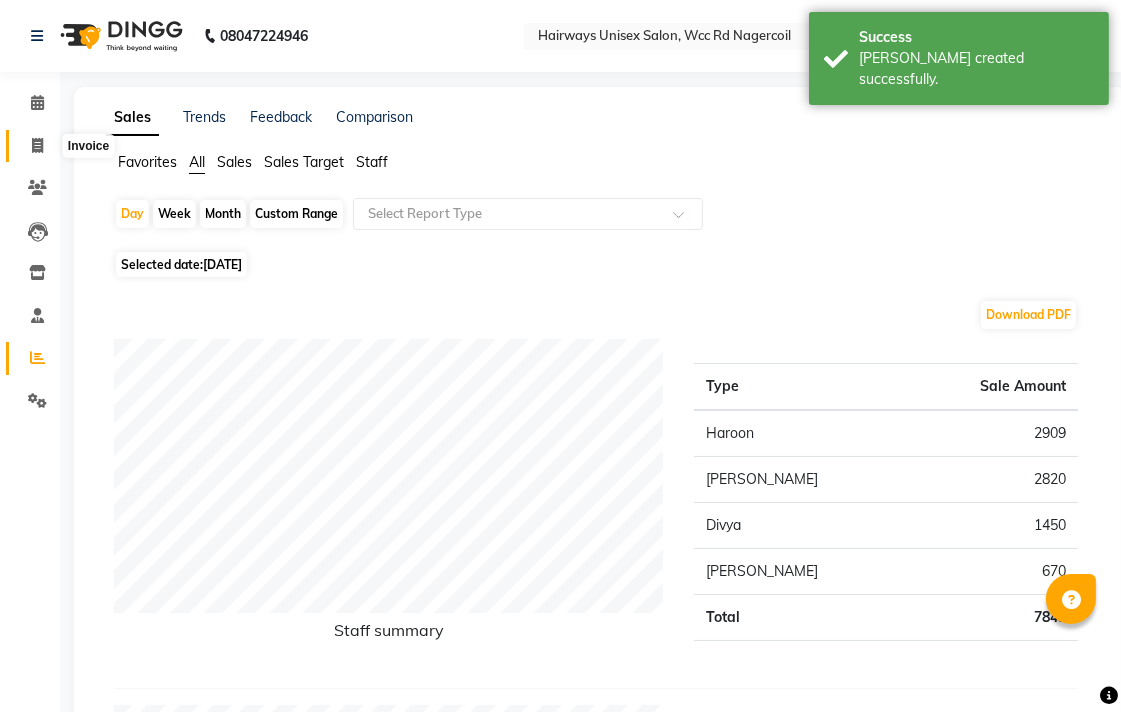 click 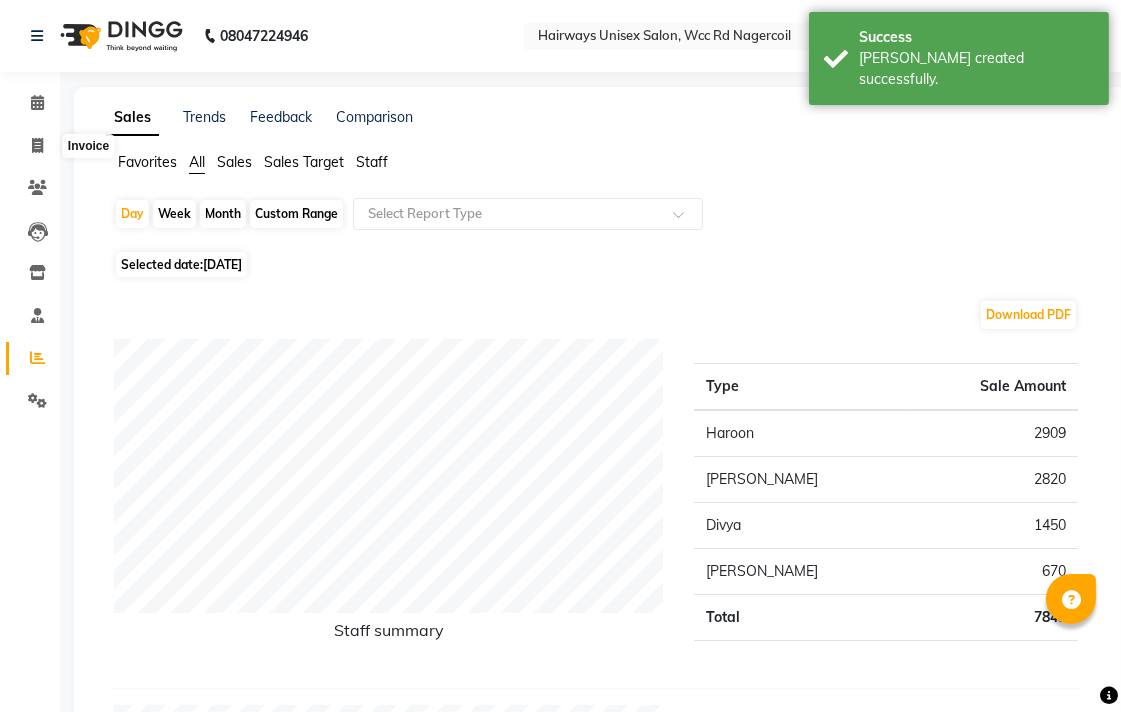 select on "service" 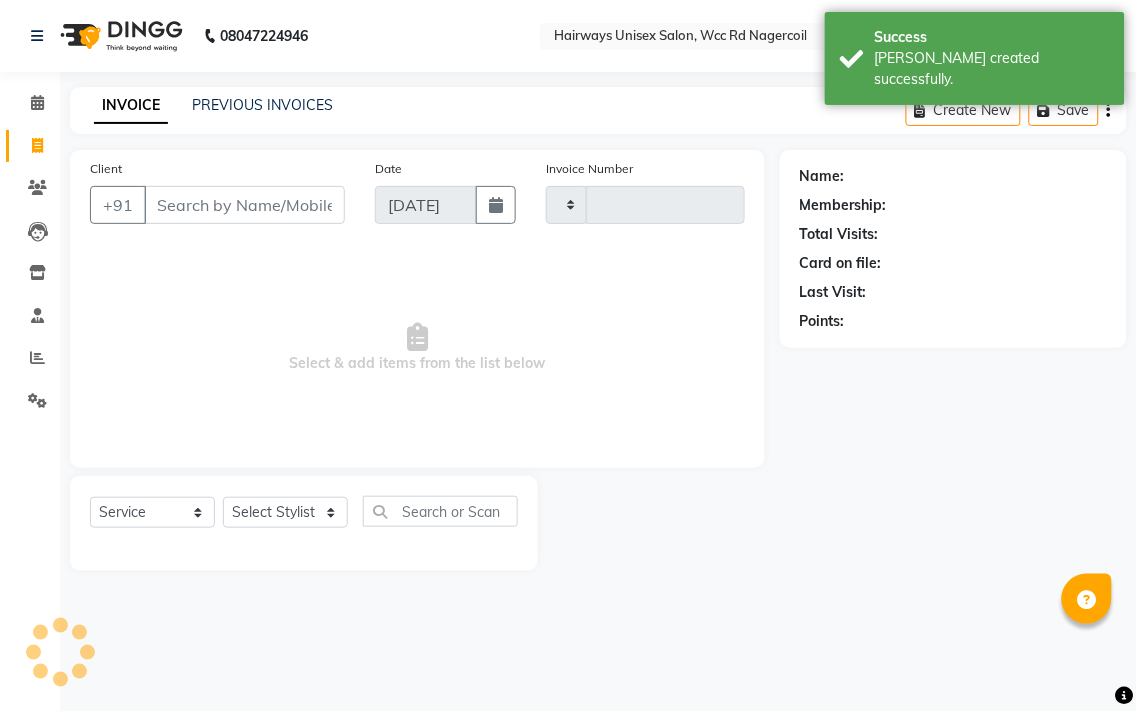 type on "4428" 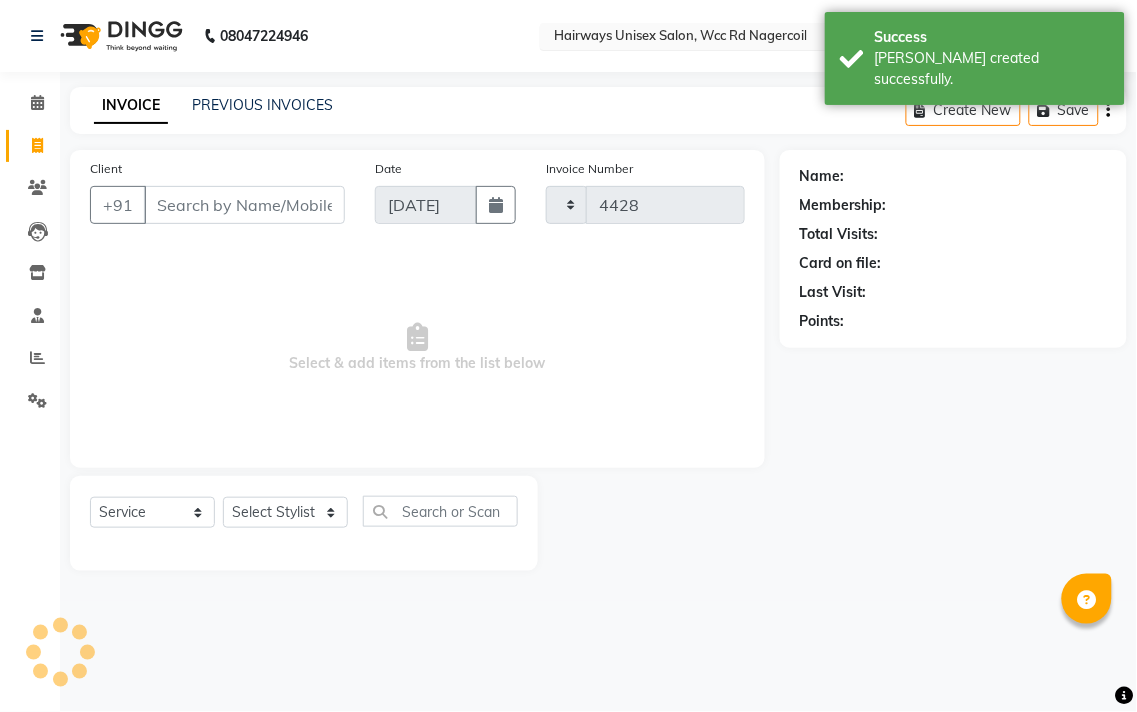 select on "6523" 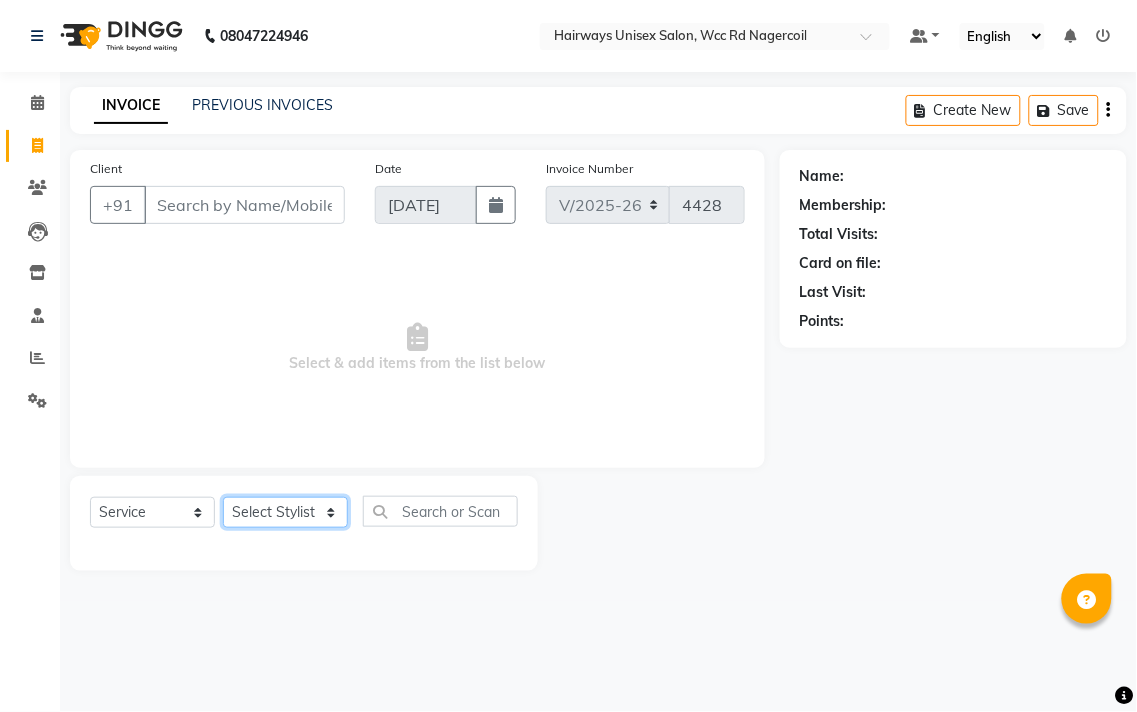click on "Select Stylist Admin Chitra divya [PERSON_NAME] [PERSON_NAME] Reception [PERSON_NAME] [PERSON_NAME] Talib" 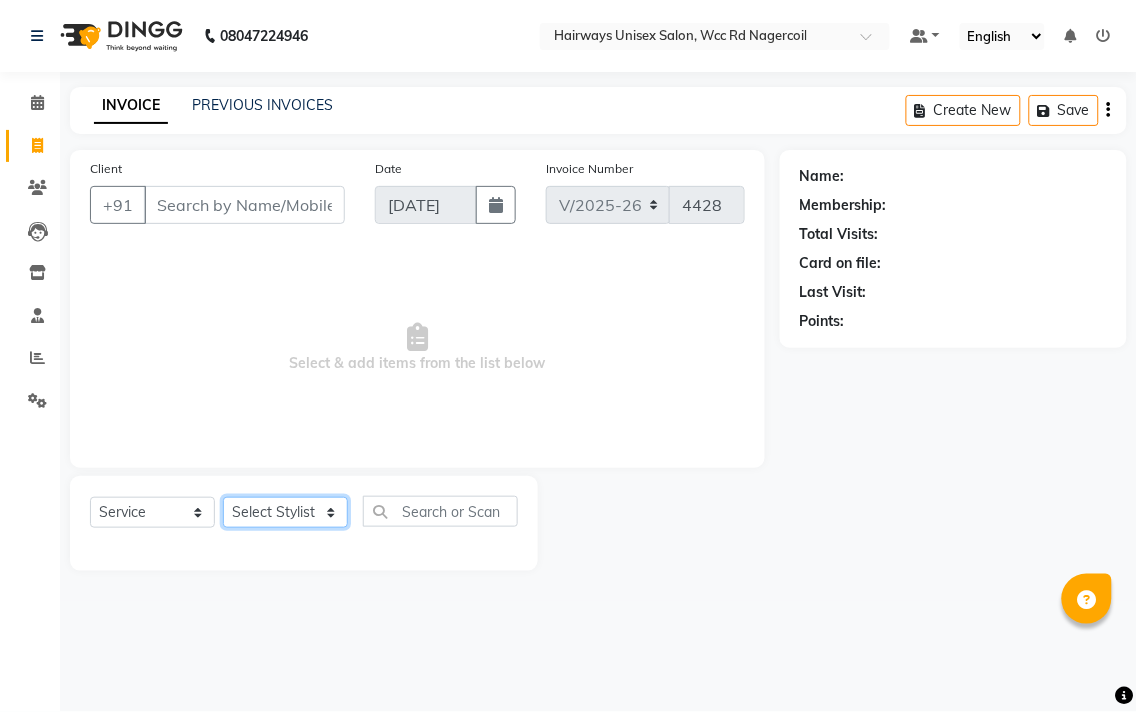 select on "54333" 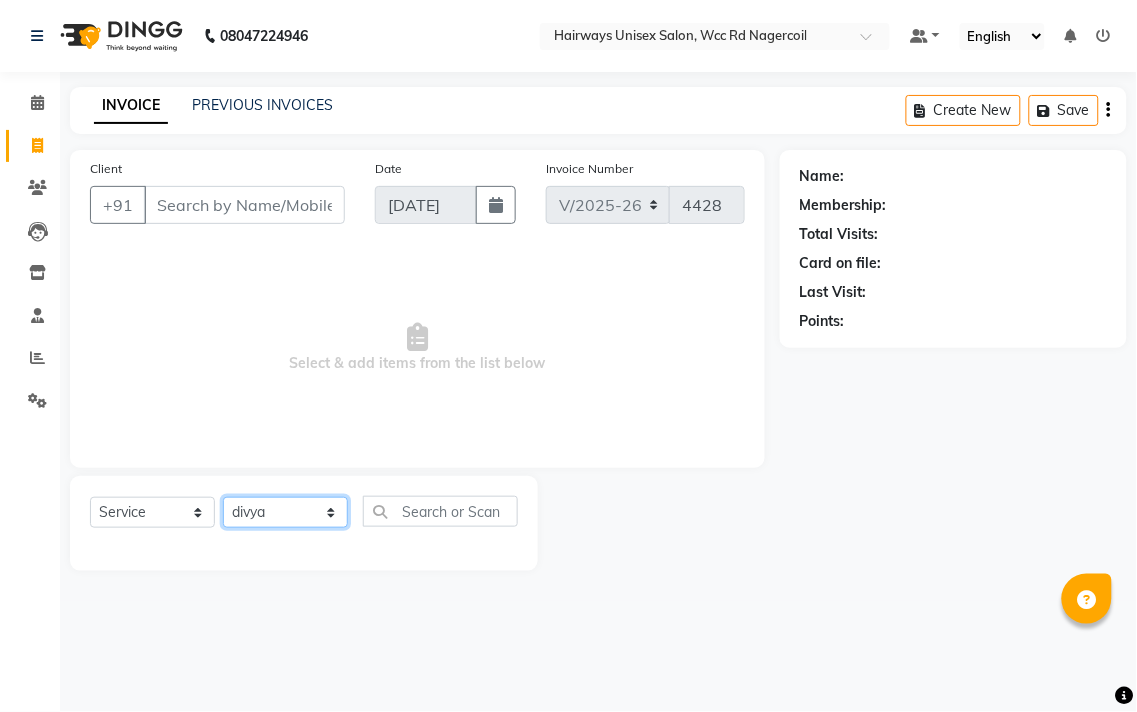 click on "Select Stylist Admin Chitra divya [PERSON_NAME] [PERSON_NAME] Reception [PERSON_NAME] [PERSON_NAME] Talib" 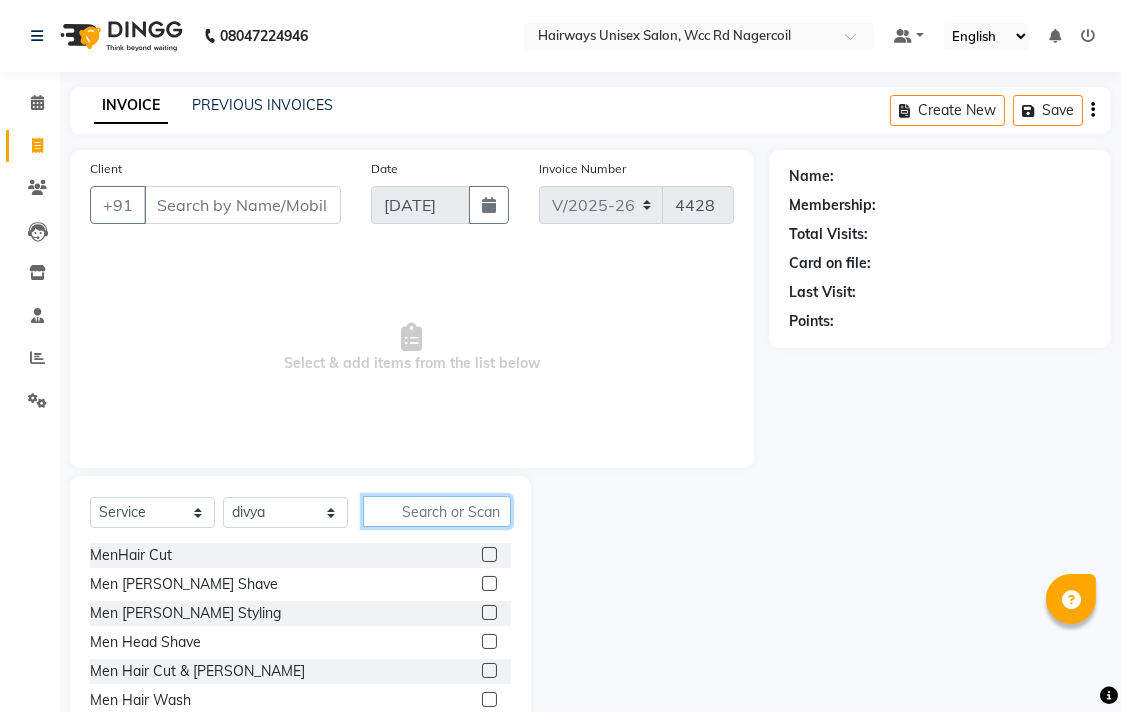 click 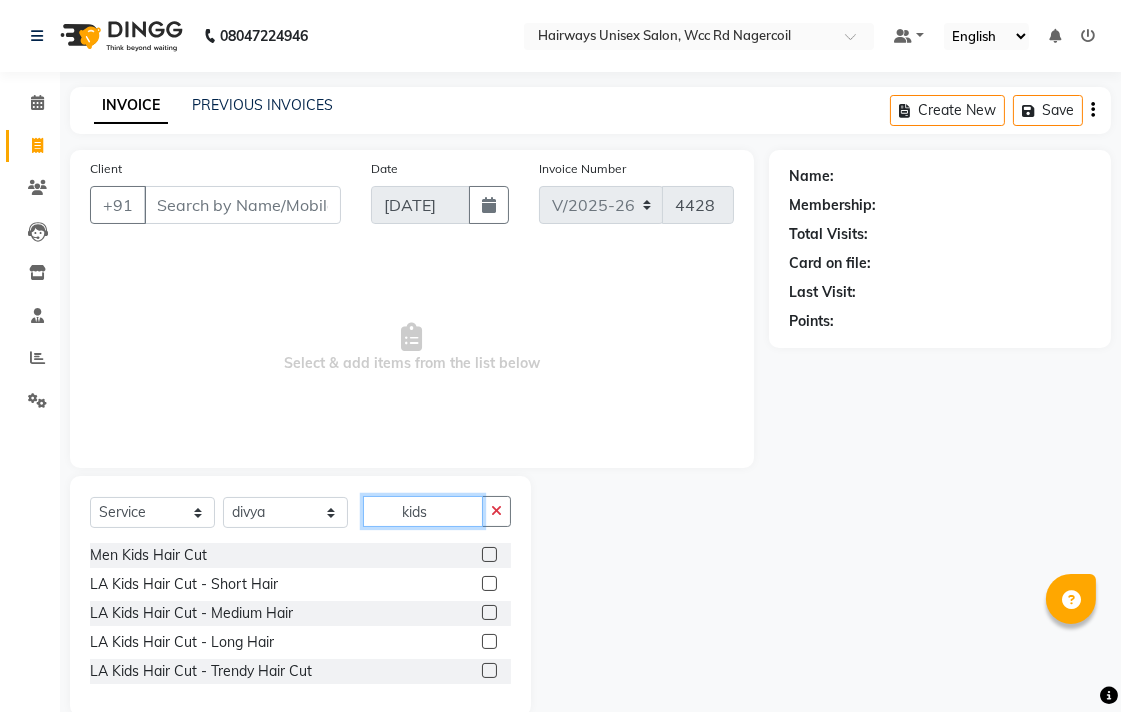 type on "kids" 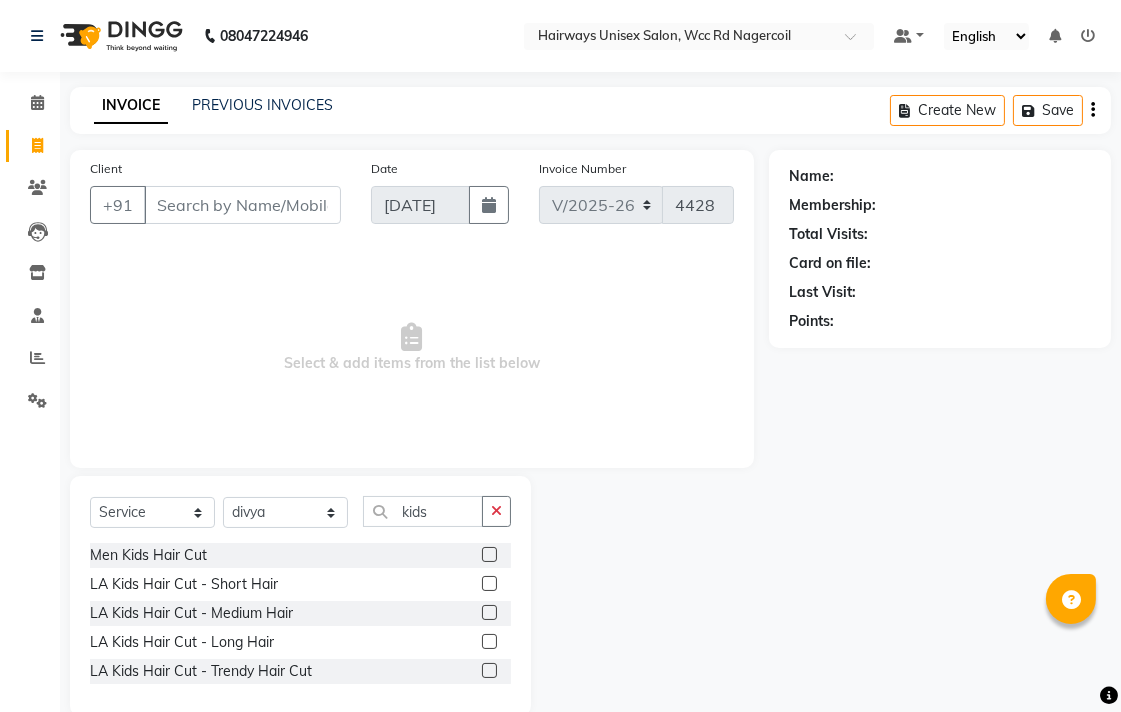click 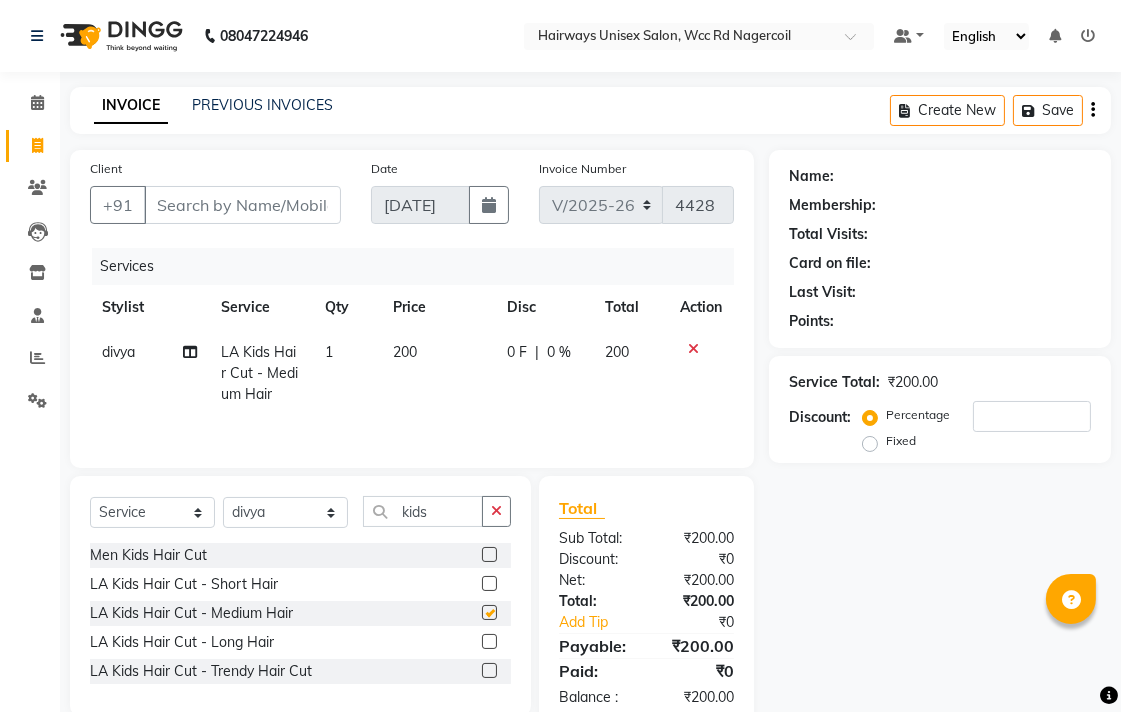 checkbox on "false" 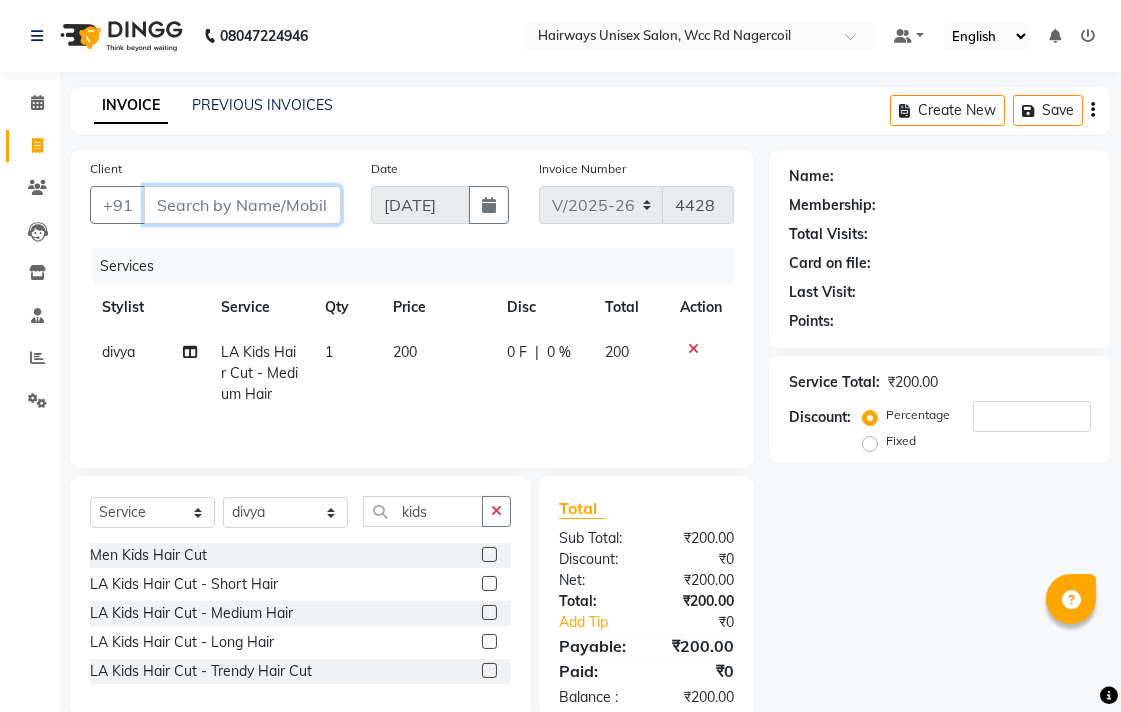 click on "Client" at bounding box center (242, 205) 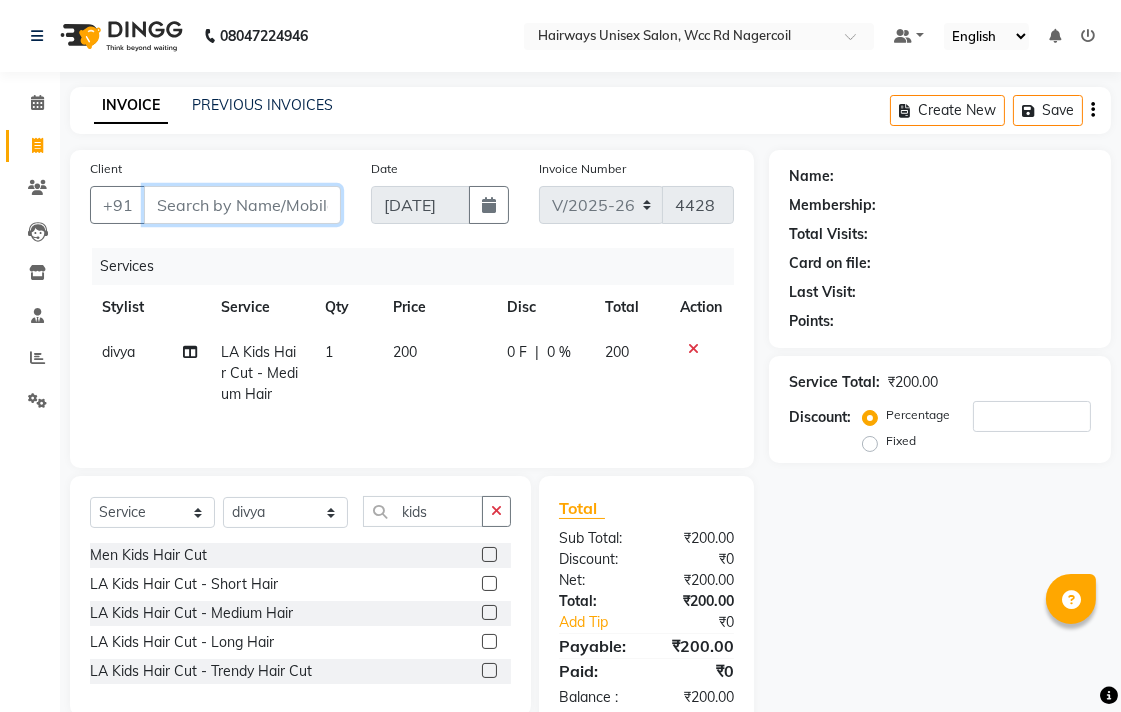 type on "8" 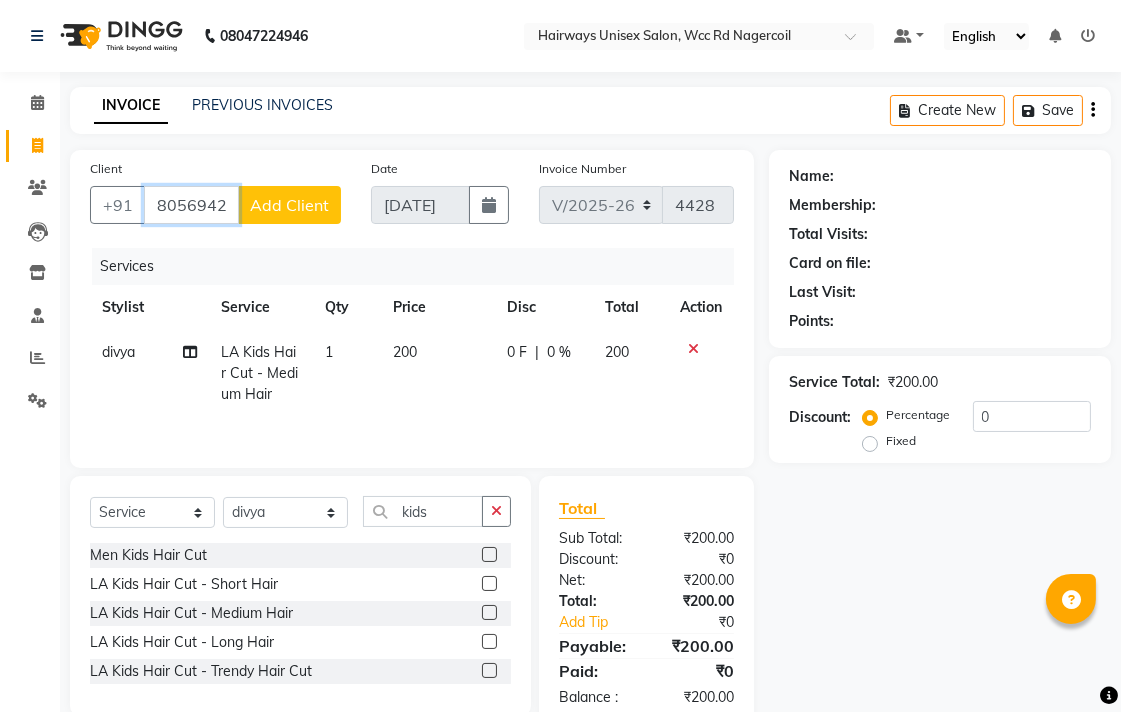 type on "8056942457" 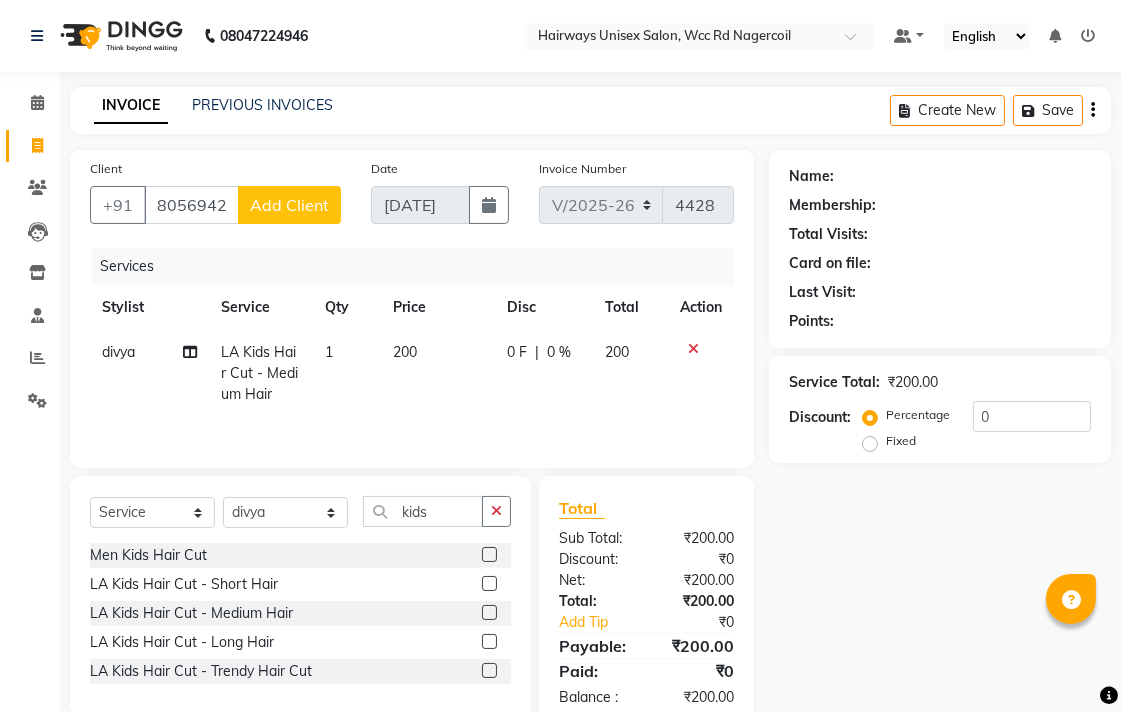 click on "Add Client" 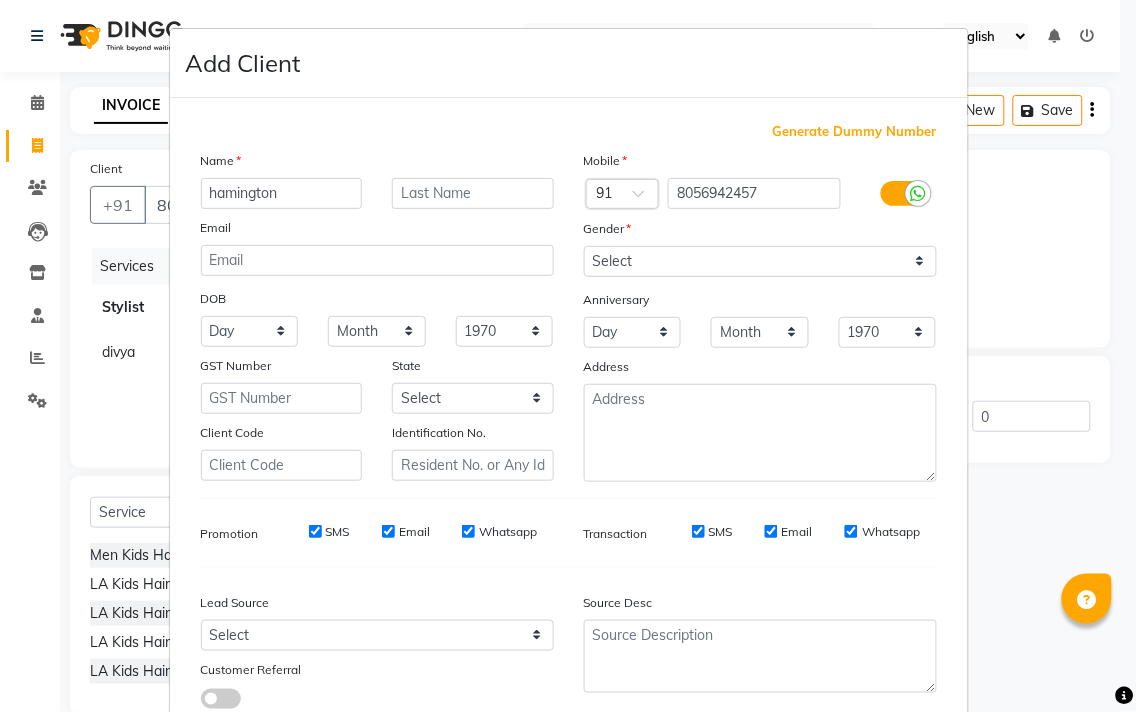 type on "hamington" 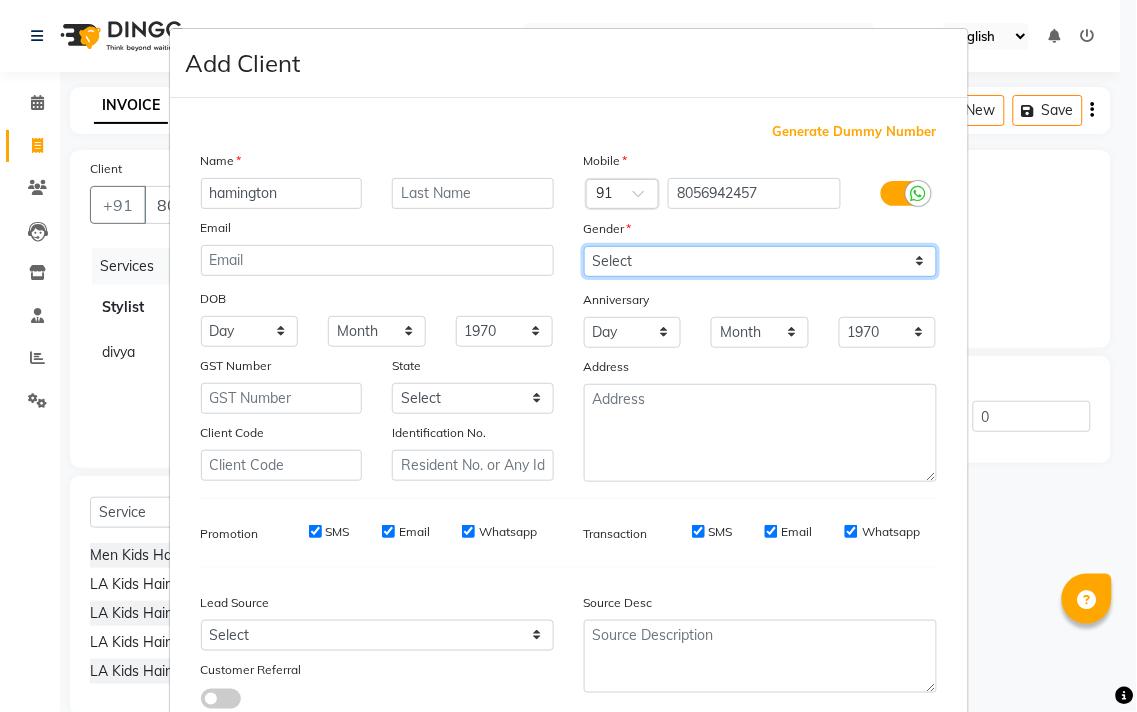 click on "Select [DEMOGRAPHIC_DATA] [DEMOGRAPHIC_DATA] Other Prefer Not To Say" at bounding box center (760, 261) 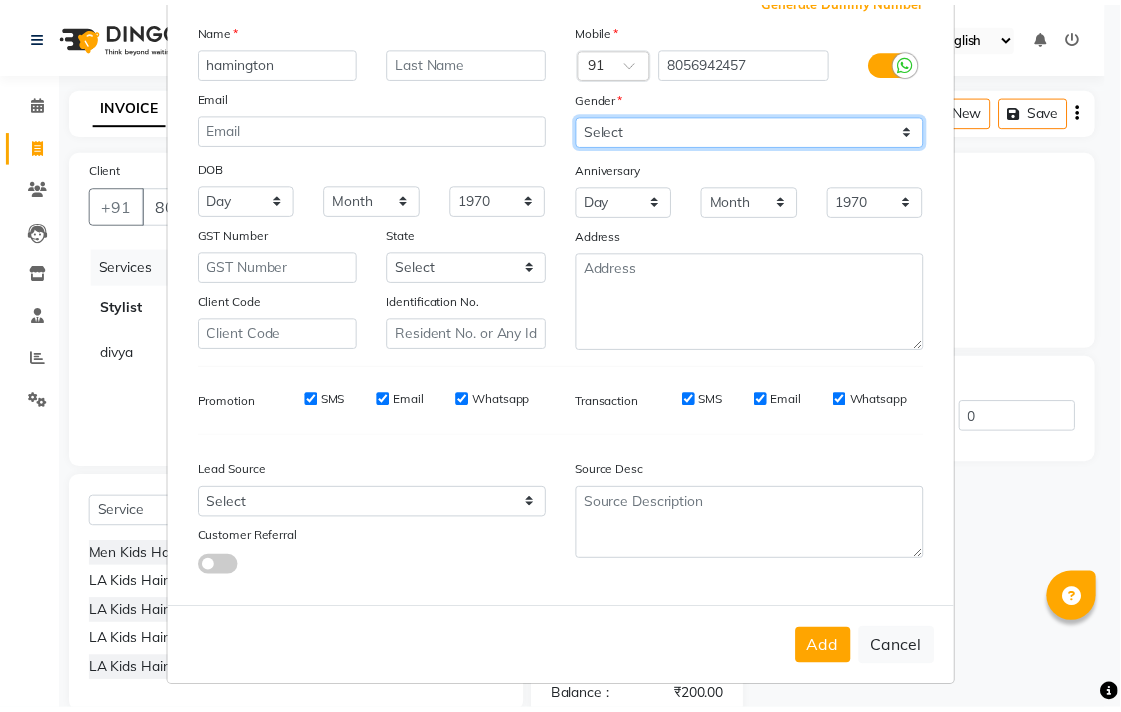 scroll, scrollTop: 138, scrollLeft: 0, axis: vertical 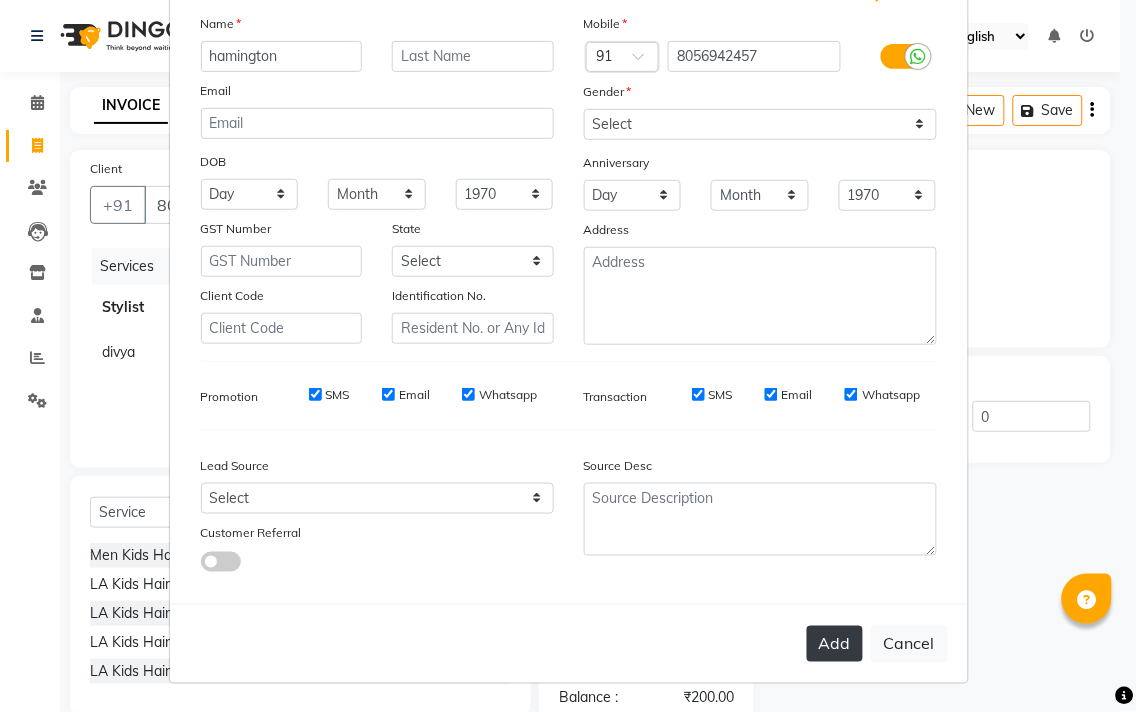 click on "Add" at bounding box center (835, 644) 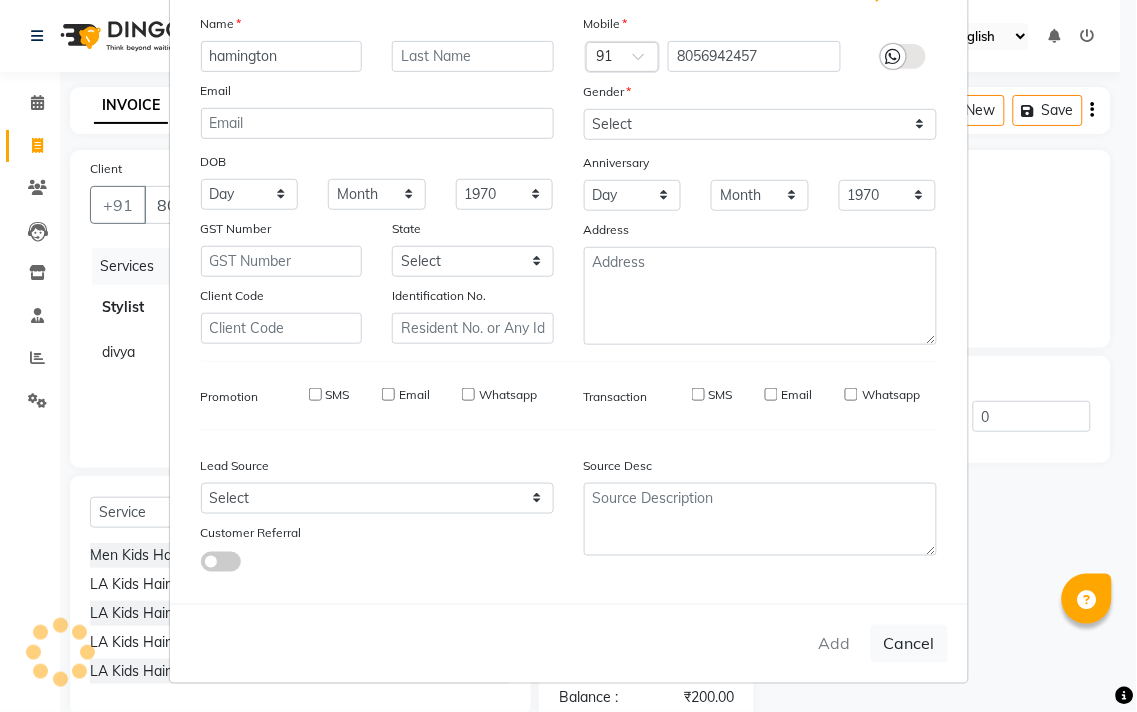 type on "80******57" 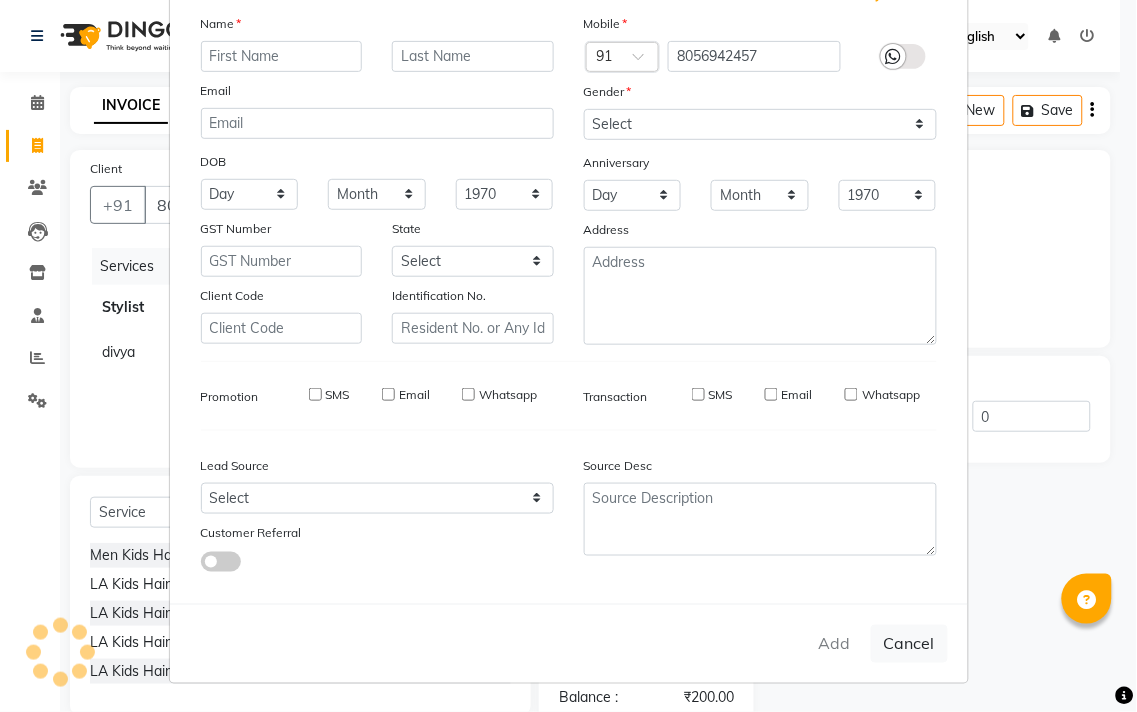 select 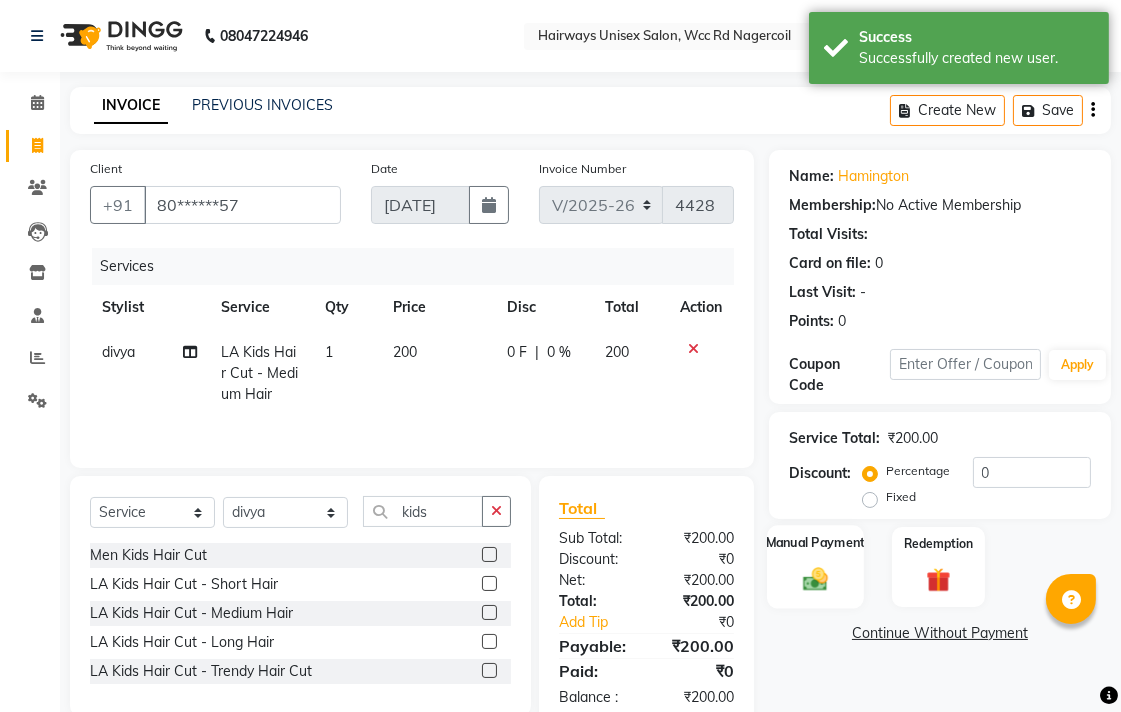 click on "Manual Payment" 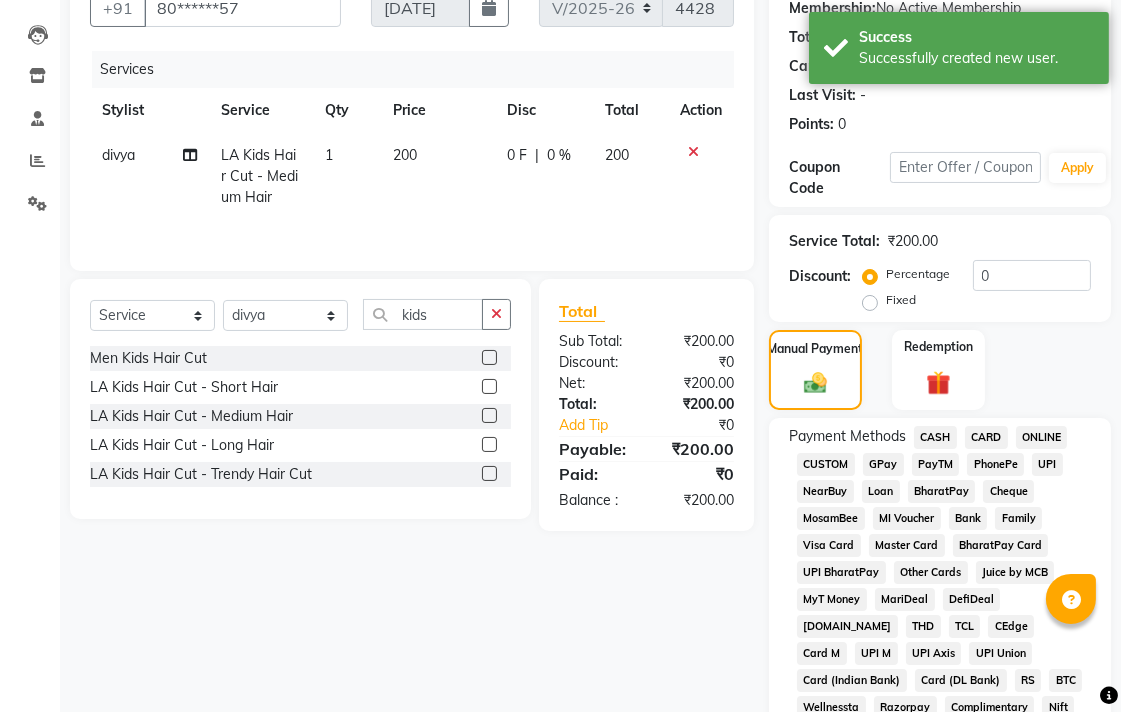 scroll, scrollTop: 555, scrollLeft: 0, axis: vertical 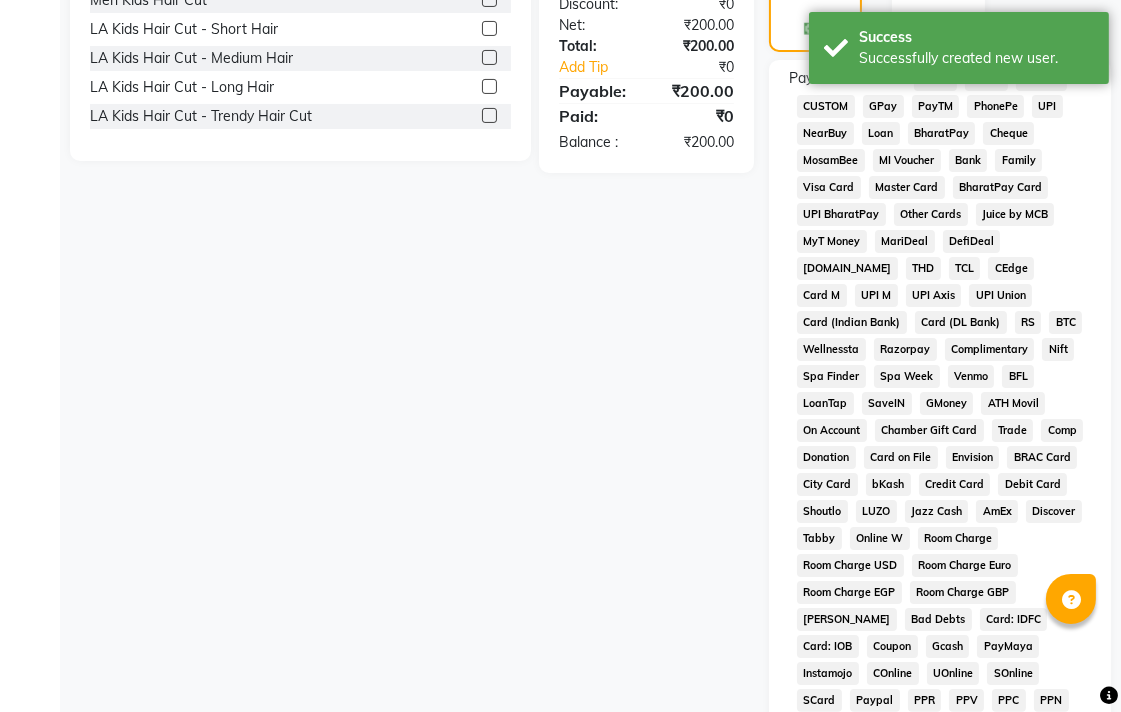 click on "UPI" 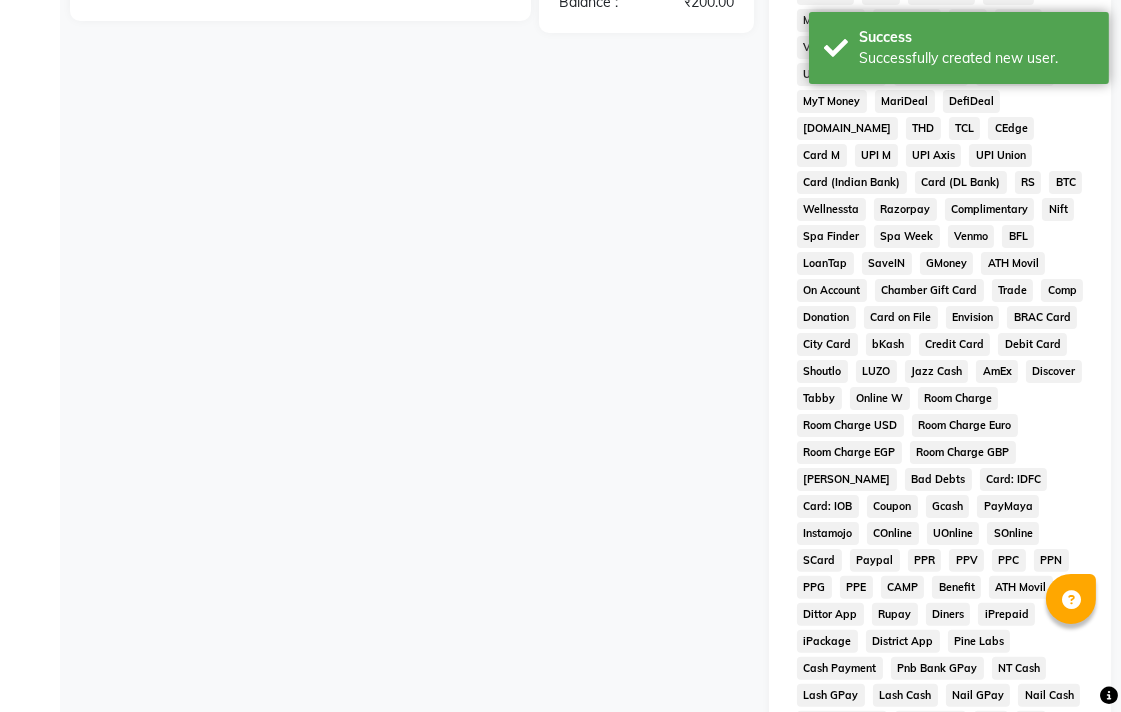 scroll, scrollTop: 913, scrollLeft: 0, axis: vertical 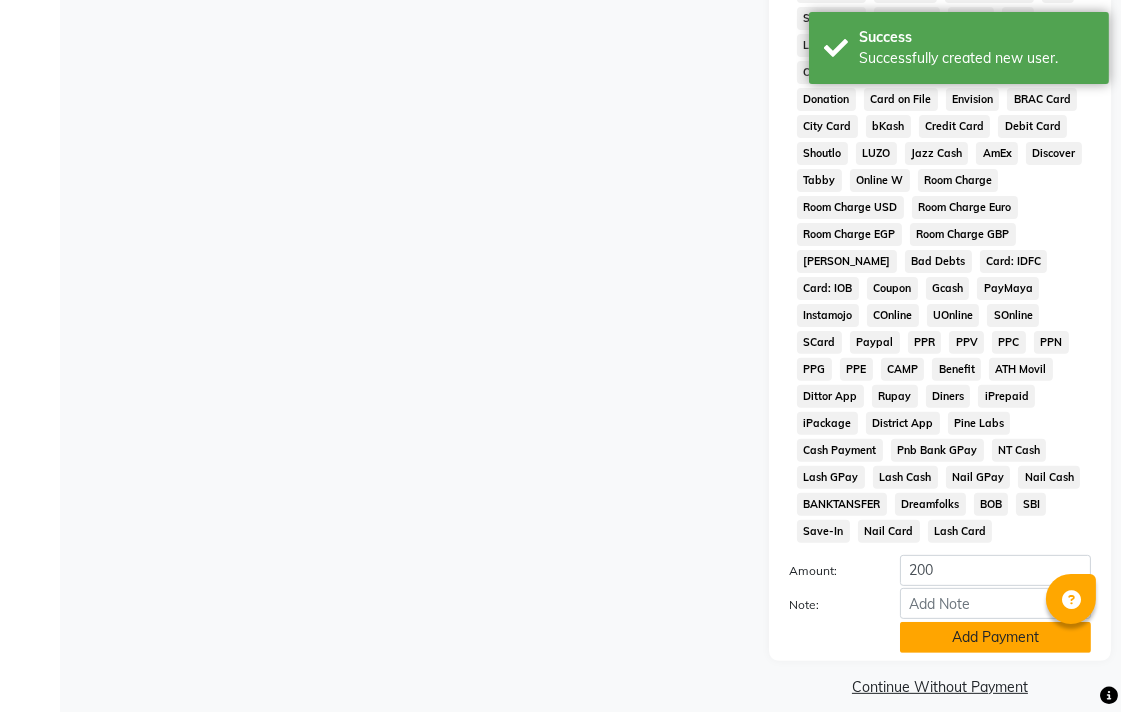 click on "Add Payment" 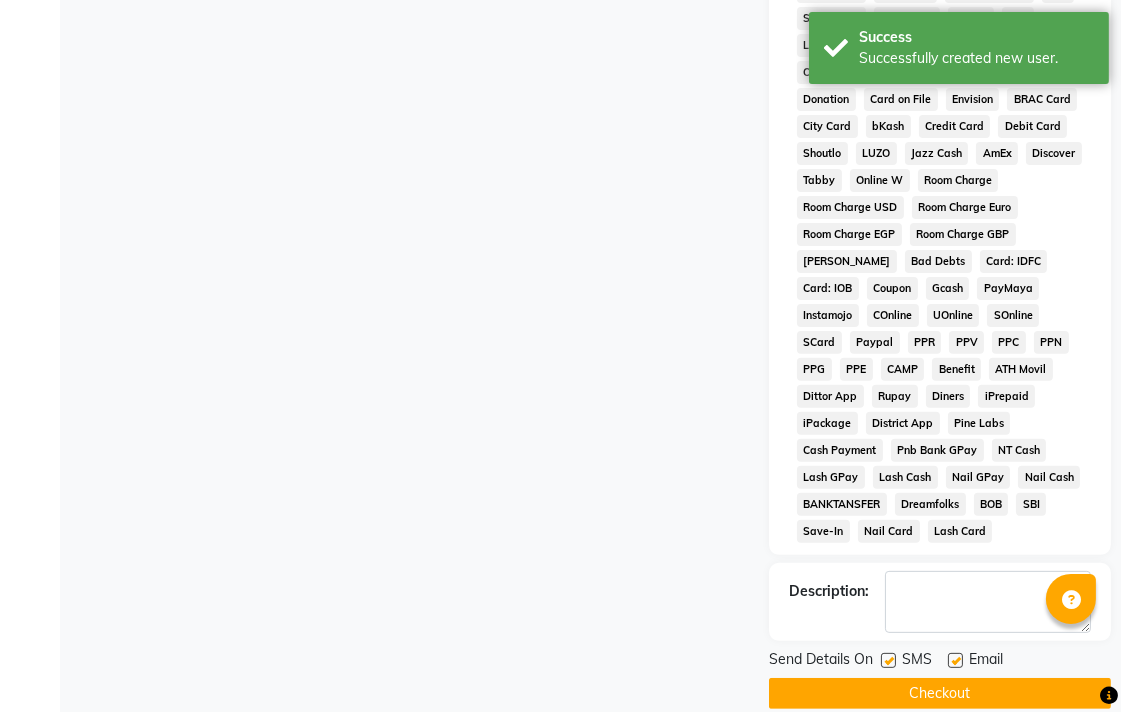 click on "Checkout" 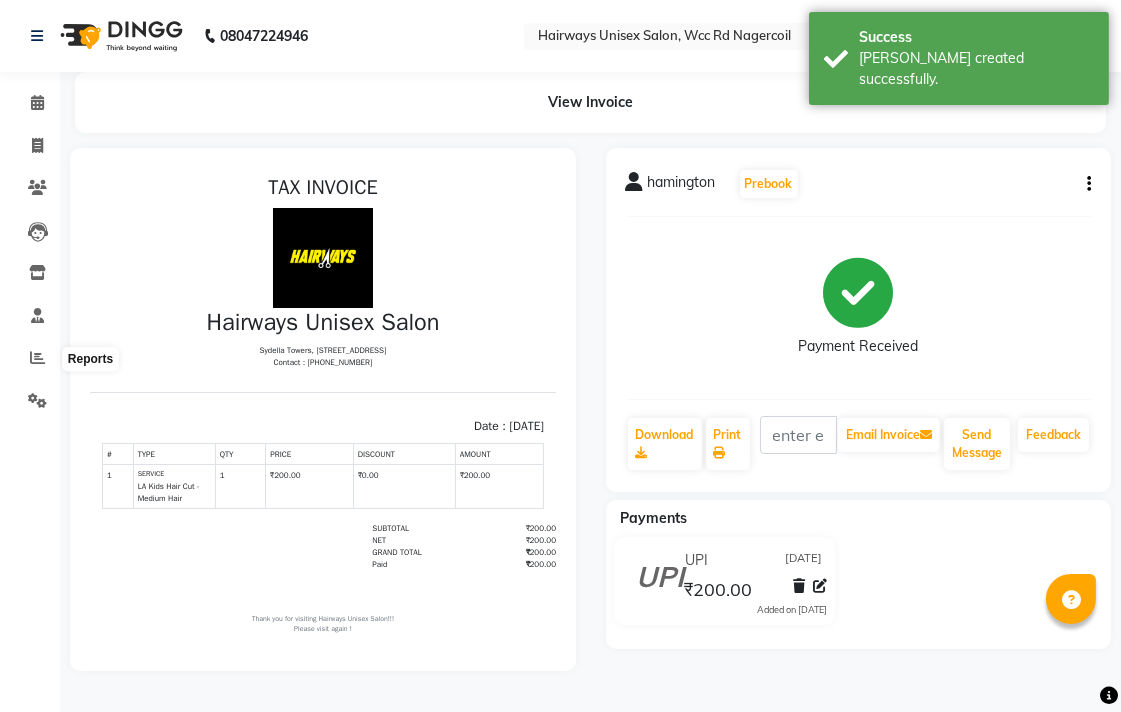 scroll, scrollTop: 0, scrollLeft: 0, axis: both 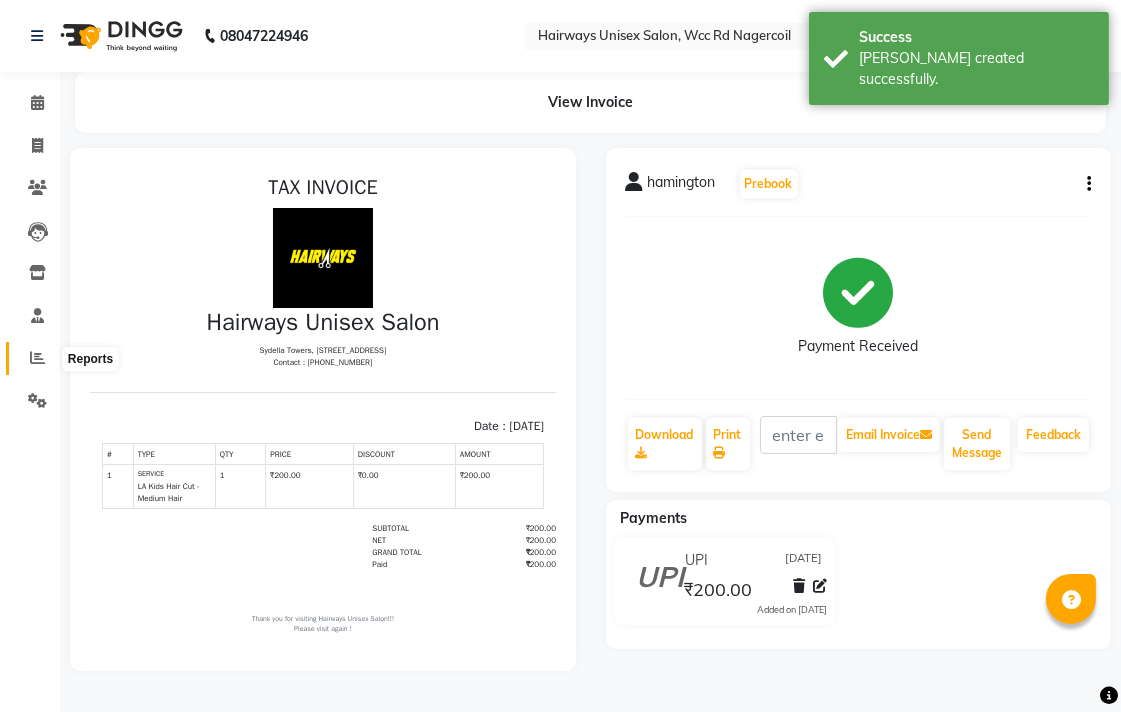 click 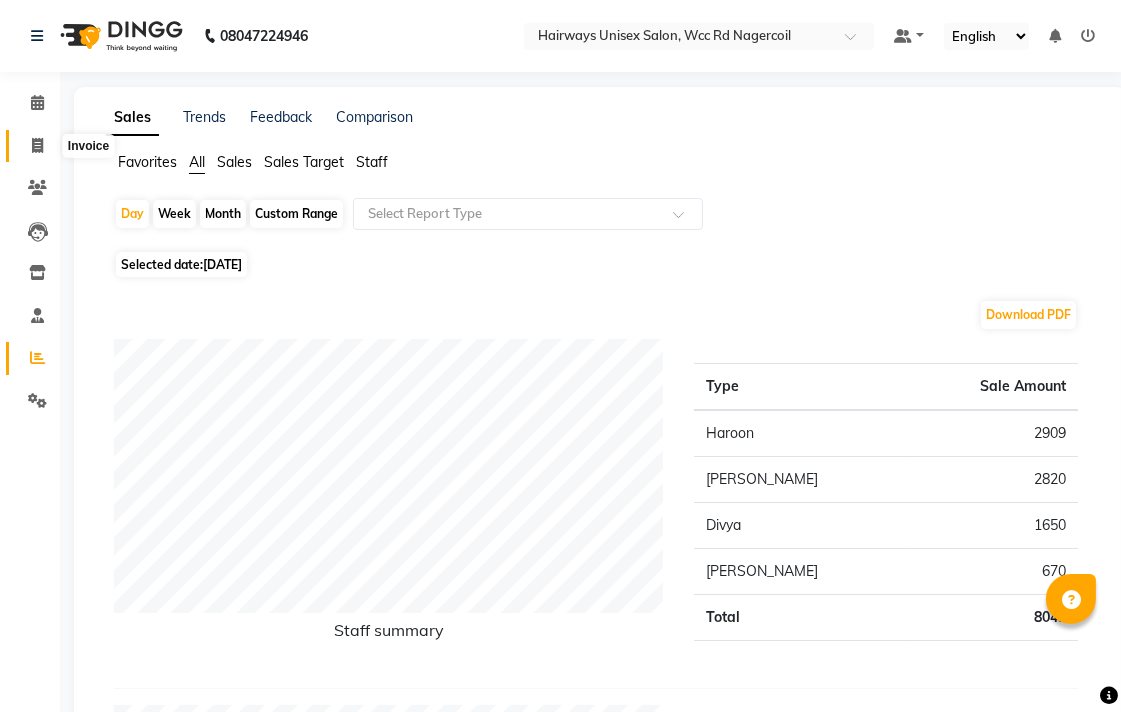 click 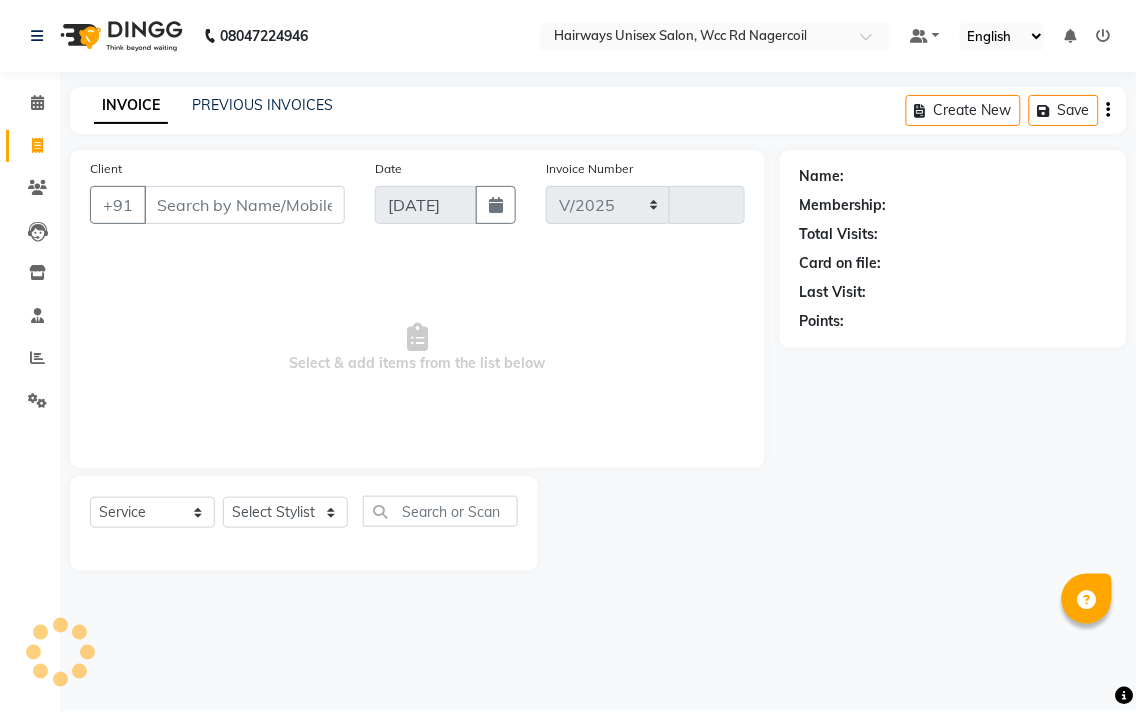 select on "6523" 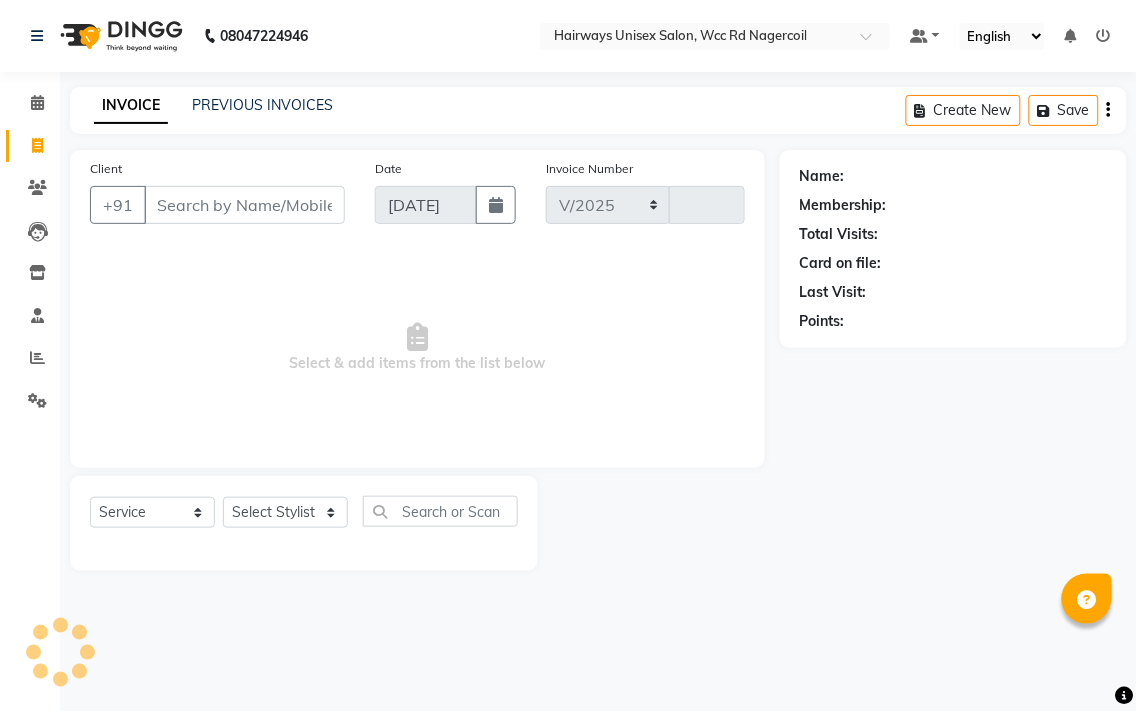type on "4429" 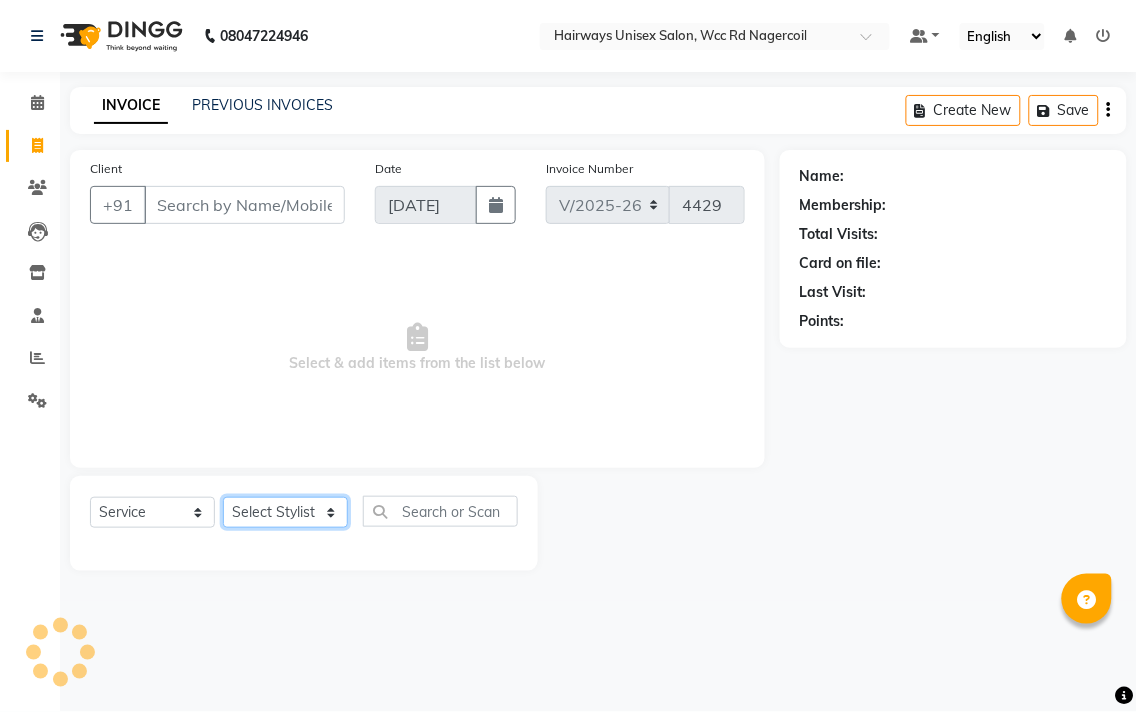 click on "Select Stylist" 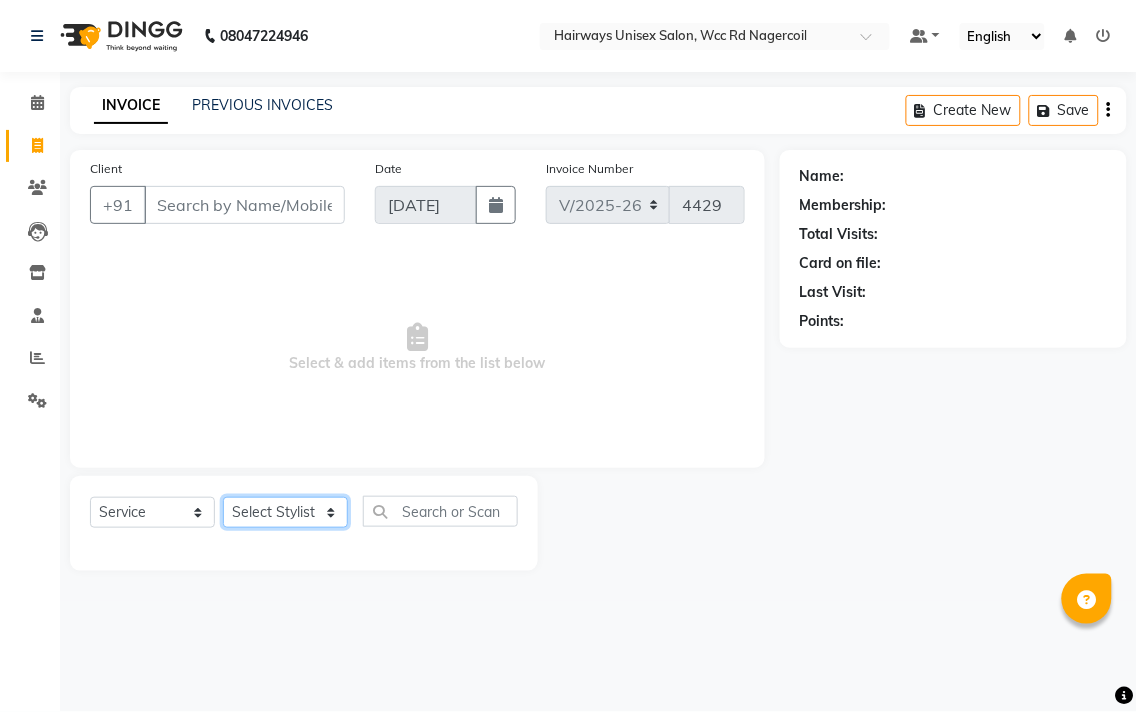 select on "49920" 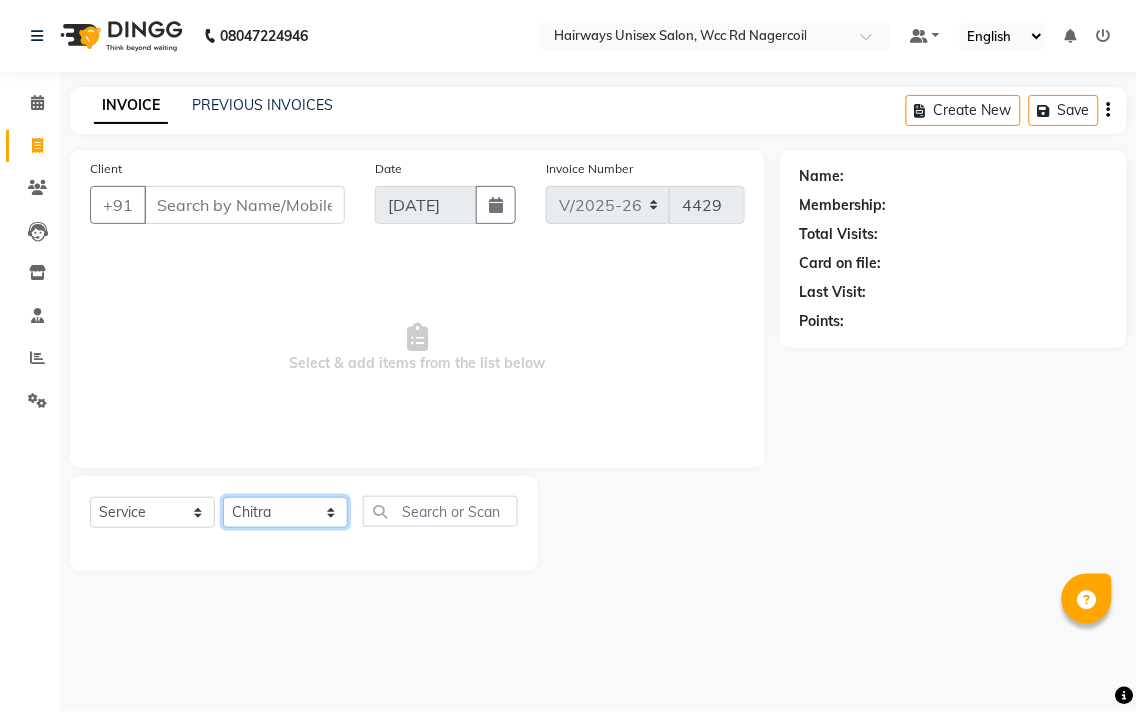 click on "Select Stylist Admin Chitra divya [PERSON_NAME] [PERSON_NAME] Reception [PERSON_NAME] [PERSON_NAME] Talib" 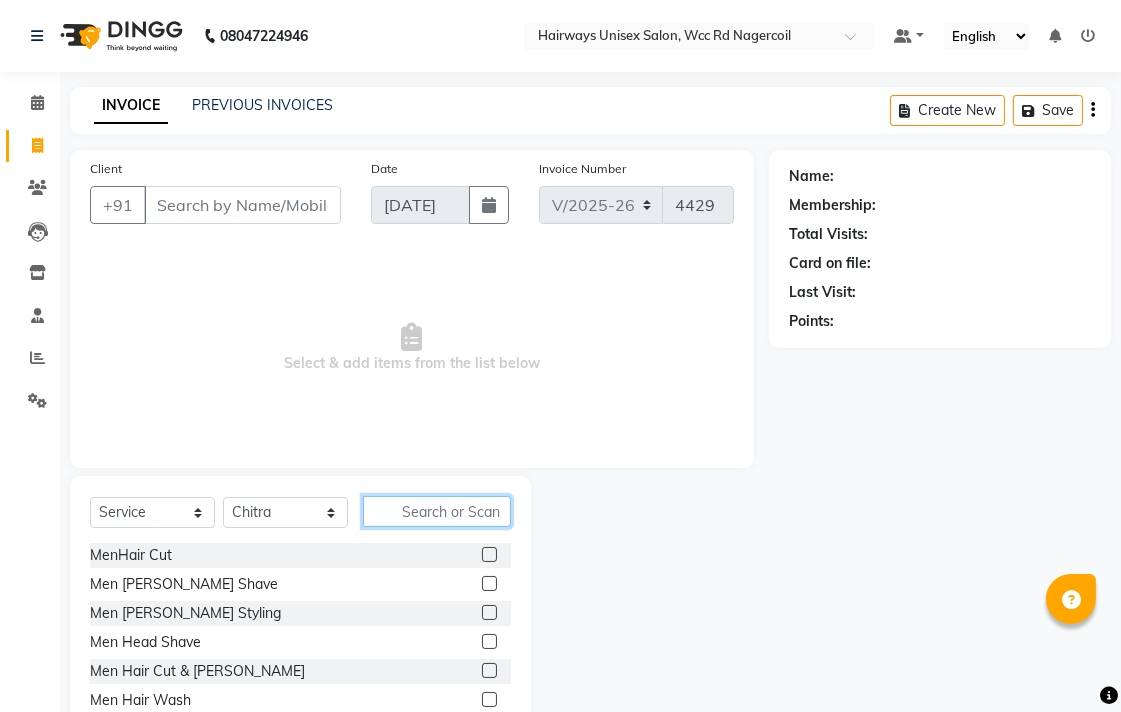 click 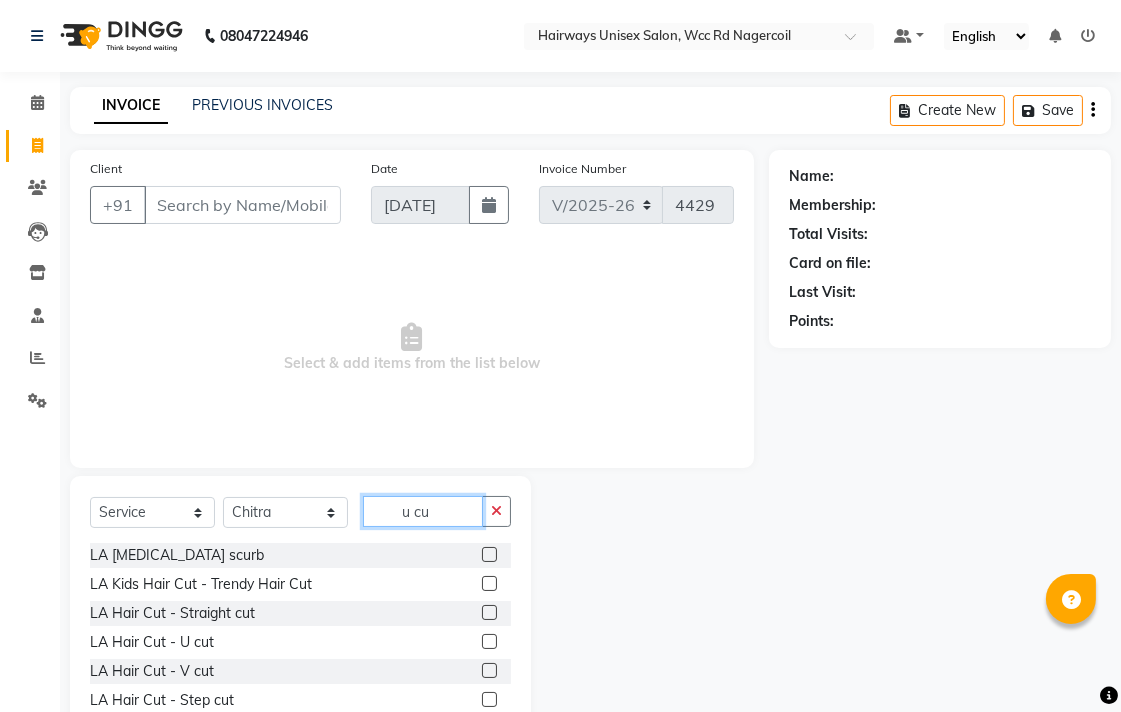 type on "u cu" 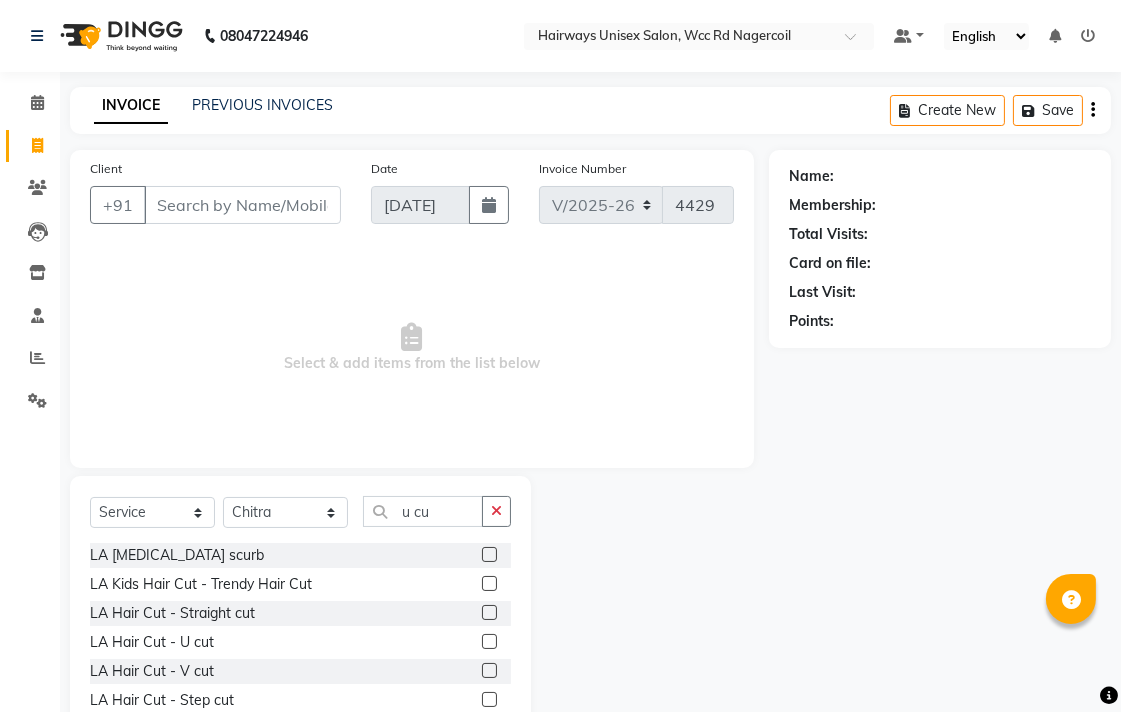 click 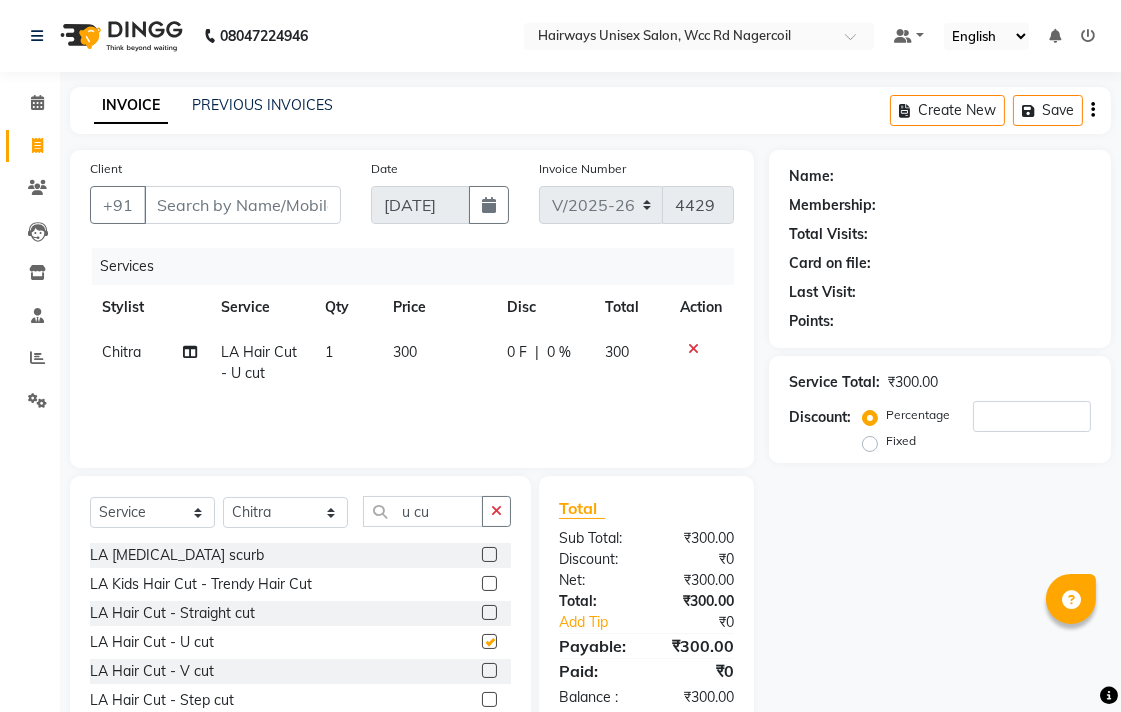 checkbox on "false" 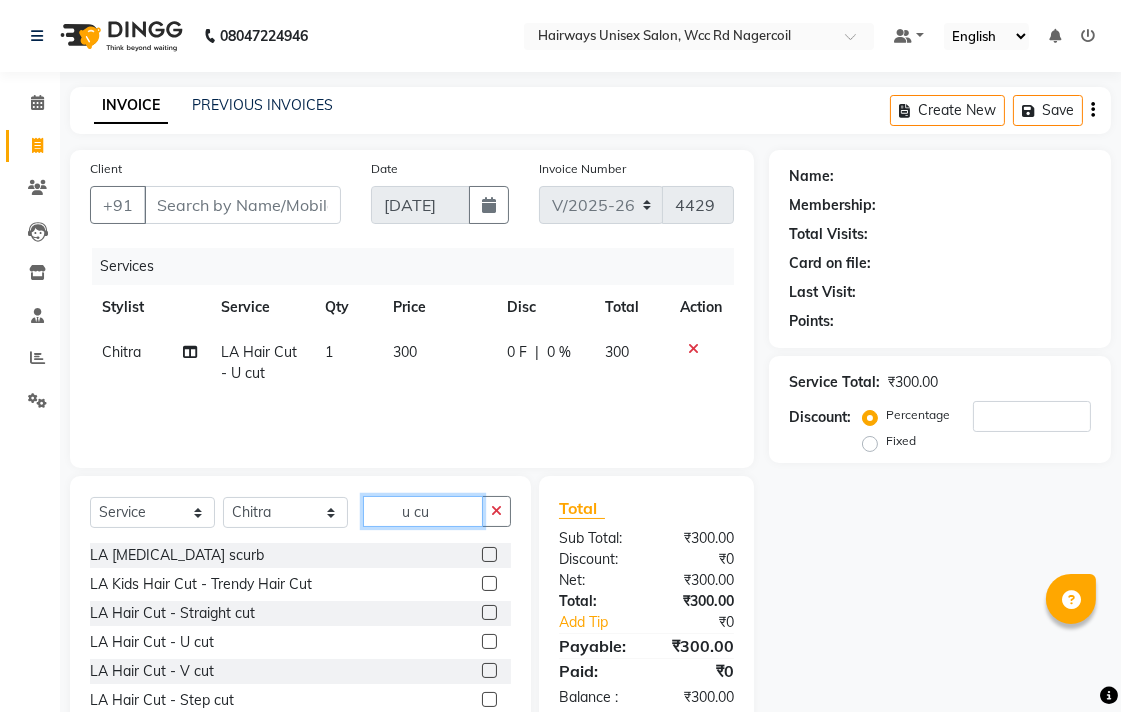 click on "u cu" 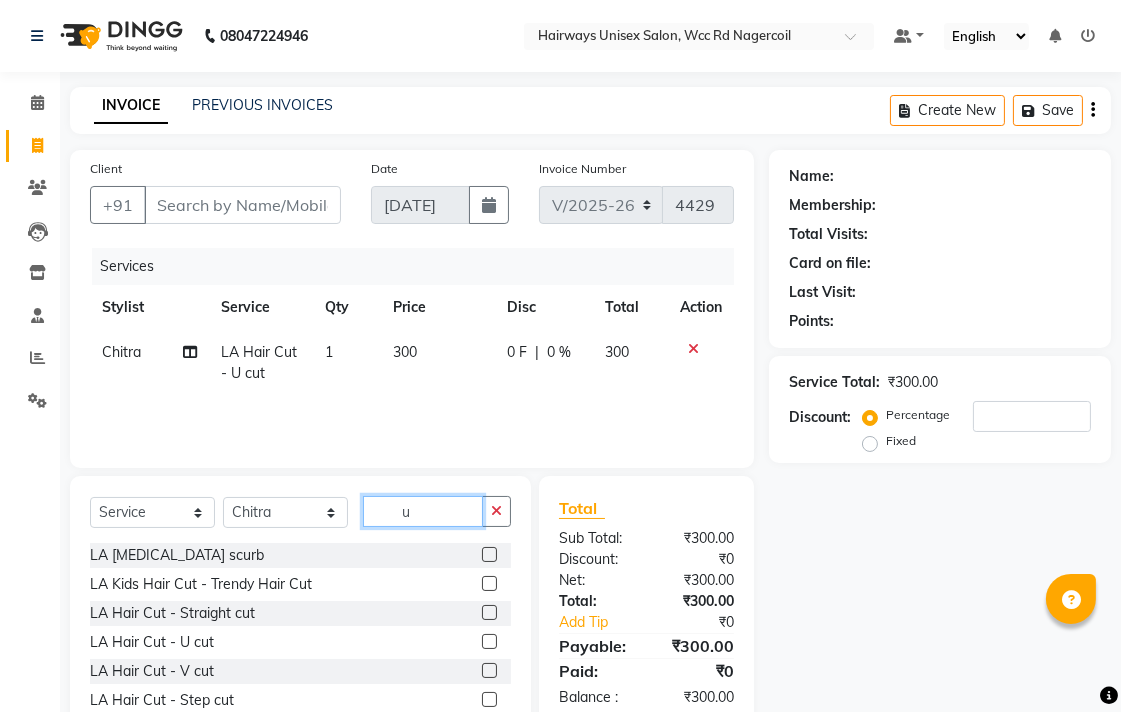 type on "u" 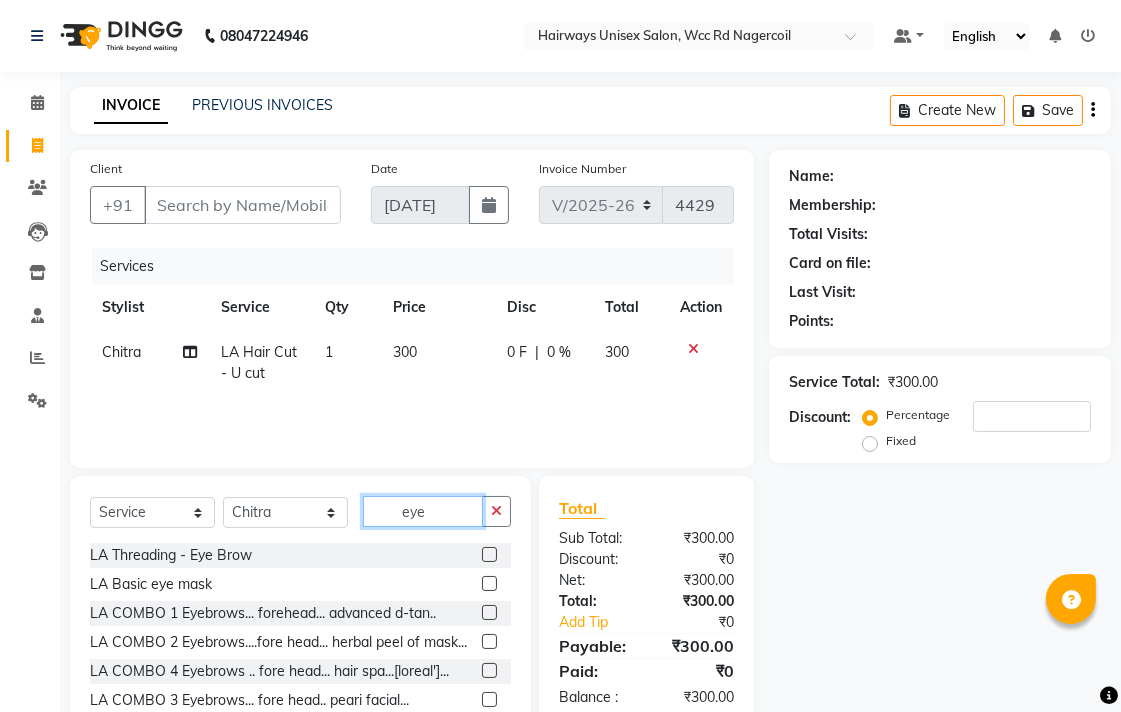 type on "eye" 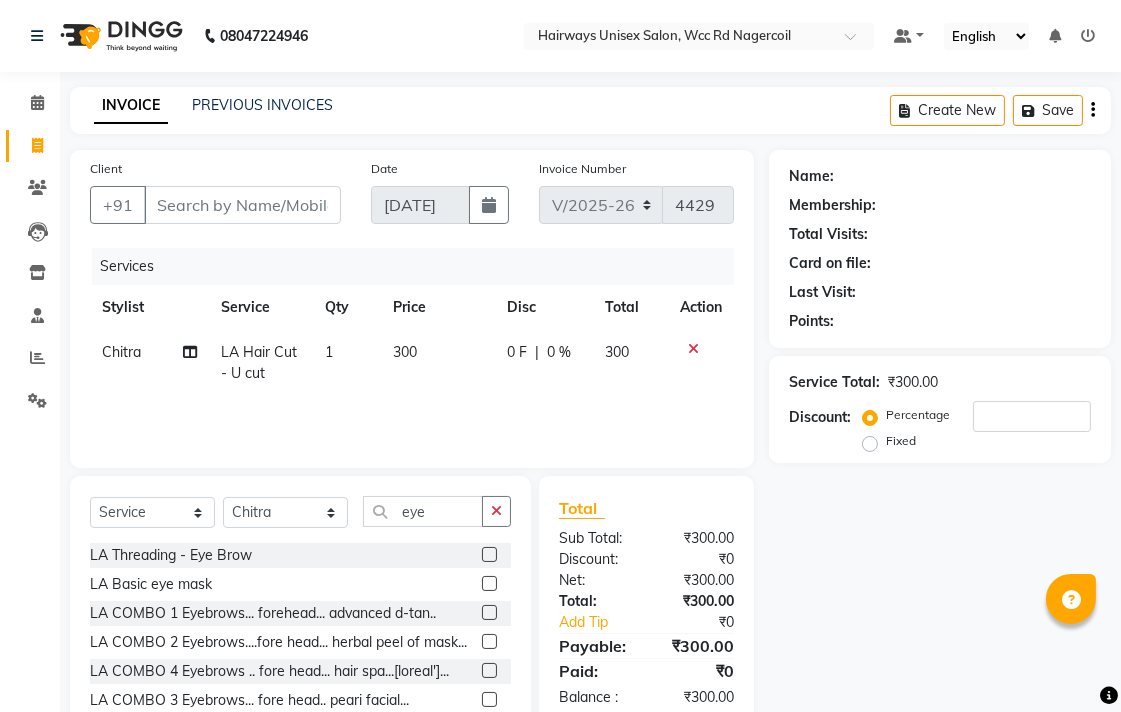 click 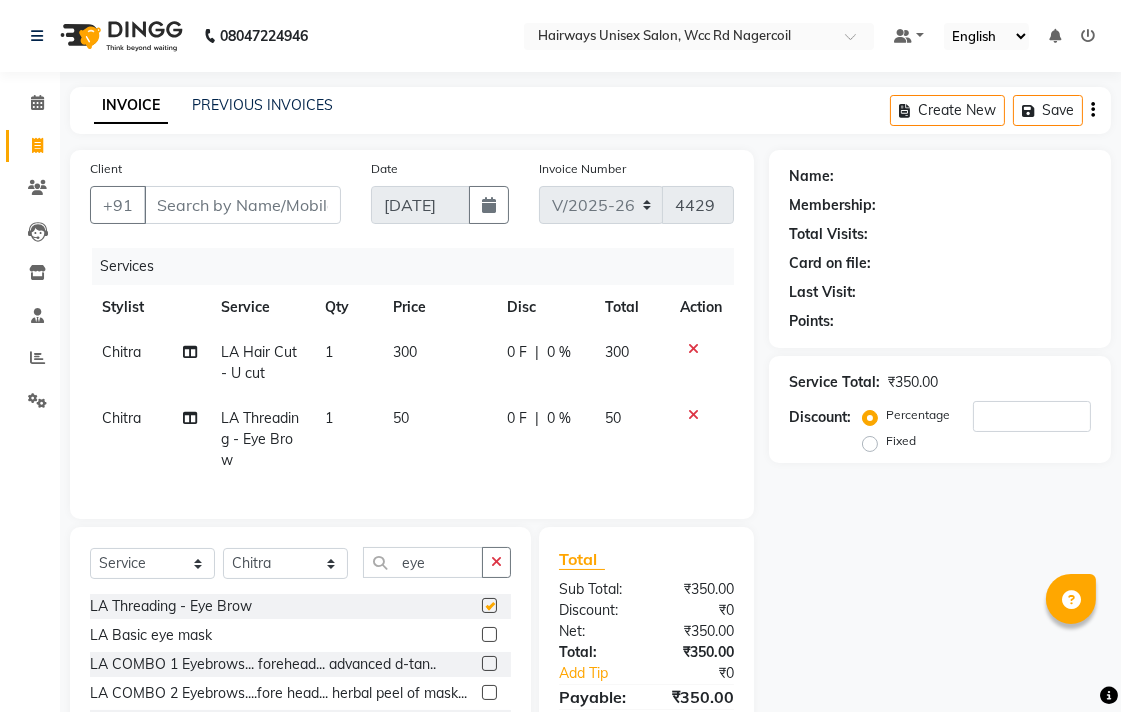checkbox on "false" 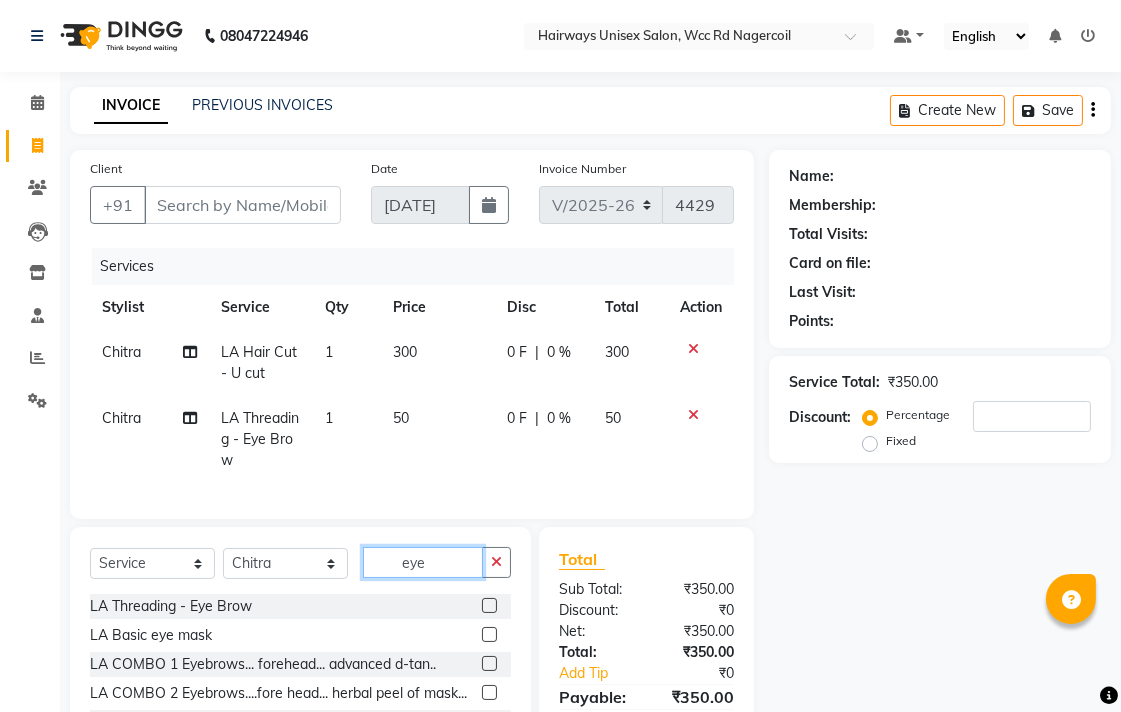 click on "eye" 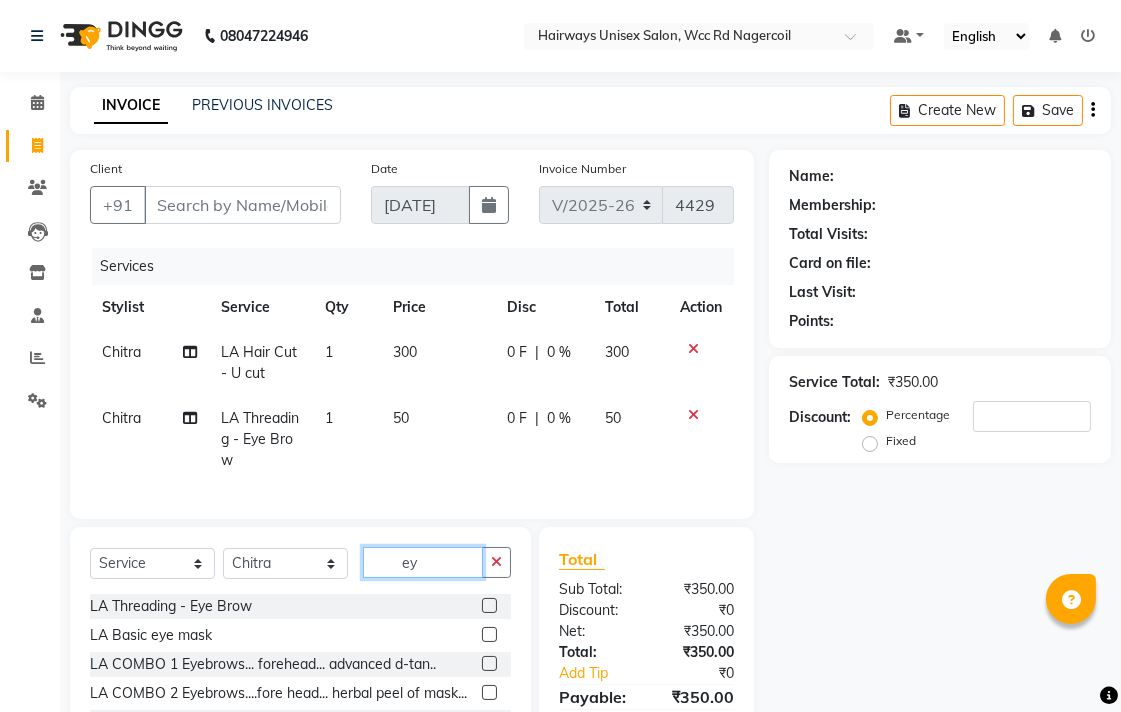 type on "e" 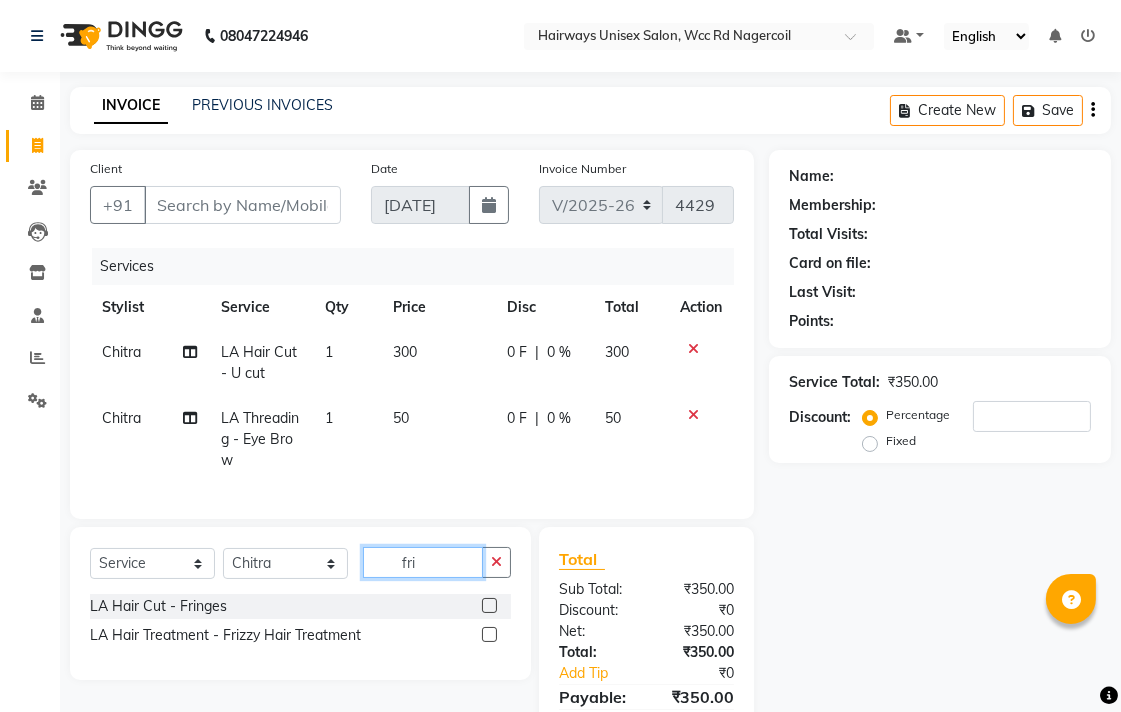 type on "fri" 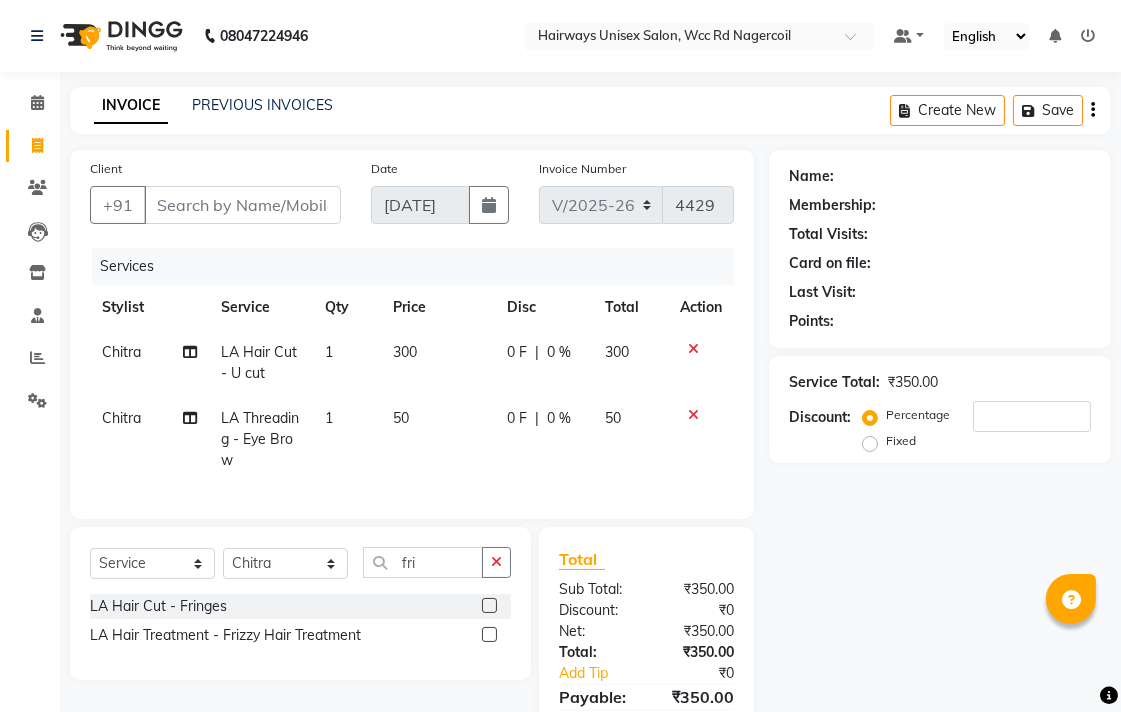click 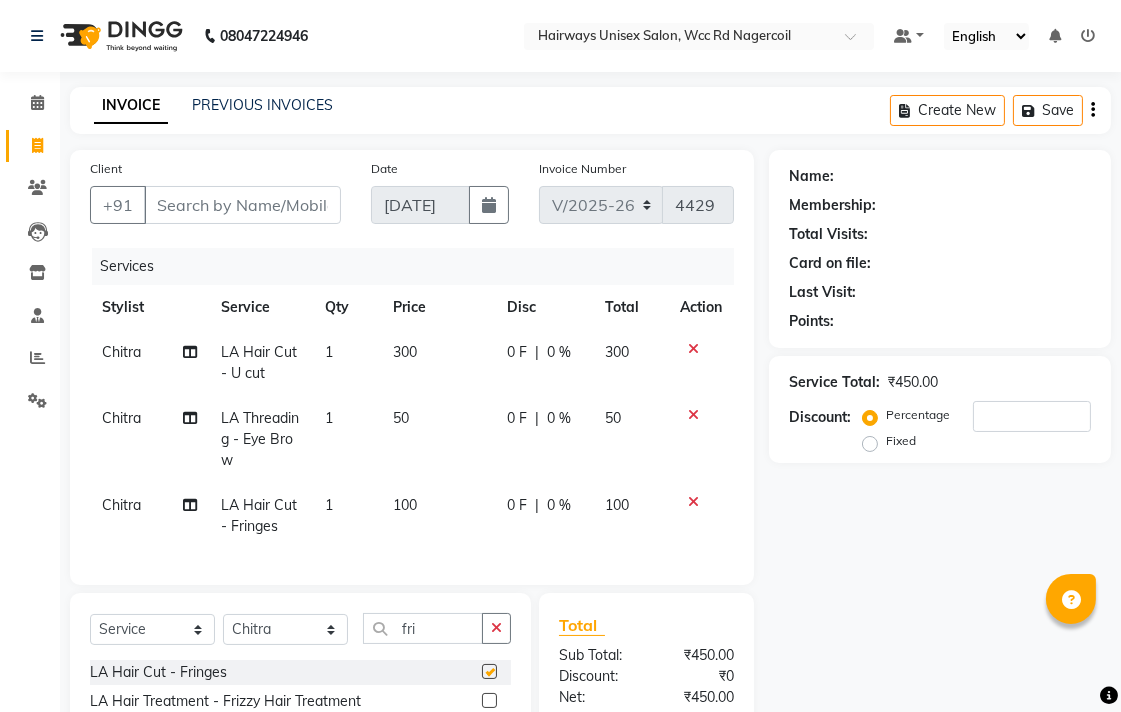 checkbox on "false" 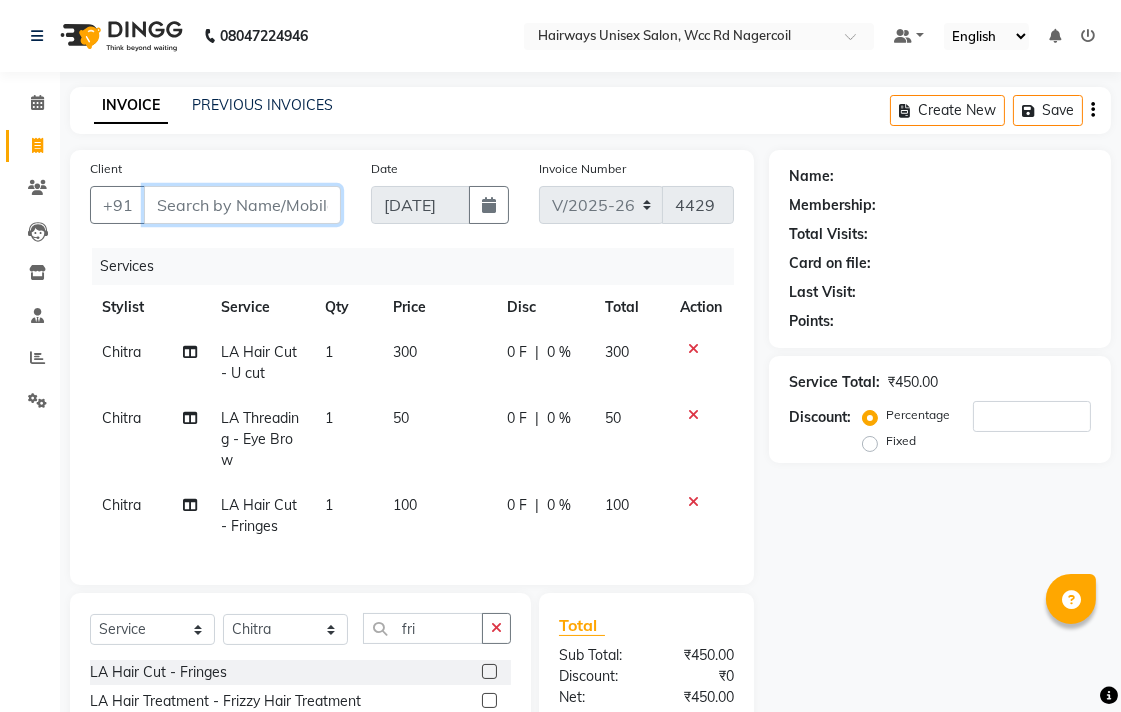 click on "Client" at bounding box center (242, 205) 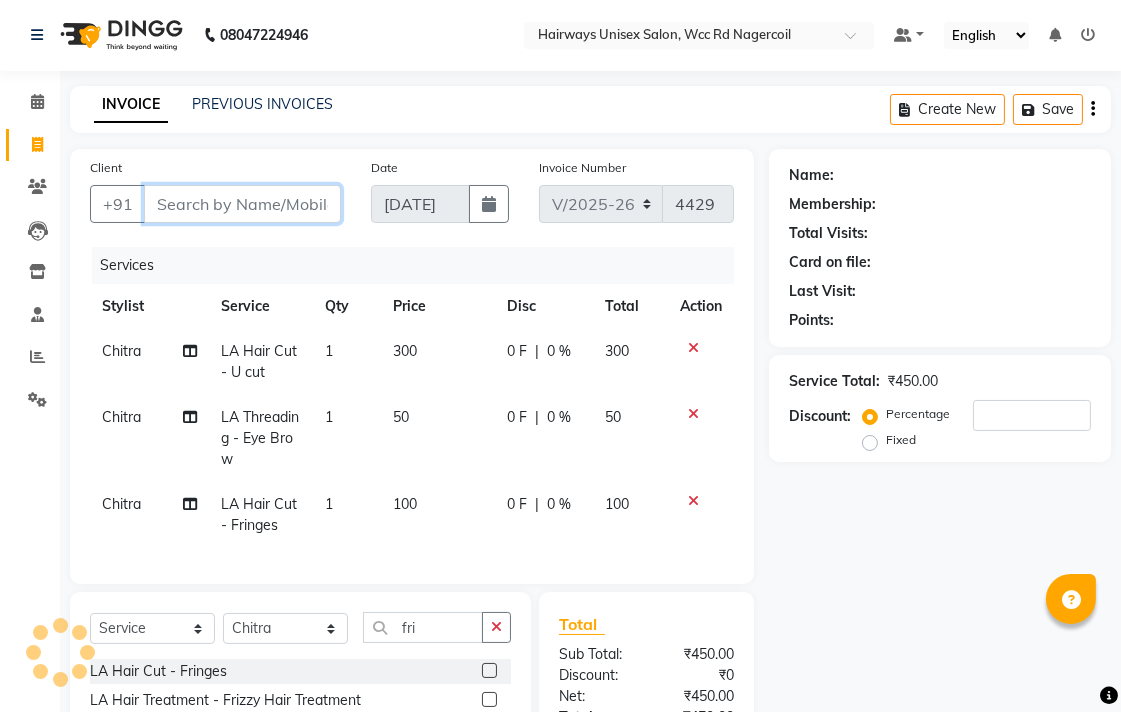 scroll, scrollTop: 180, scrollLeft: 0, axis: vertical 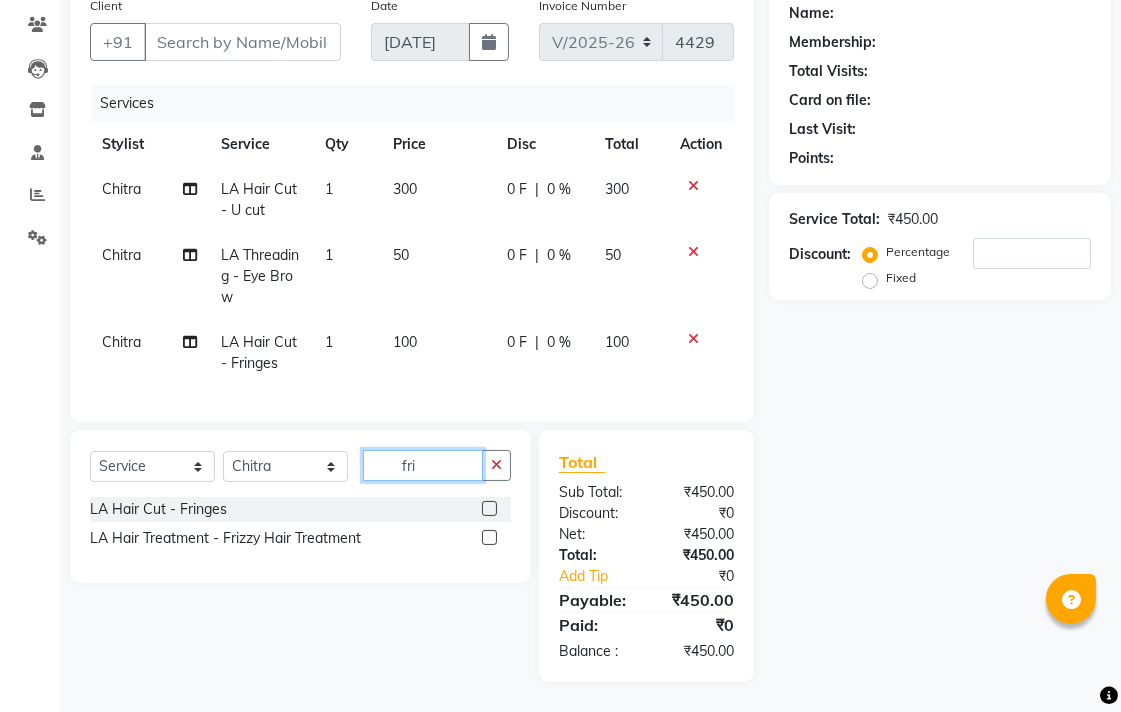 click on "fri" 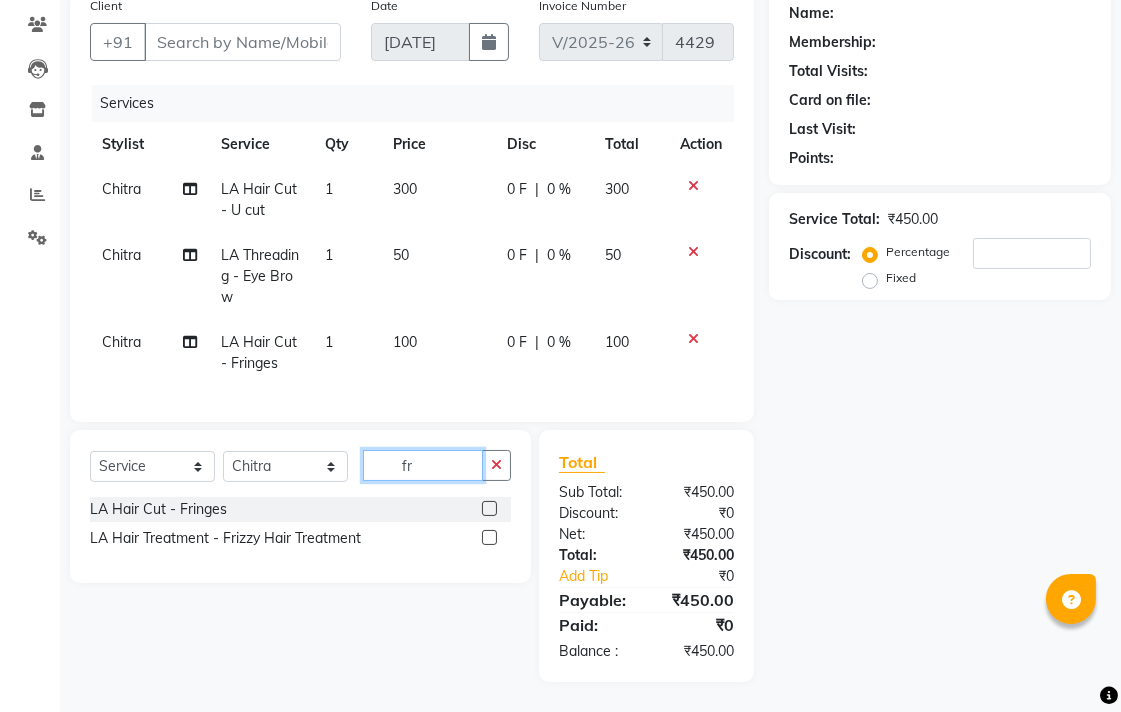 type on "f" 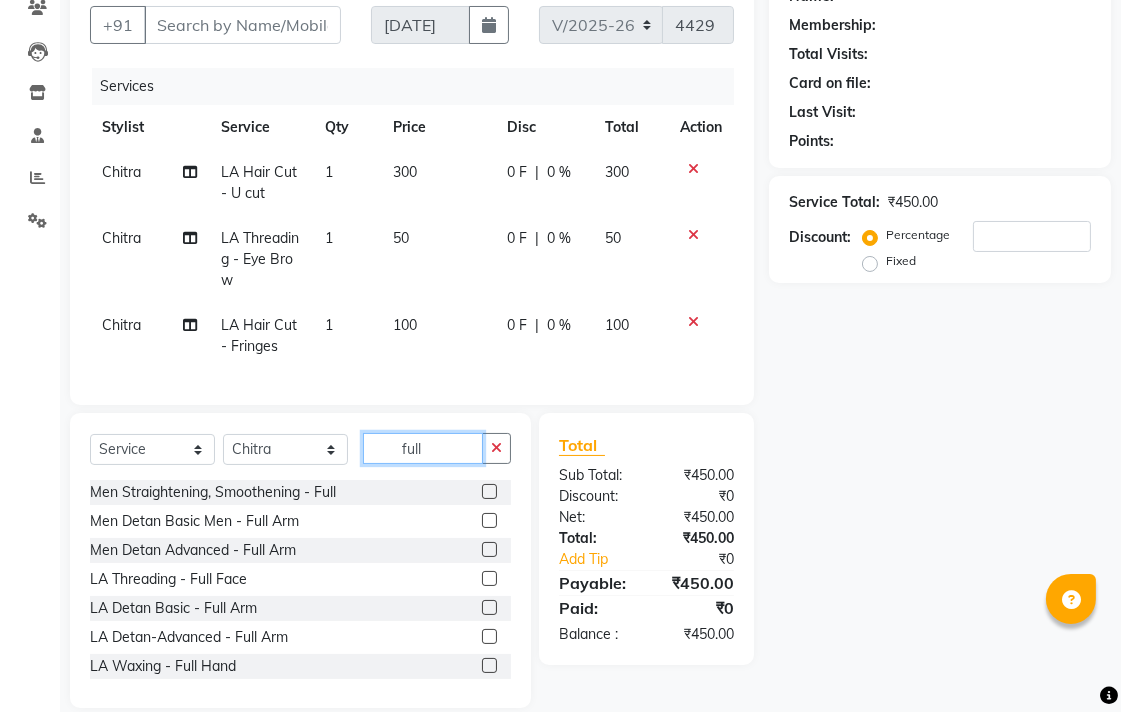 type on "full" 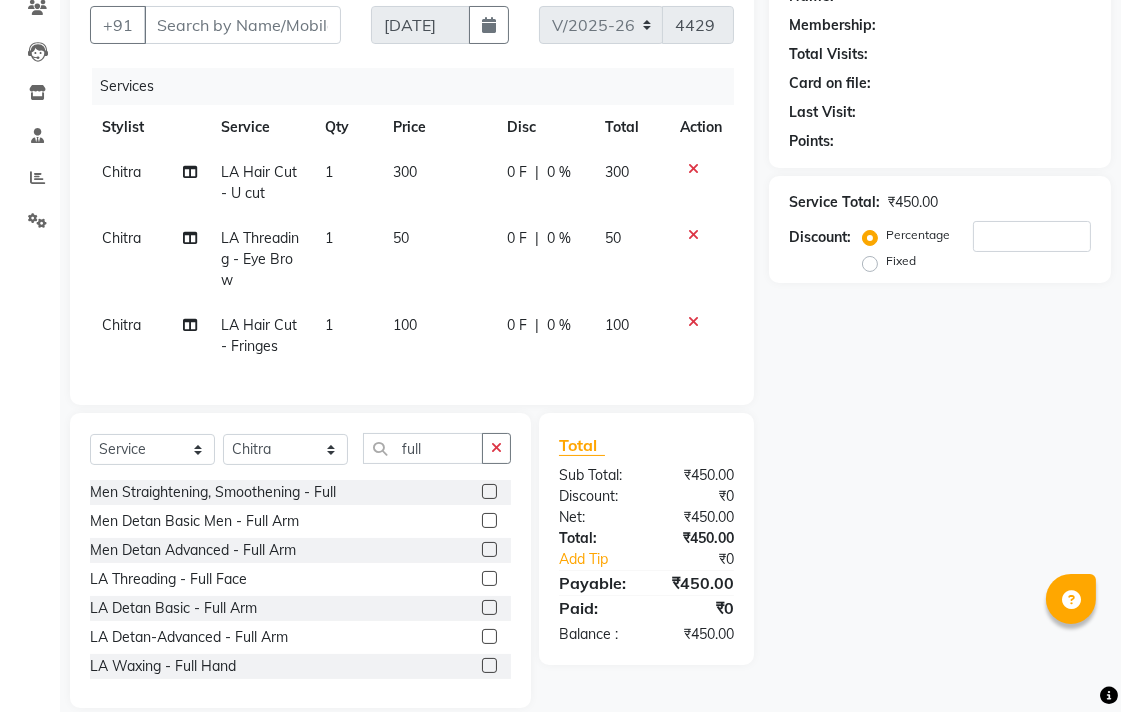 click 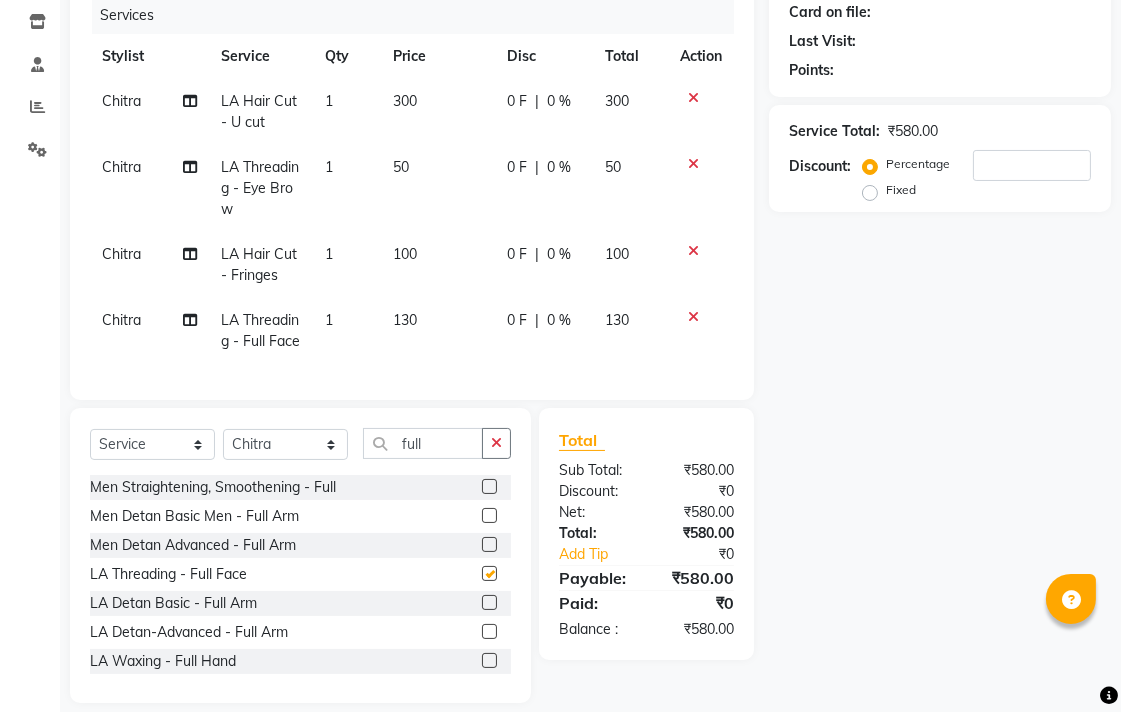 checkbox on "false" 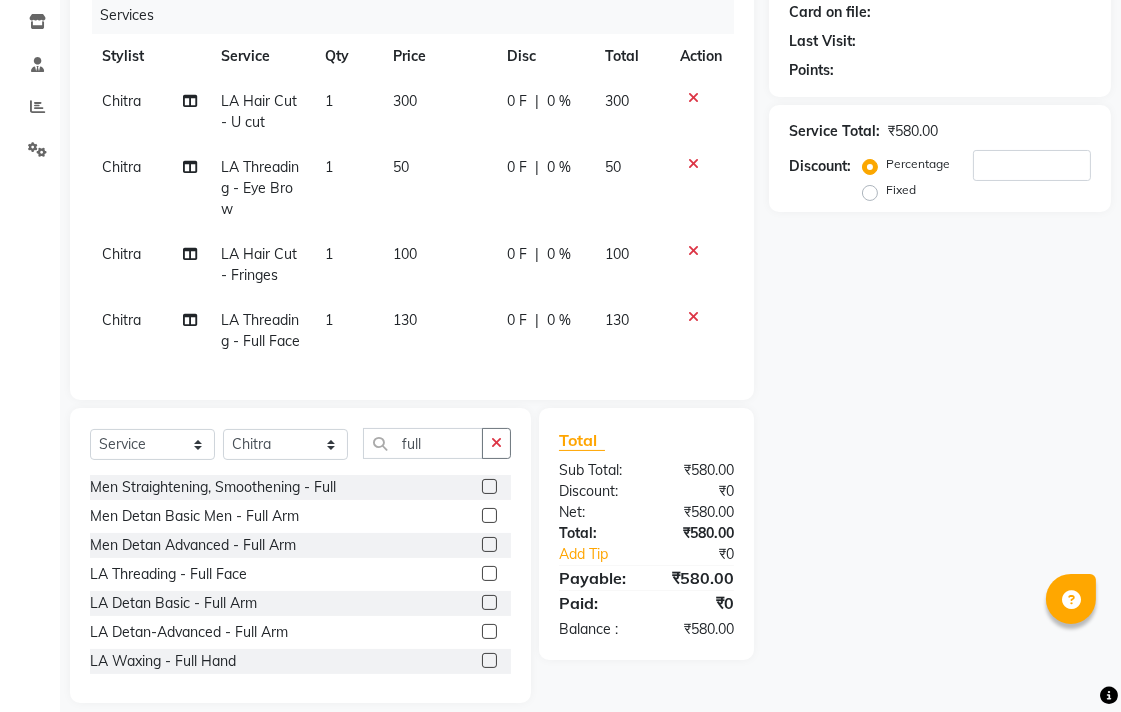 scroll, scrollTop: 288, scrollLeft: 0, axis: vertical 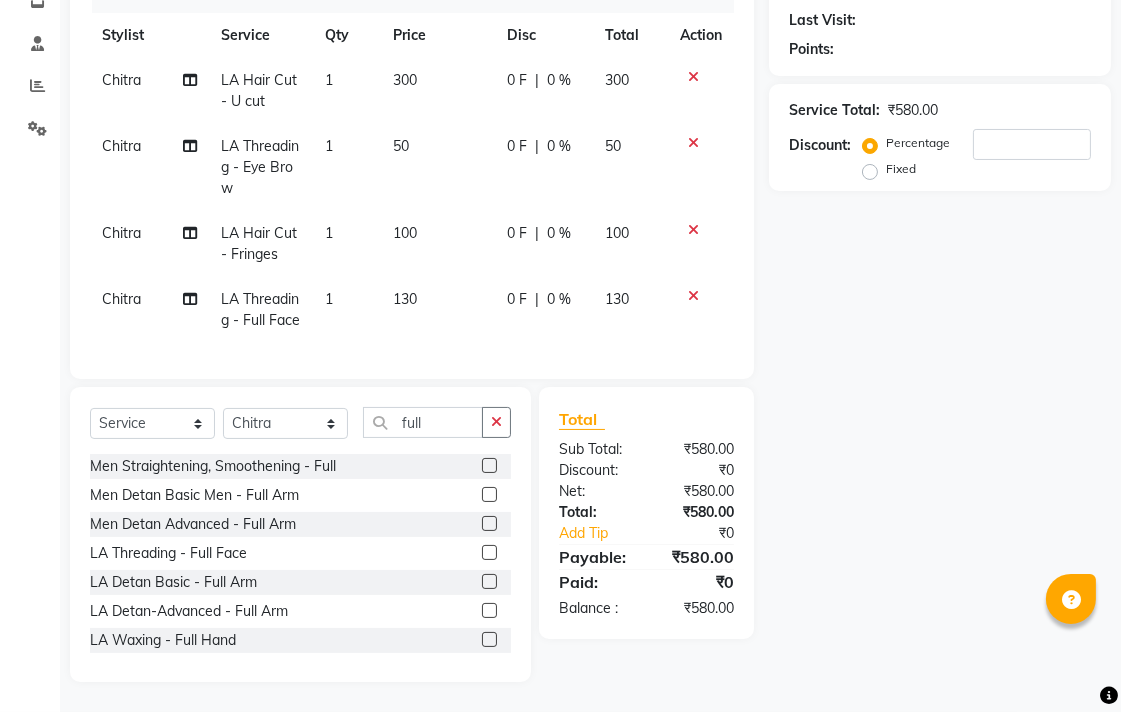 click on "130" 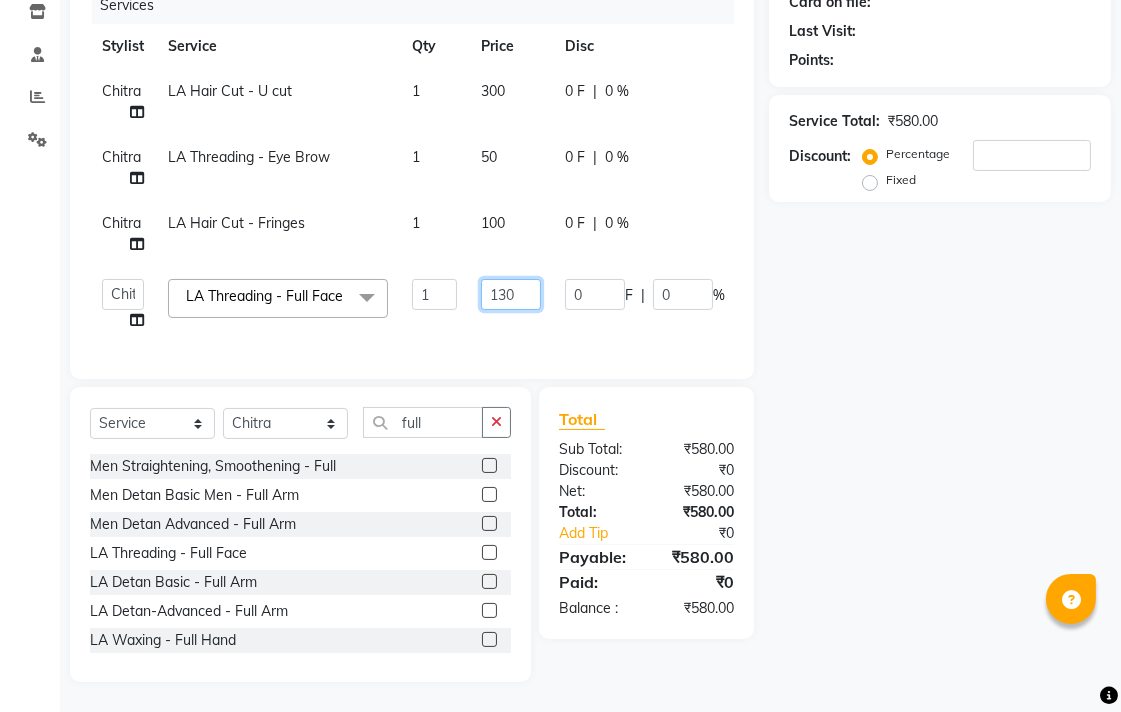 click on "130" 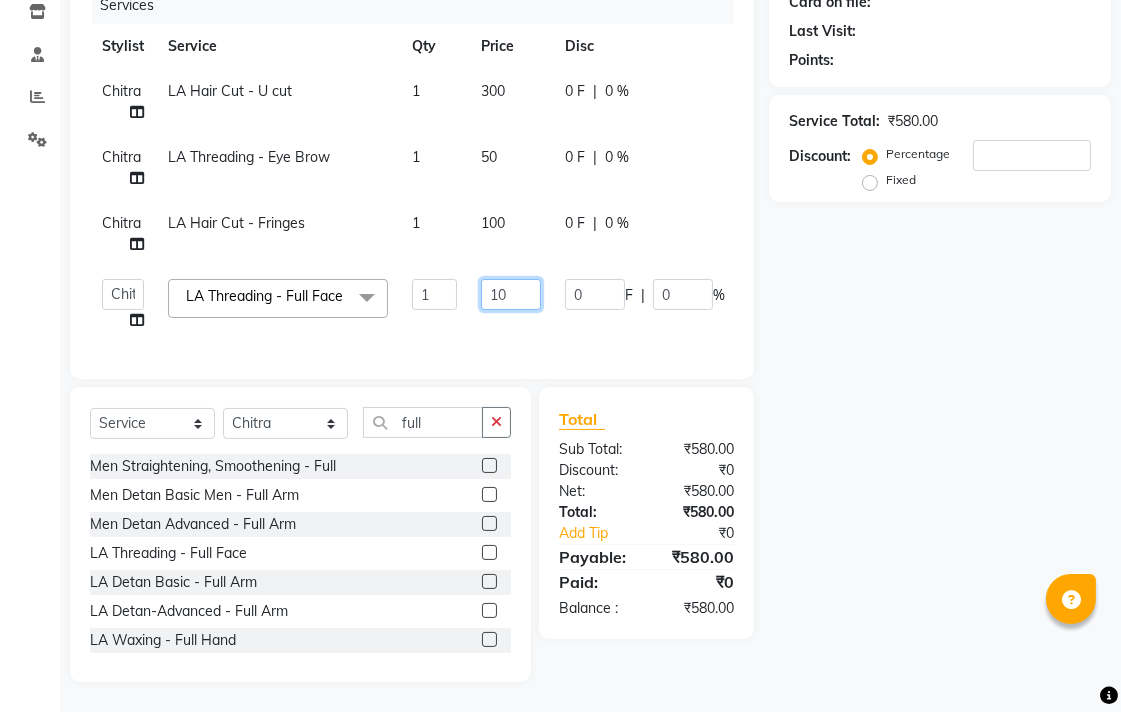 type on "150" 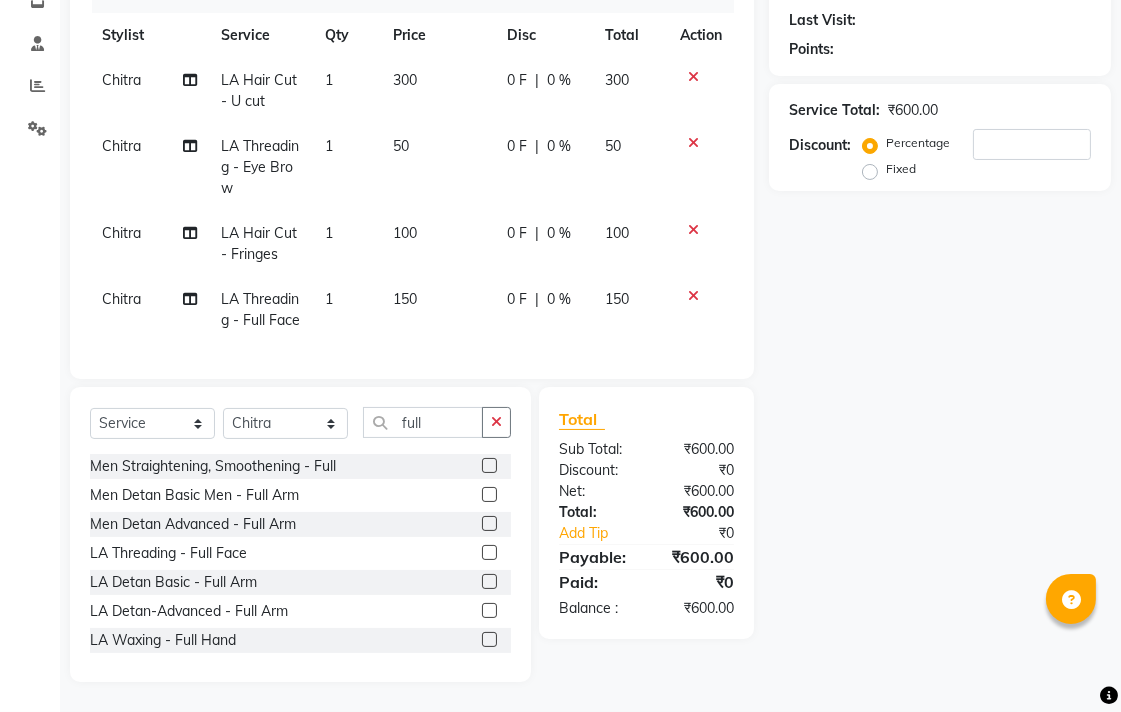 click on "Chitra LA Threading - Full Face 1 150 0 F | 0 % 150" 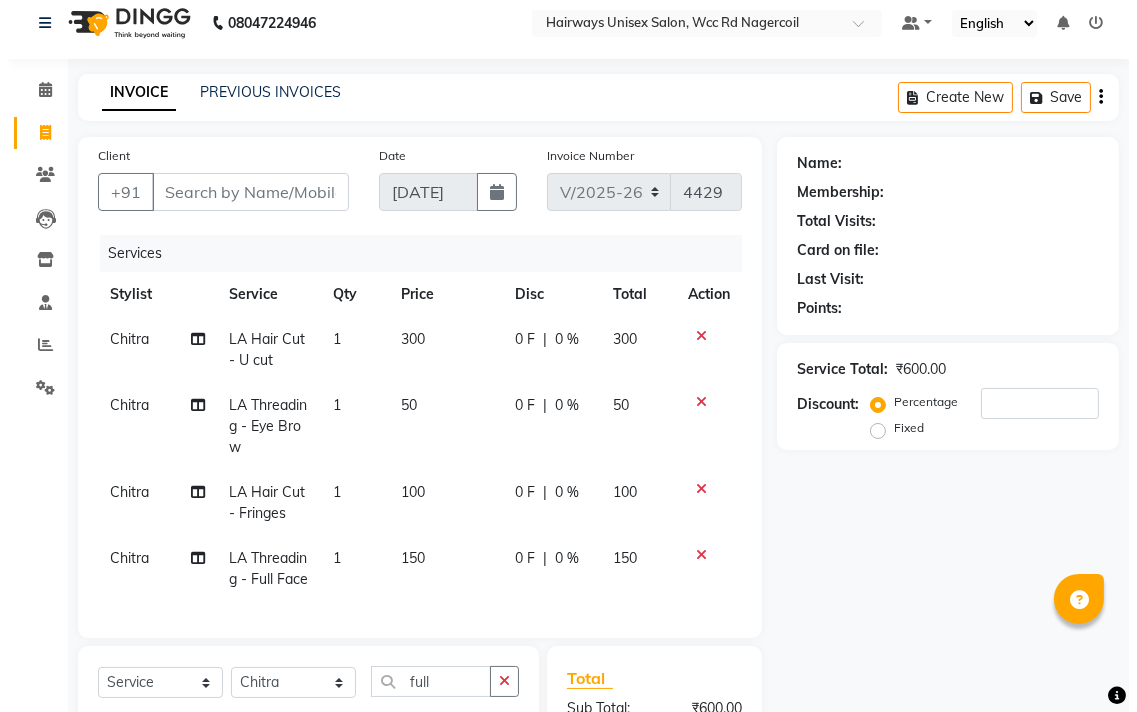 scroll, scrollTop: 0, scrollLeft: 0, axis: both 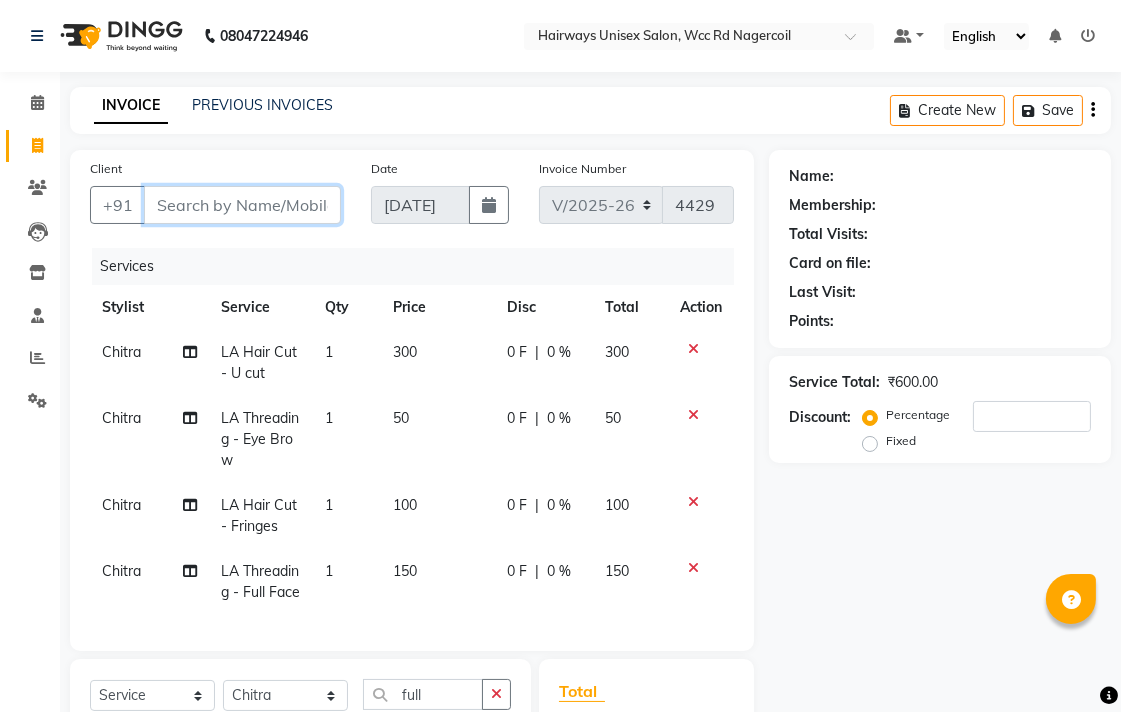 click on "Client" at bounding box center [242, 205] 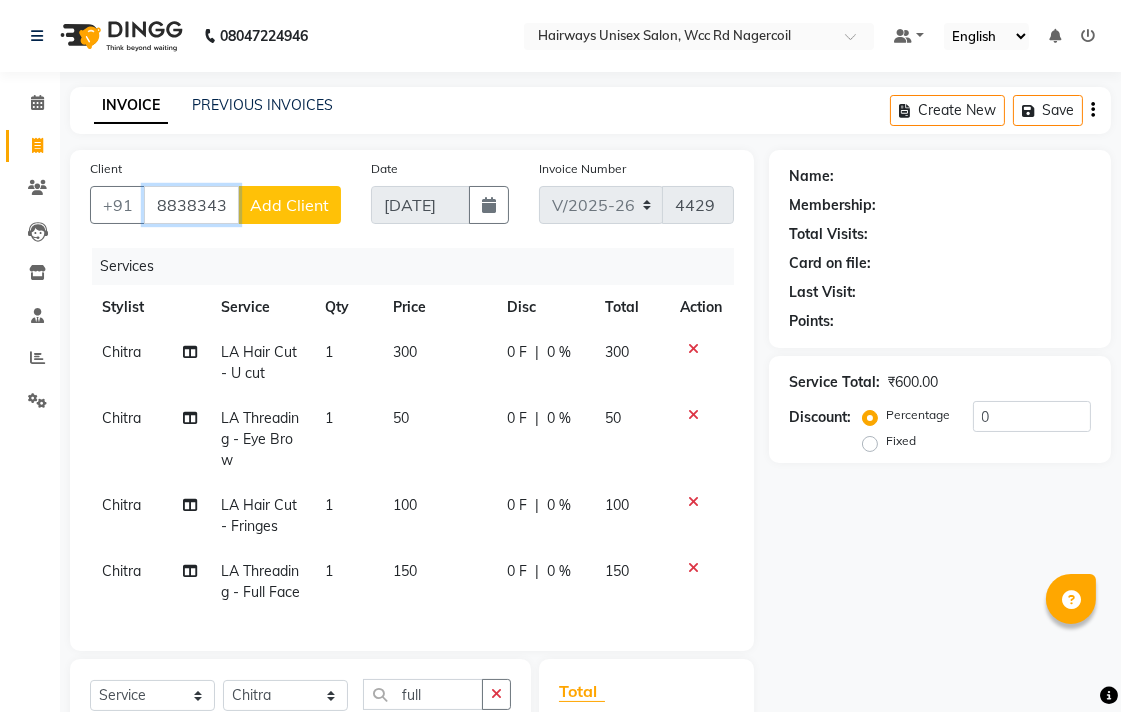 type on "8838343186" 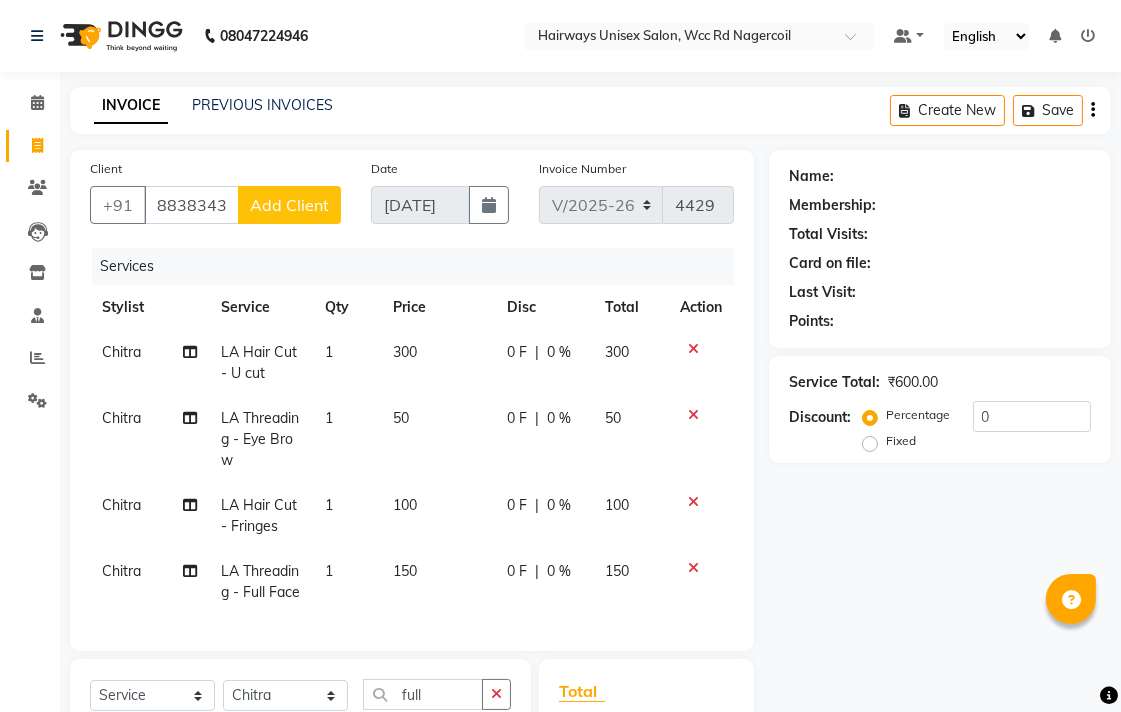 click on "Add Client" 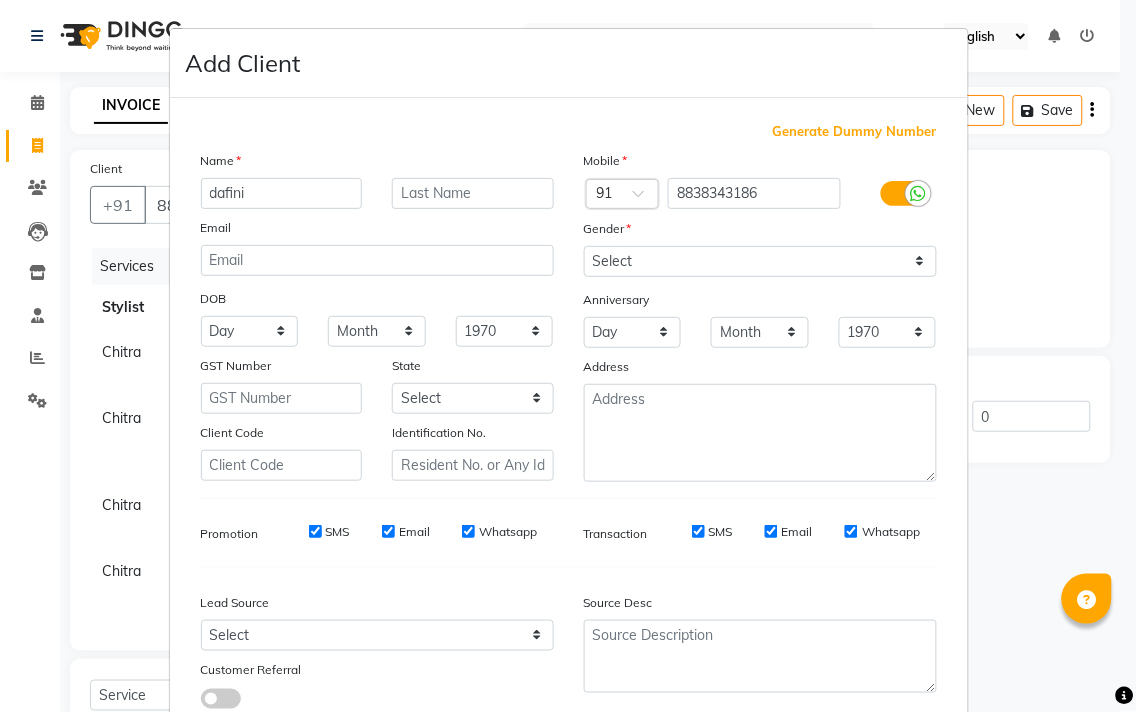 type on "dafini" 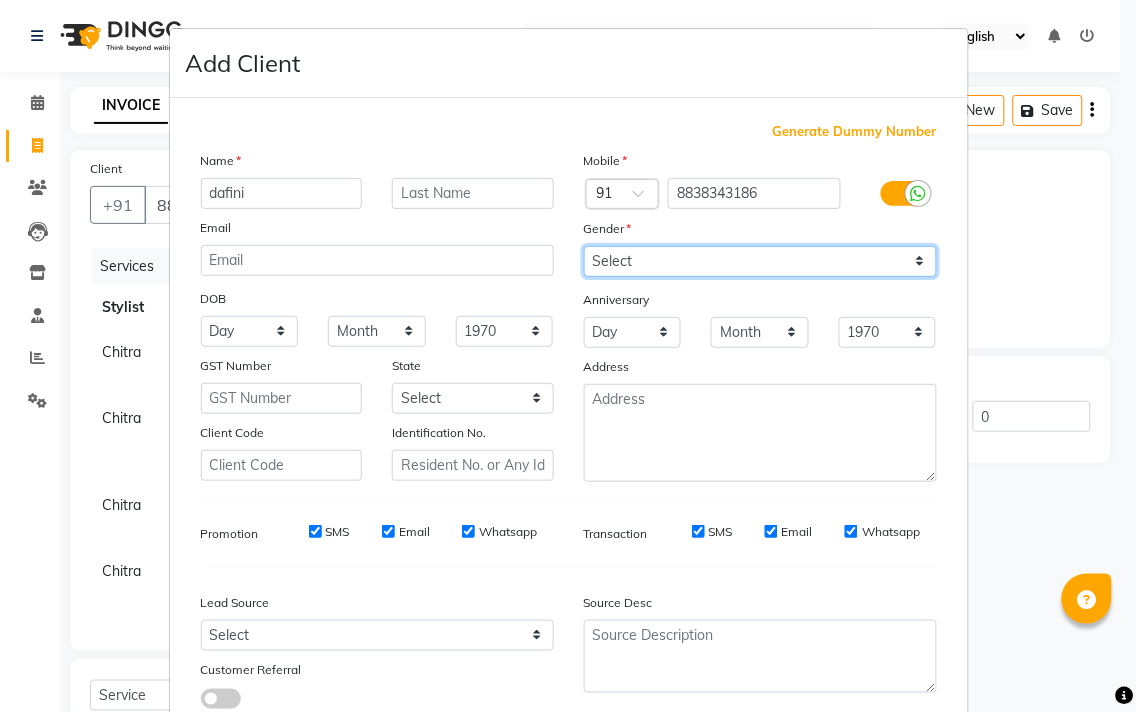 click on "Select [DEMOGRAPHIC_DATA] [DEMOGRAPHIC_DATA] Other Prefer Not To Say" at bounding box center (760, 261) 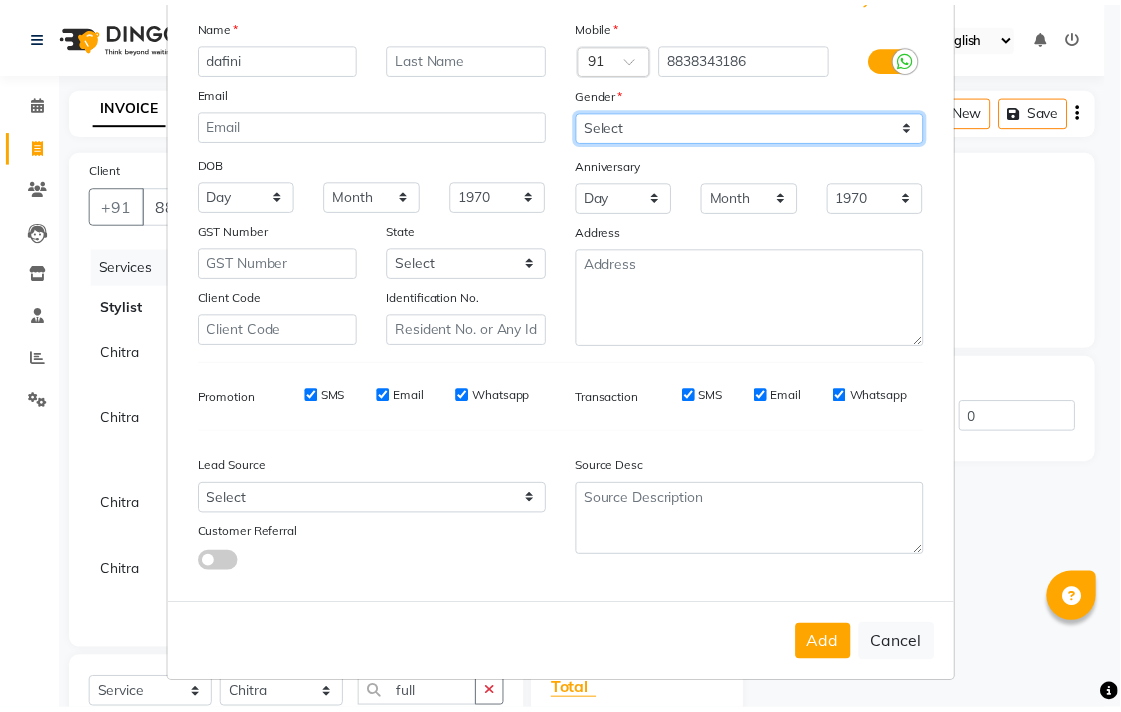 scroll, scrollTop: 138, scrollLeft: 0, axis: vertical 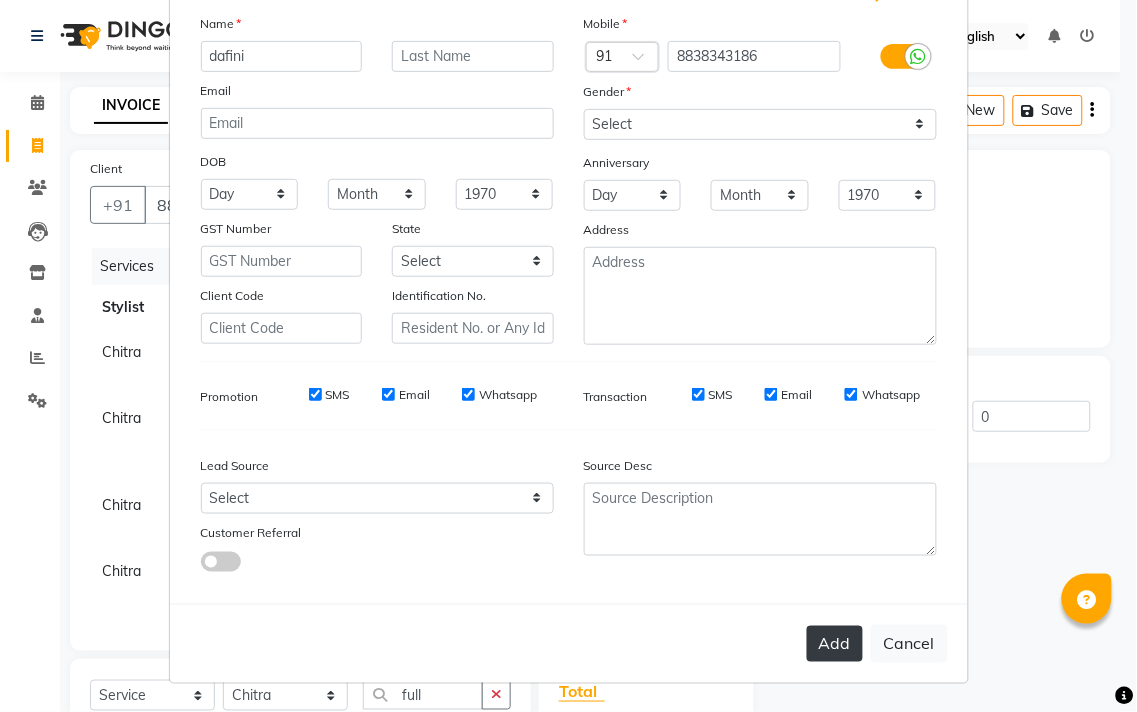 click on "Add" at bounding box center [835, 644] 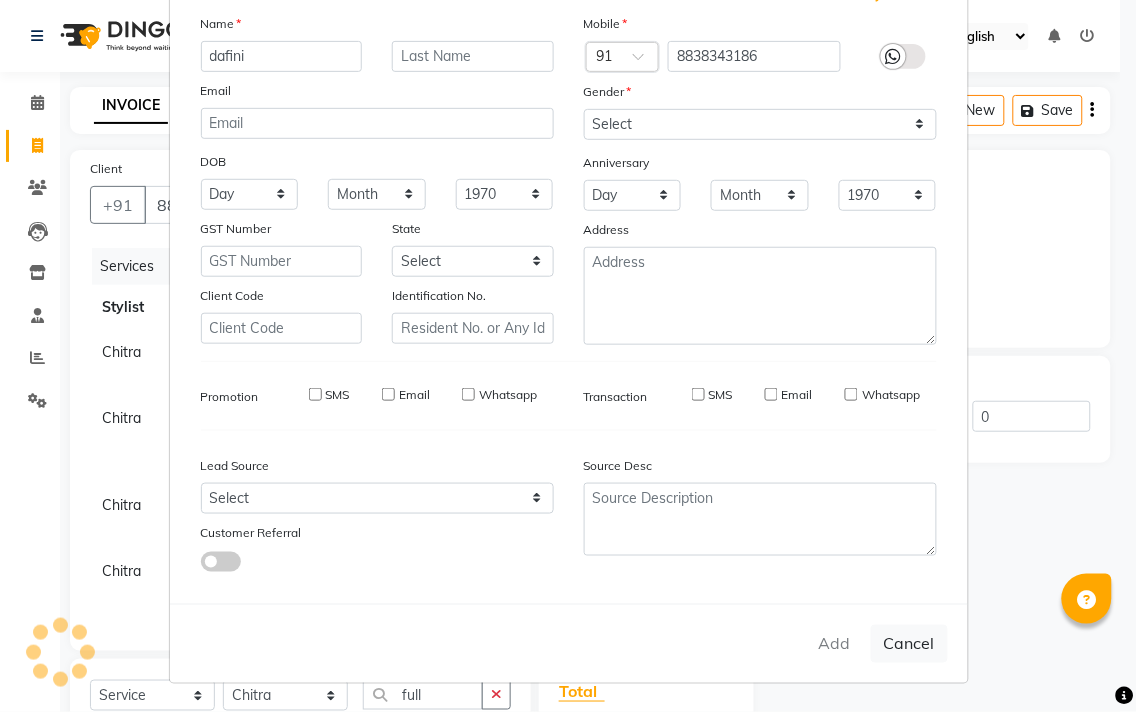 type on "88******86" 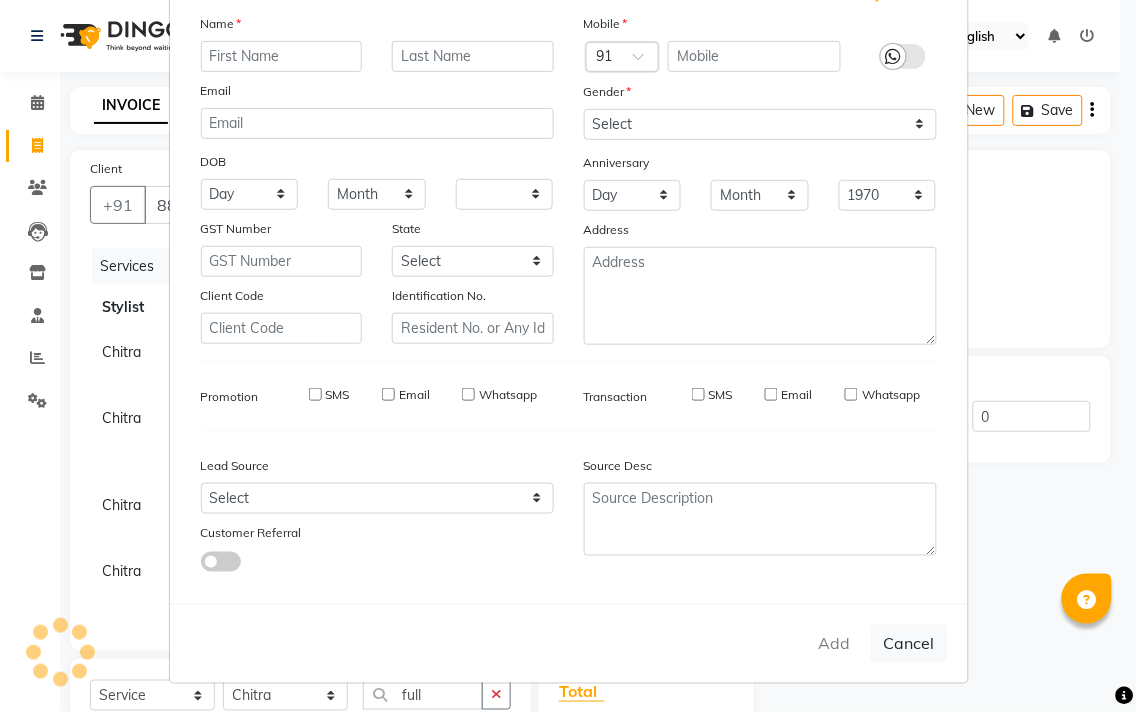 select 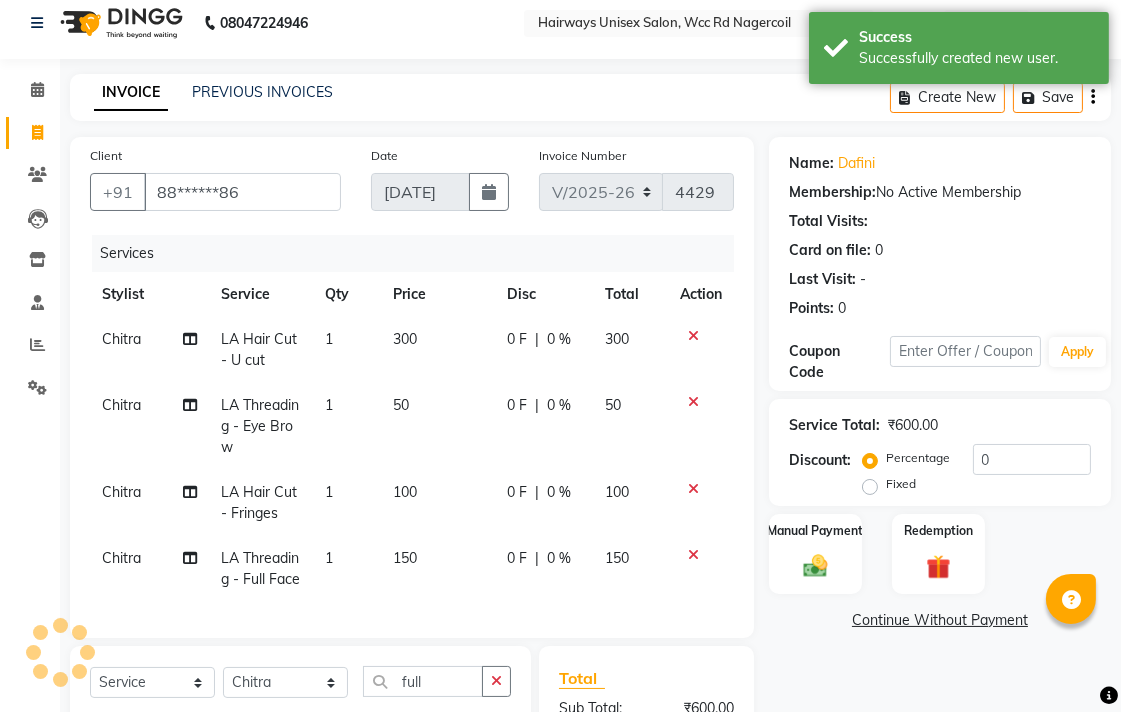 scroll, scrollTop: 0, scrollLeft: 0, axis: both 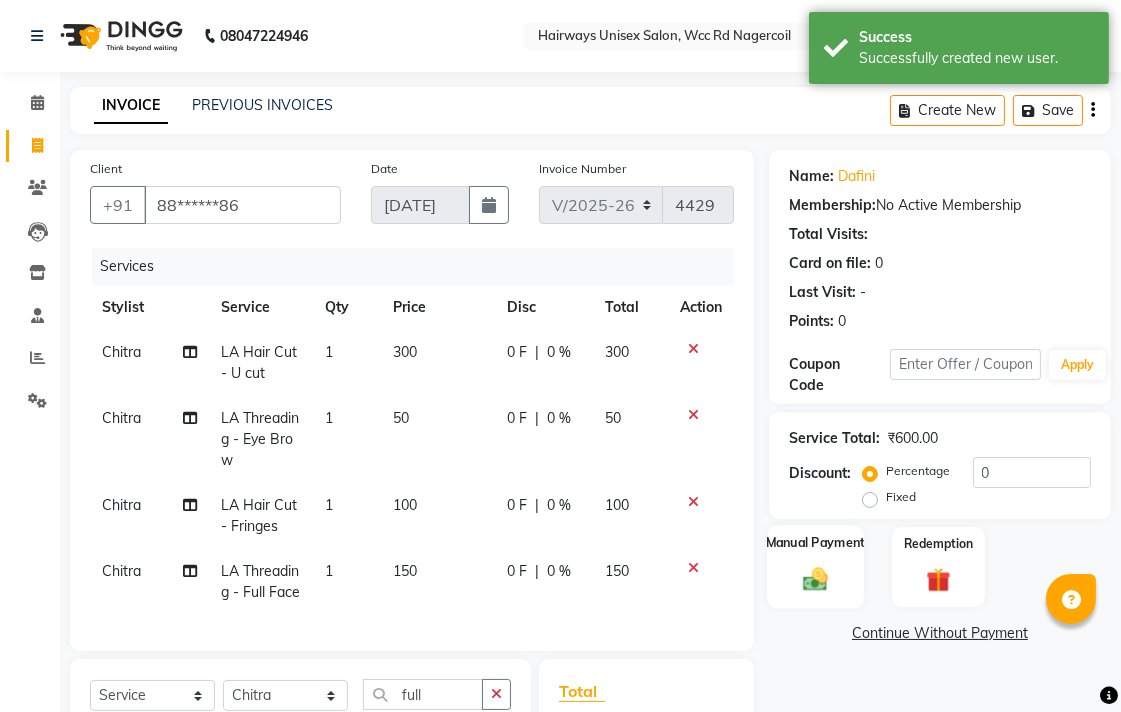 click on "Manual Payment" 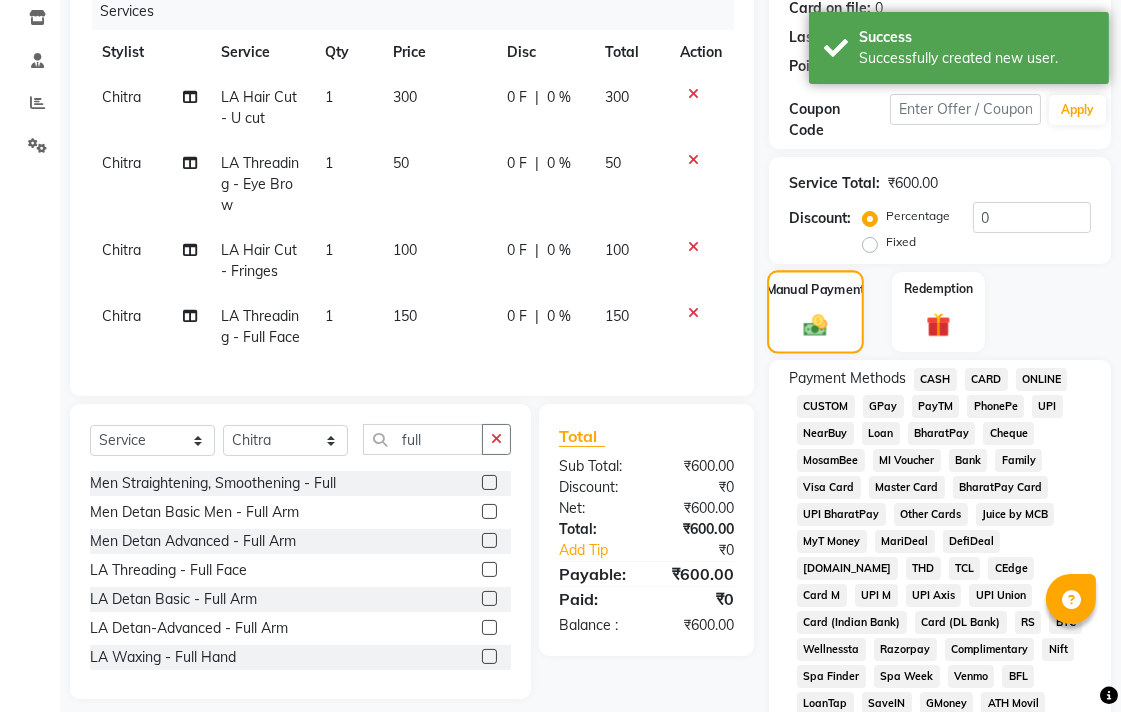 scroll, scrollTop: 444, scrollLeft: 0, axis: vertical 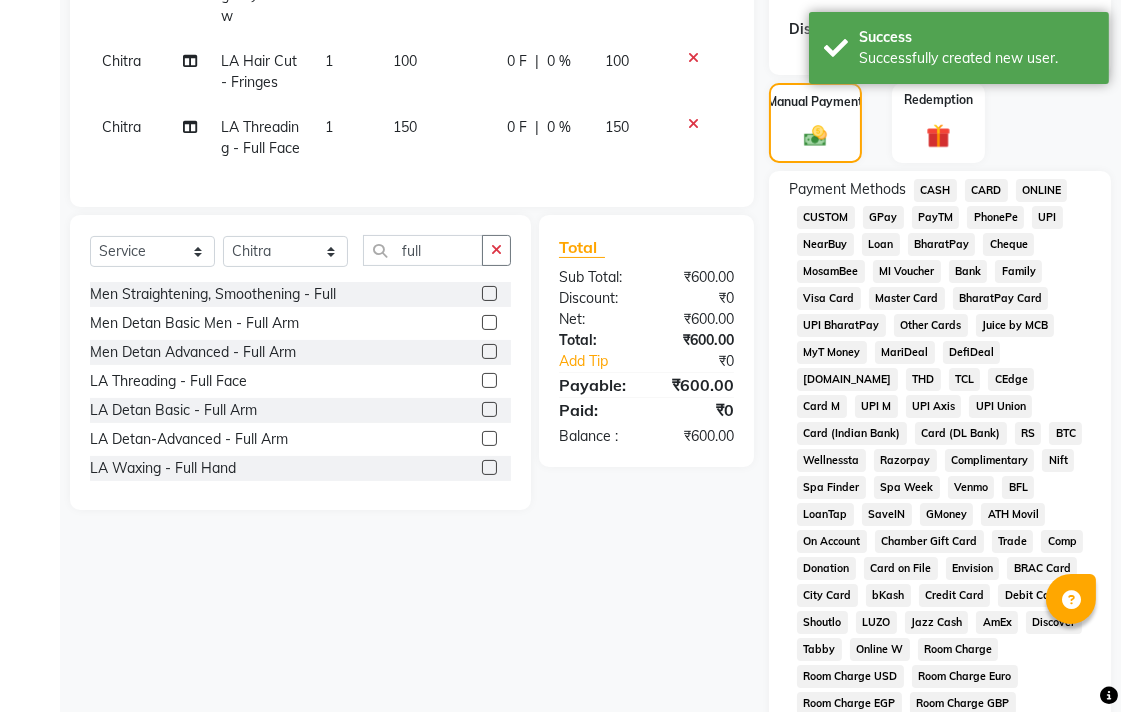 click on "CASH" 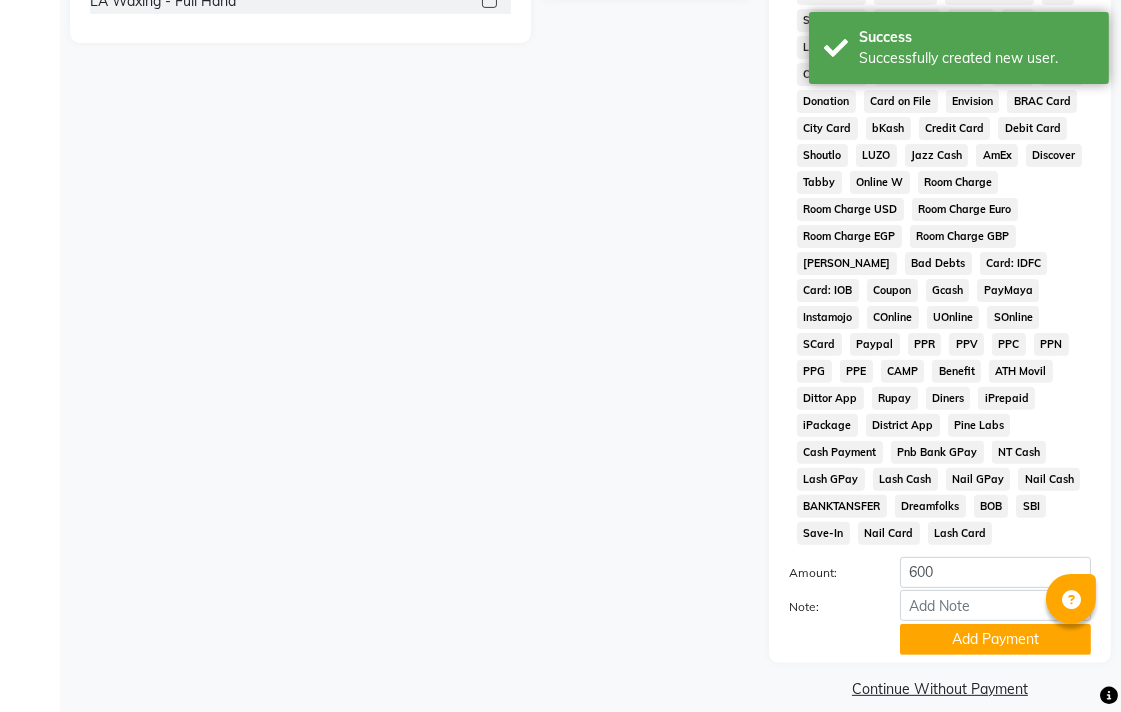 scroll, scrollTop: 913, scrollLeft: 0, axis: vertical 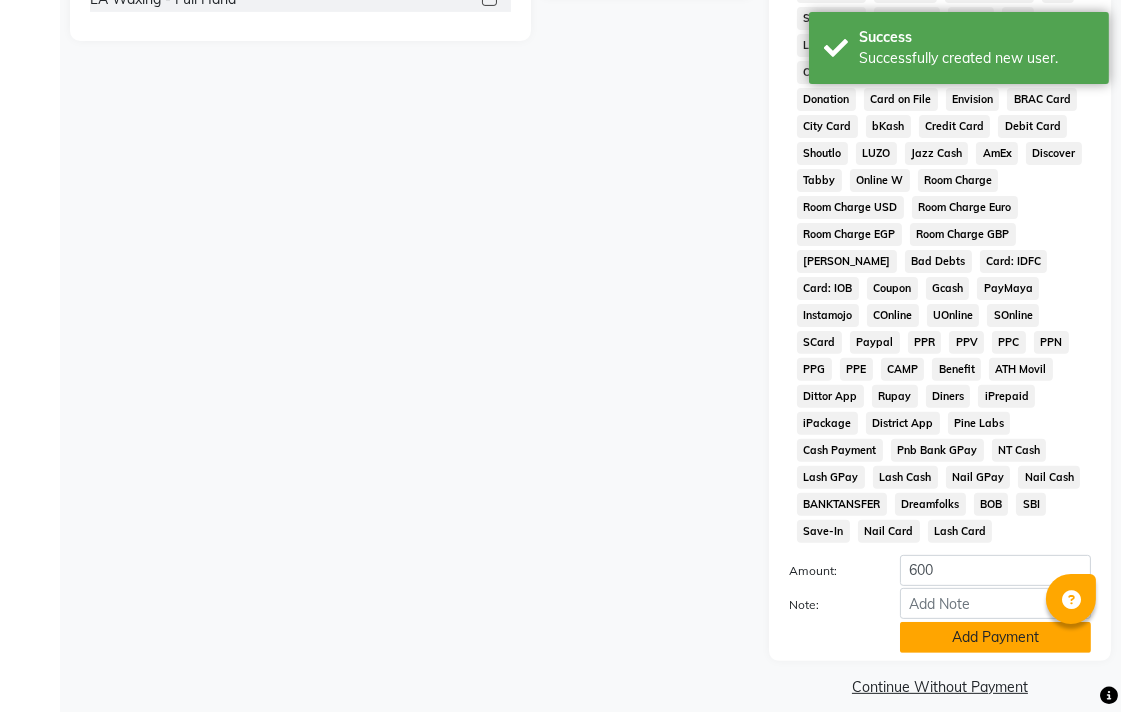 click on "Add Payment" 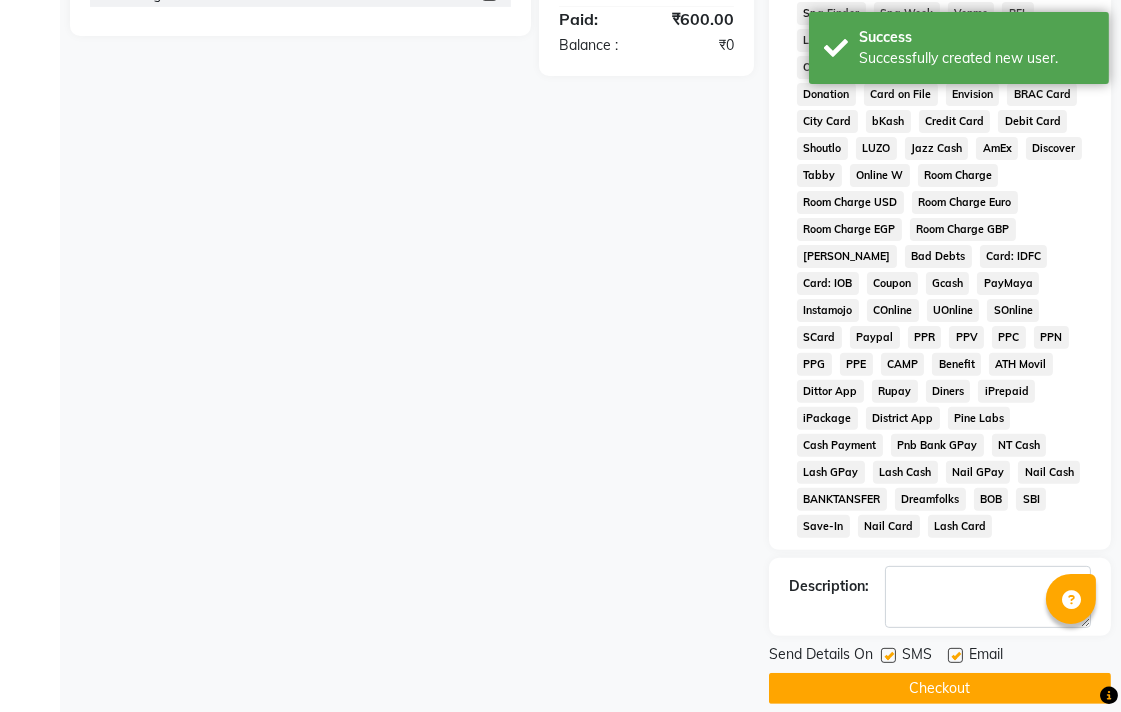 scroll, scrollTop: 921, scrollLeft: 0, axis: vertical 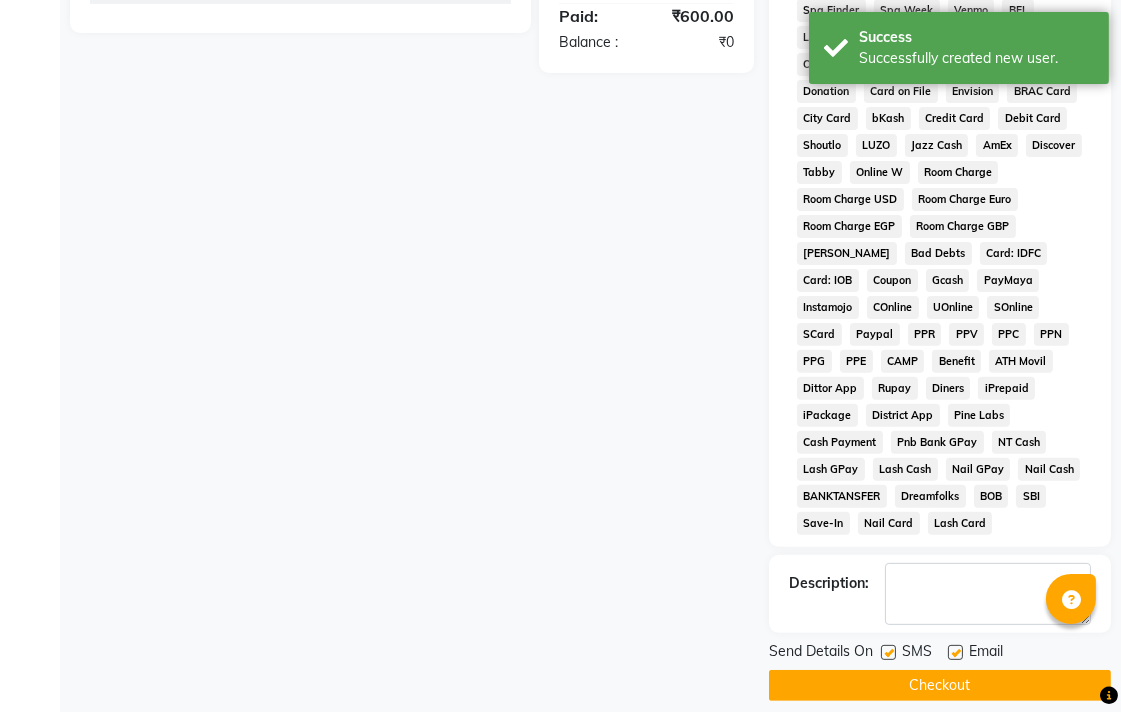 click on "Checkout" 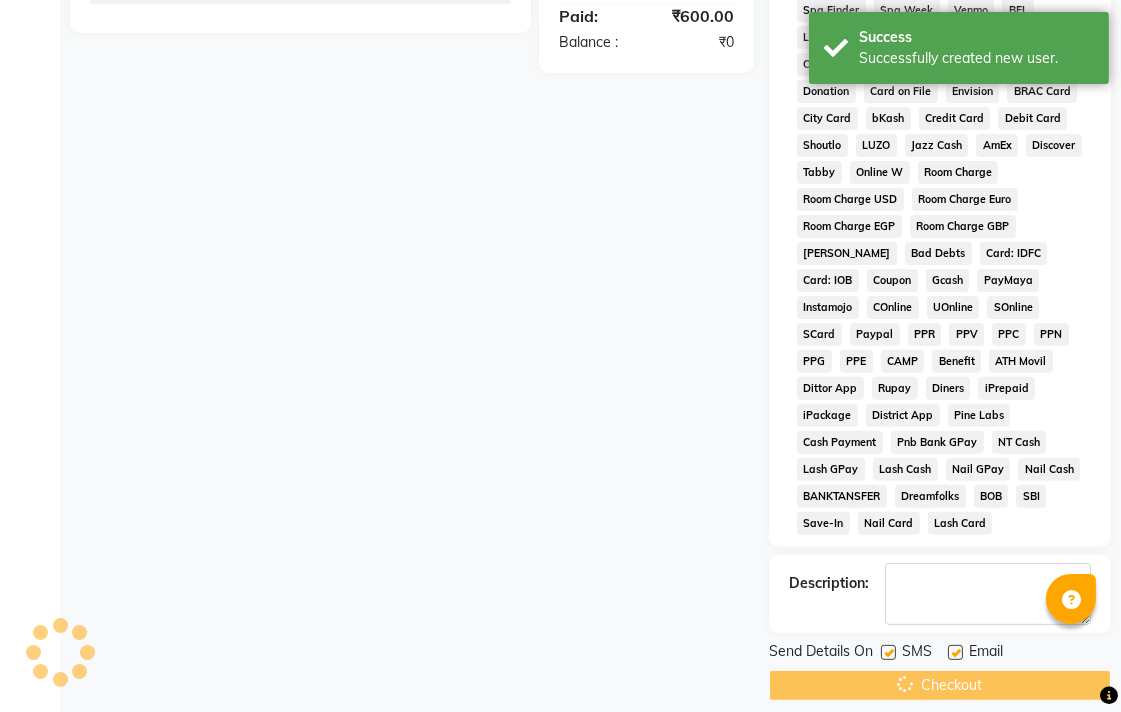 scroll, scrollTop: 0, scrollLeft: 0, axis: both 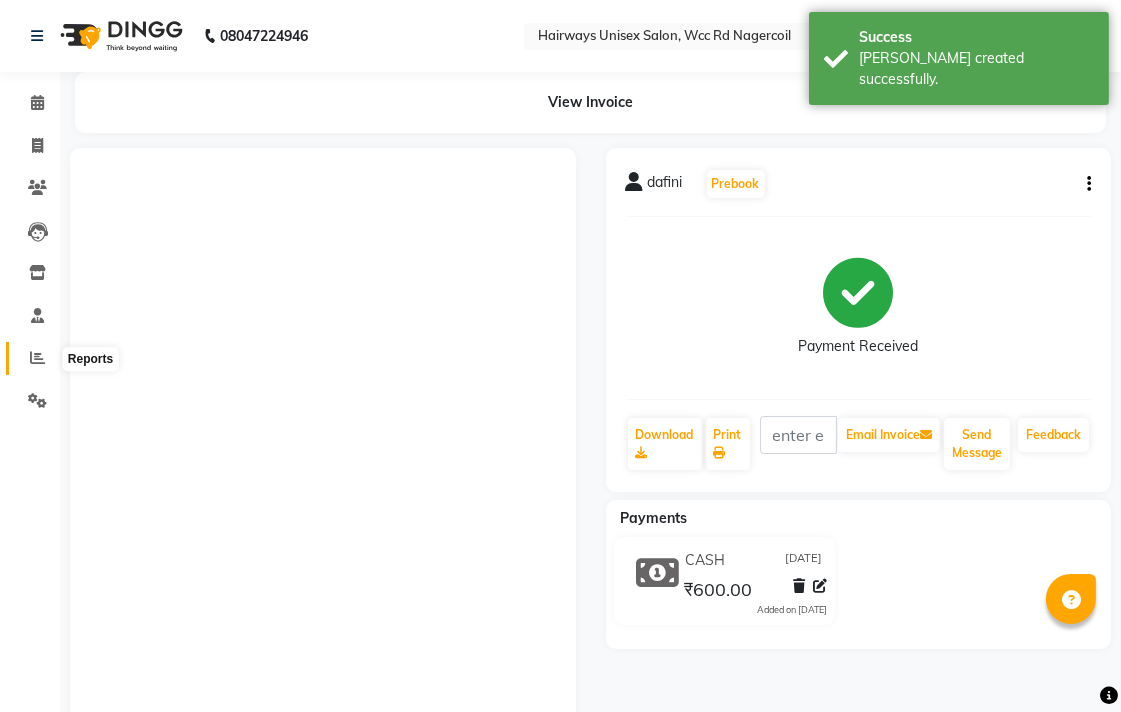 click 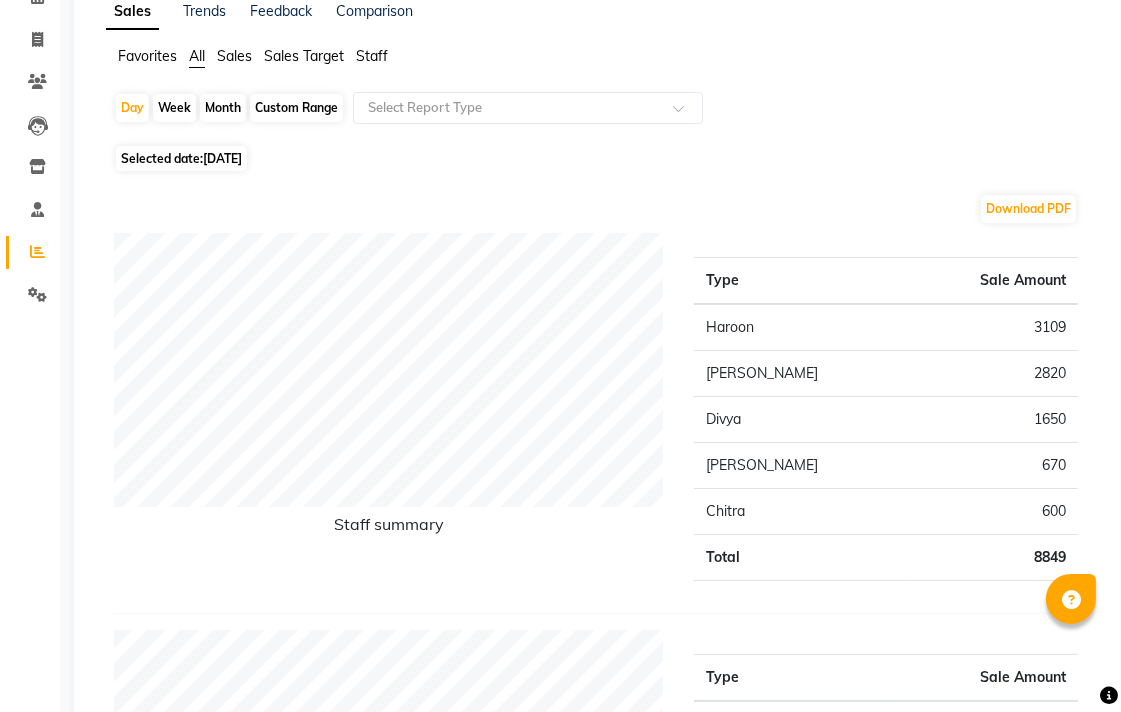 scroll, scrollTop: 0, scrollLeft: 0, axis: both 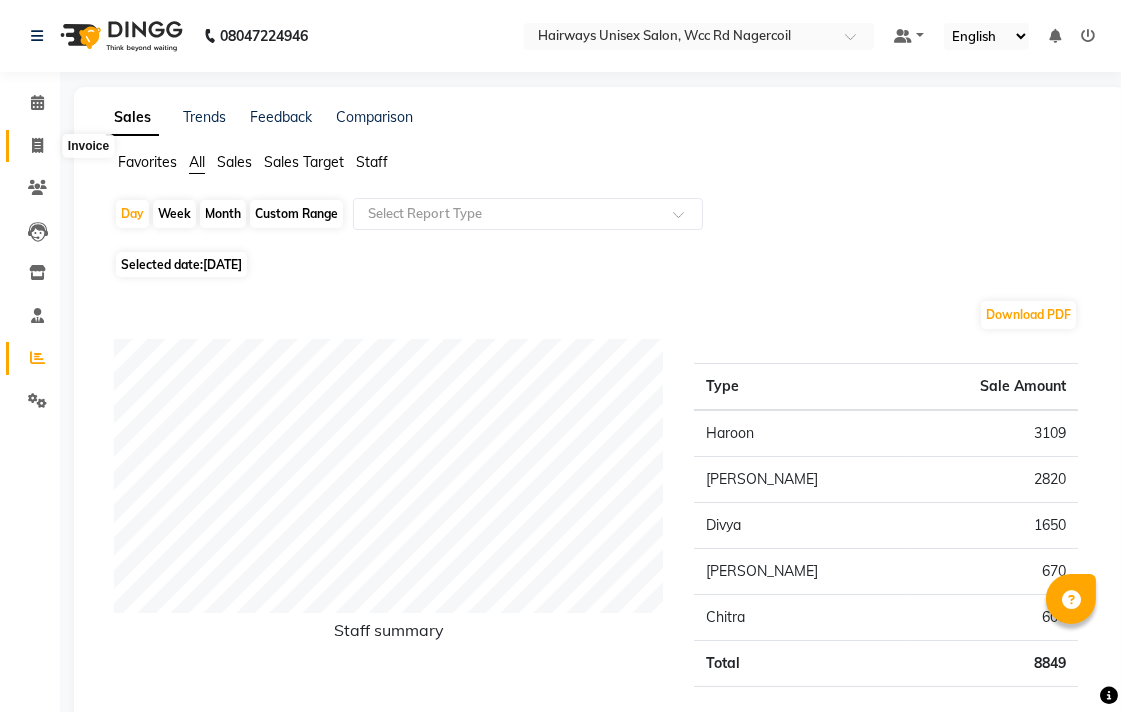click 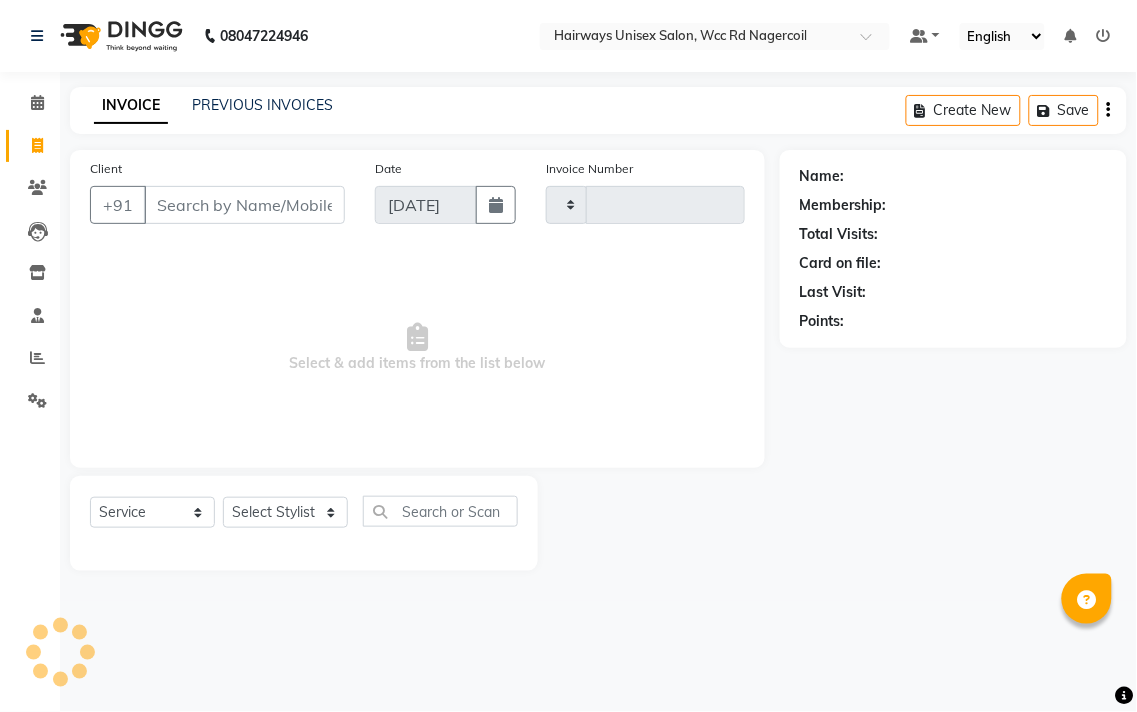 type on "4431" 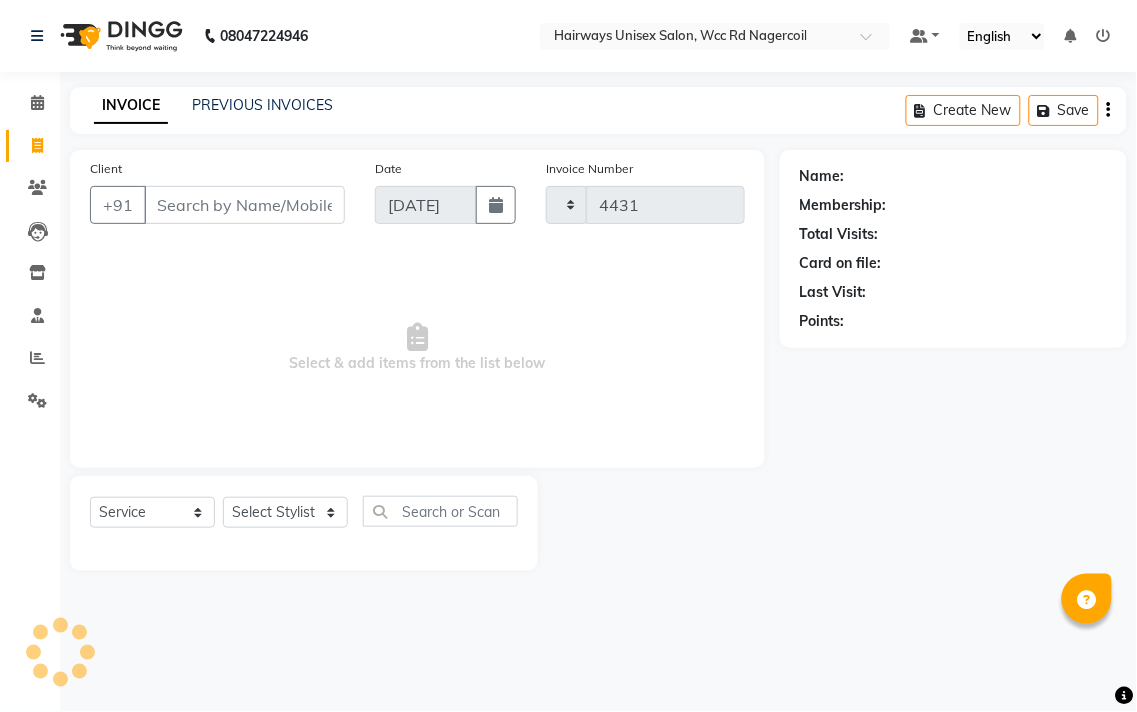 select on "6523" 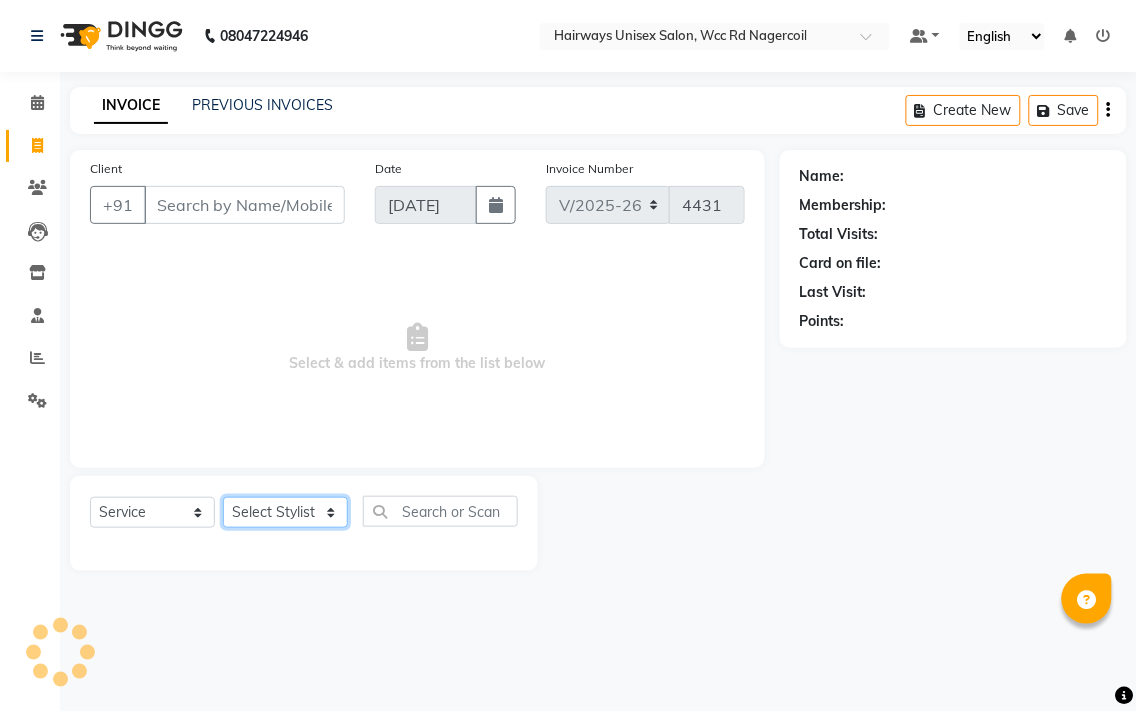 click on "Select Stylist Admin Chitra divya [PERSON_NAME] [PERSON_NAME] Reception [PERSON_NAME] [PERSON_NAME] Talib" 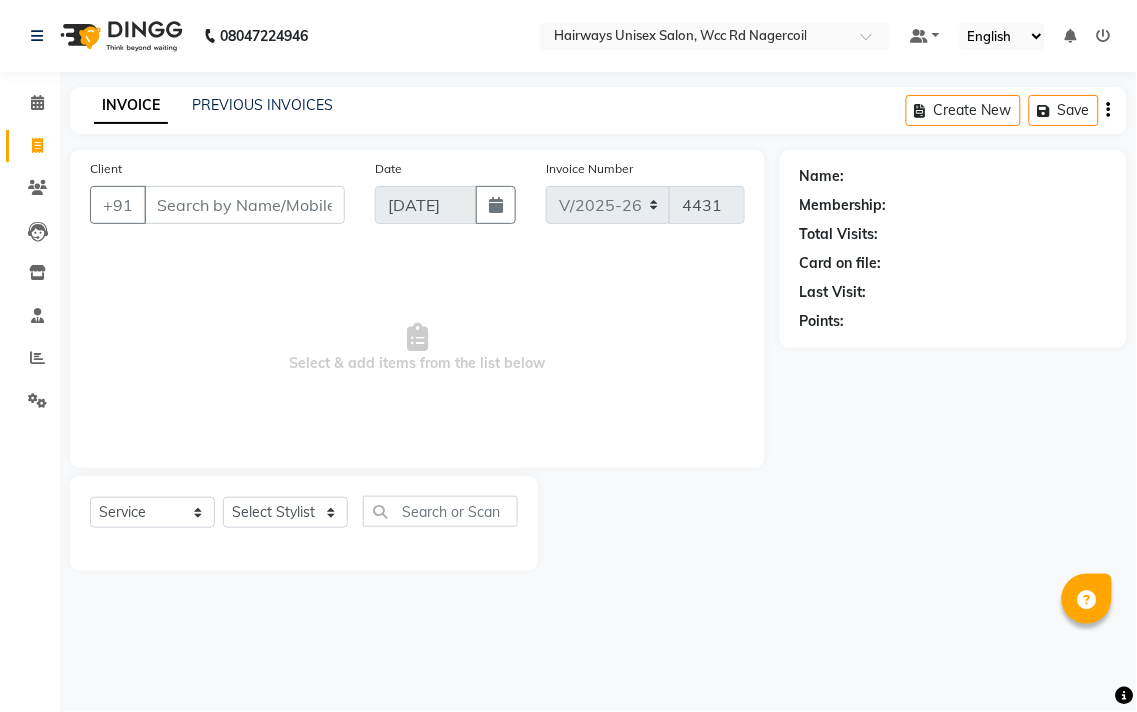 click on "Name: Membership: Total Visits: Card on file: Last Visit:  Points:" 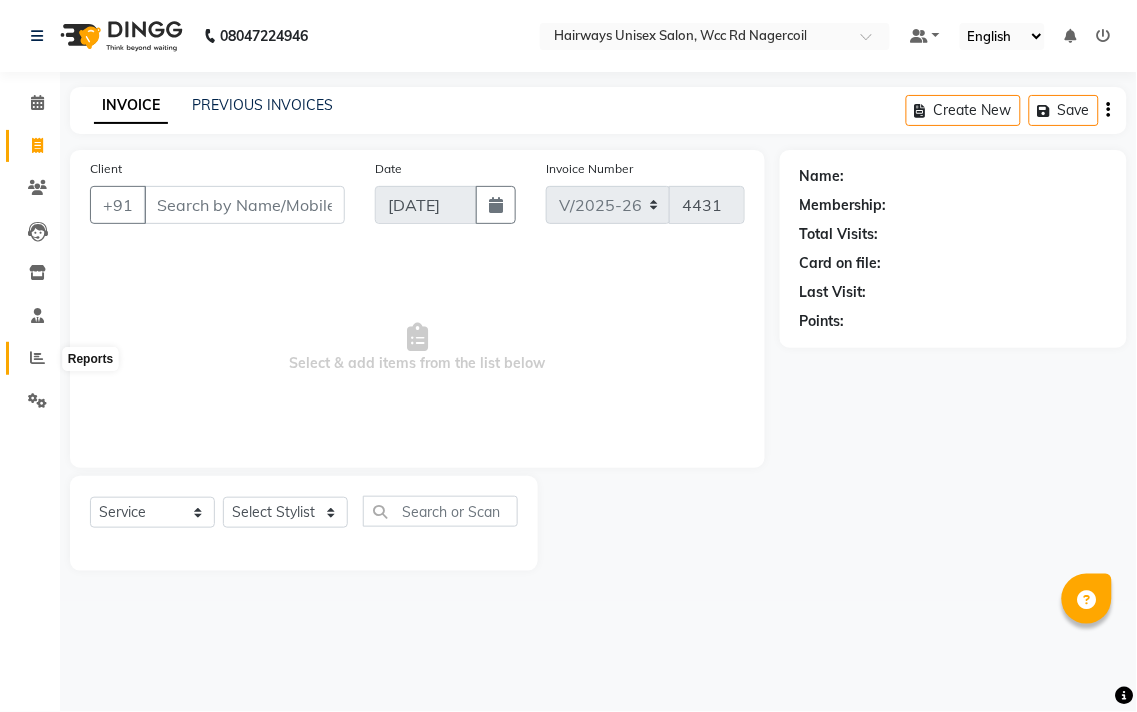 click 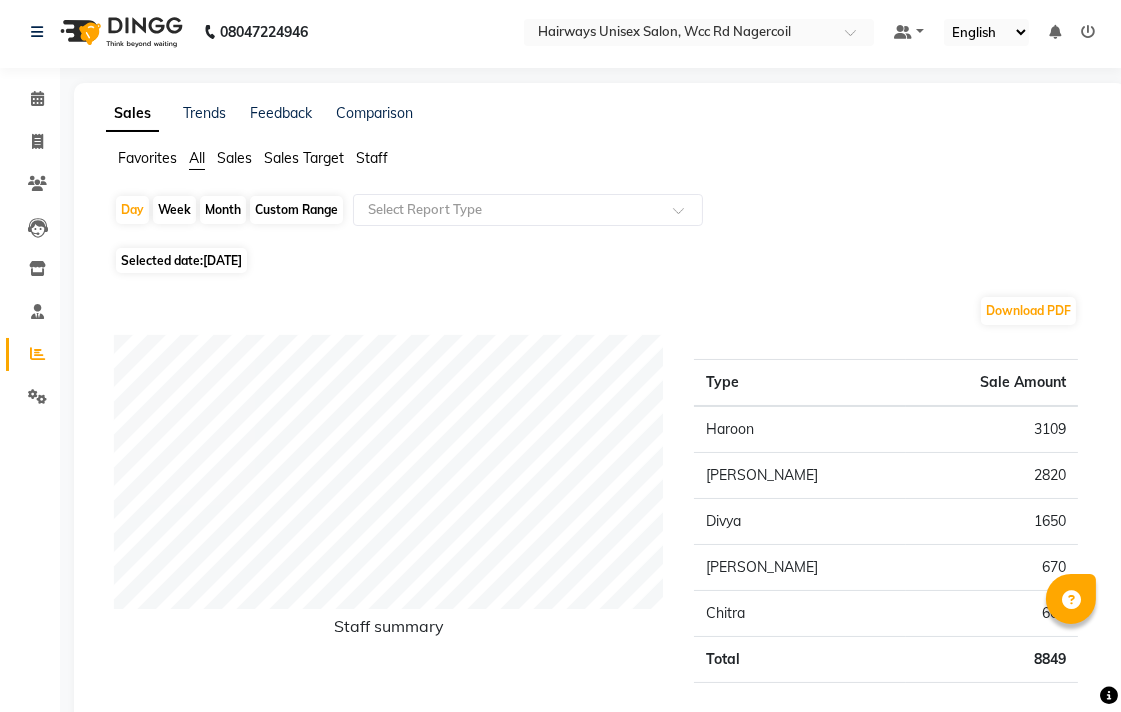 scroll, scrollTop: 0, scrollLeft: 0, axis: both 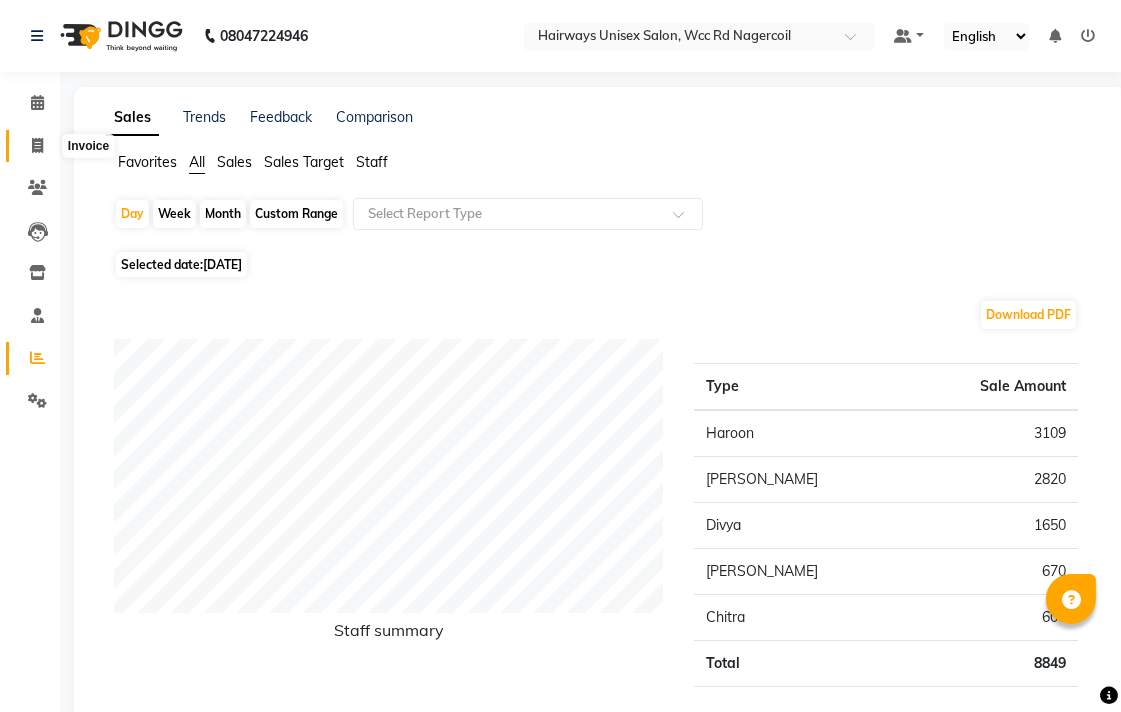 click 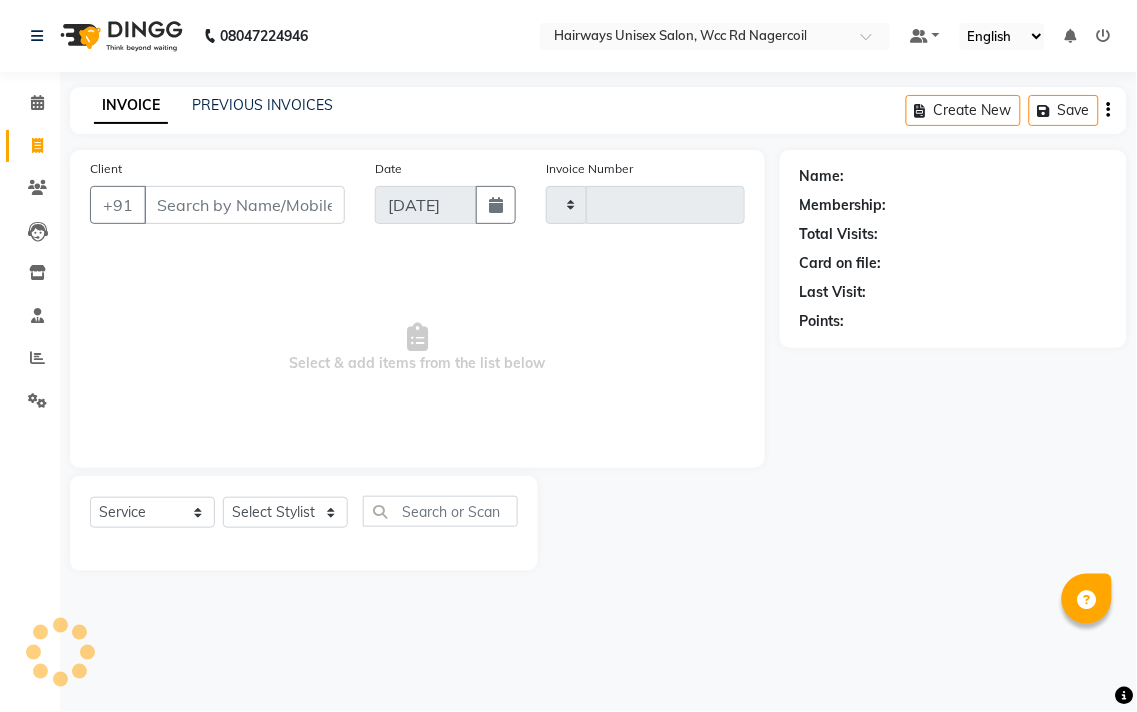type on "4431" 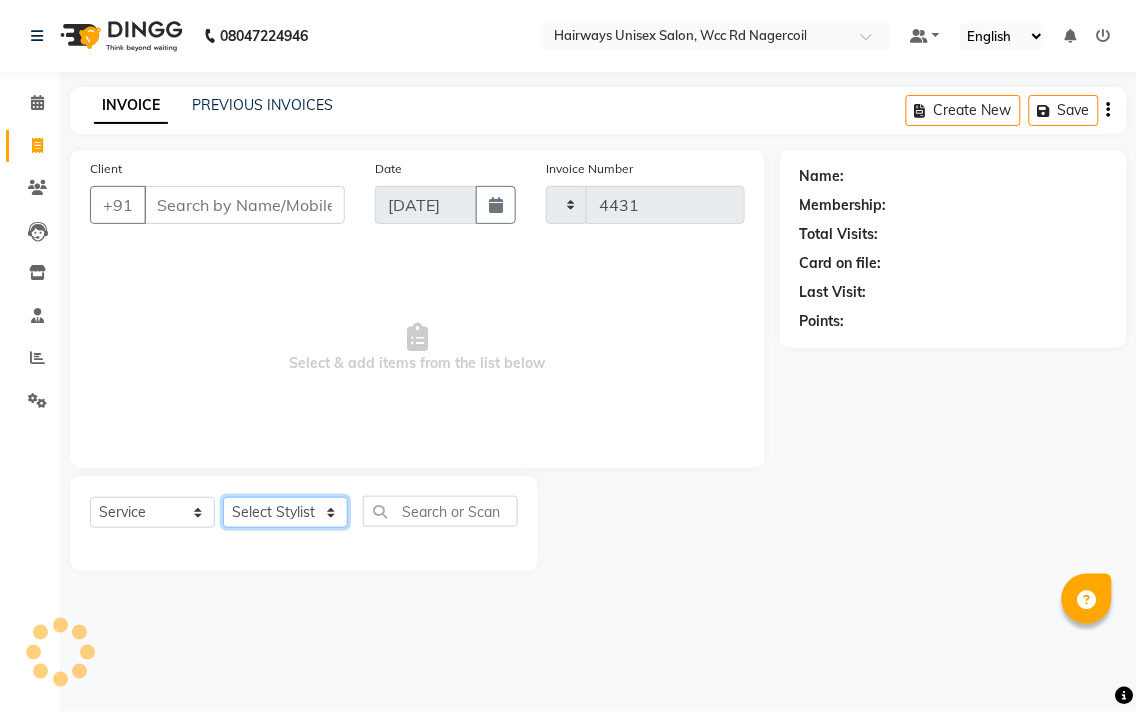 click on "Select Stylist" 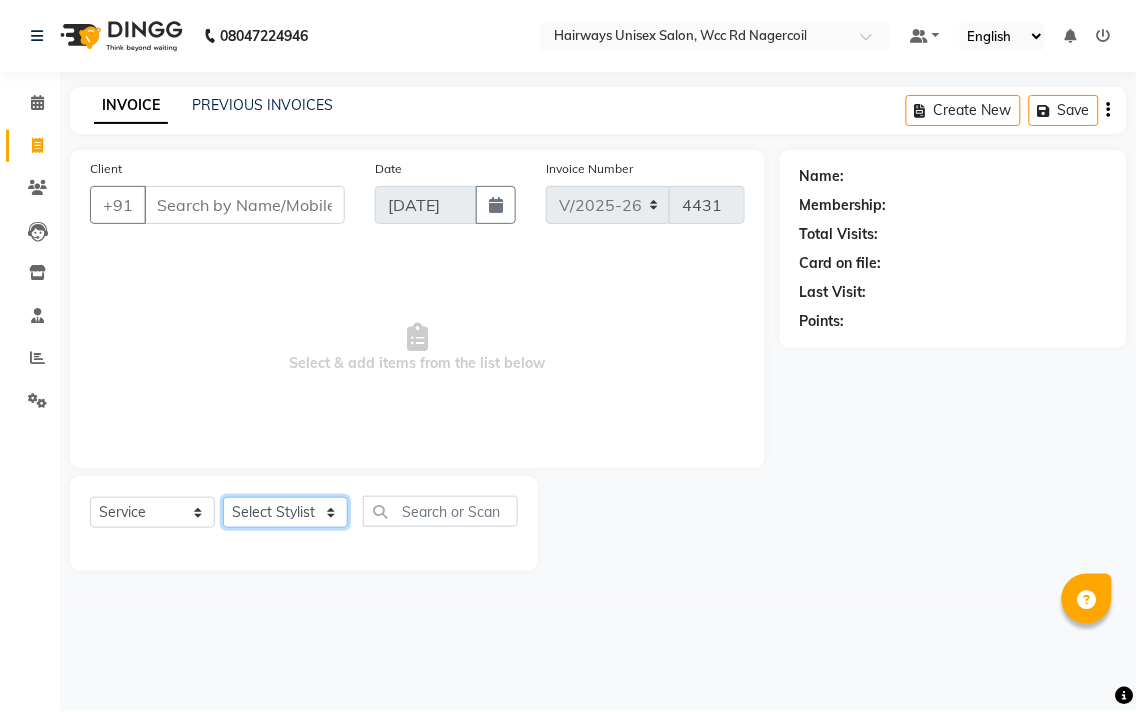 select on "49914" 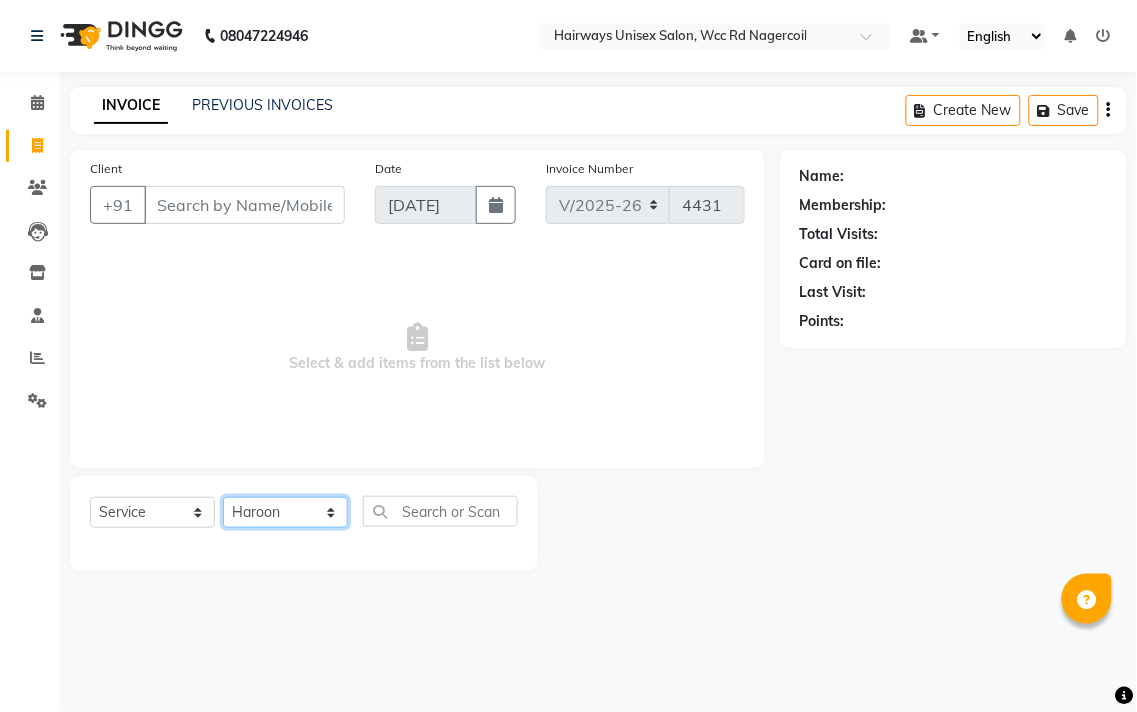 click on "Select Stylist Admin Chitra divya [PERSON_NAME] [PERSON_NAME] Reception [PERSON_NAME] [PERSON_NAME] Talib" 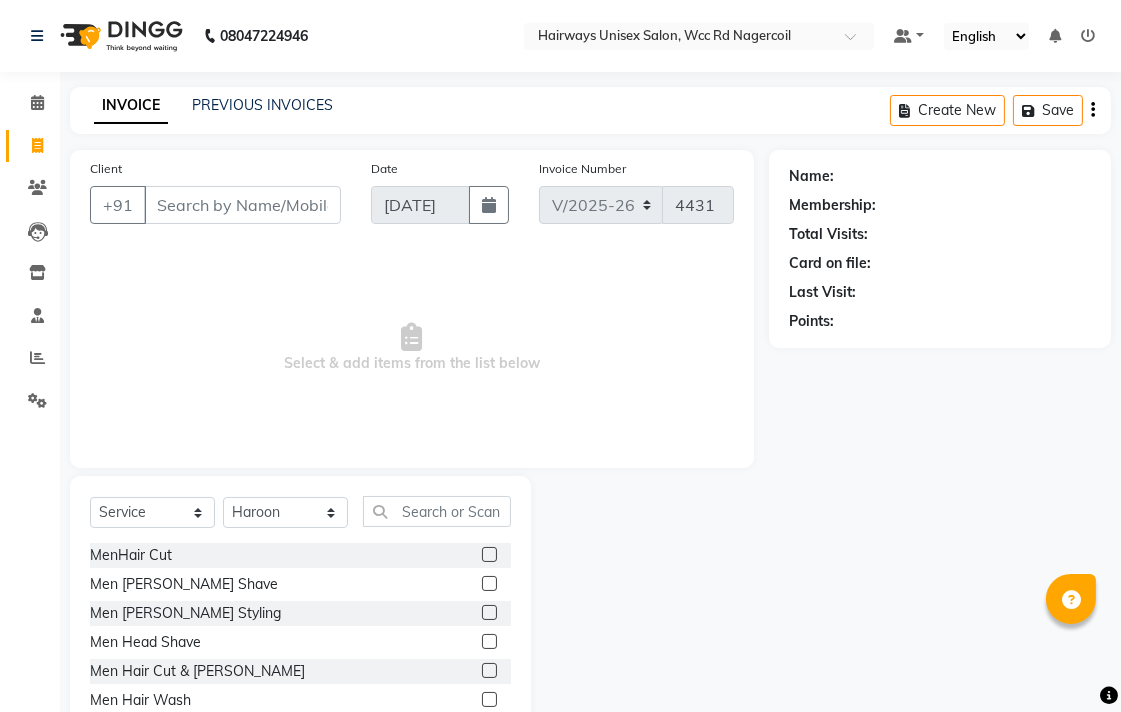 click 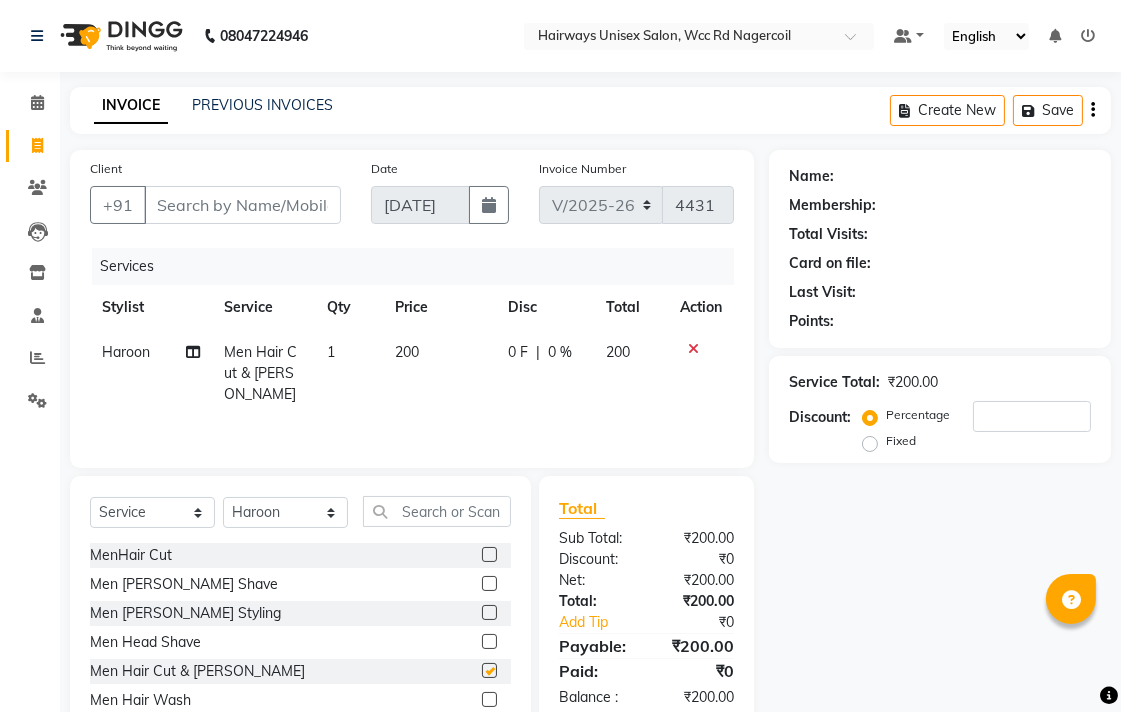 checkbox on "false" 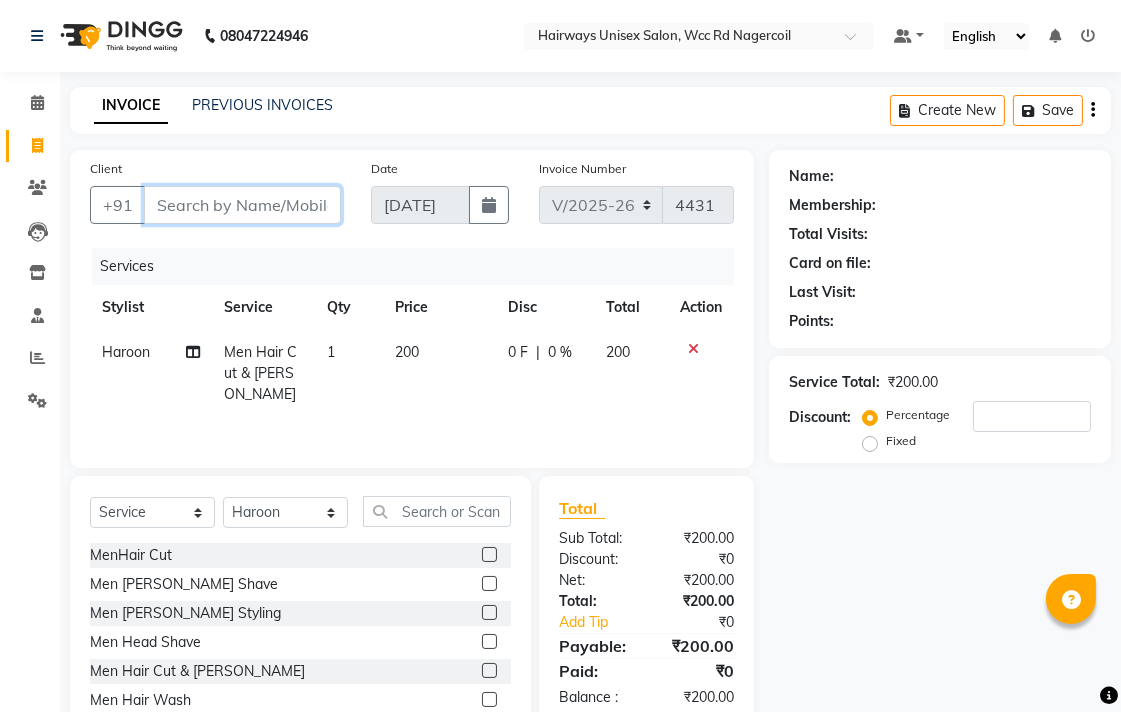 click on "Client" at bounding box center [242, 205] 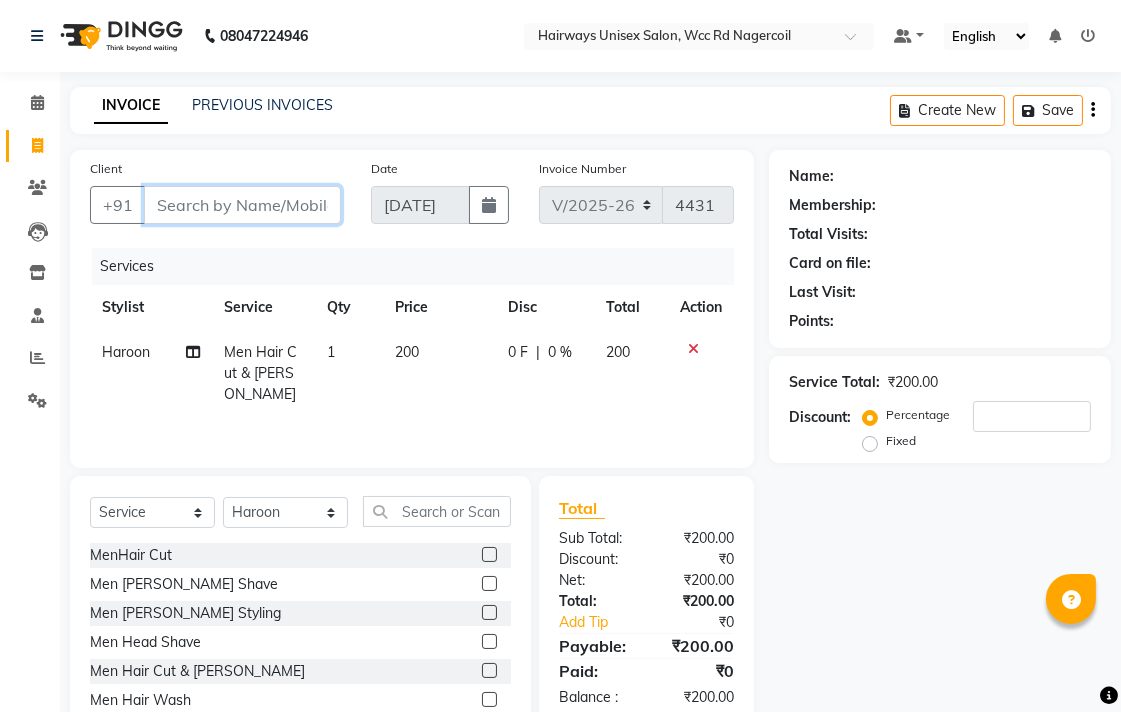 type on "9" 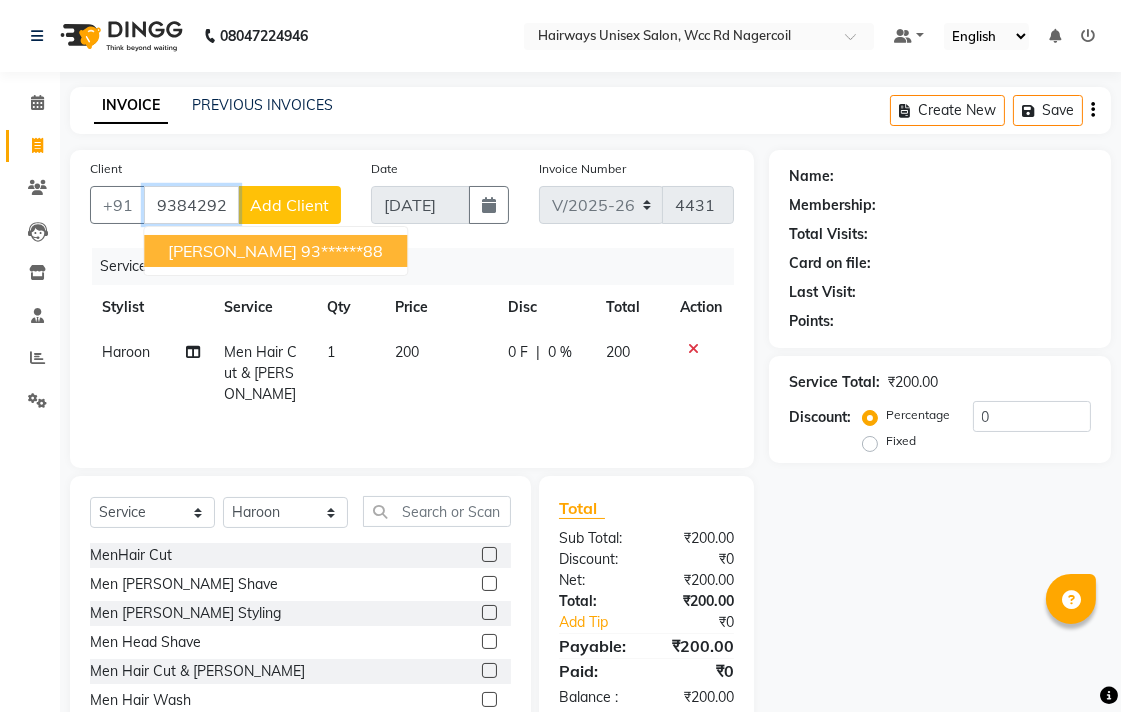 click on "[PERSON_NAME]  93******88" at bounding box center [275, 251] 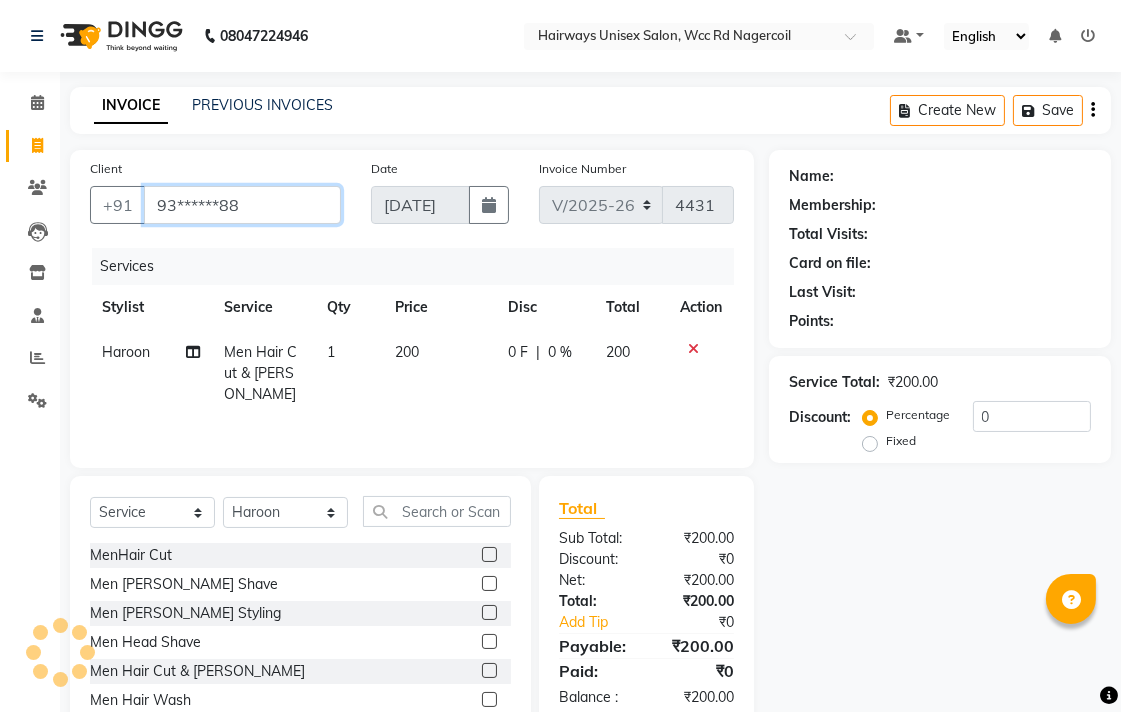 type on "93******88" 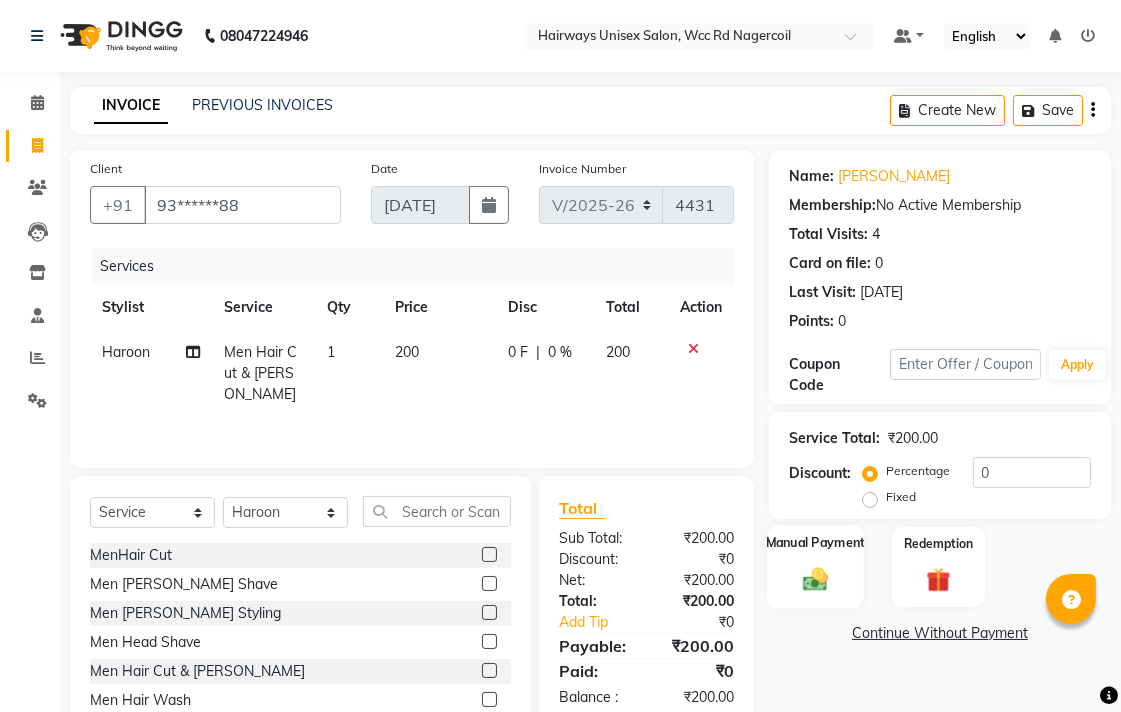 click on "Manual Payment" 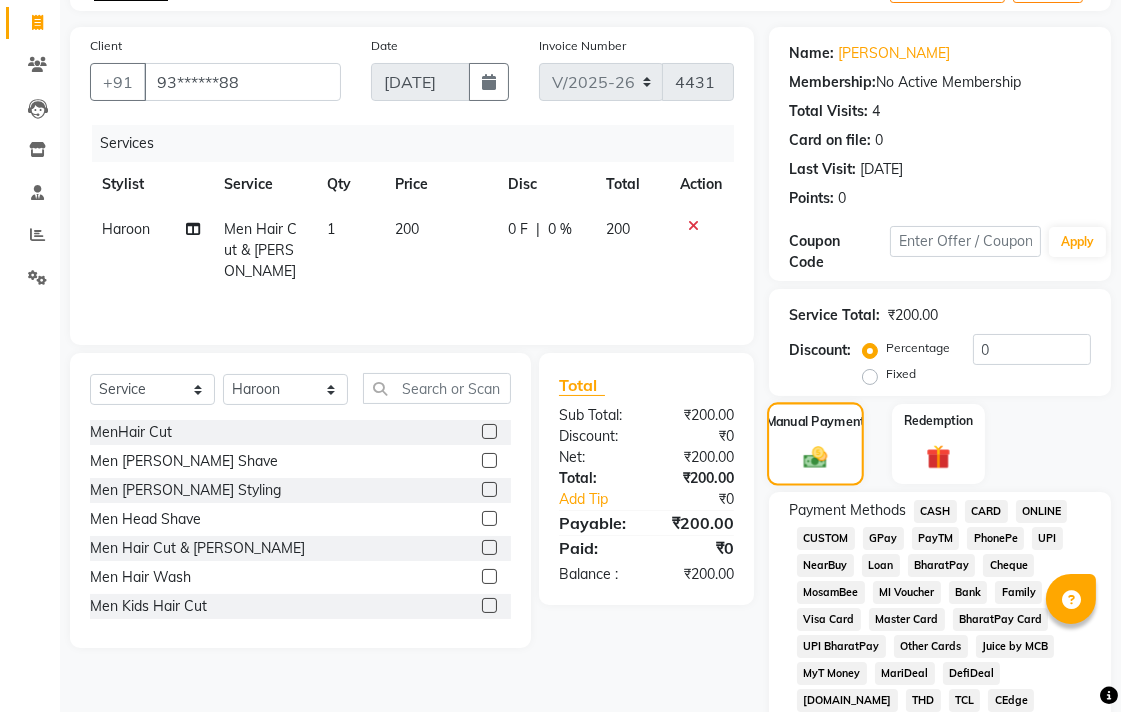 scroll, scrollTop: 222, scrollLeft: 0, axis: vertical 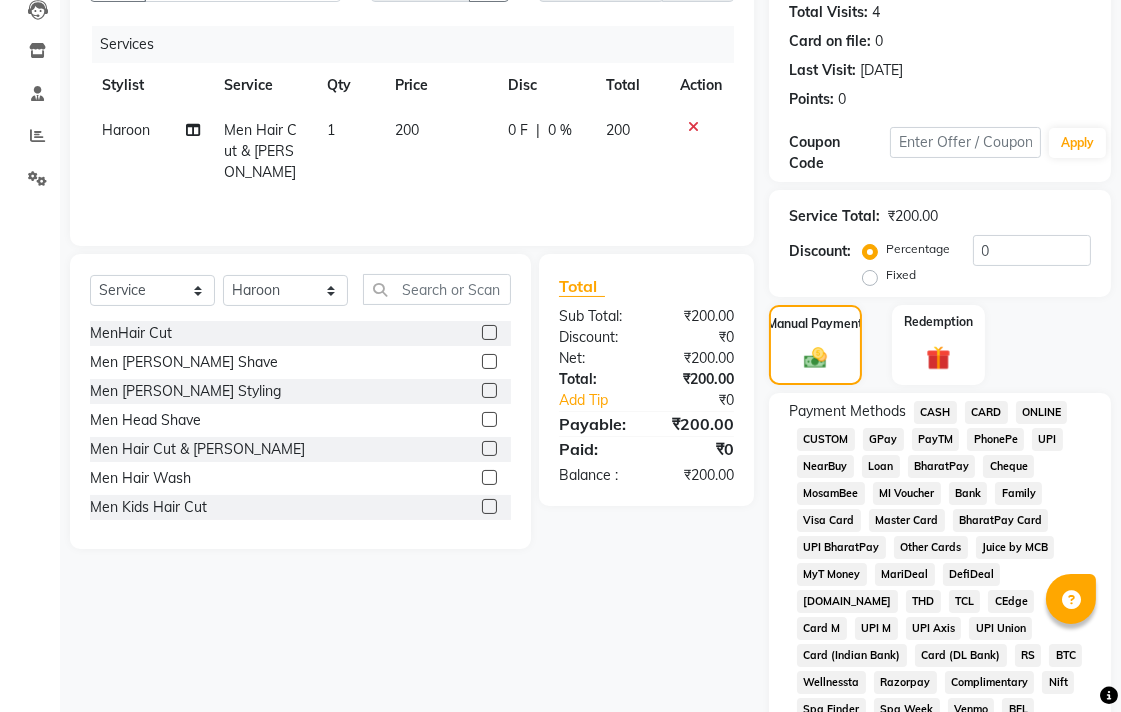 click on "CASH" 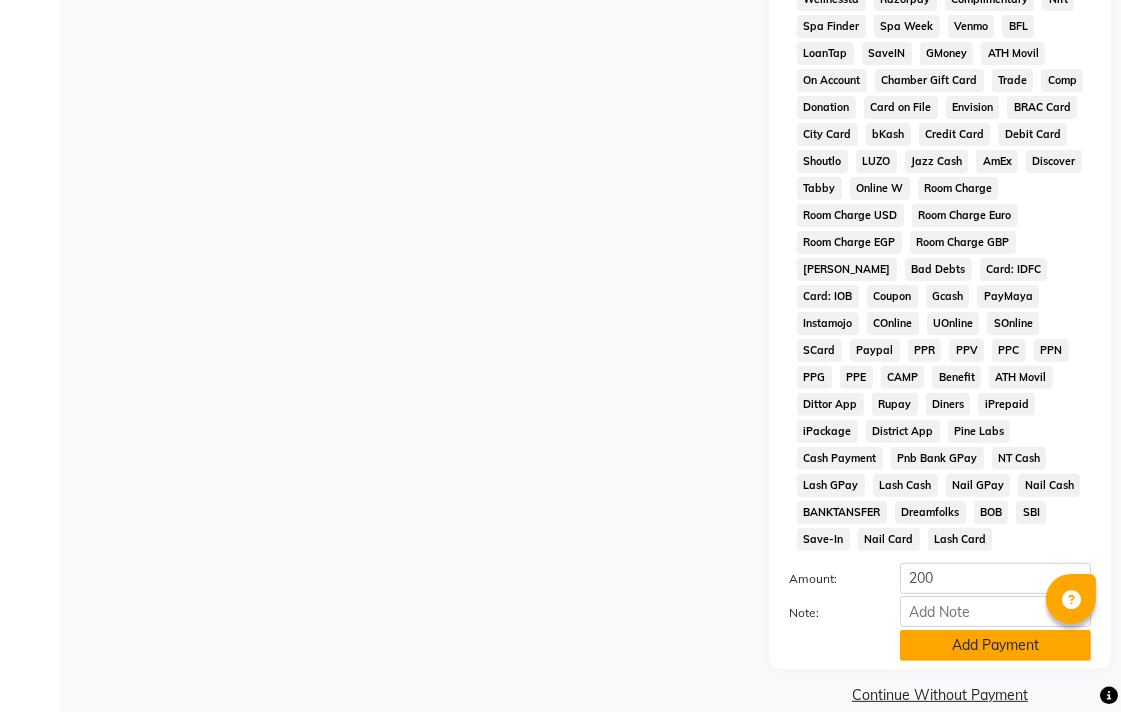 scroll, scrollTop: 913, scrollLeft: 0, axis: vertical 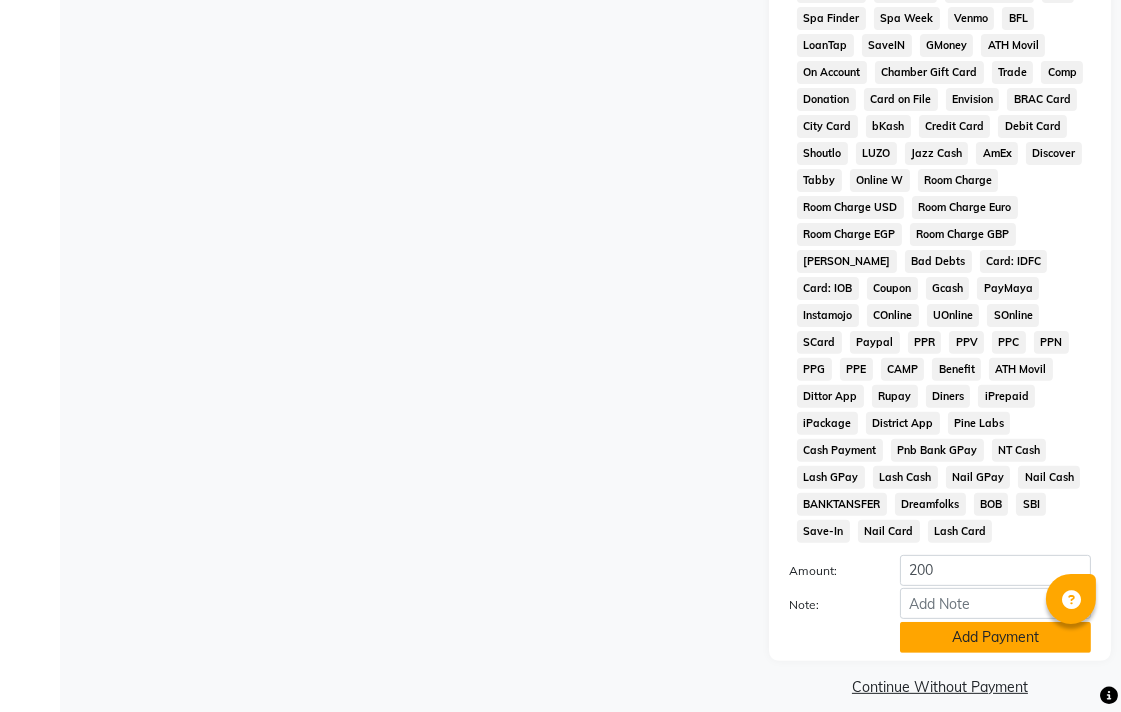 click on "Add Payment" 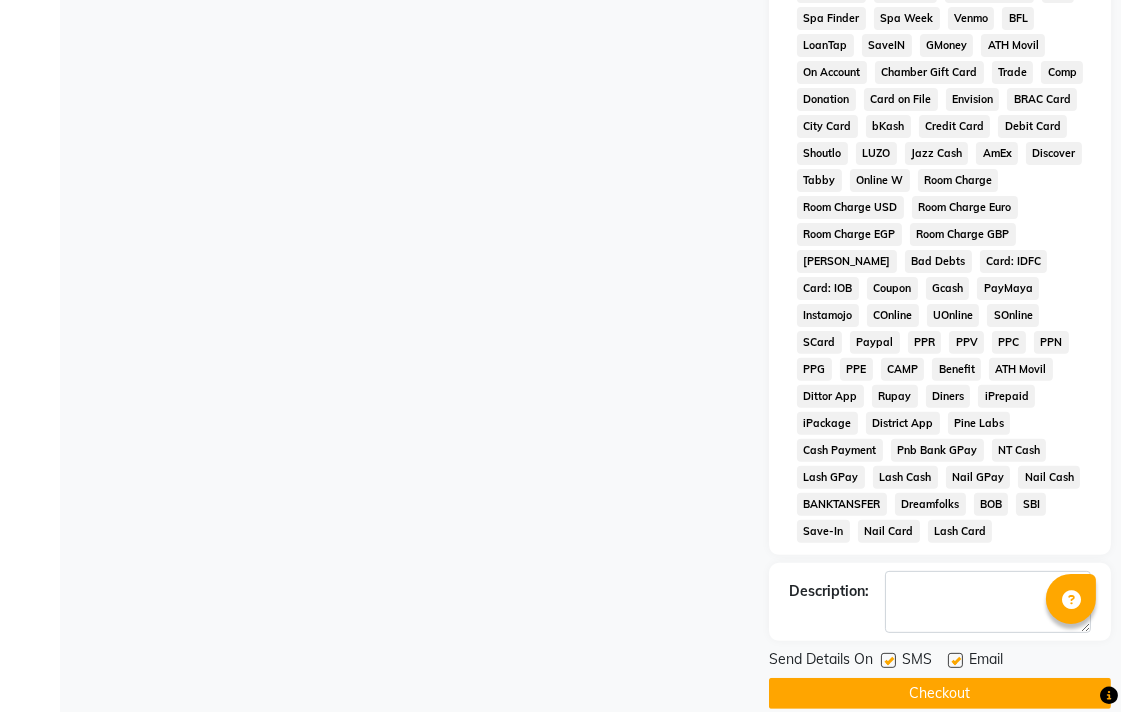click on "Checkout" 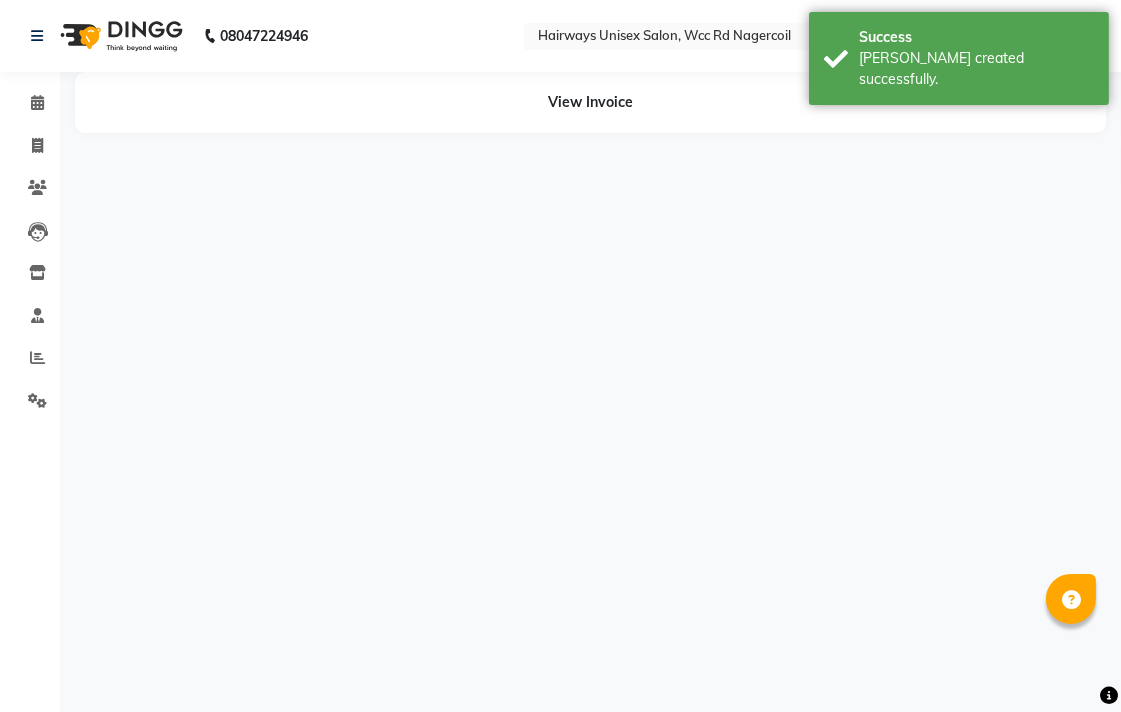 scroll, scrollTop: 0, scrollLeft: 0, axis: both 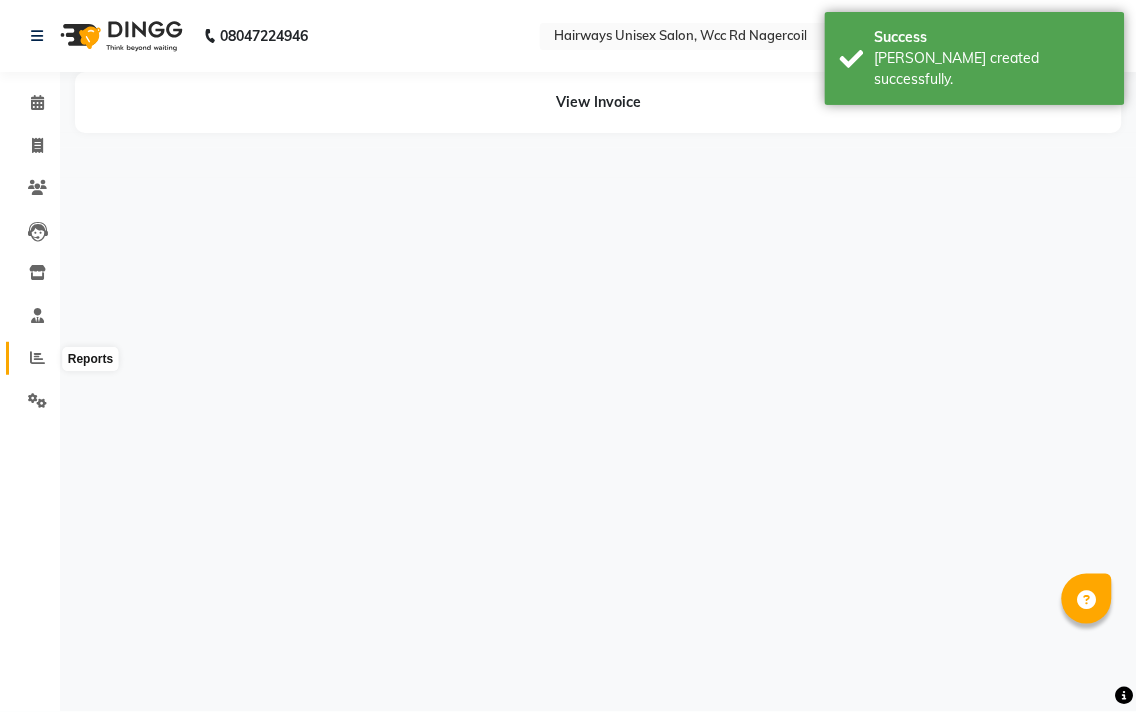 click 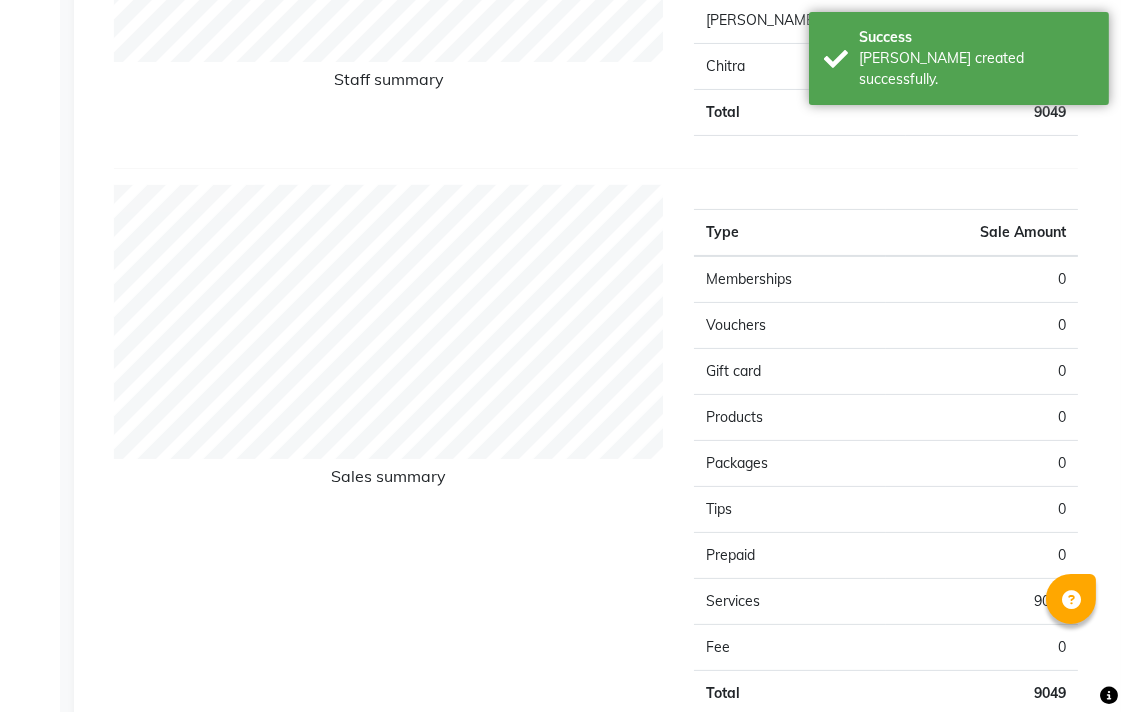 scroll, scrollTop: 671, scrollLeft: 0, axis: vertical 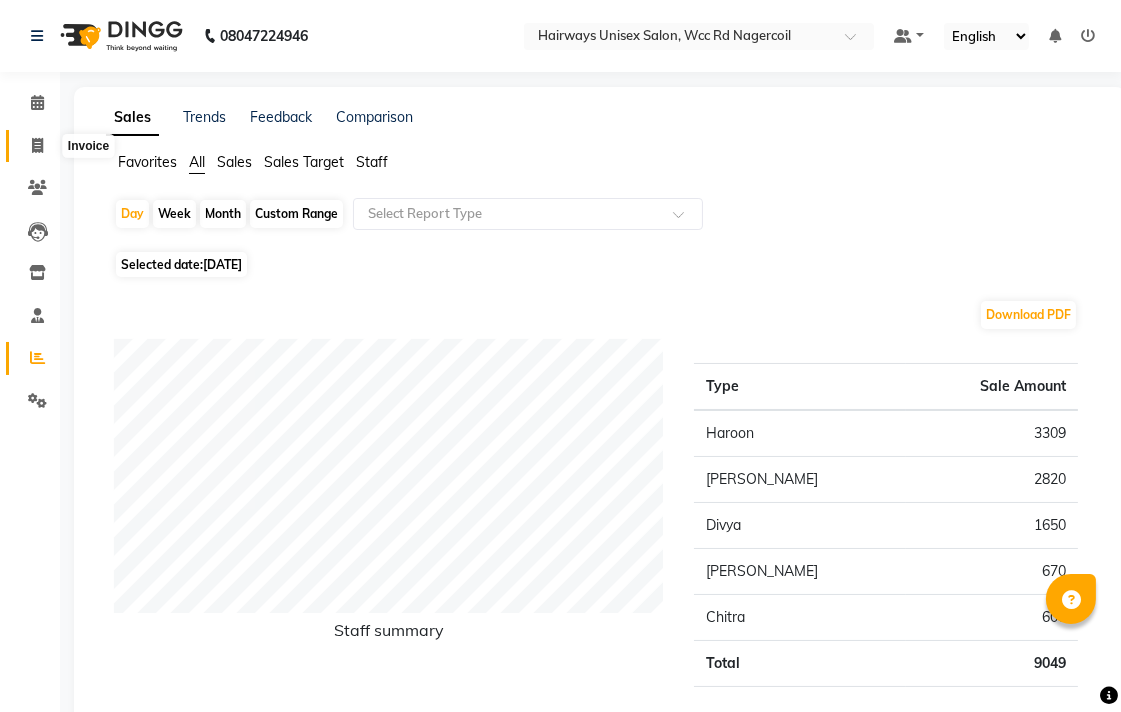 click 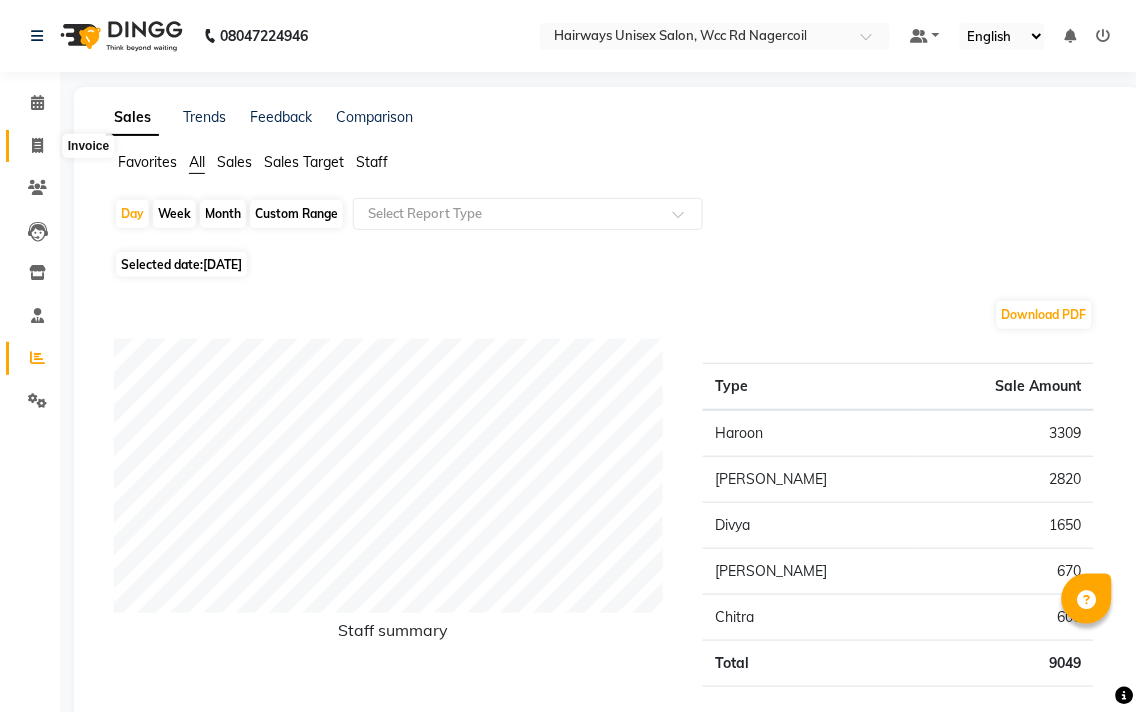 select on "service" 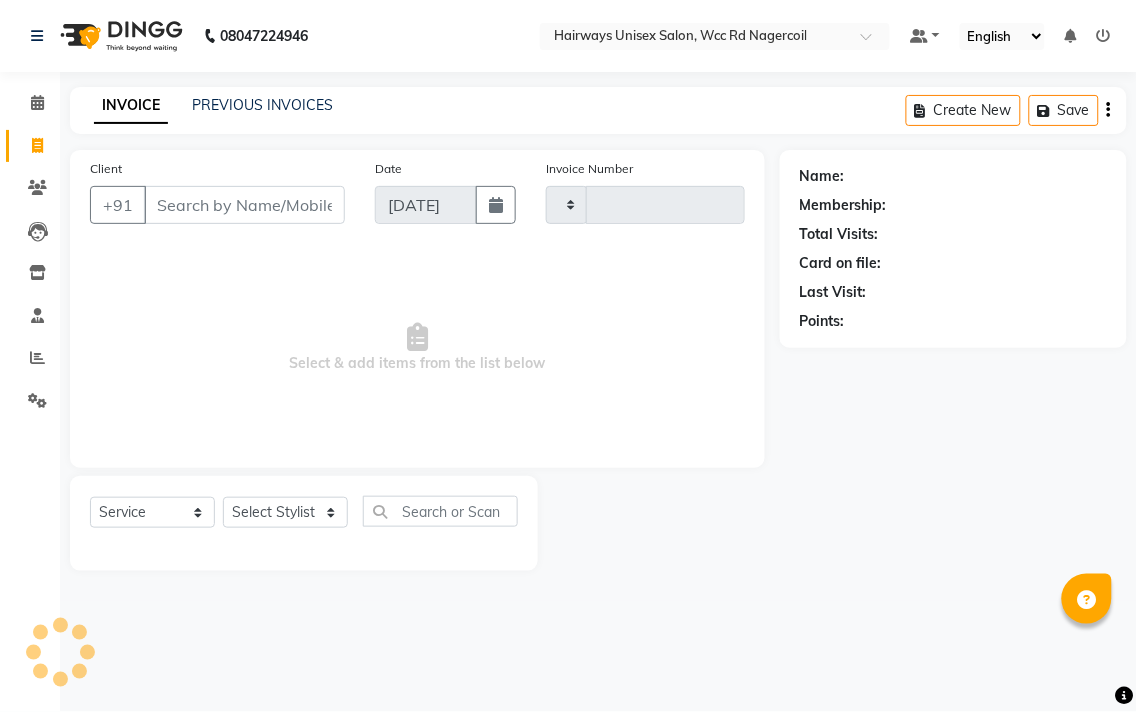 type on "4432" 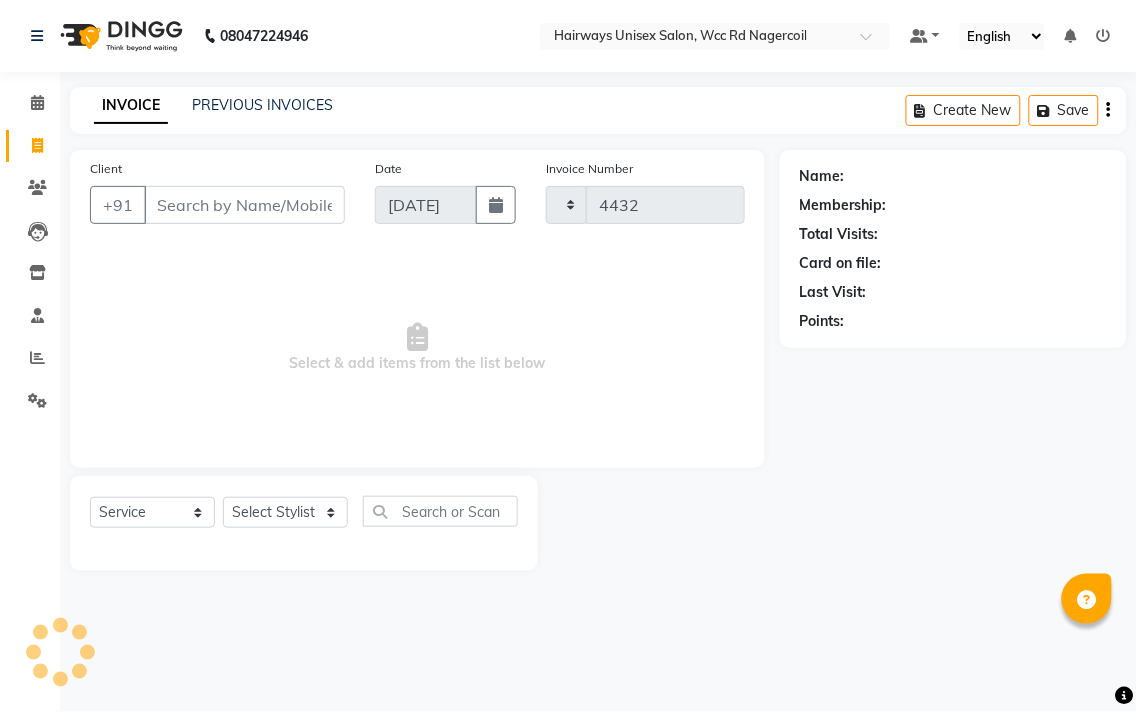 select on "6523" 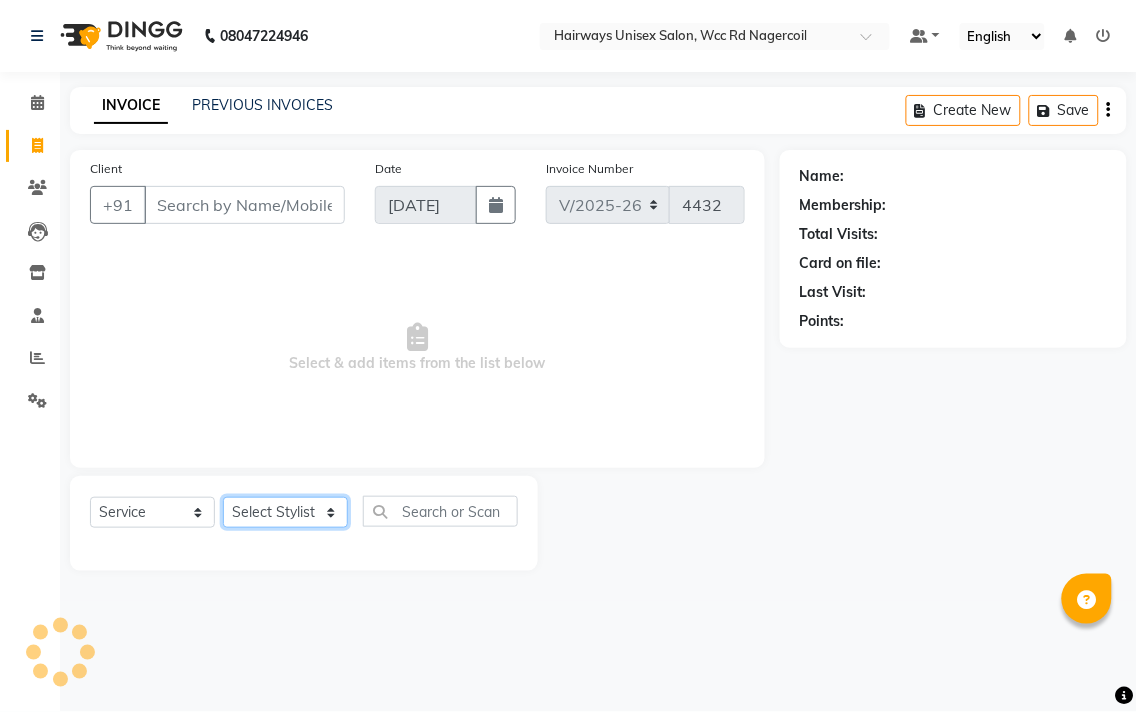 click on "Select Stylist" 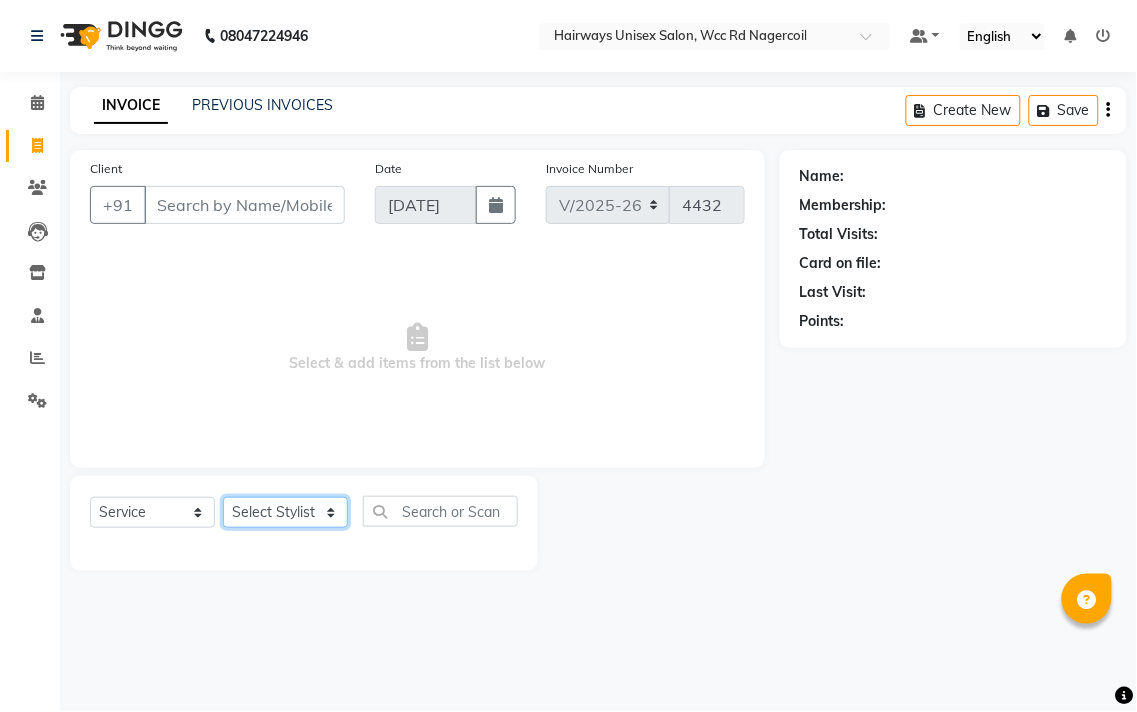 click on "Select Stylist Admin Chitra divya [PERSON_NAME] [PERSON_NAME] Reception [PERSON_NAME] [PERSON_NAME] Talib" 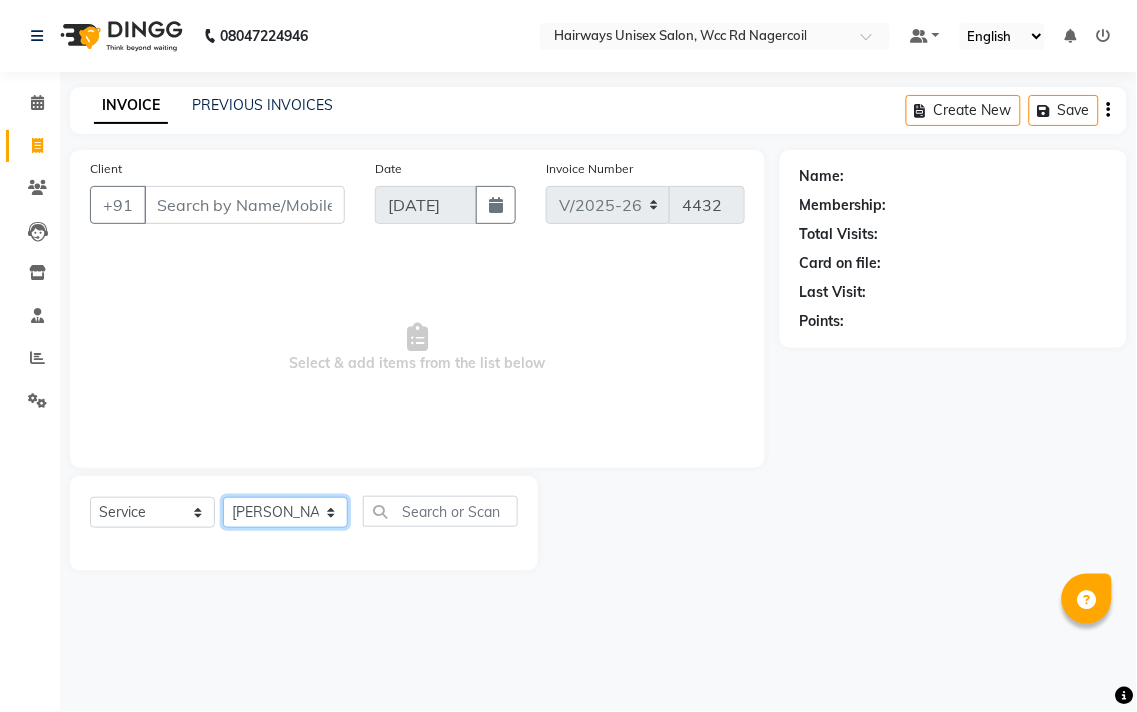 click on "Select Stylist Admin Chitra divya [PERSON_NAME] [PERSON_NAME] Reception [PERSON_NAME] [PERSON_NAME] Talib" 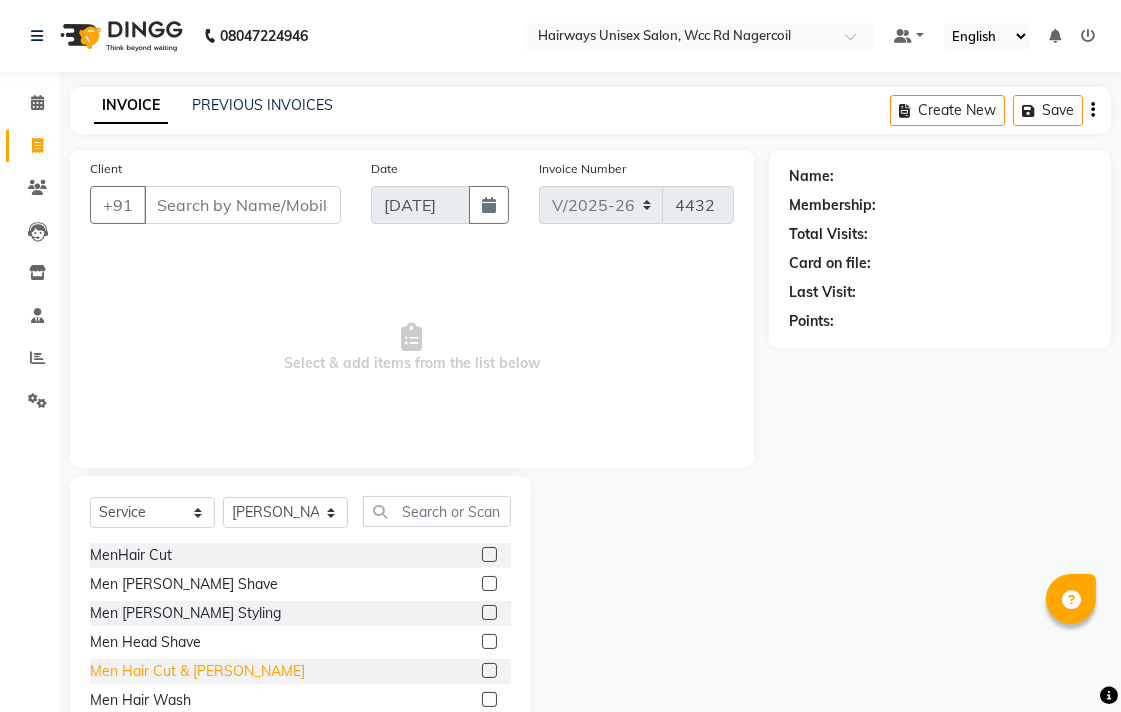 click on "Men Hair Cut & [PERSON_NAME]" 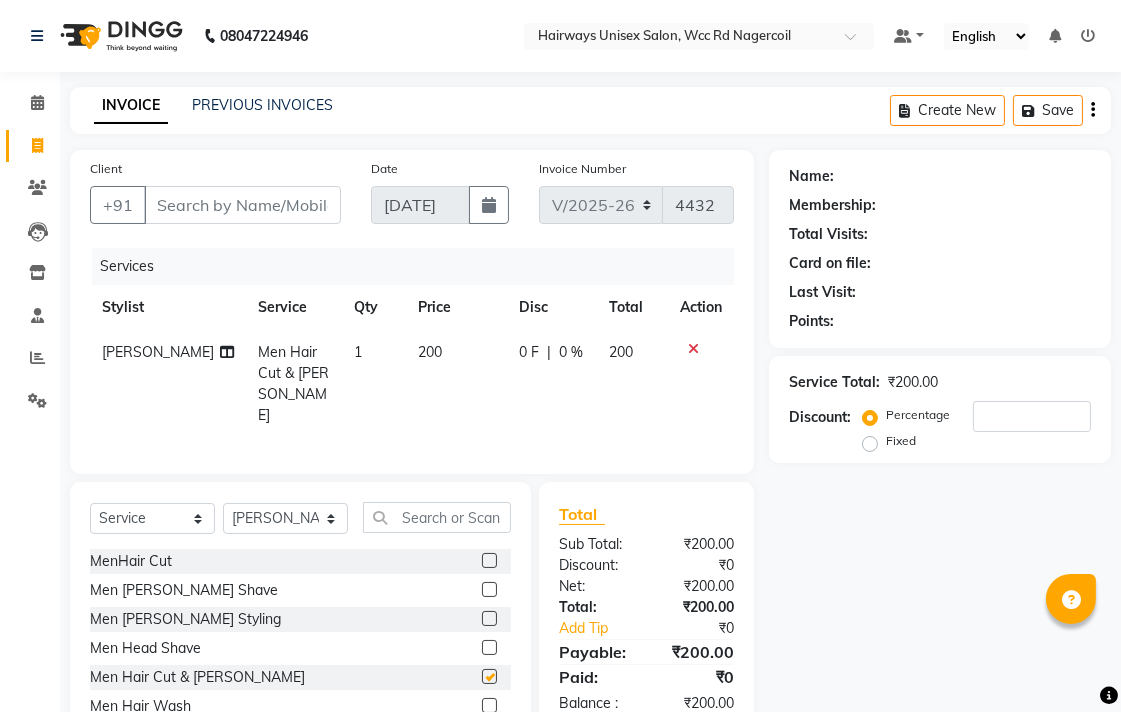 checkbox on "false" 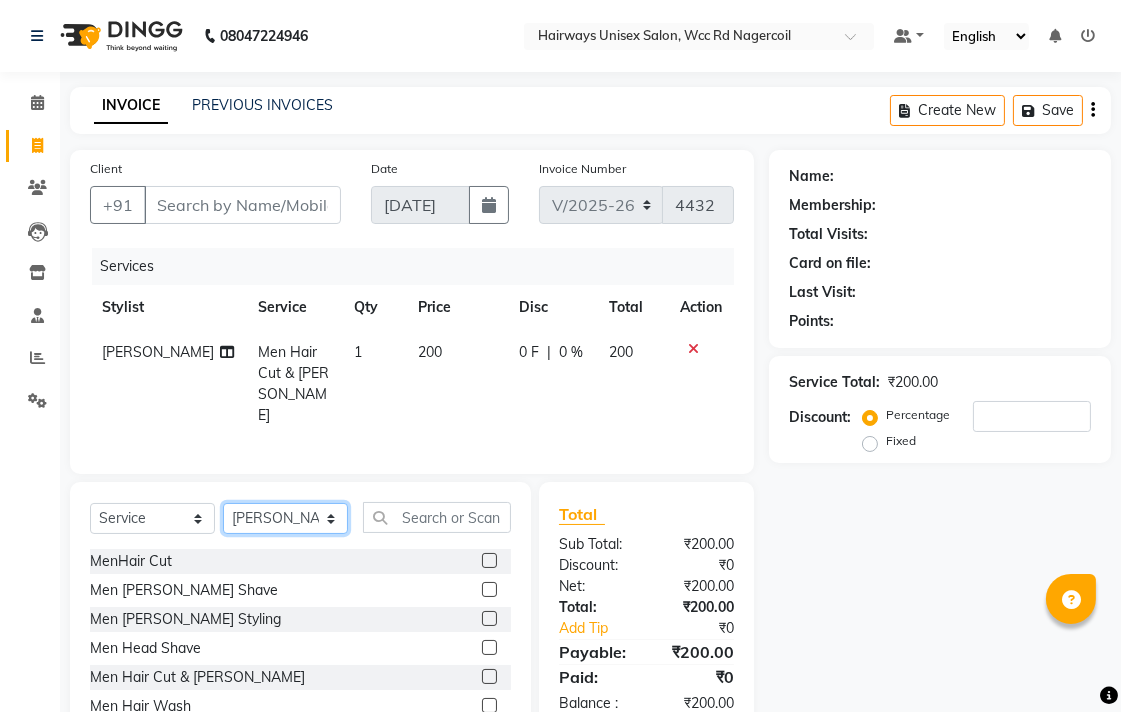 click on "Select Stylist Admin Chitra divya [PERSON_NAME] [PERSON_NAME] Reception [PERSON_NAME] [PERSON_NAME] Talib" 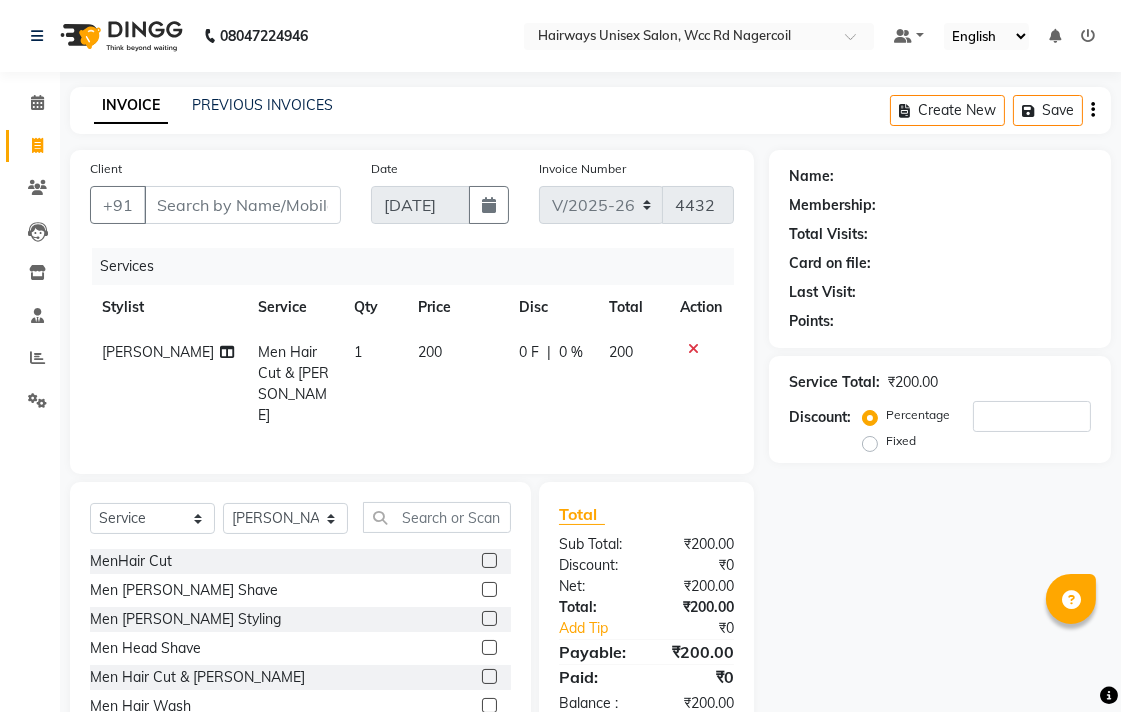 drag, startPoint x: 411, startPoint y: 532, endPoint x: 418, endPoint y: 514, distance: 19.313208 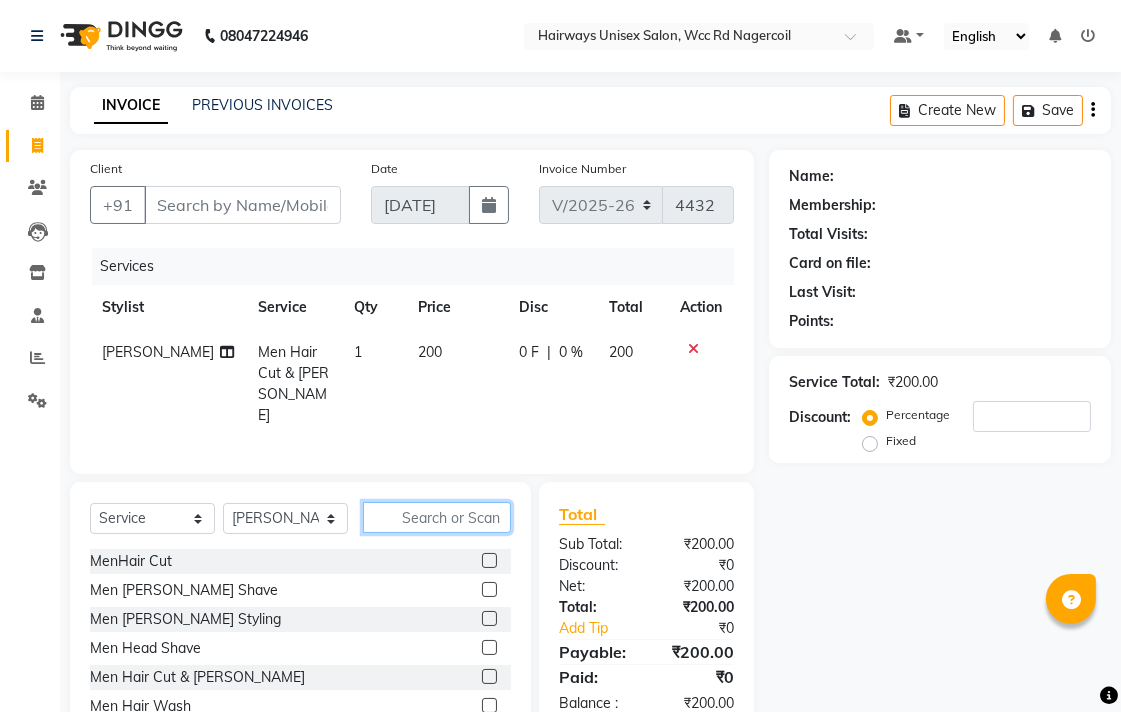 click 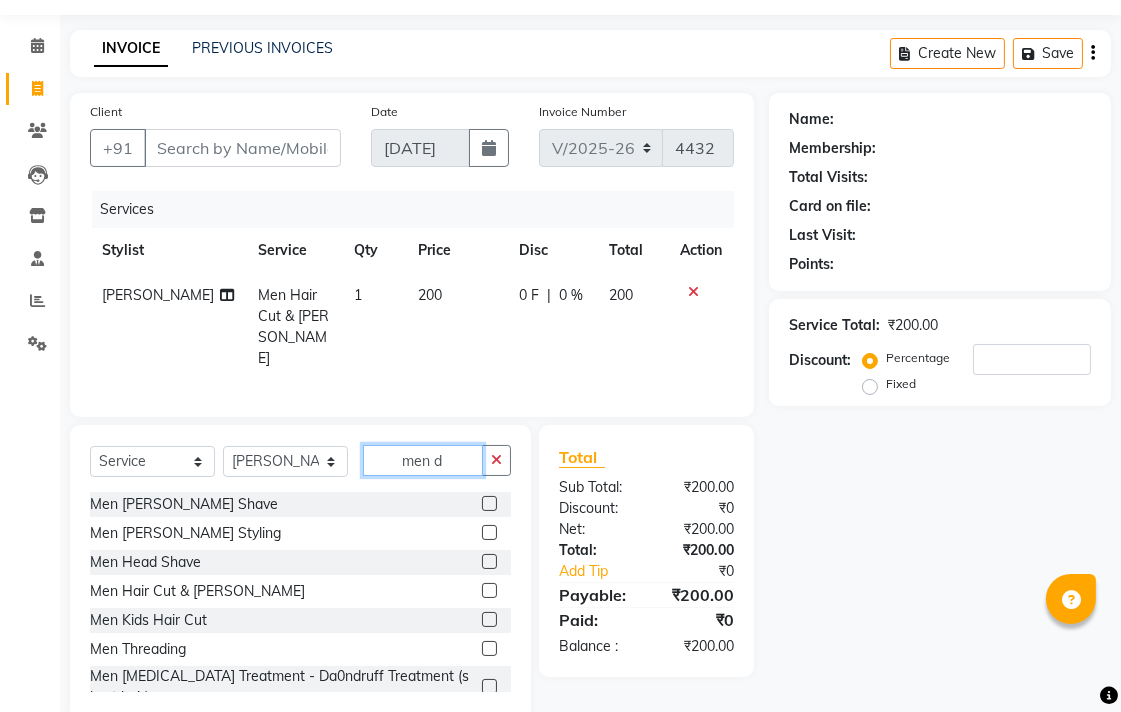 scroll, scrollTop: 88, scrollLeft: 0, axis: vertical 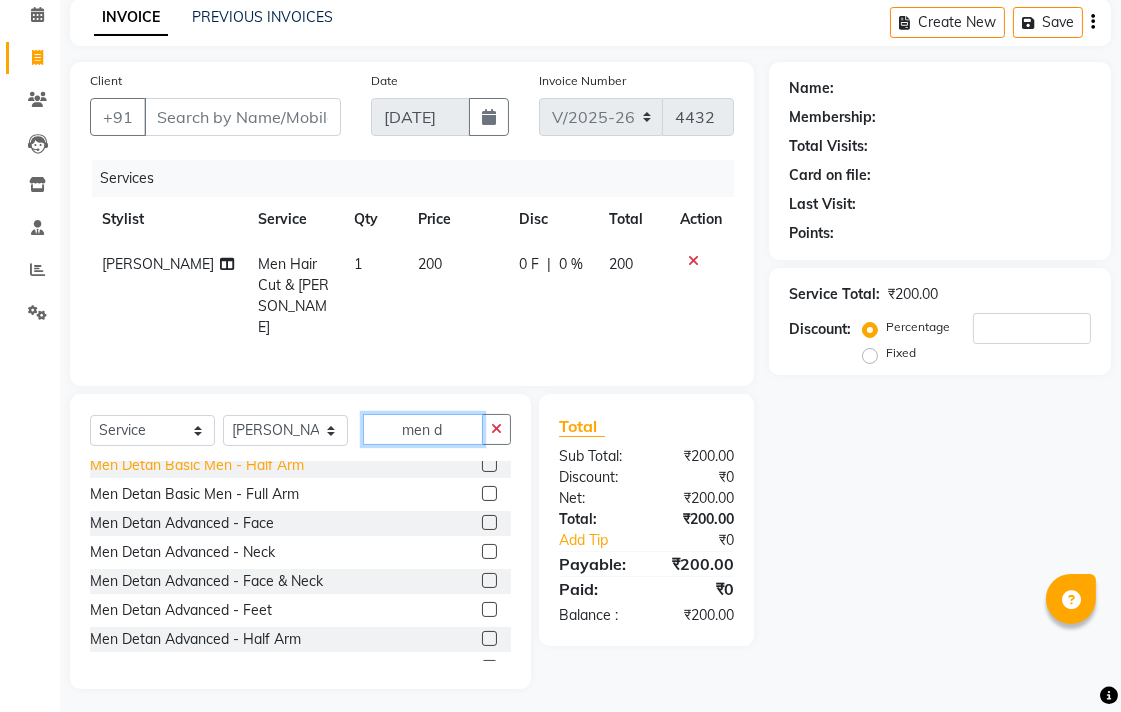 type on "men d" 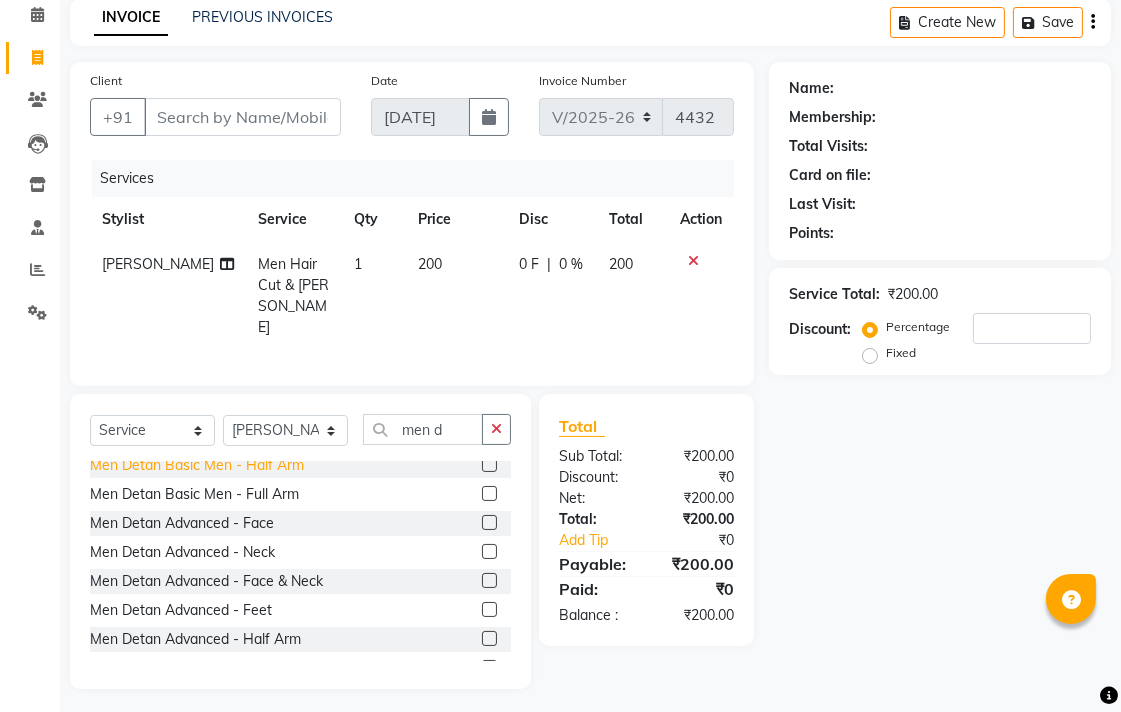 click on "Men Detan Advanced - Face & Neck" 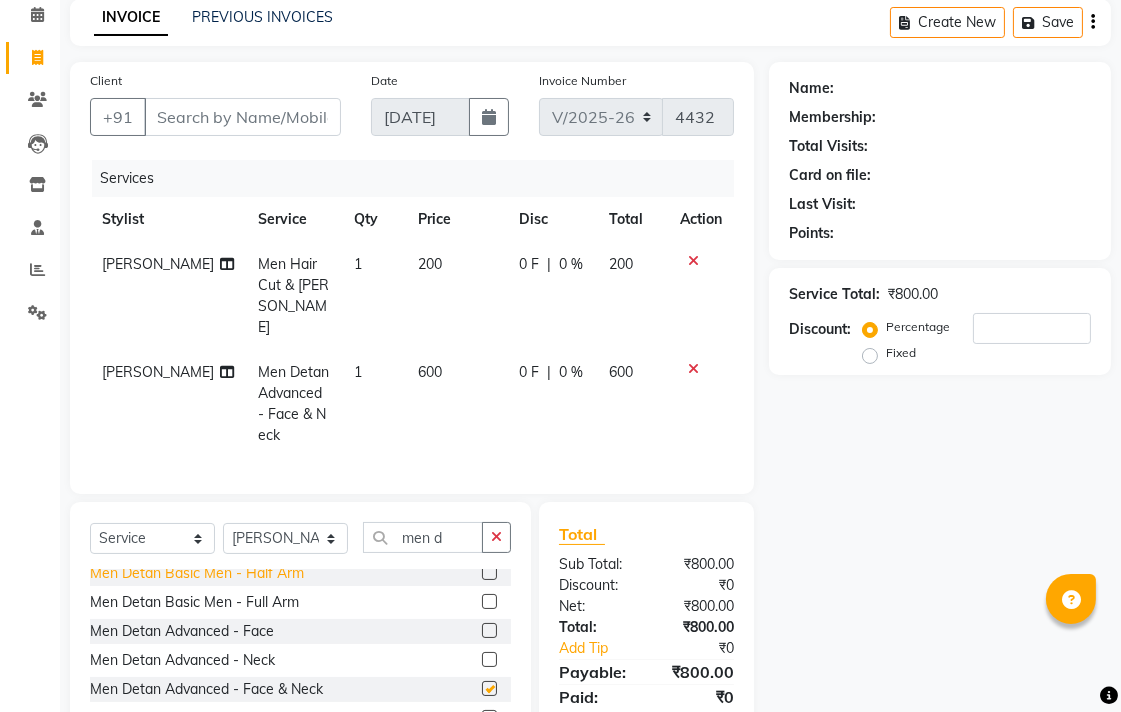 checkbox on "false" 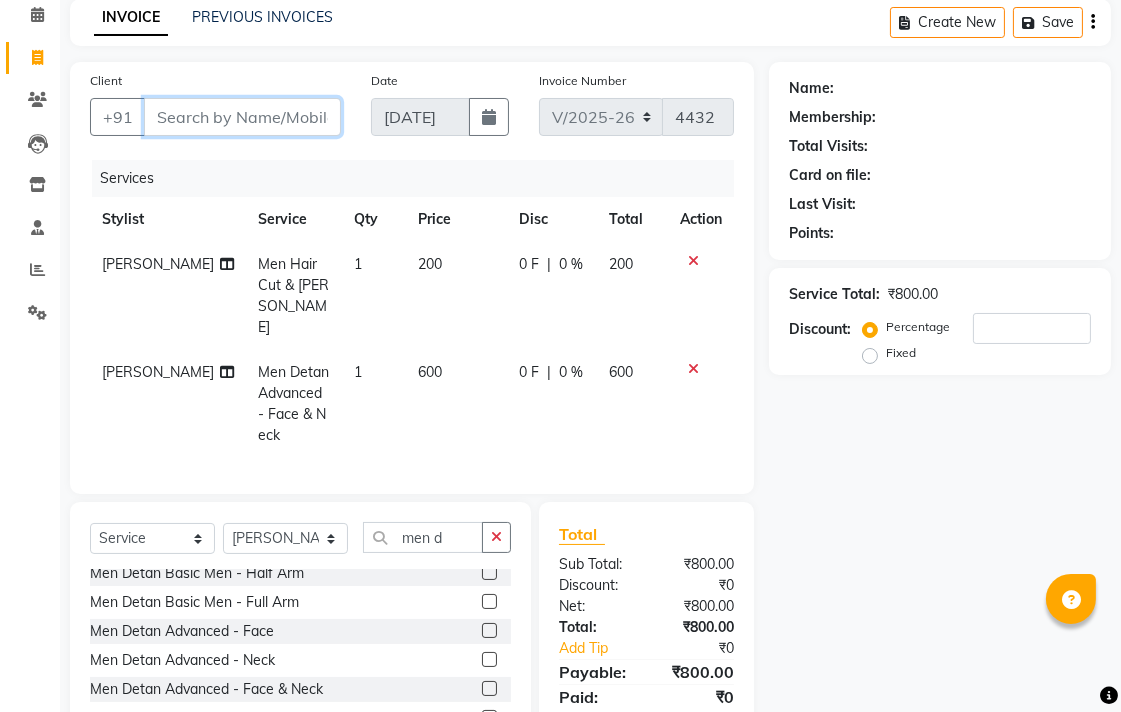 click on "Client" at bounding box center (242, 117) 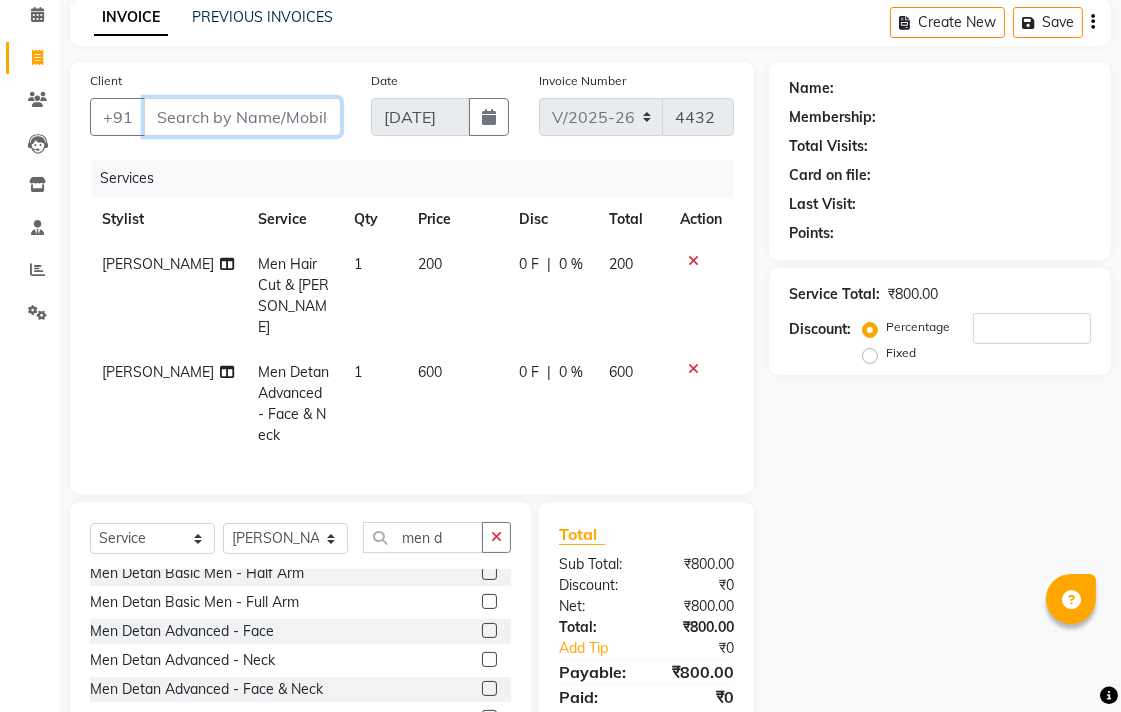 type on "9" 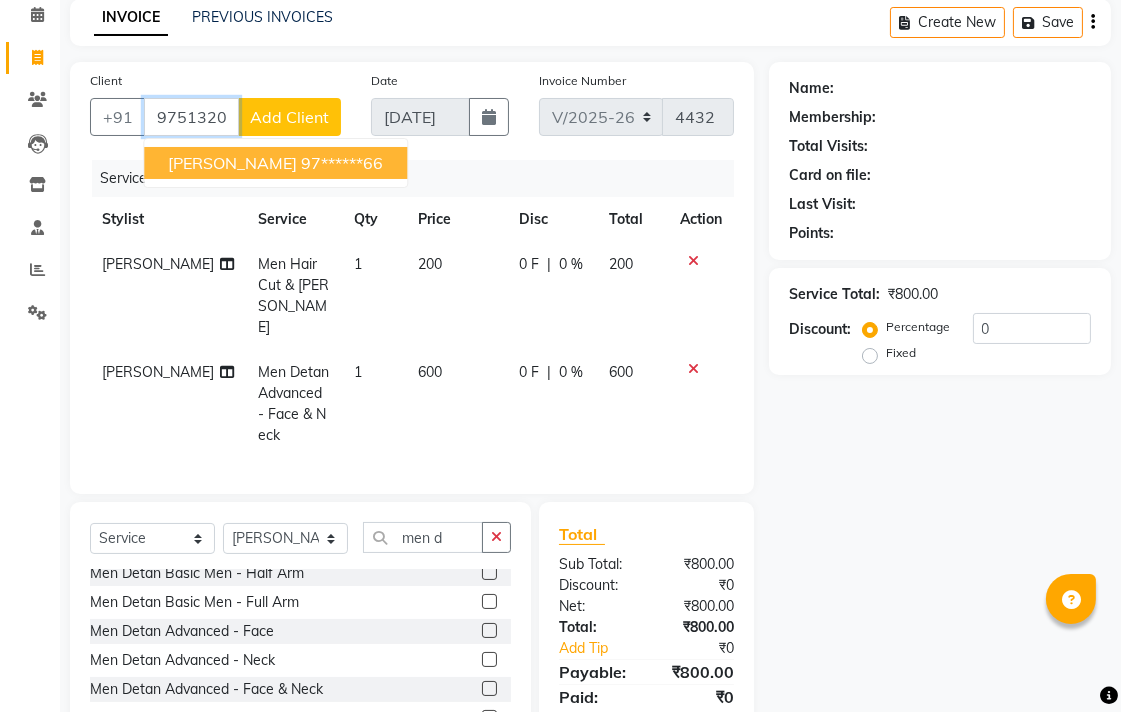 click on "[PERSON_NAME]" at bounding box center (232, 163) 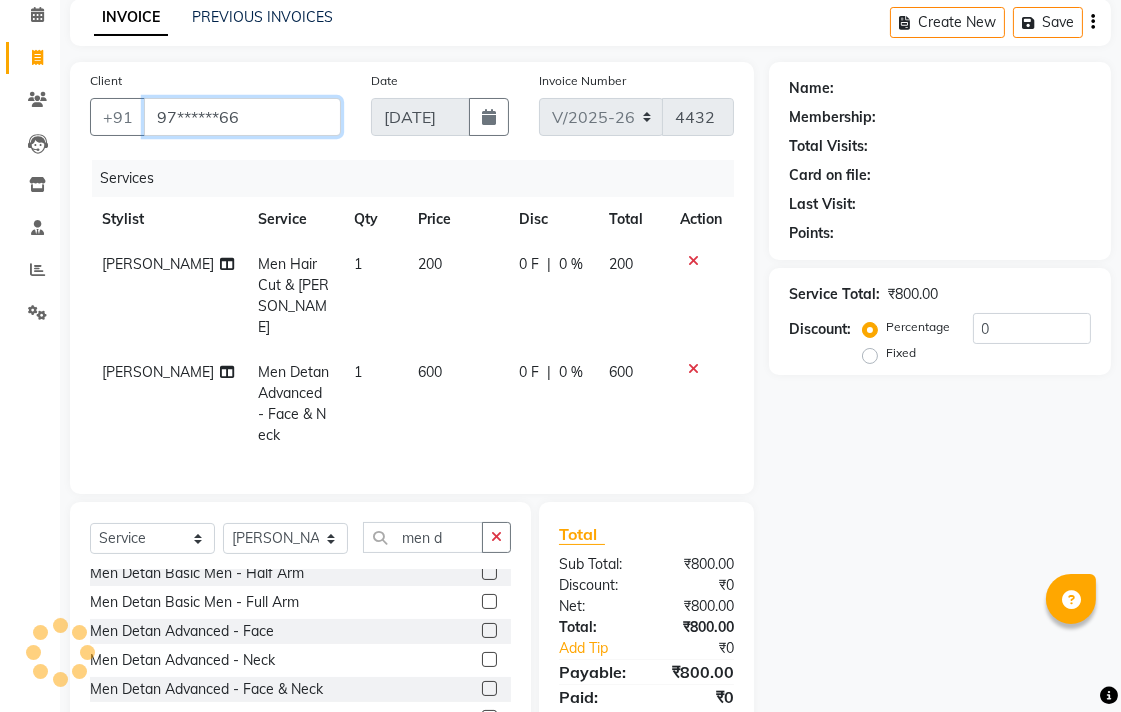 type on "97******66" 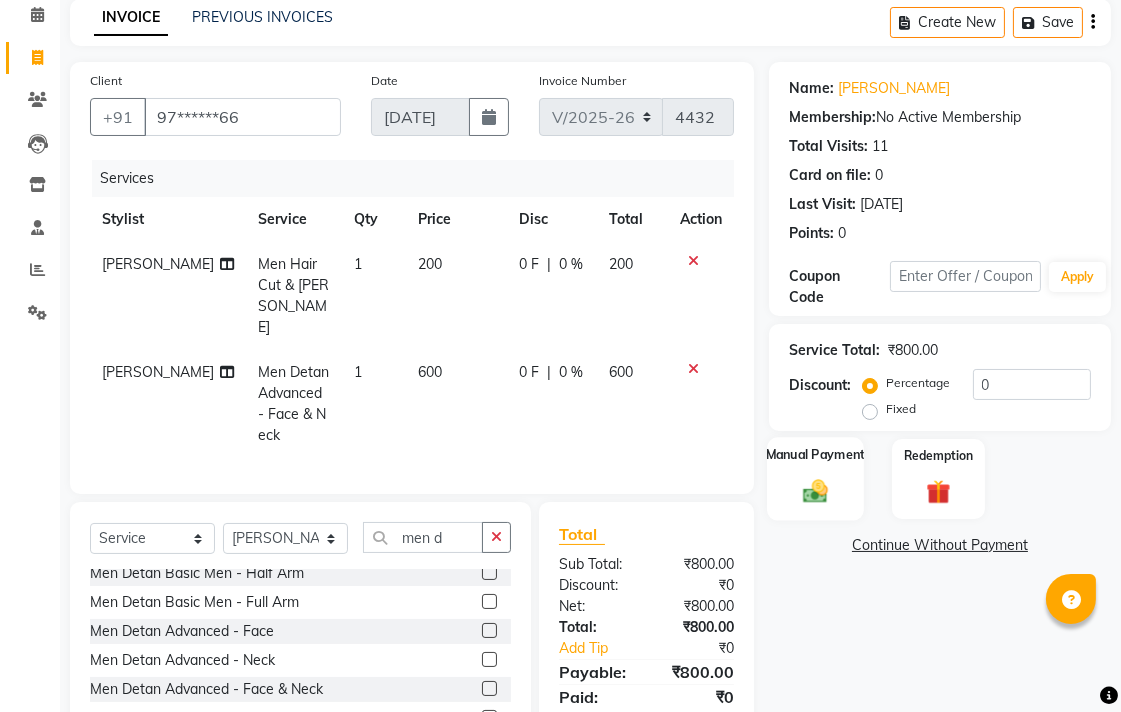click on "Manual Payment" 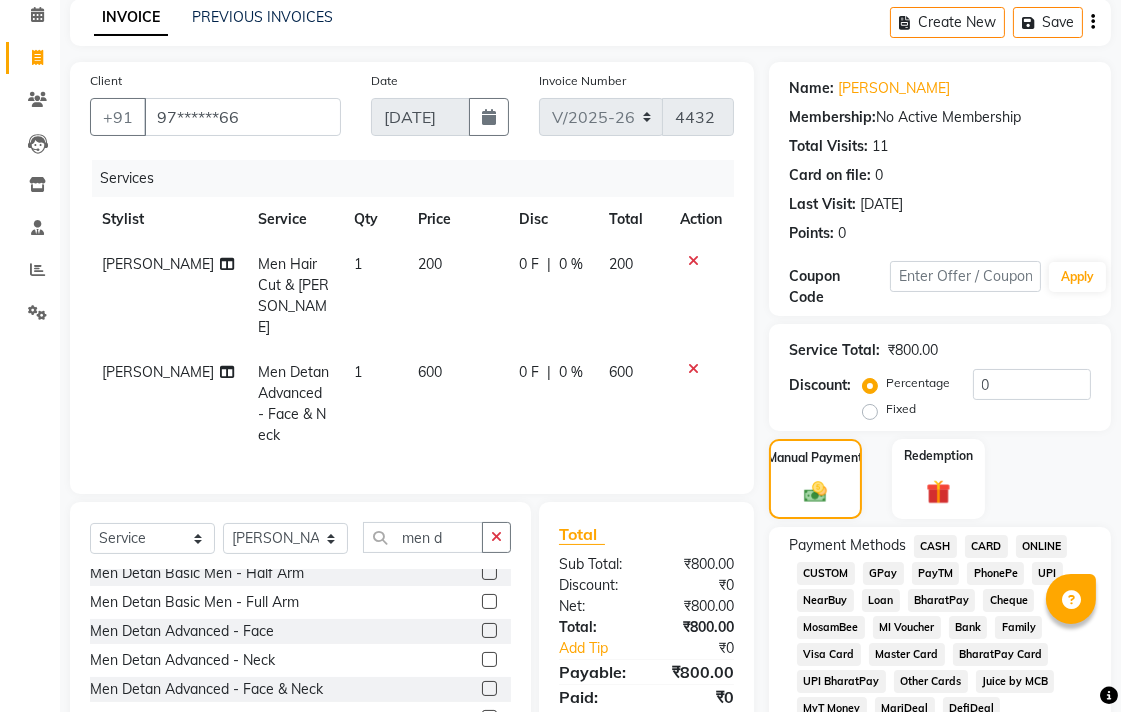 scroll, scrollTop: 533, scrollLeft: 0, axis: vertical 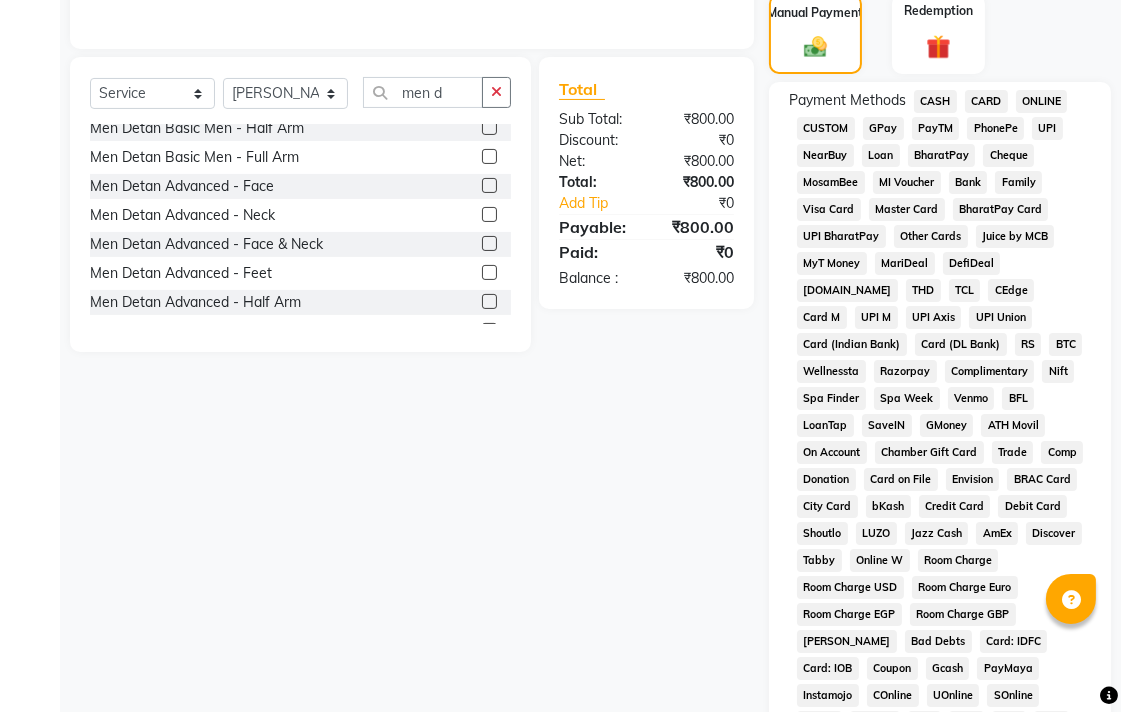 click on "CASH" 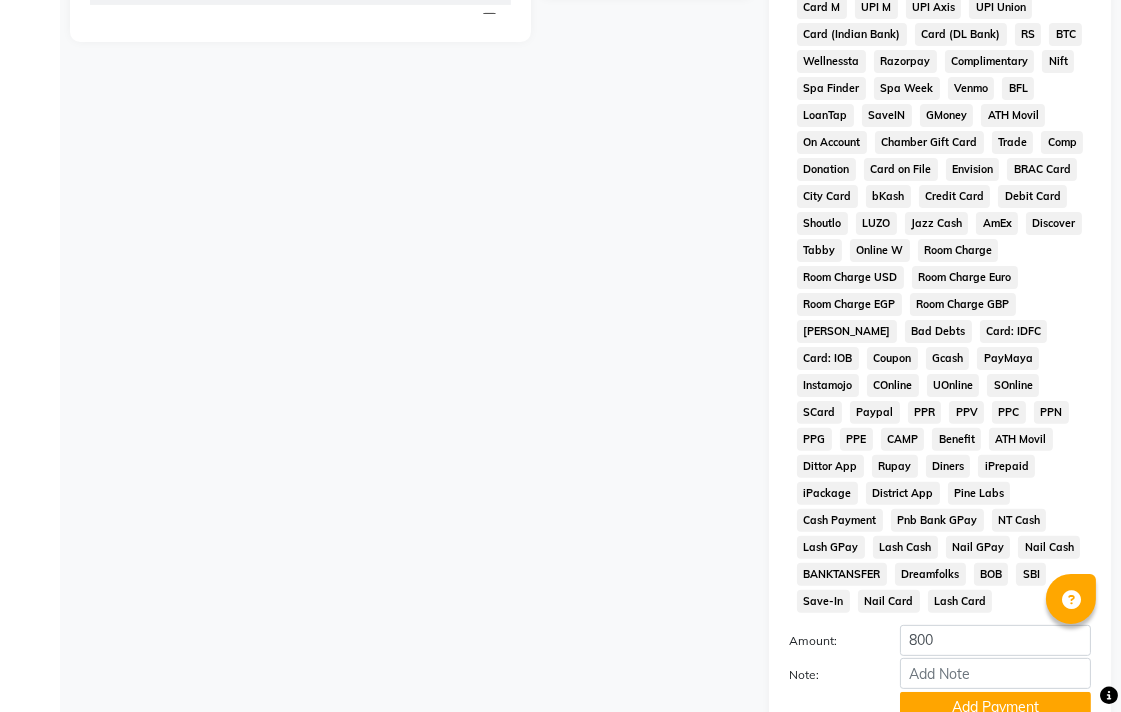 scroll, scrollTop: 913, scrollLeft: 0, axis: vertical 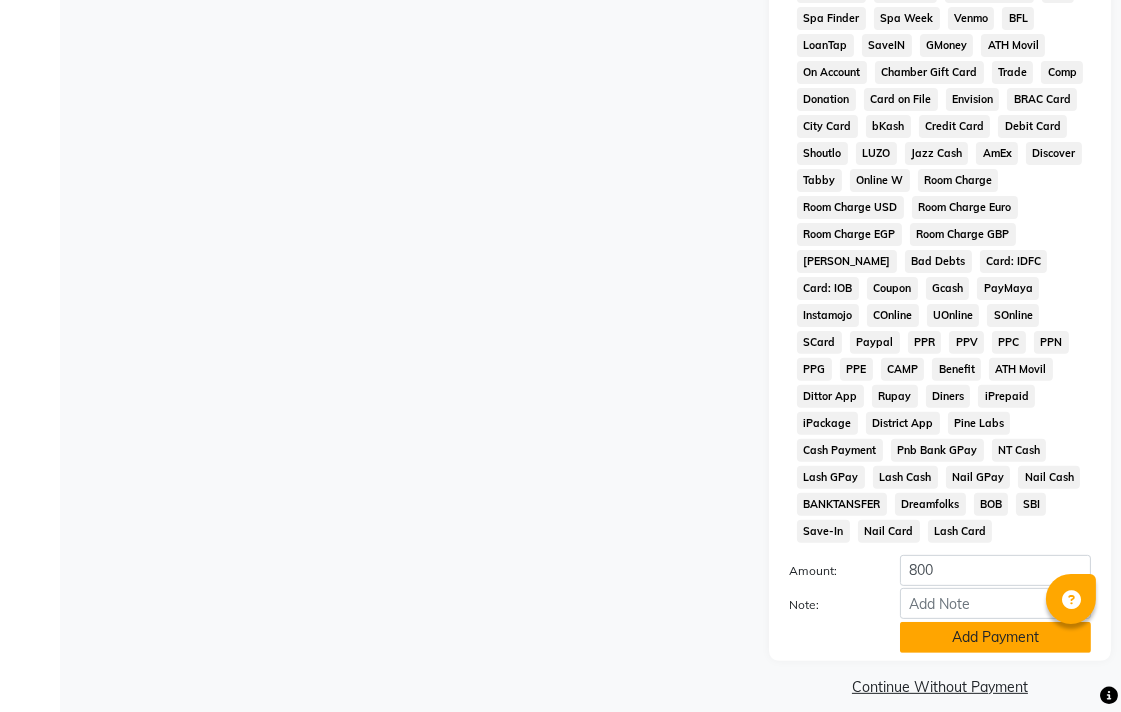 click on "Add Payment" 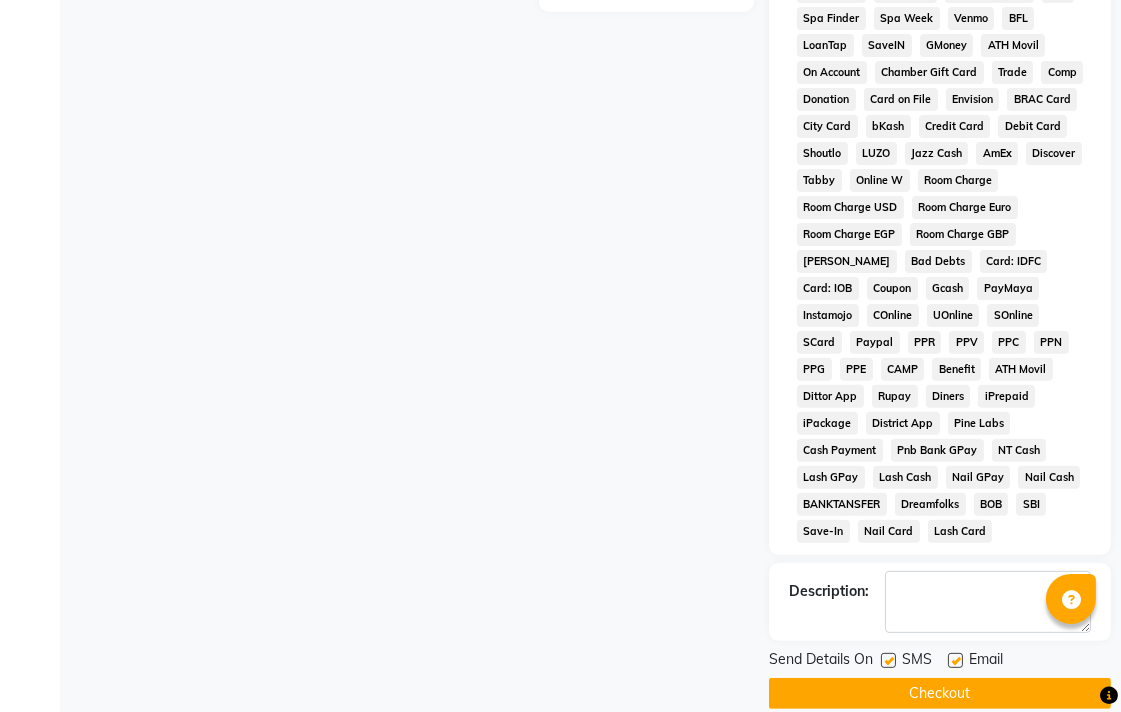 scroll, scrollTop: 921, scrollLeft: 0, axis: vertical 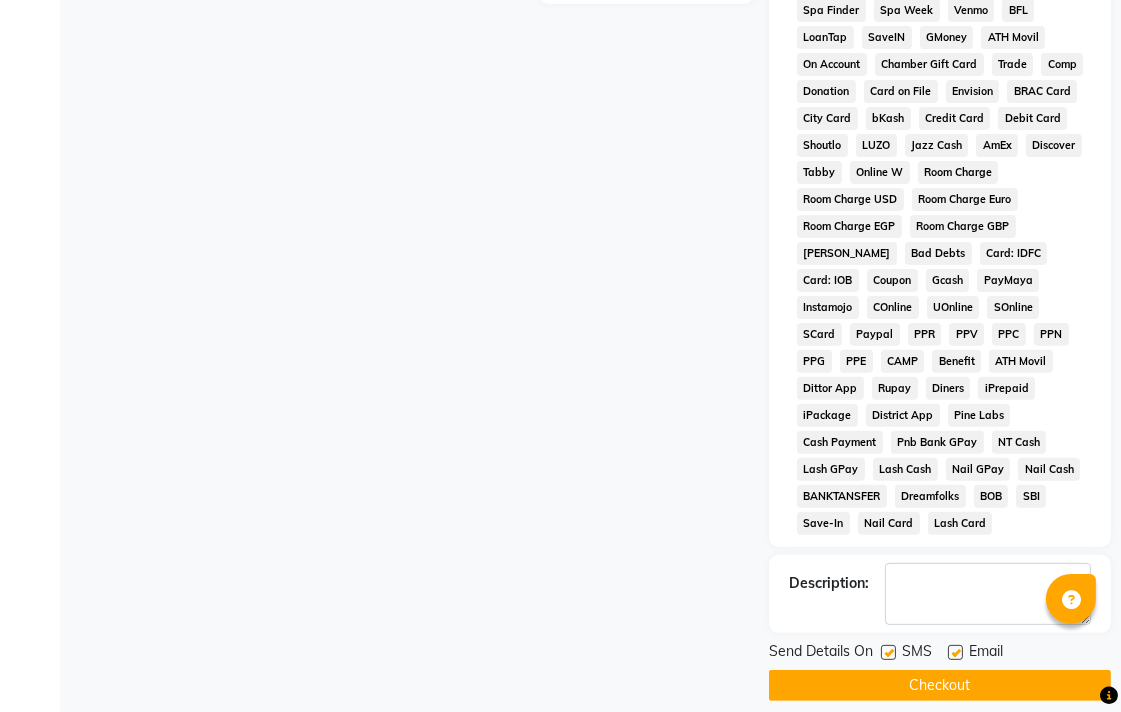 click on "Checkout" 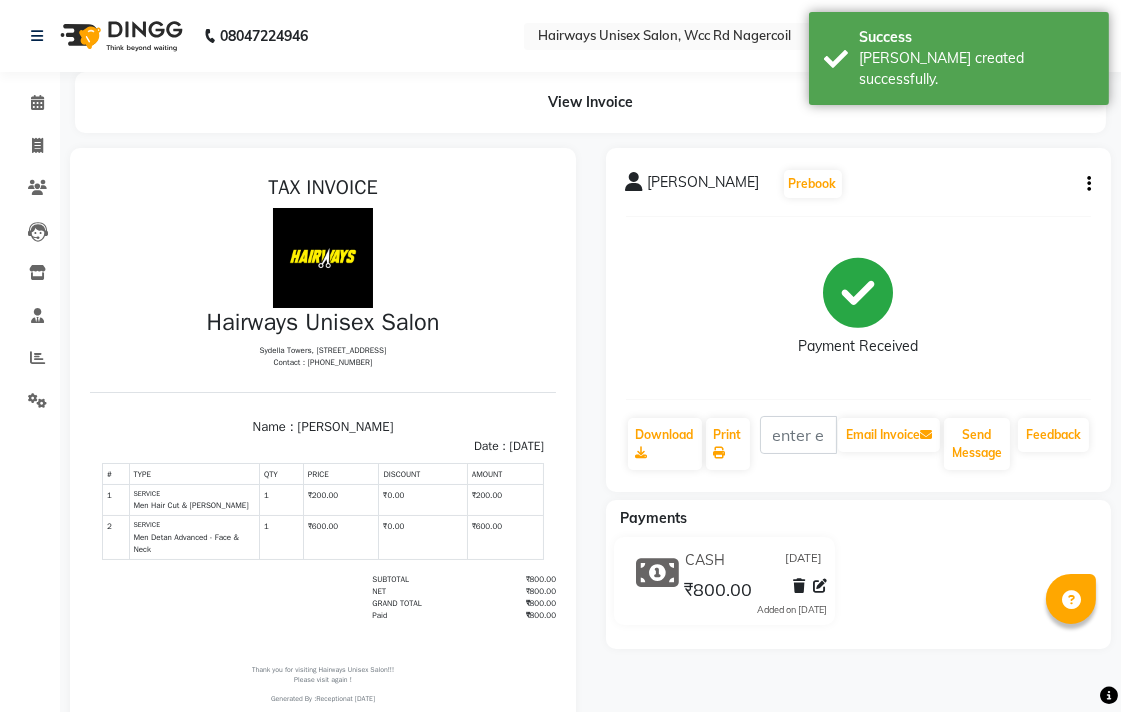 scroll, scrollTop: 0, scrollLeft: 0, axis: both 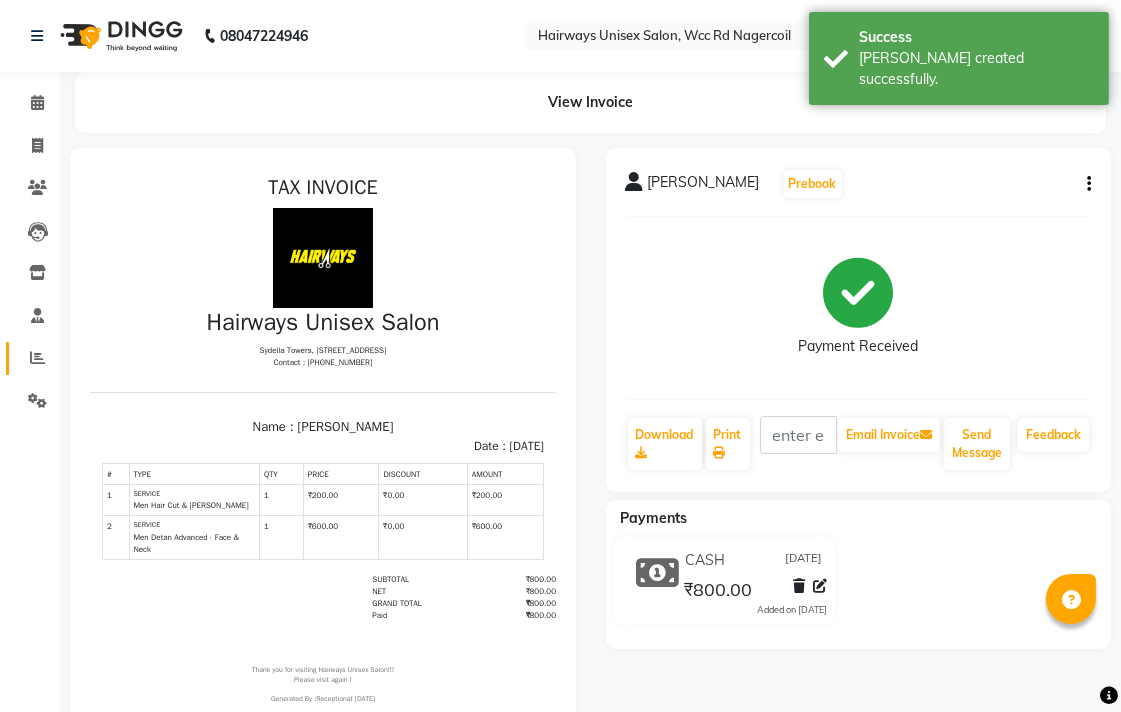 click on "Reports" 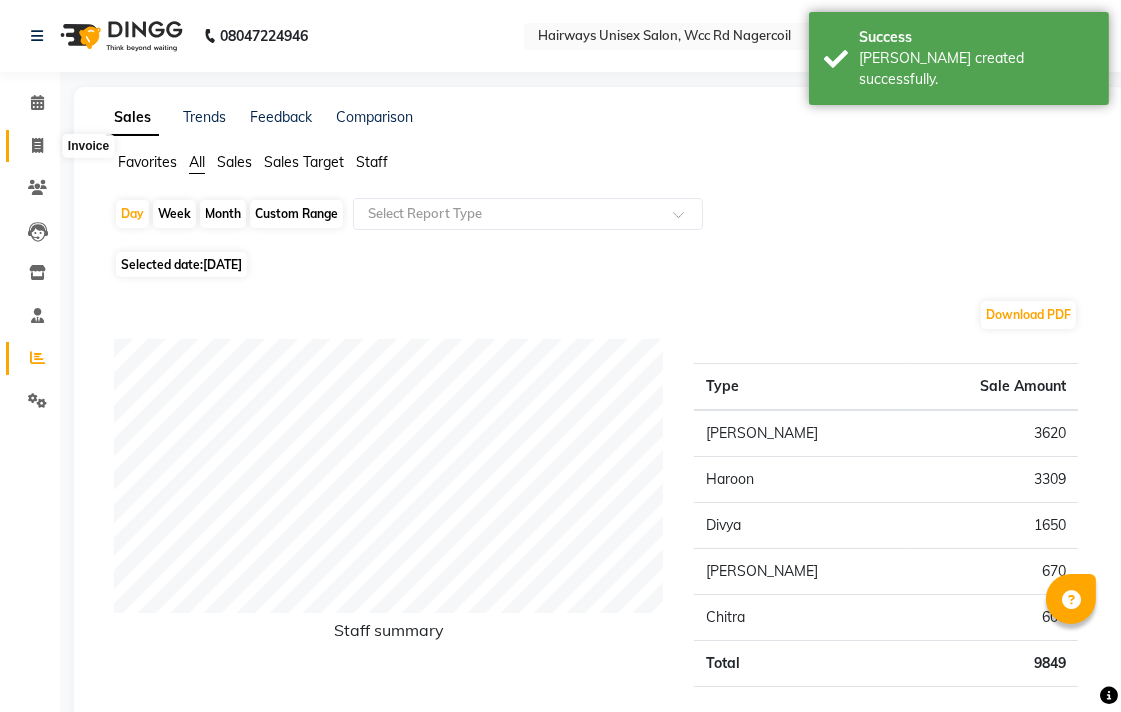 click 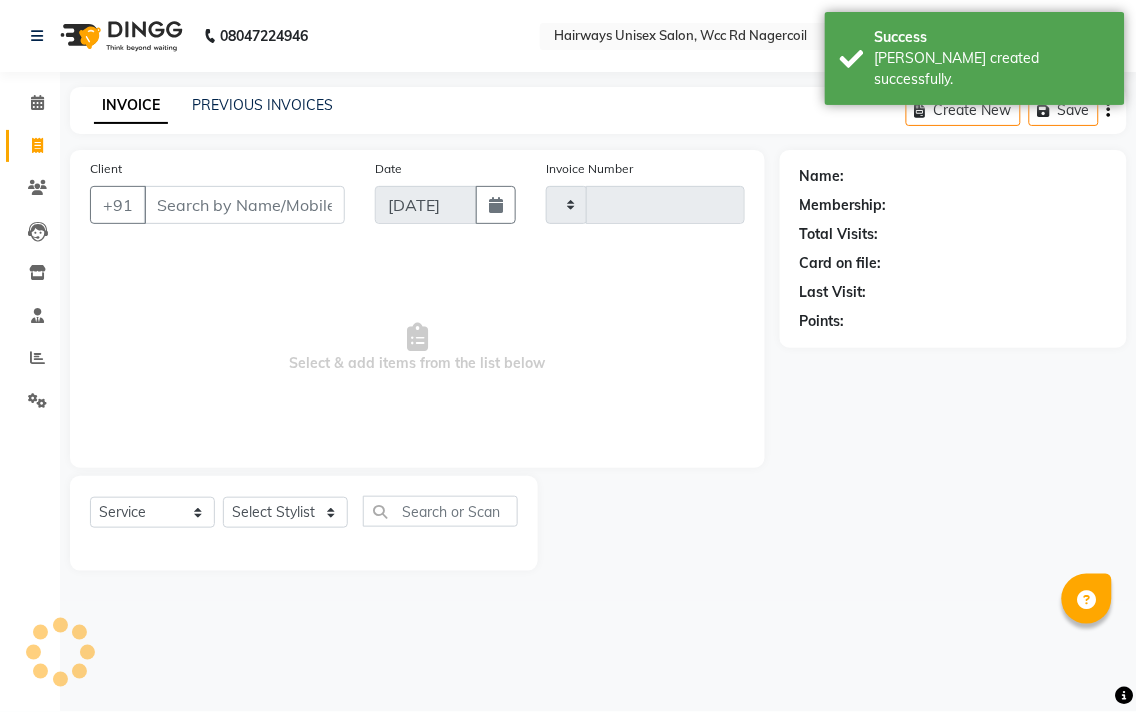 type on "4433" 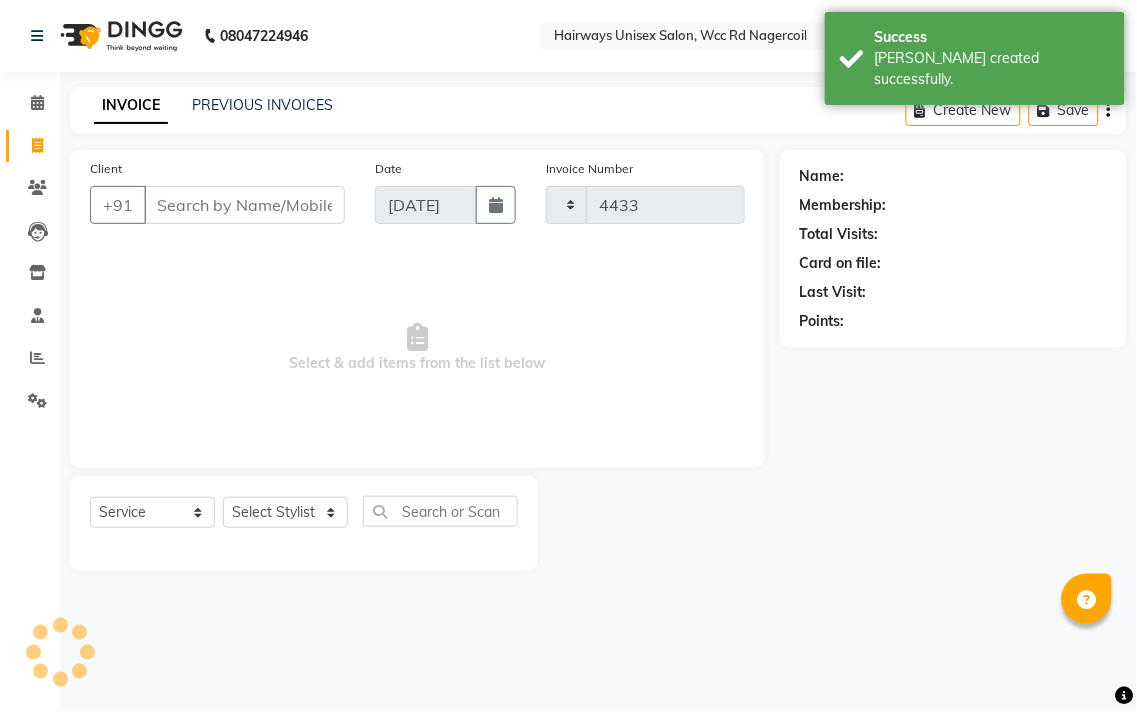 select on "6523" 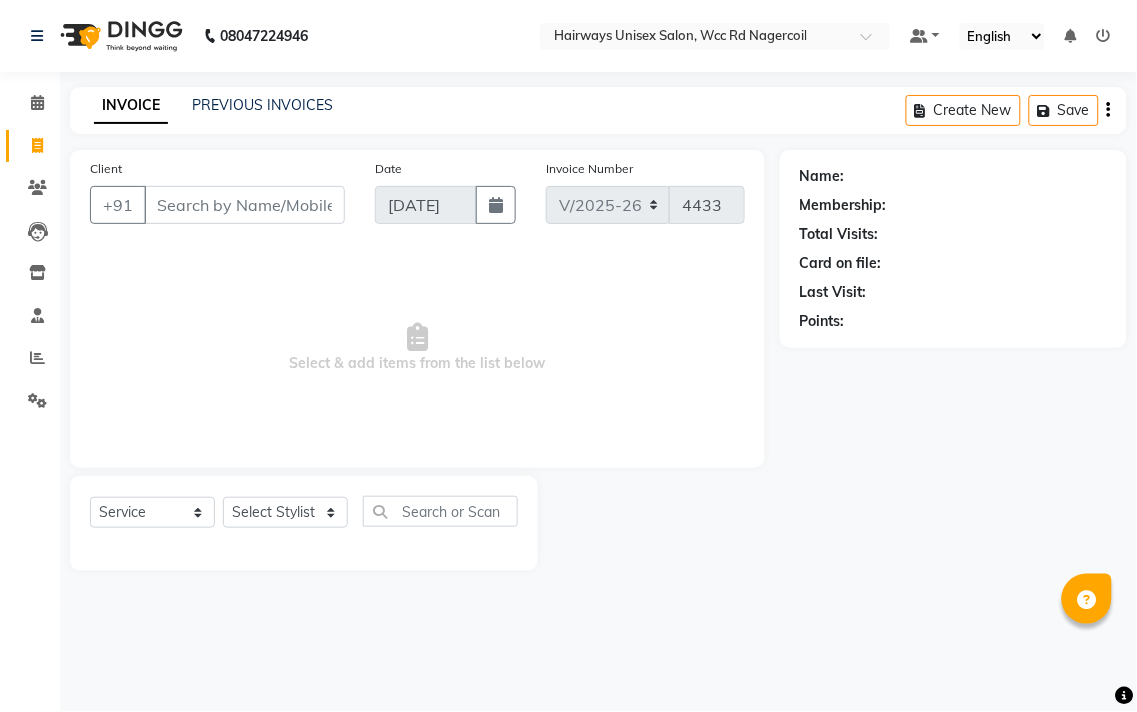 click 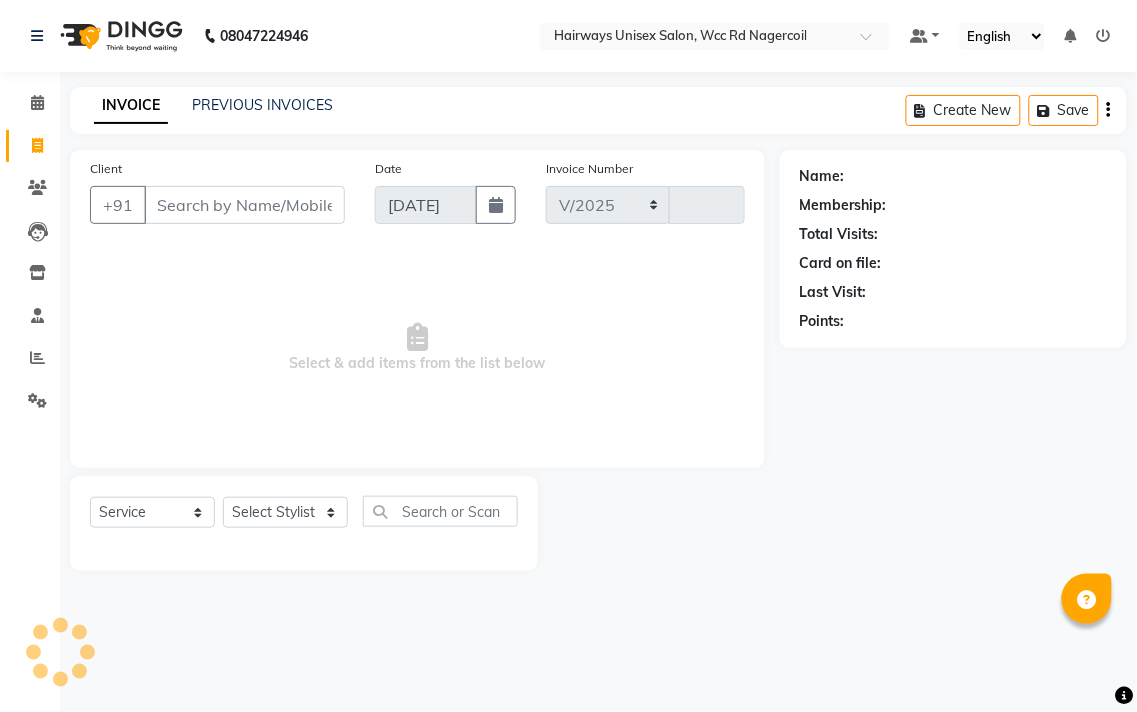 select on "6523" 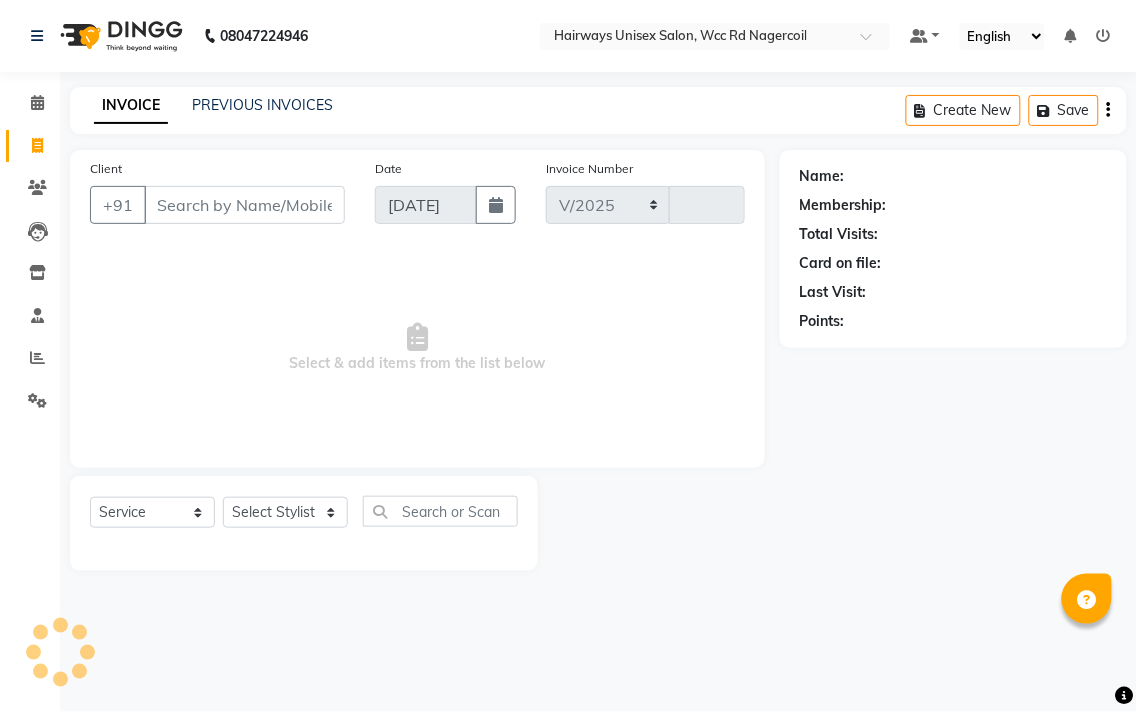 type on "4433" 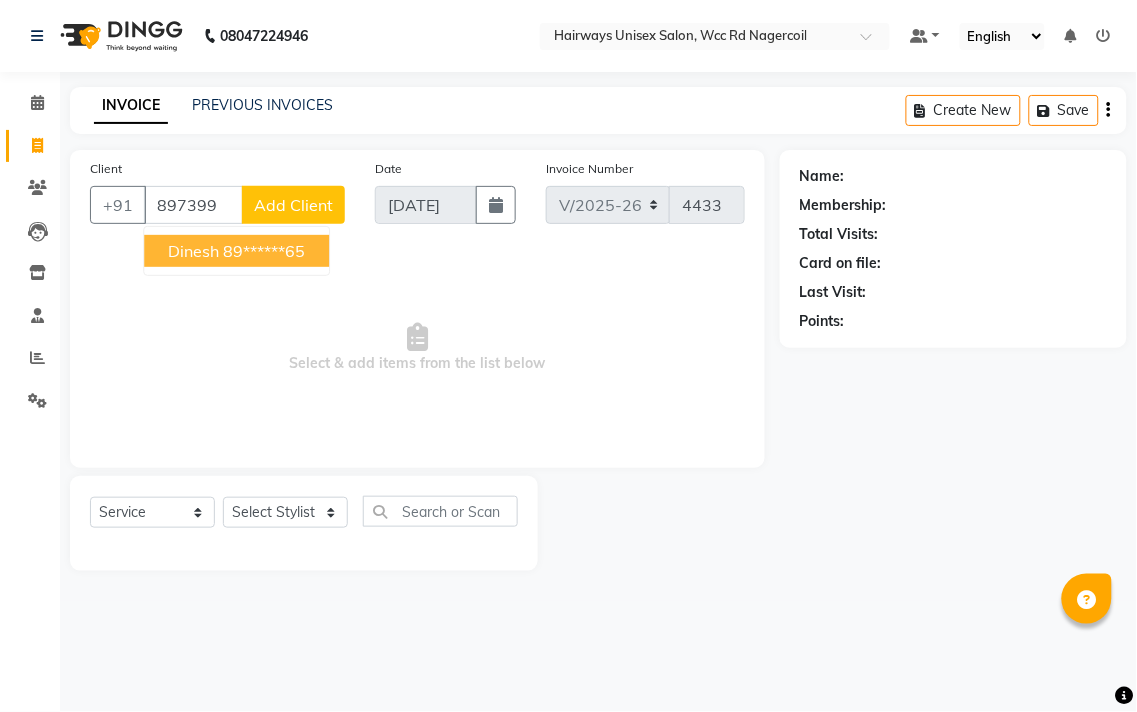 click on "dinesh  89******65" at bounding box center [236, 251] 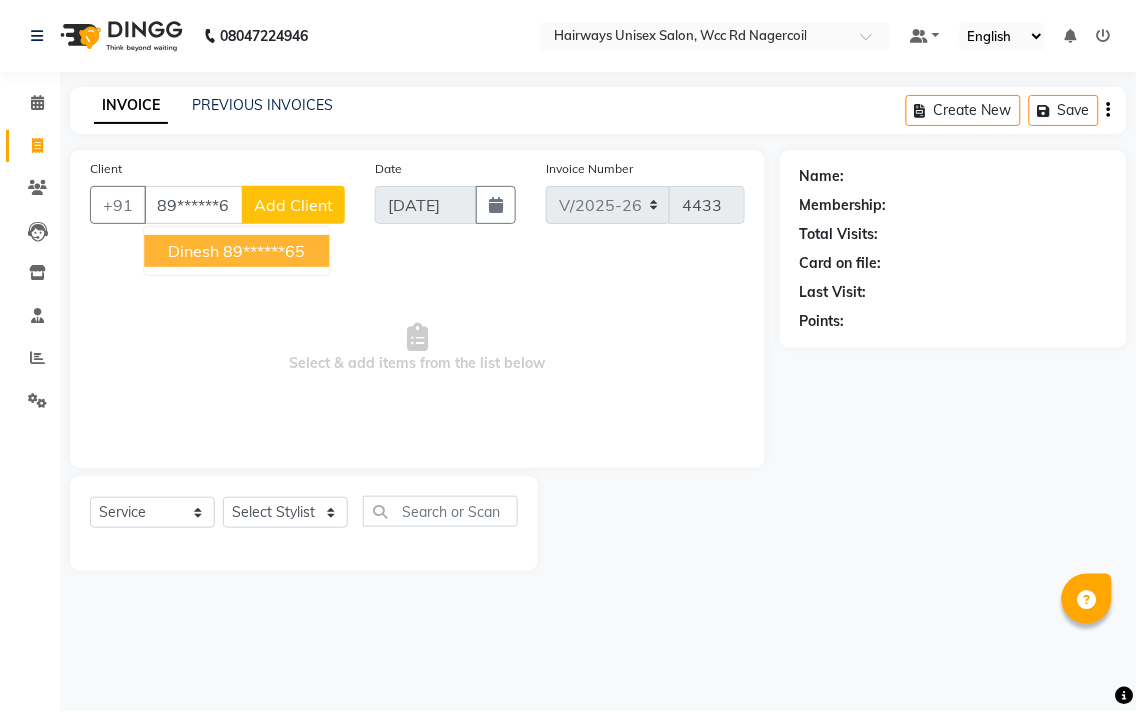 type on "89******65" 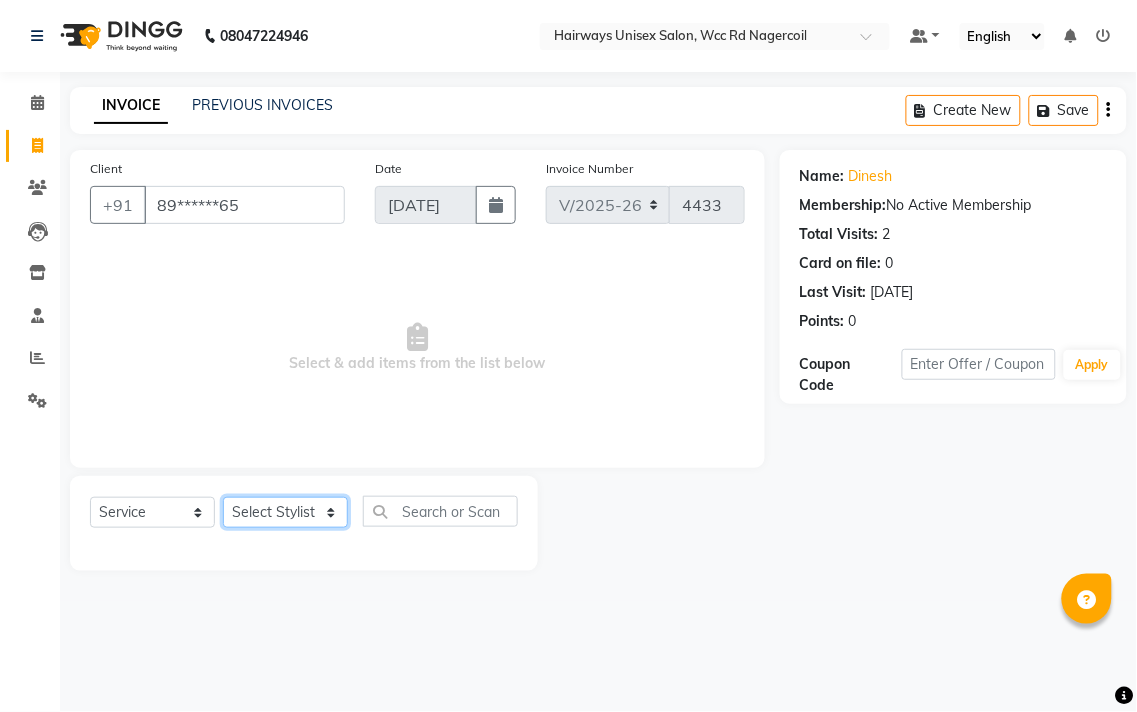 click on "Select Stylist Admin Chitra divya [PERSON_NAME] [PERSON_NAME] Reception [PERSON_NAME] [PERSON_NAME] Talib" 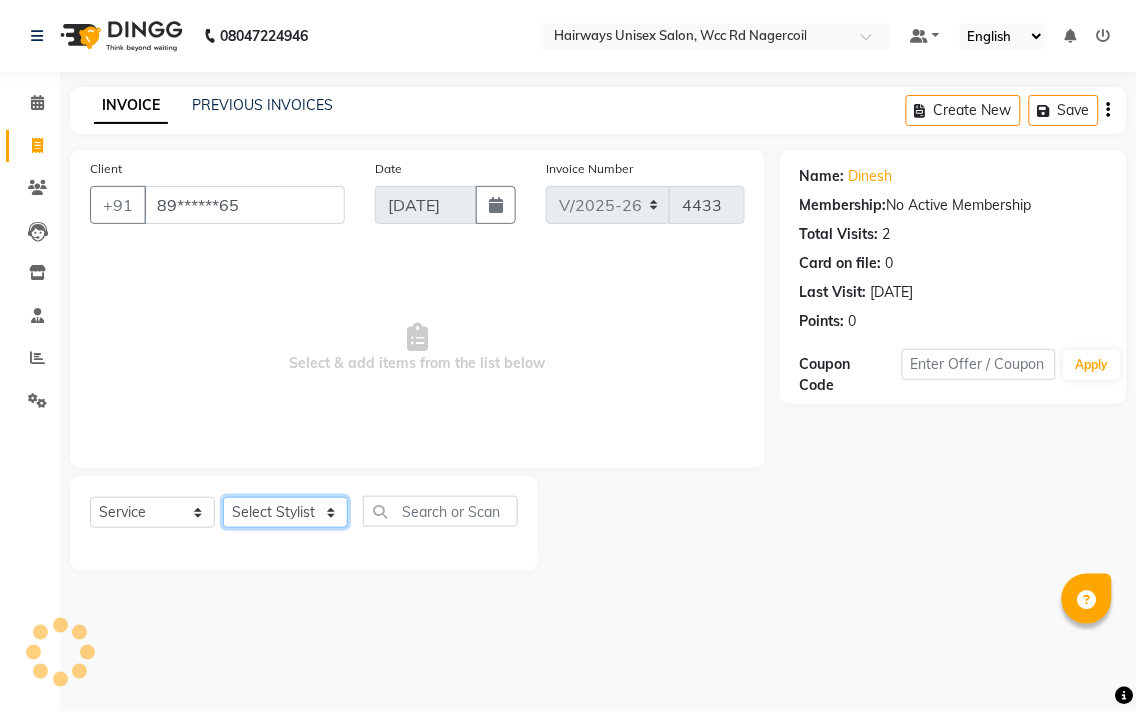 select on "50257" 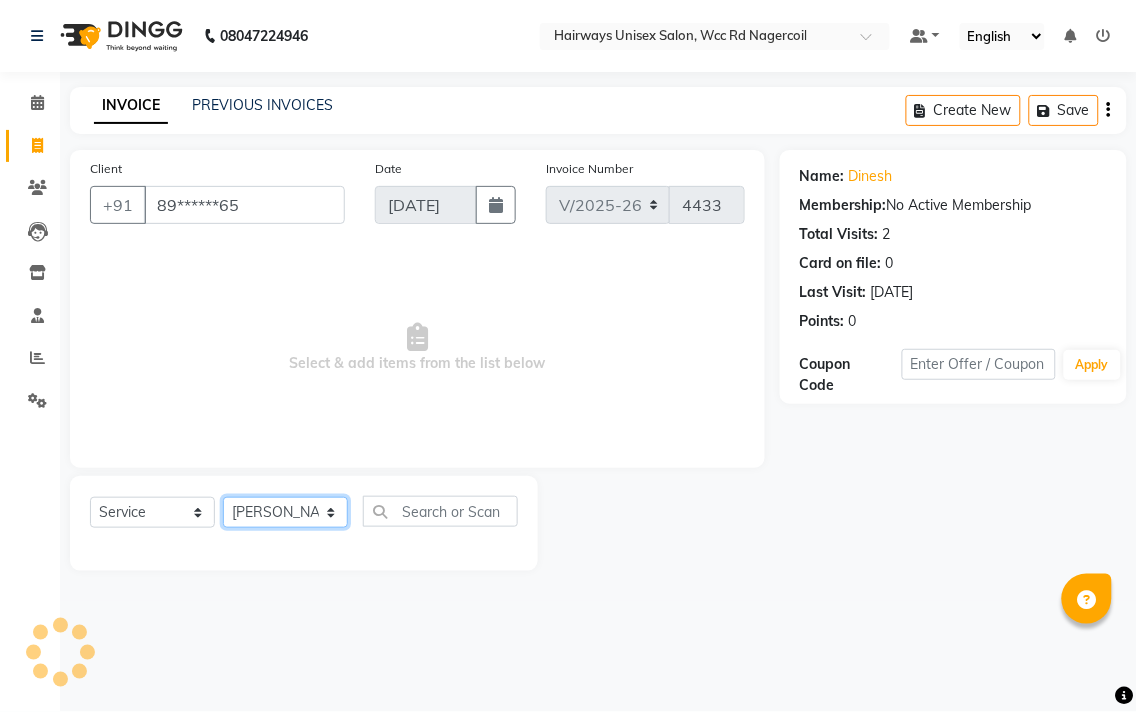 click on "Select Stylist Admin Chitra divya [PERSON_NAME] [PERSON_NAME] Reception [PERSON_NAME] [PERSON_NAME] Talib" 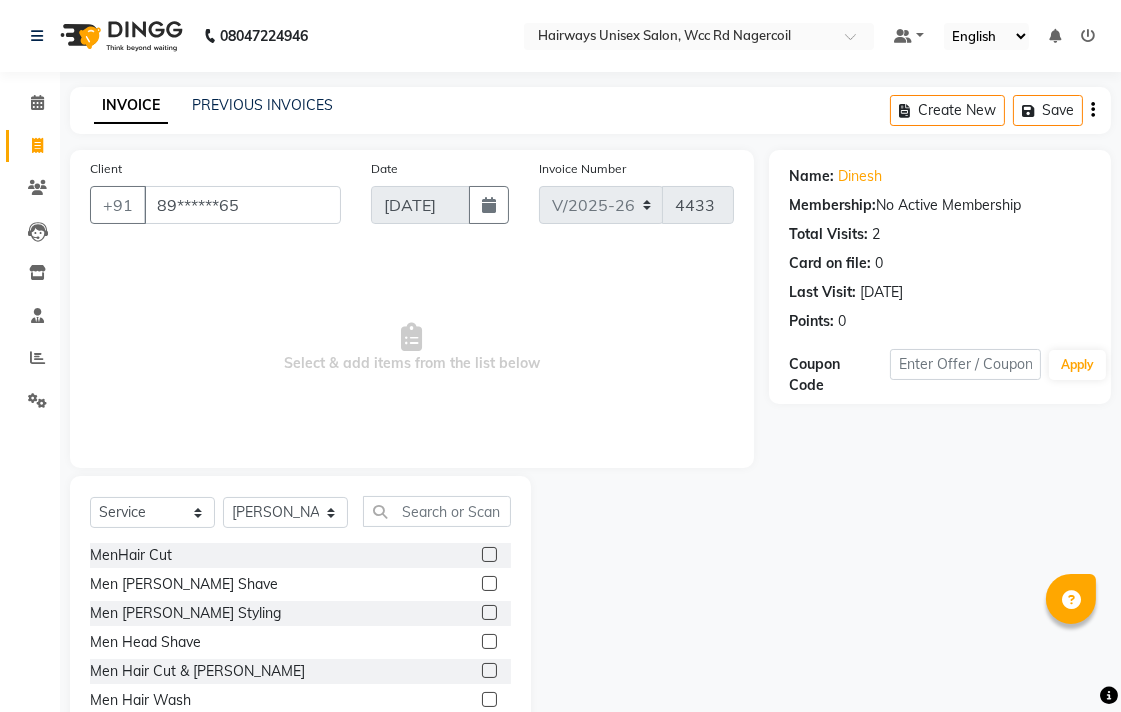 drag, startPoint x: 182, startPoint y: 666, endPoint x: 347, endPoint y: 418, distance: 297.87415 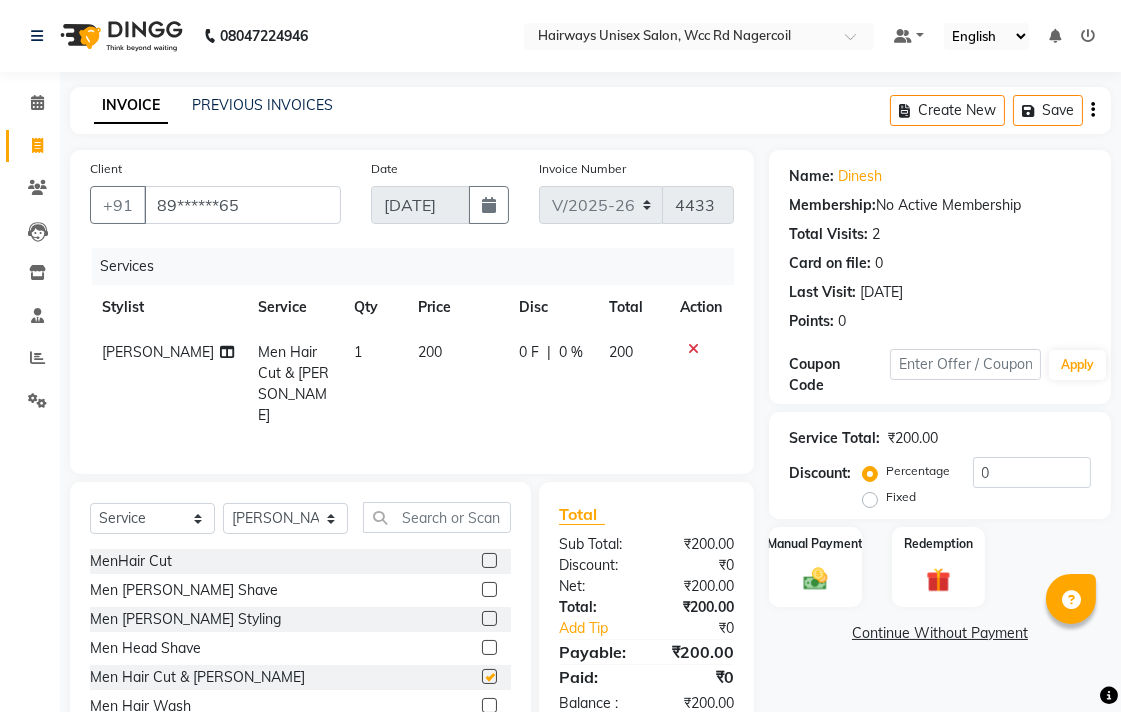 checkbox on "false" 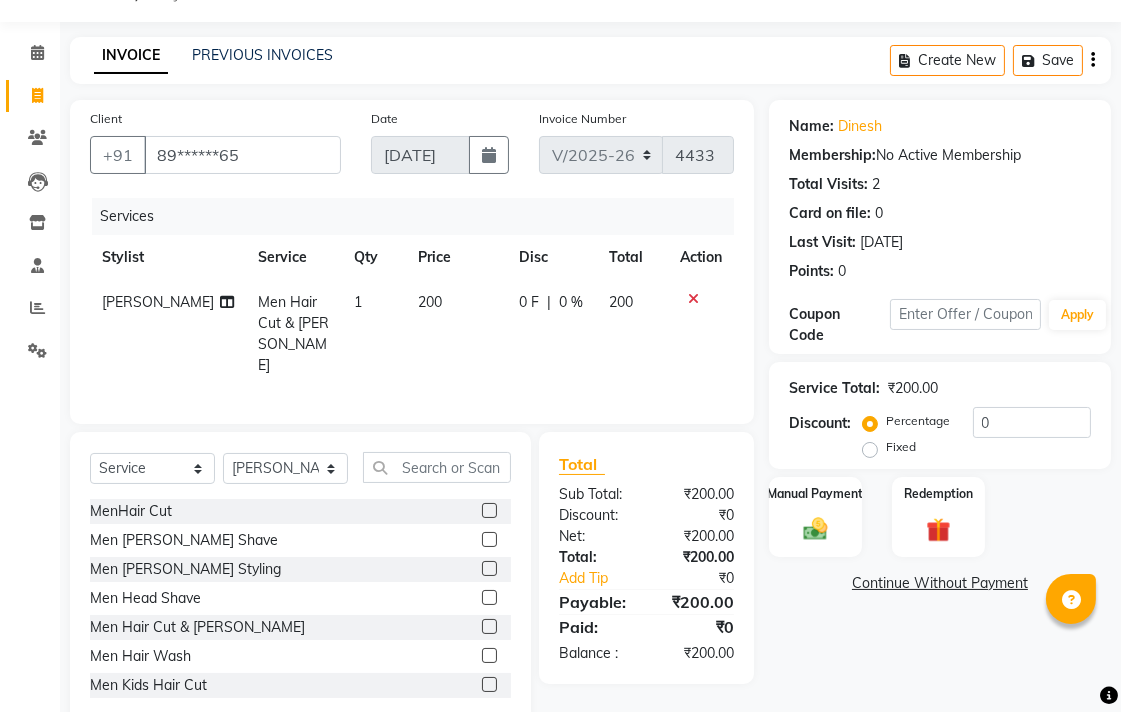 scroll, scrollTop: 88, scrollLeft: 0, axis: vertical 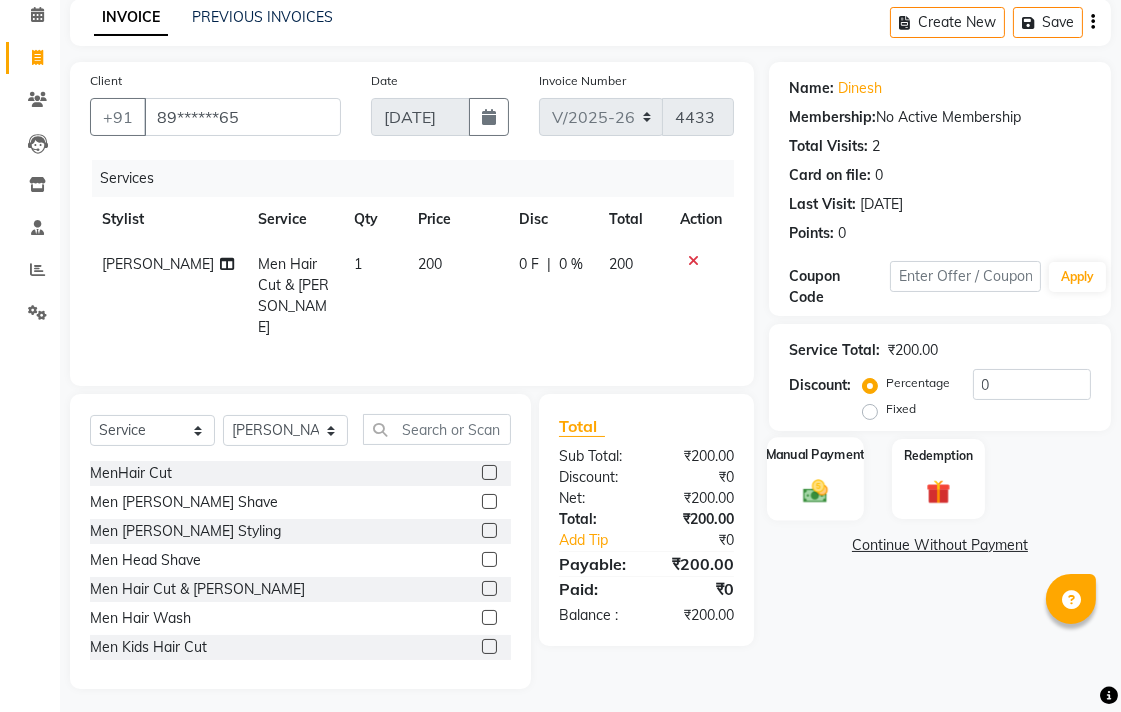click on "Manual Payment" 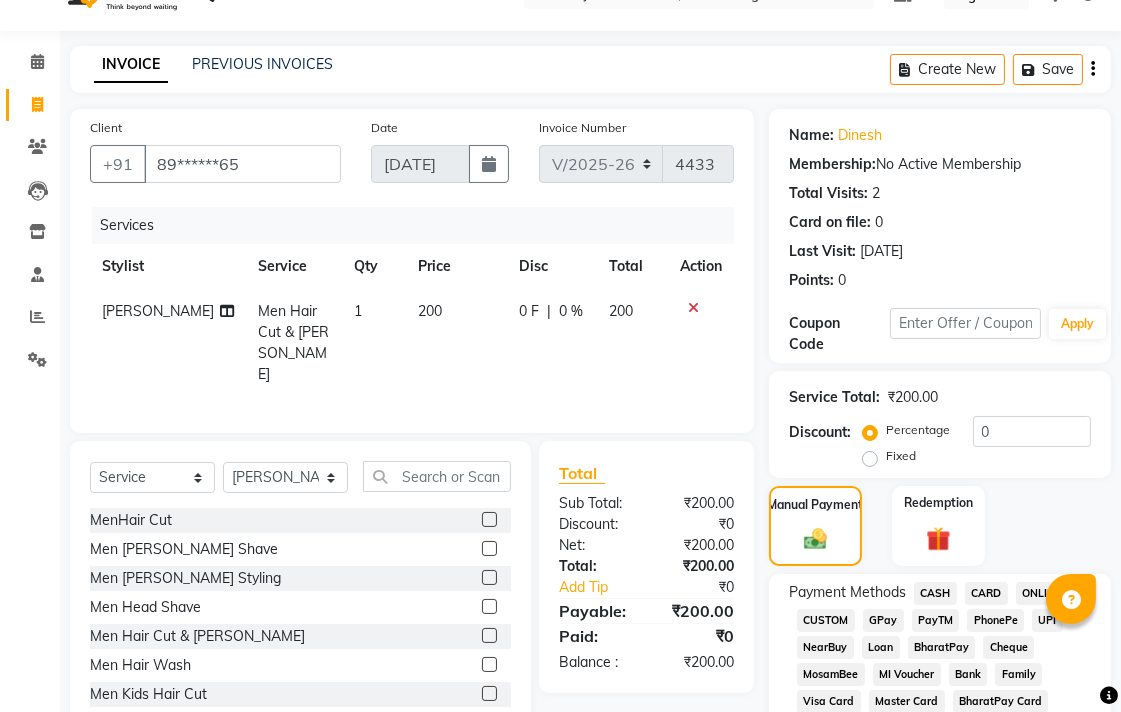scroll, scrollTop: 0, scrollLeft: 0, axis: both 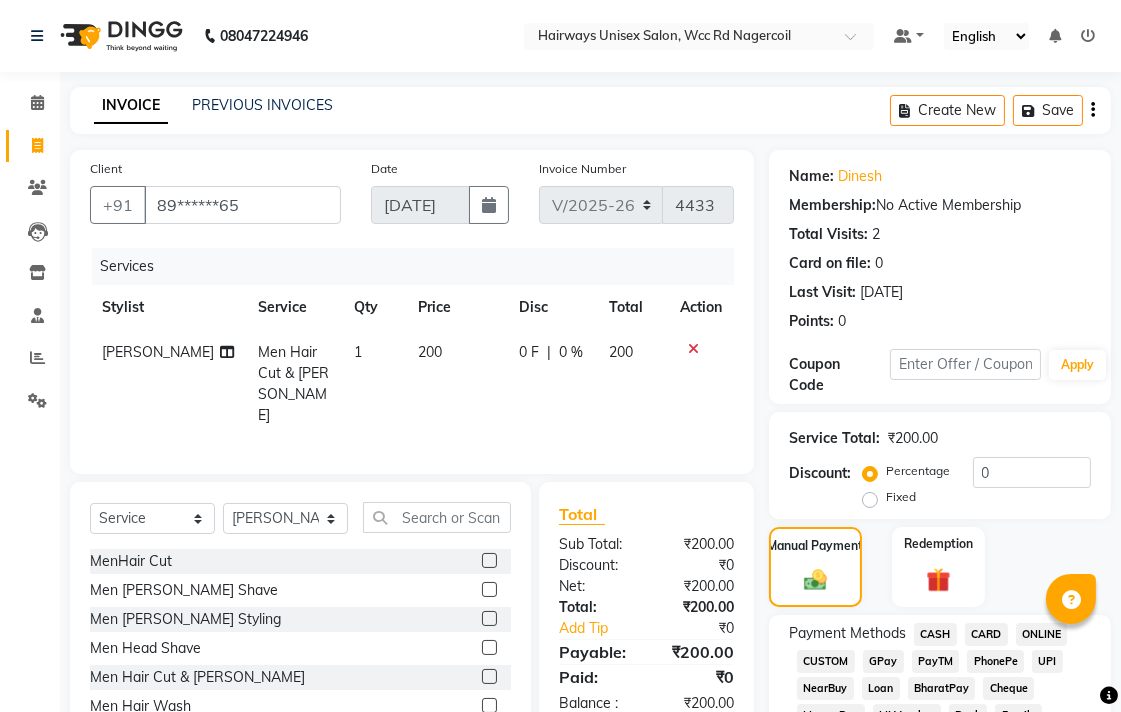 click on "Reports" 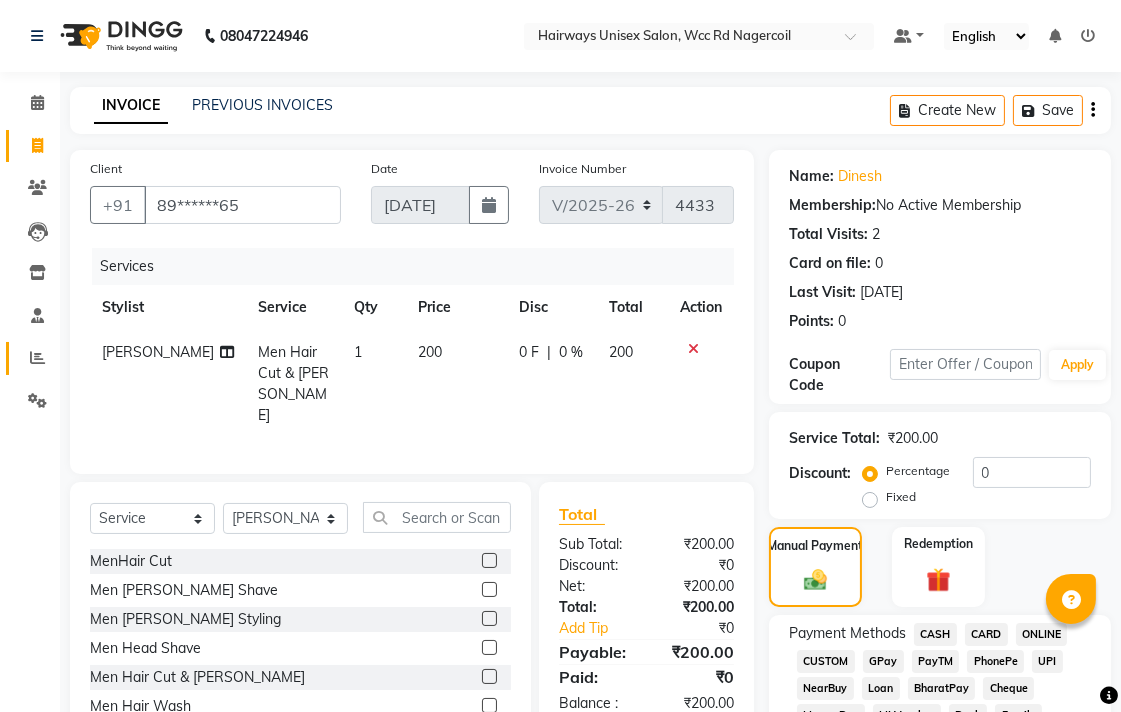 click on "Reports" 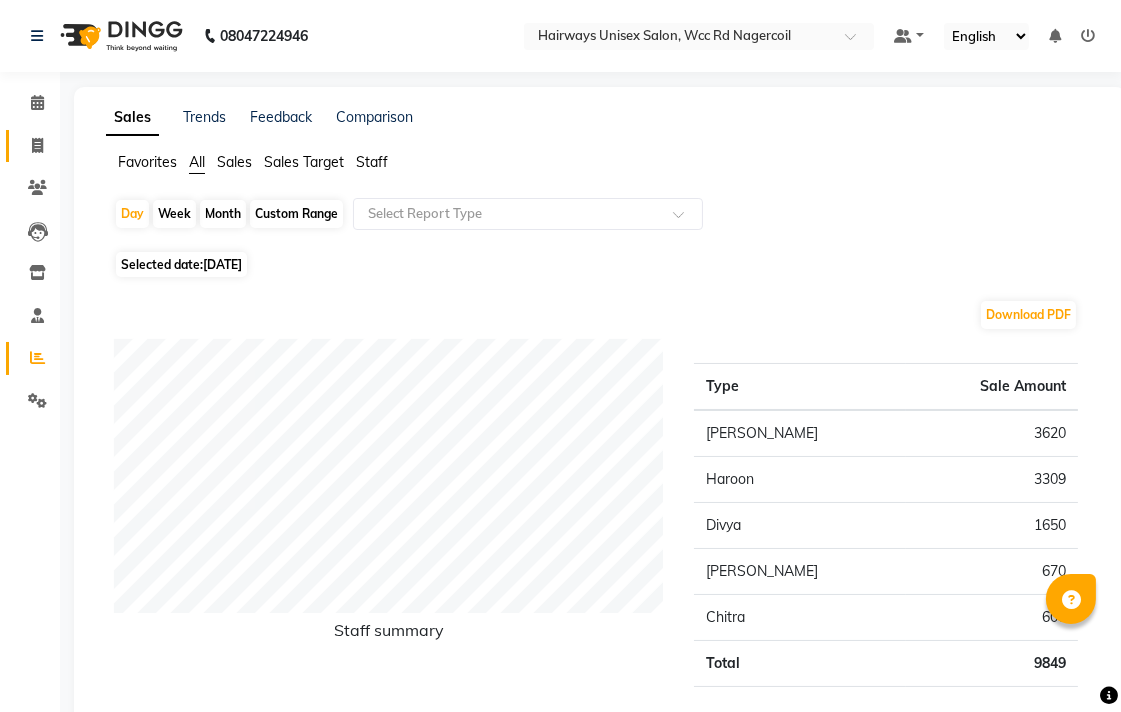 click on "Invoice" 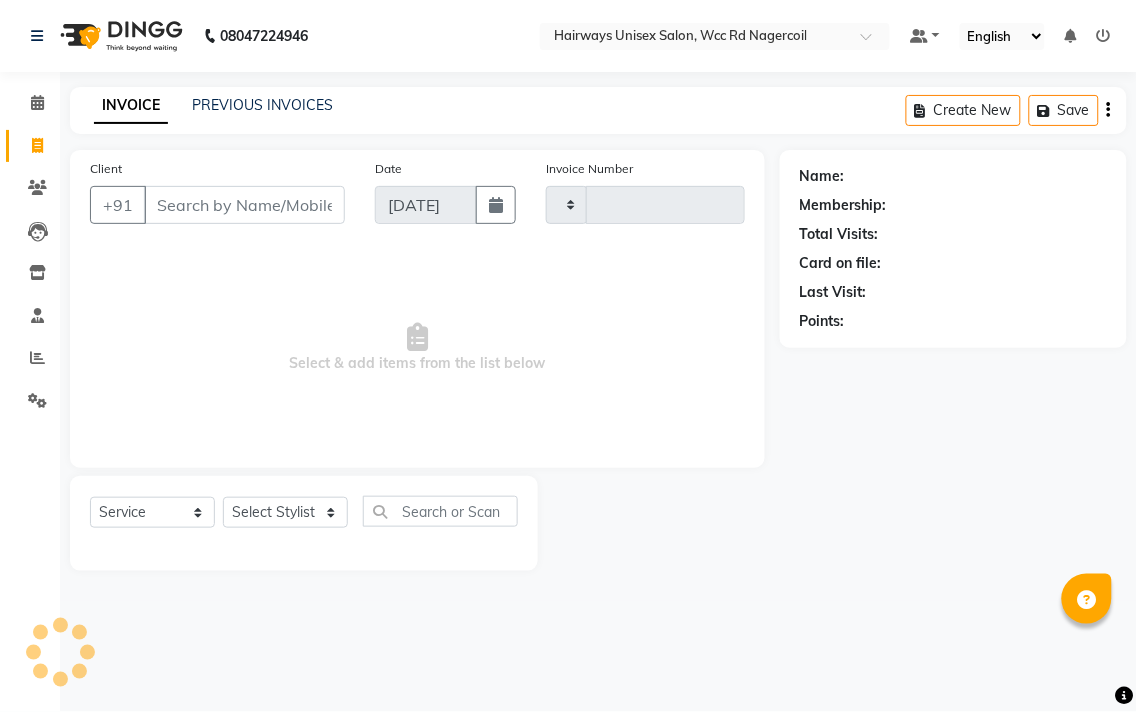 type on "4433" 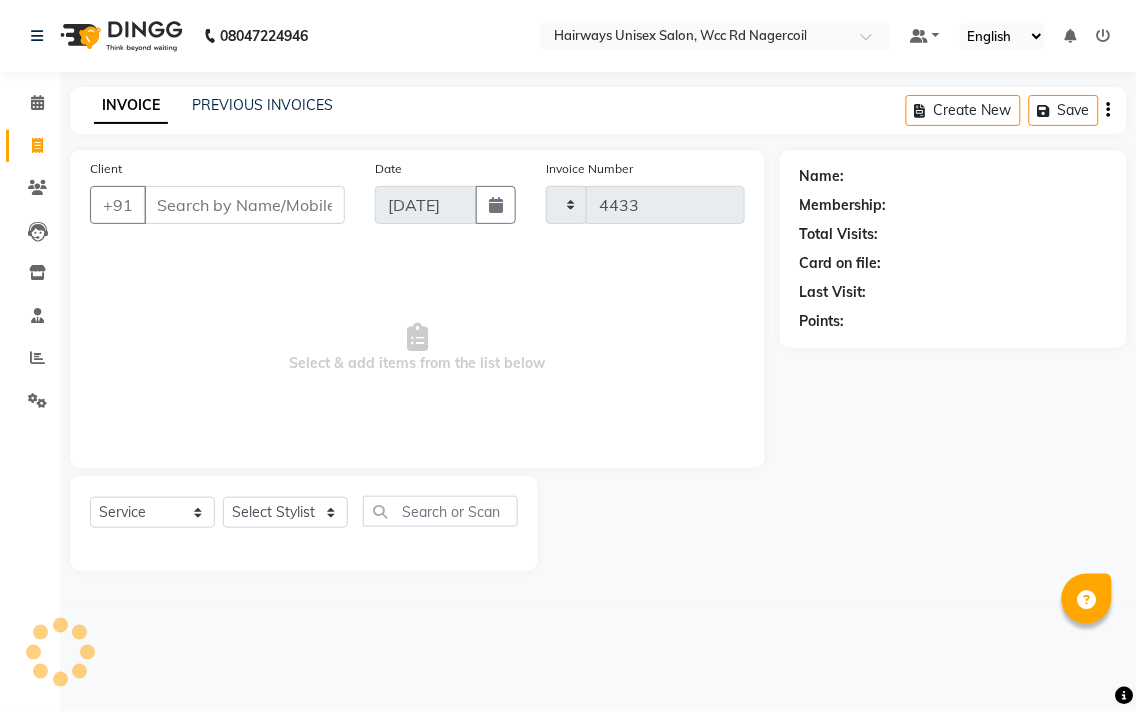 select on "6523" 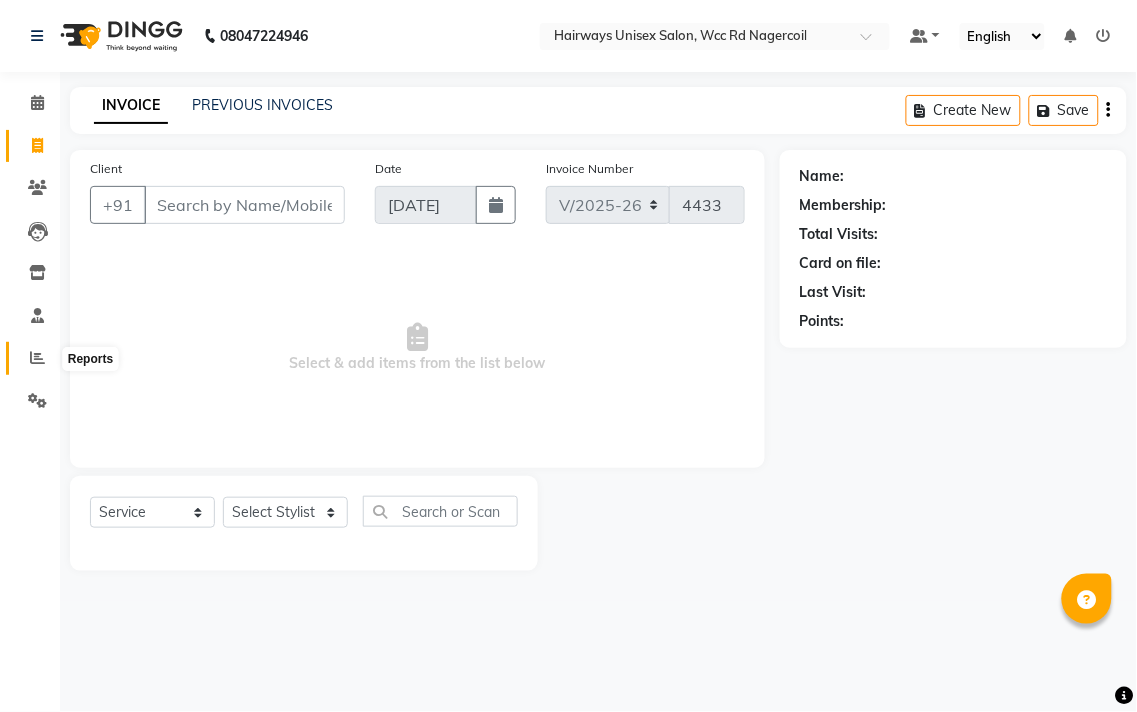 click 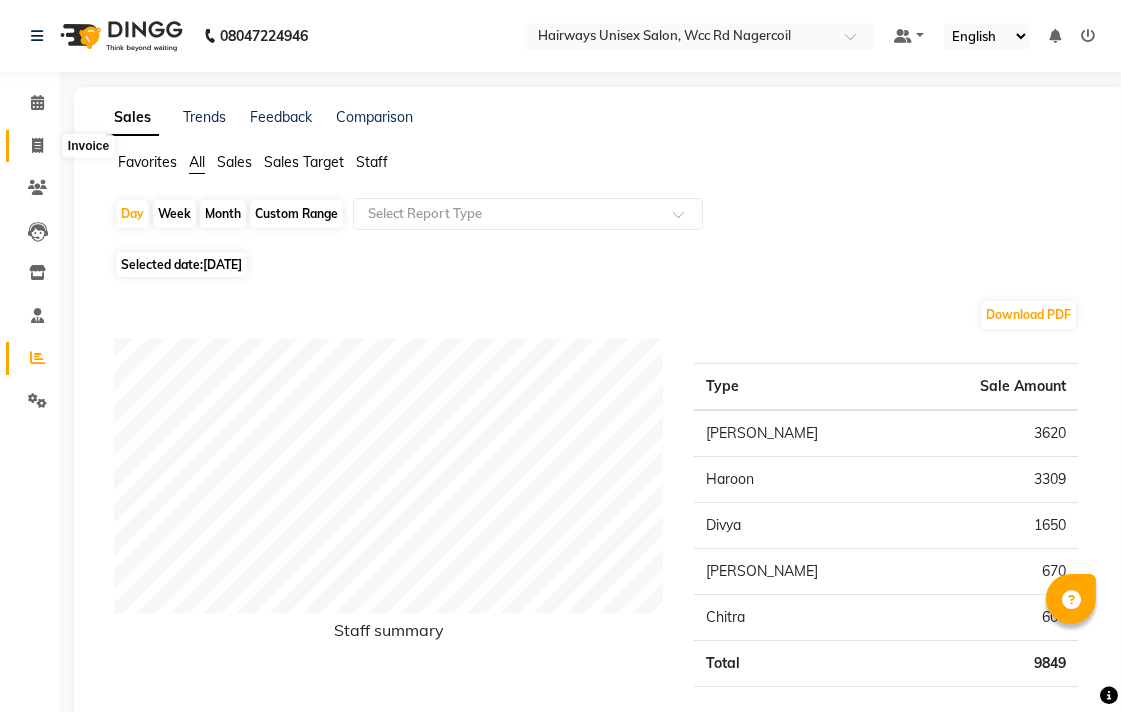 click 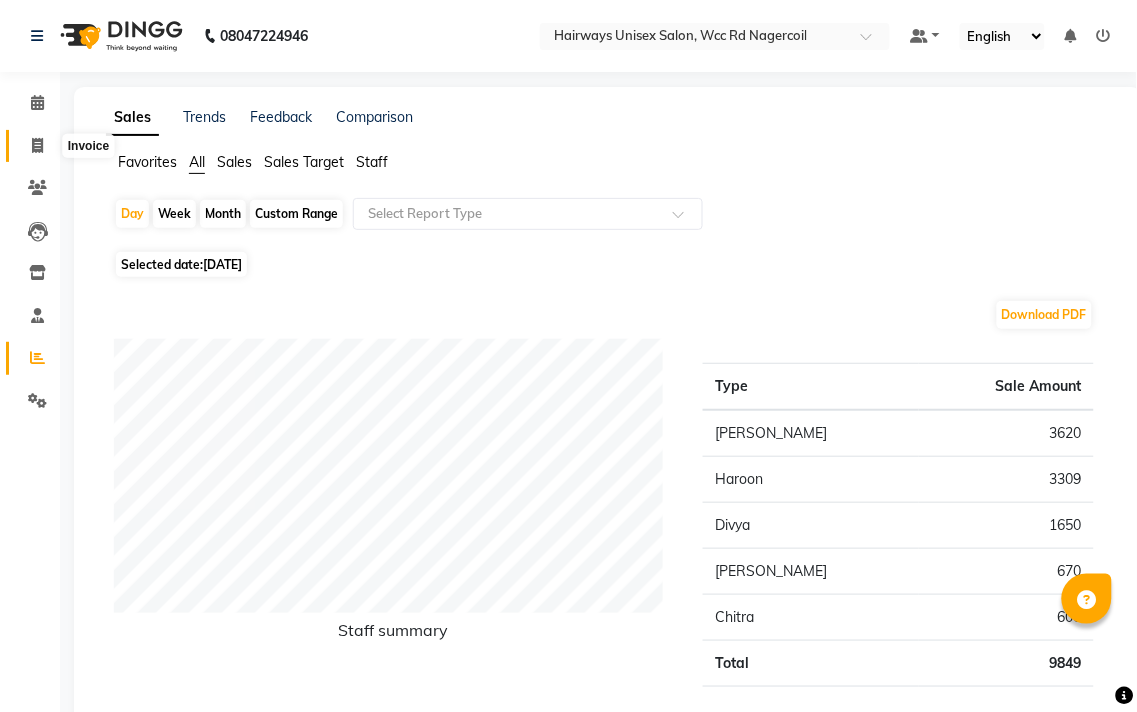 select on "6523" 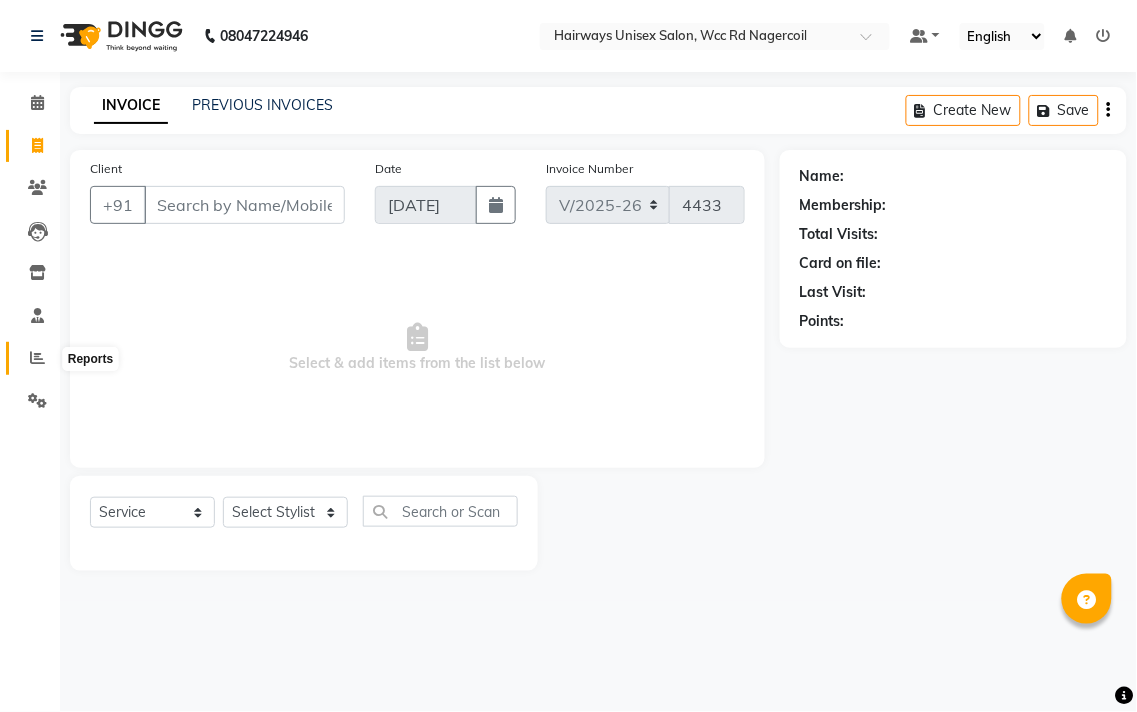 click 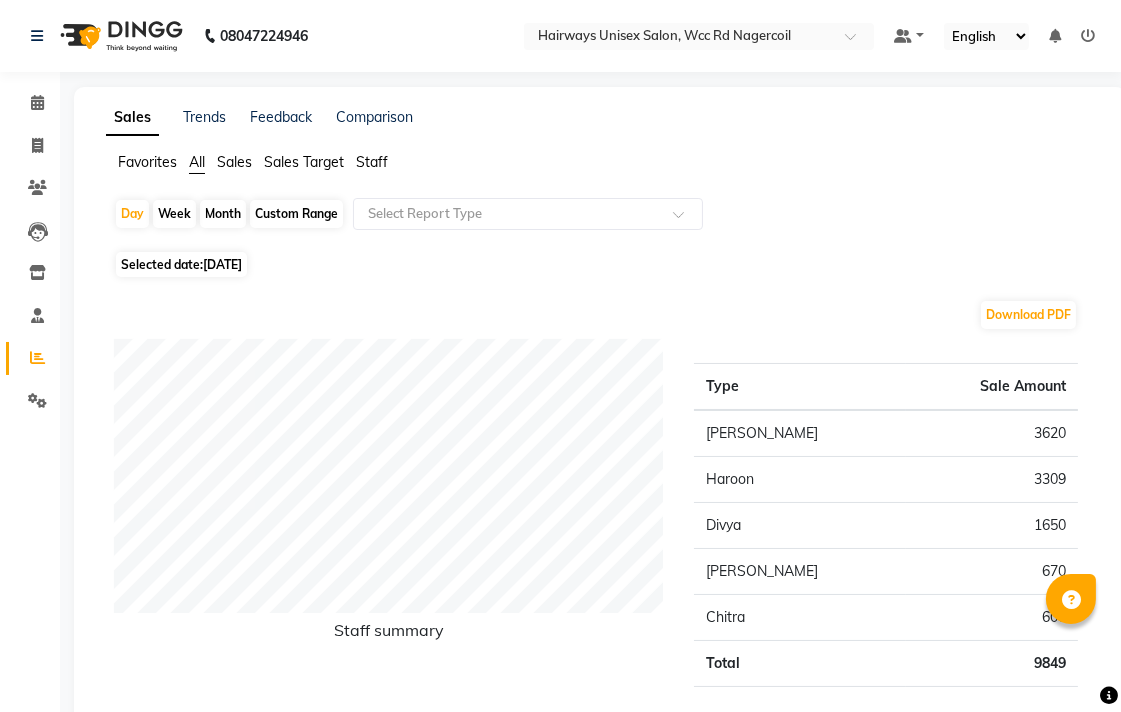 click on "Week" 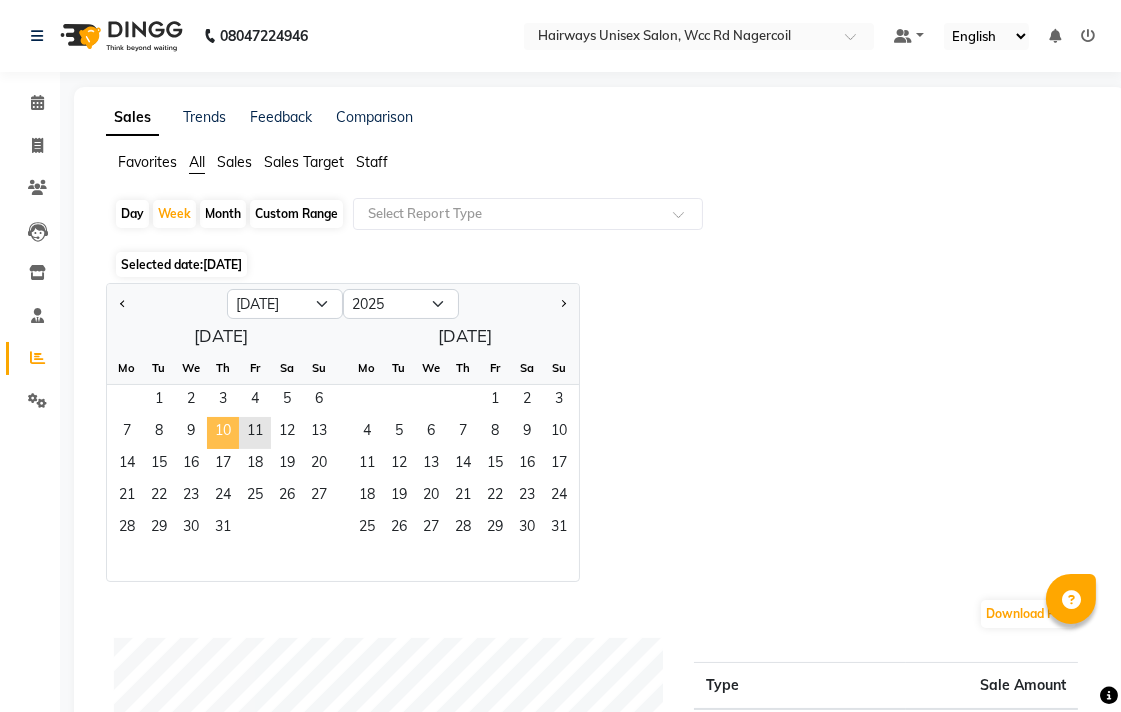 click on "10" 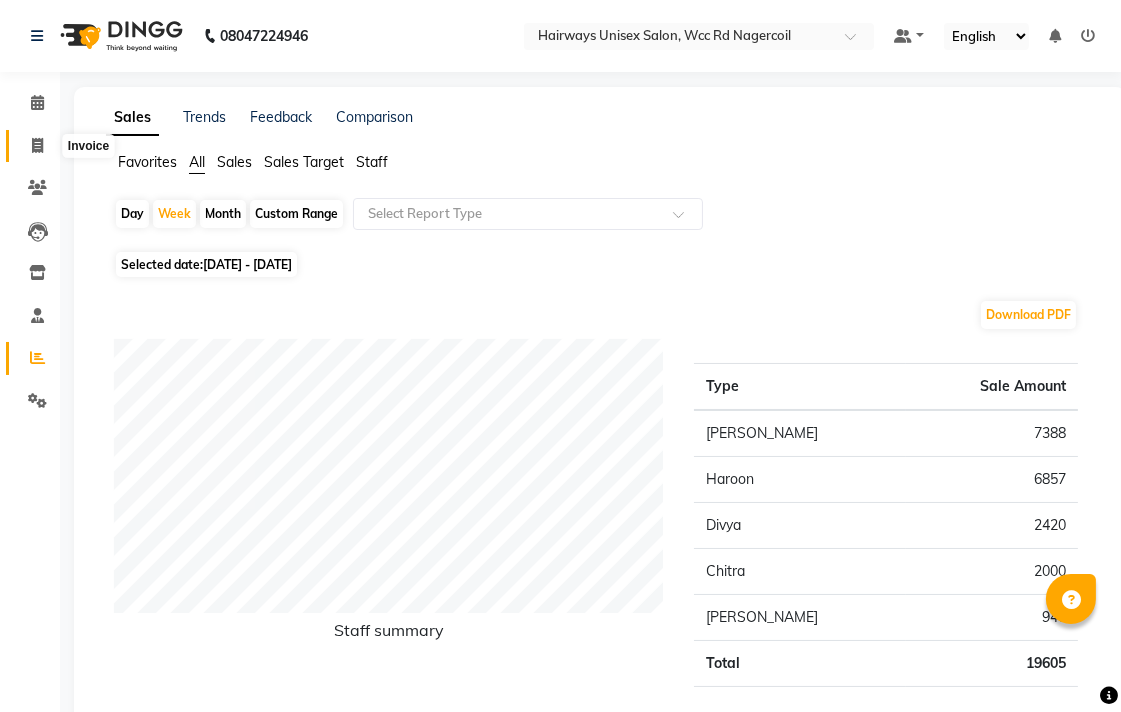 click 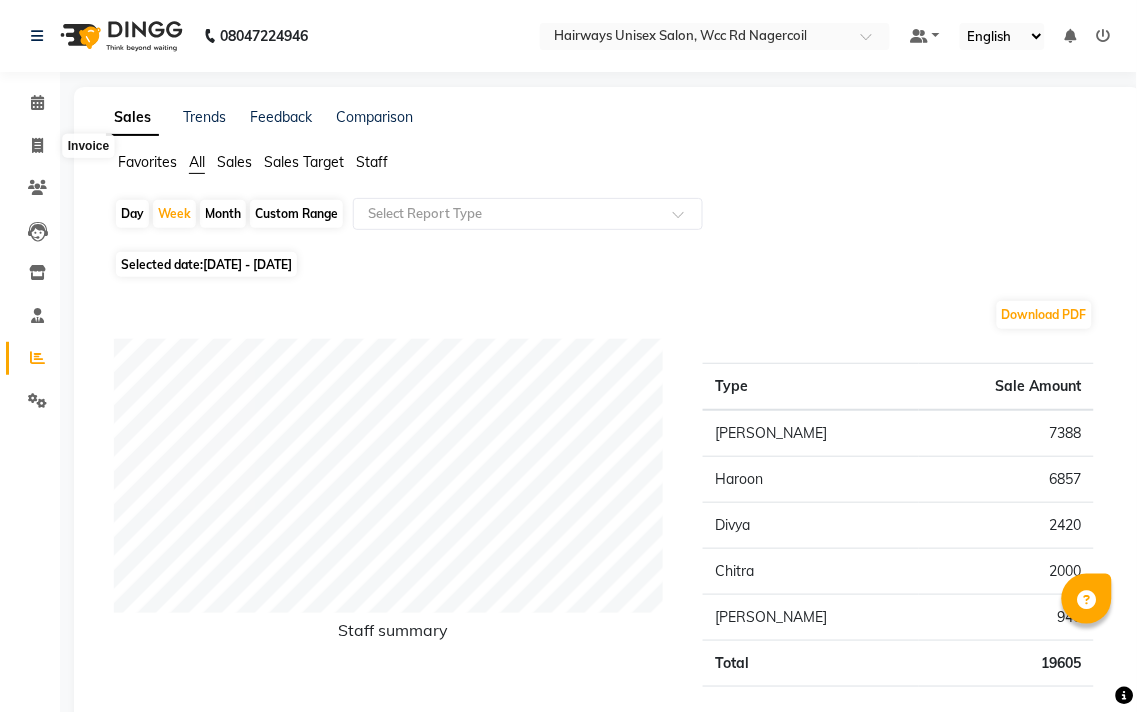 select on "service" 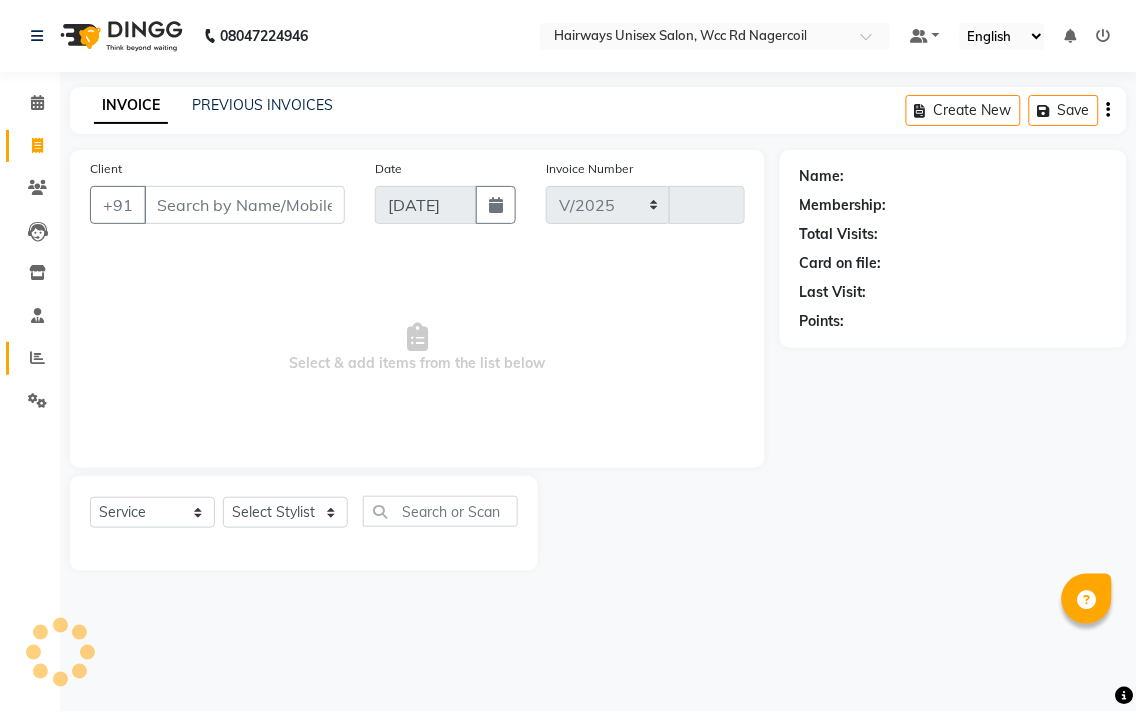 select on "6523" 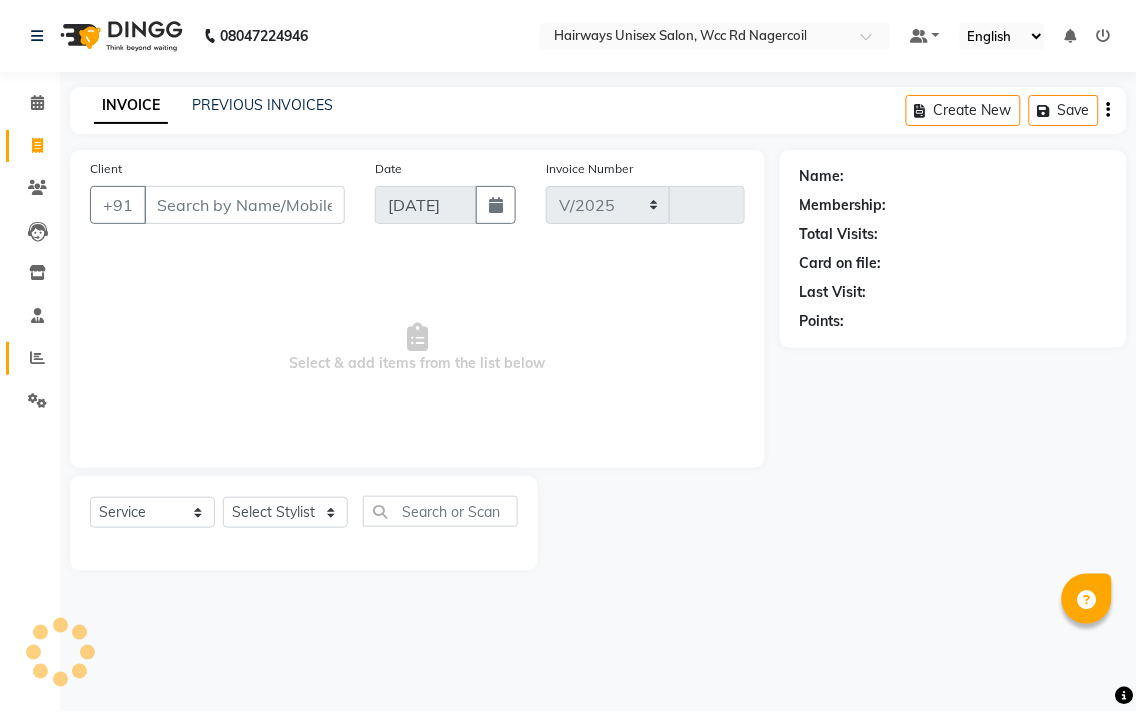 type on "4433" 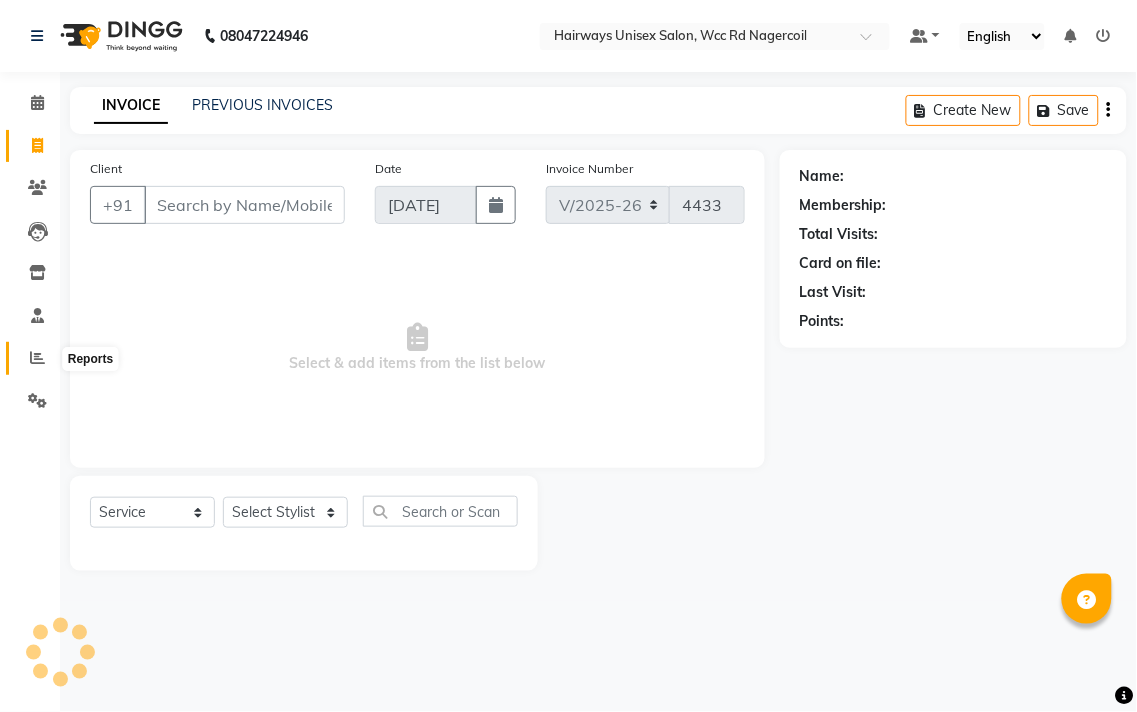click 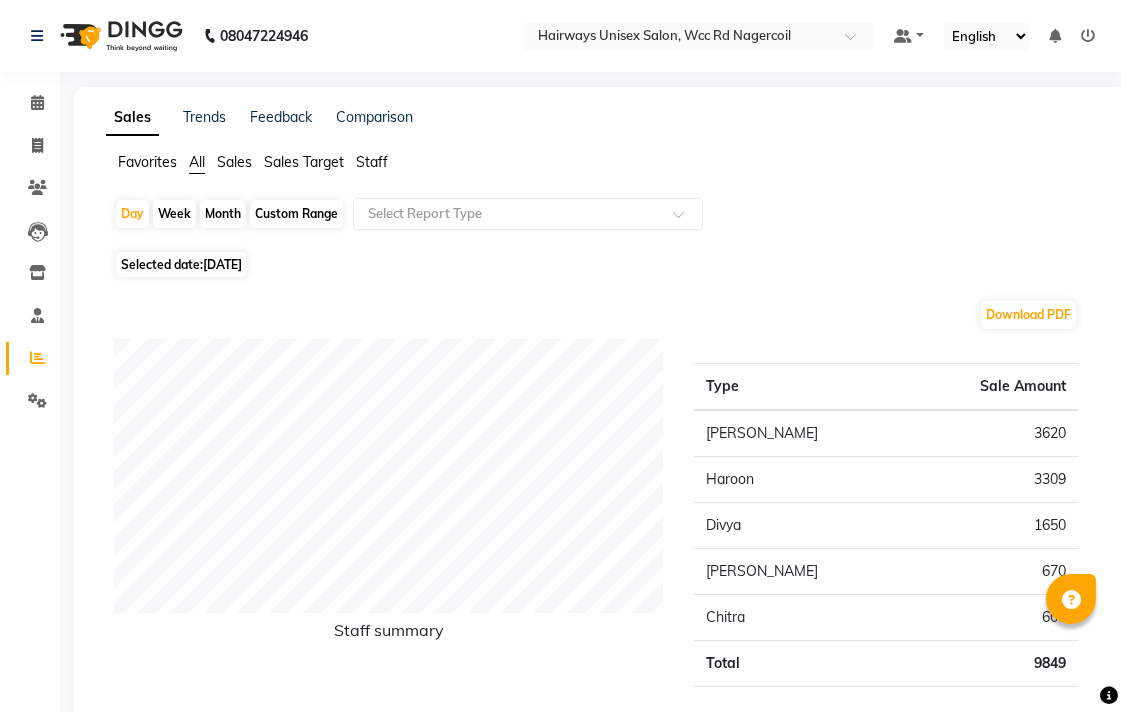 click on "Week" 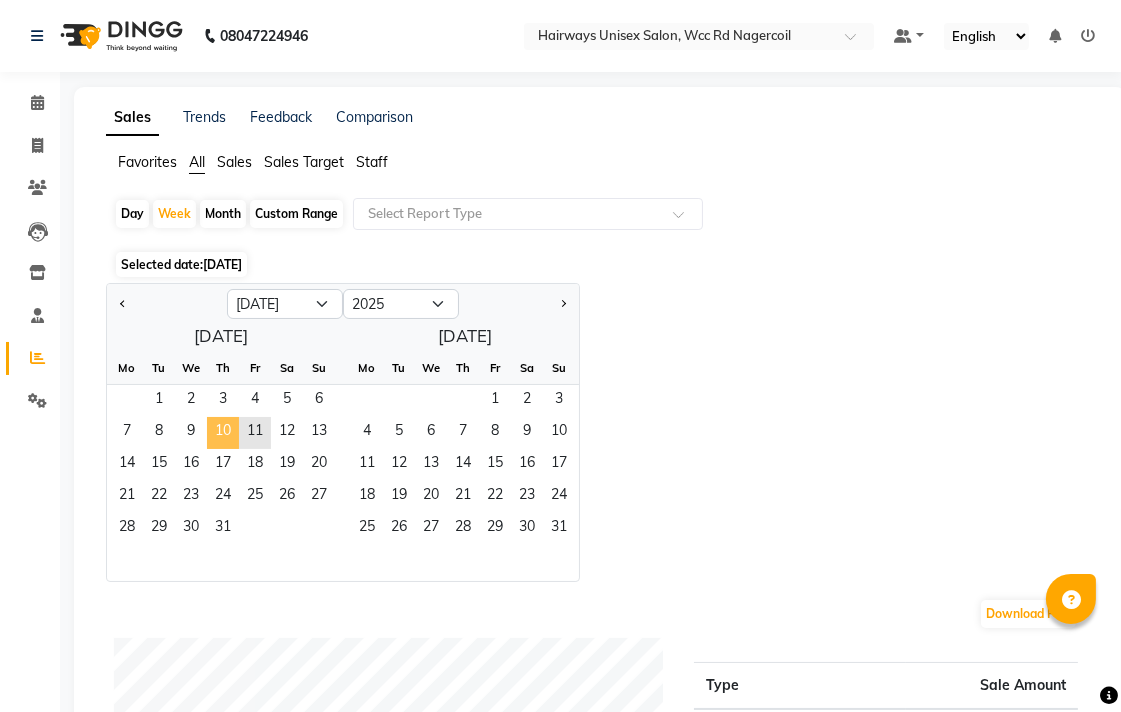 click on "10" 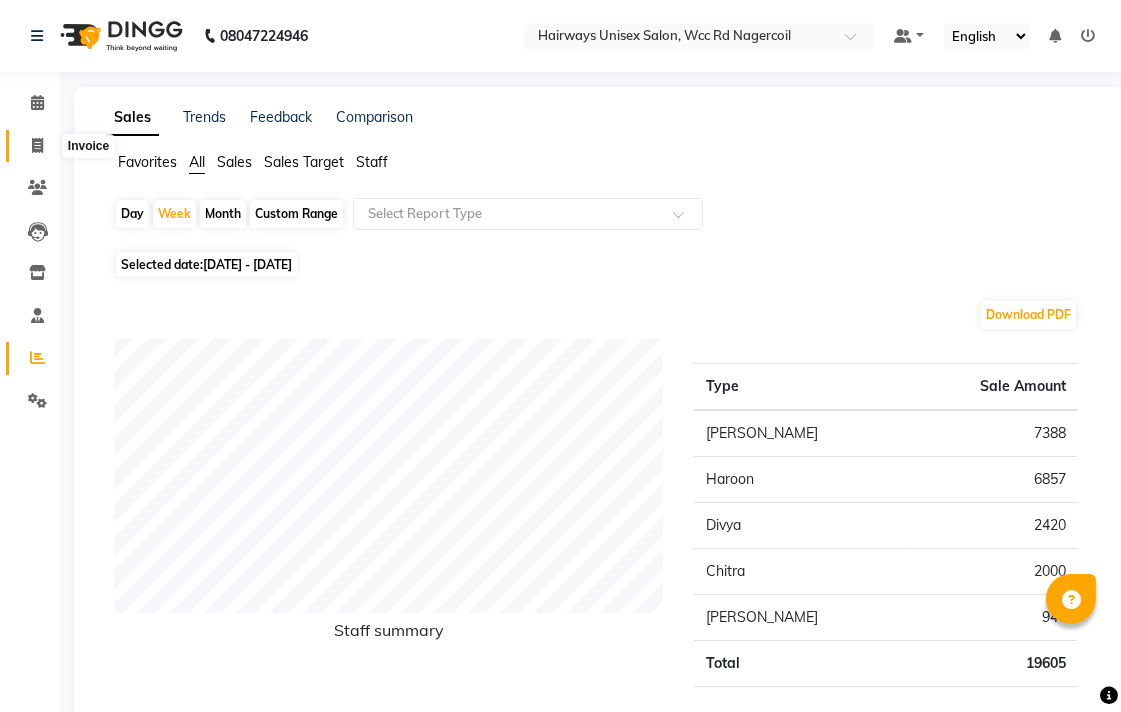 click 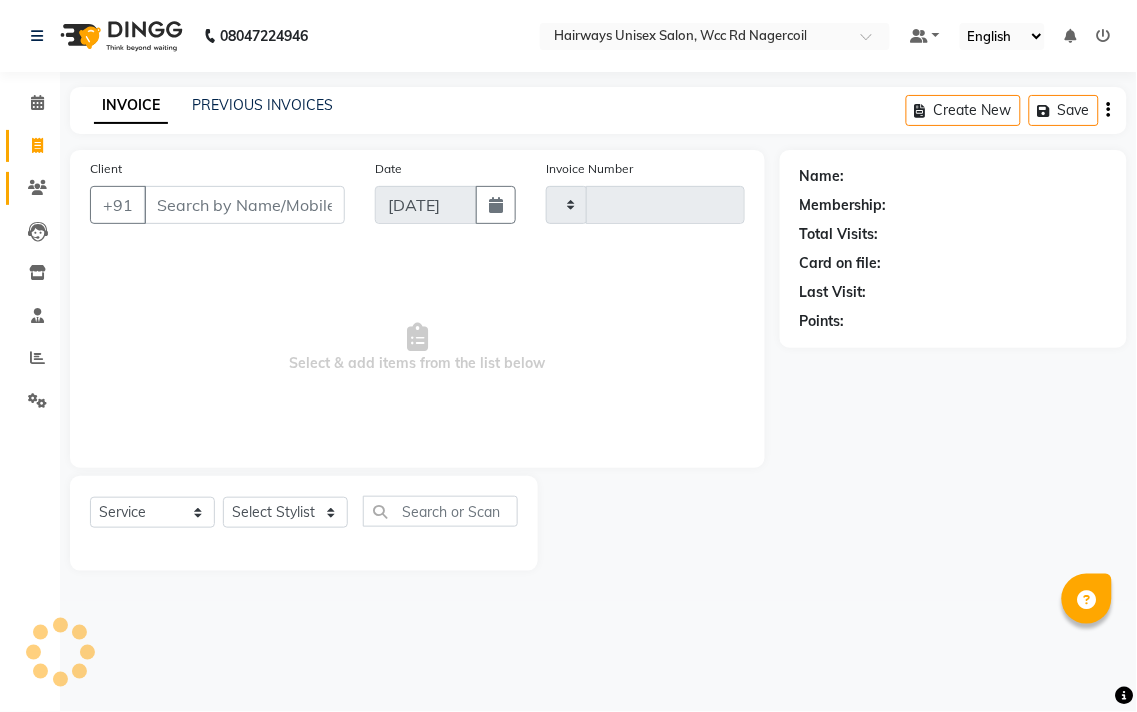 type on "4433" 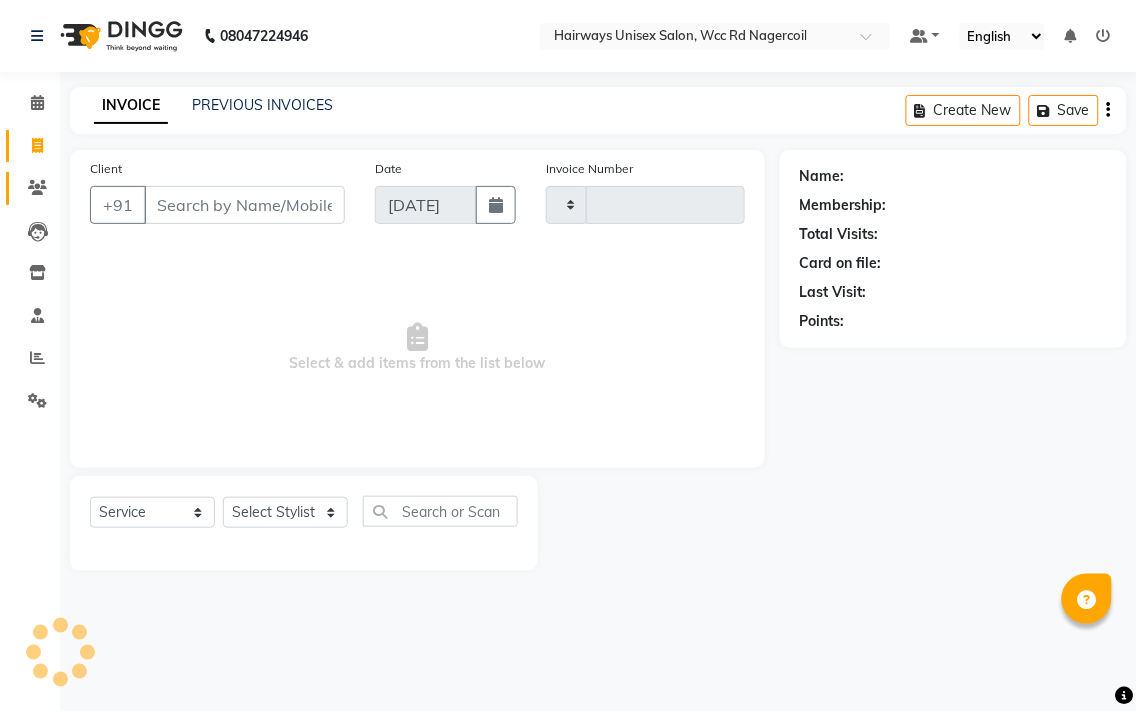 select on "6523" 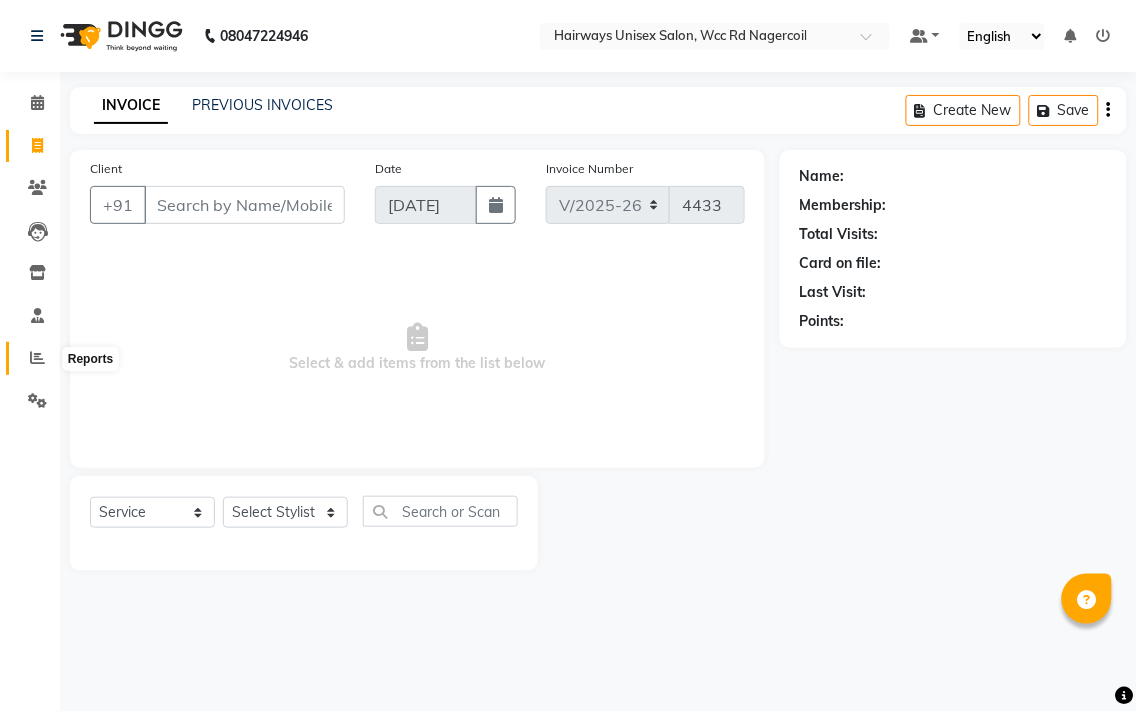 click 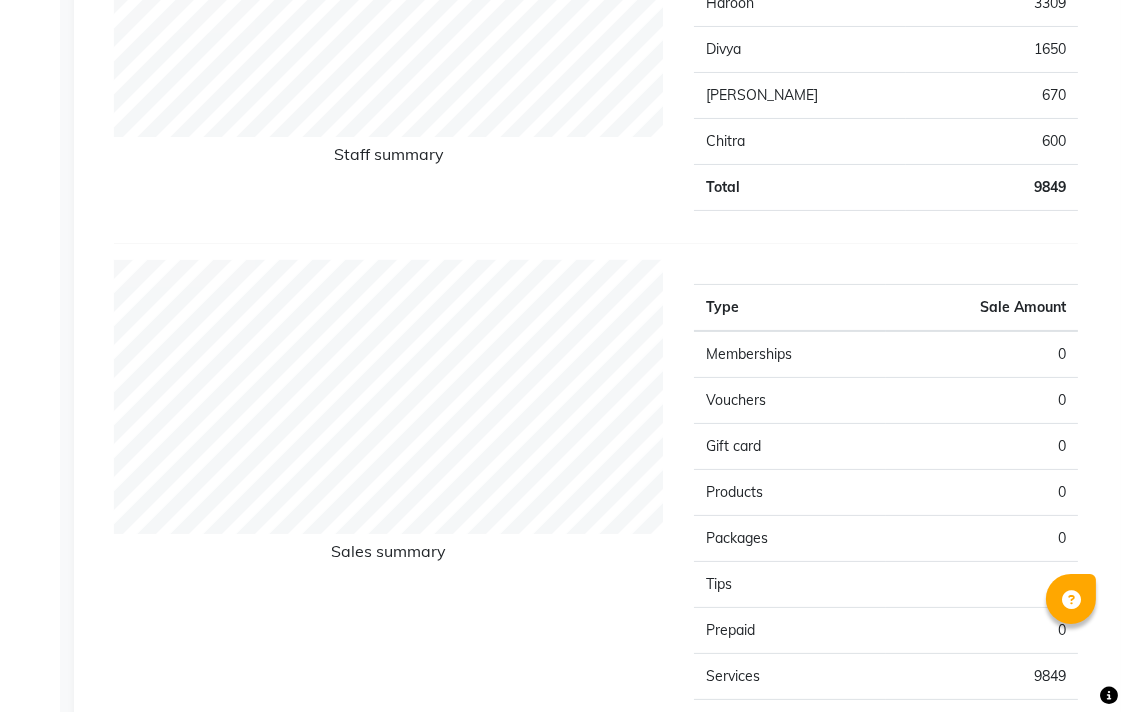 scroll, scrollTop: 671, scrollLeft: 0, axis: vertical 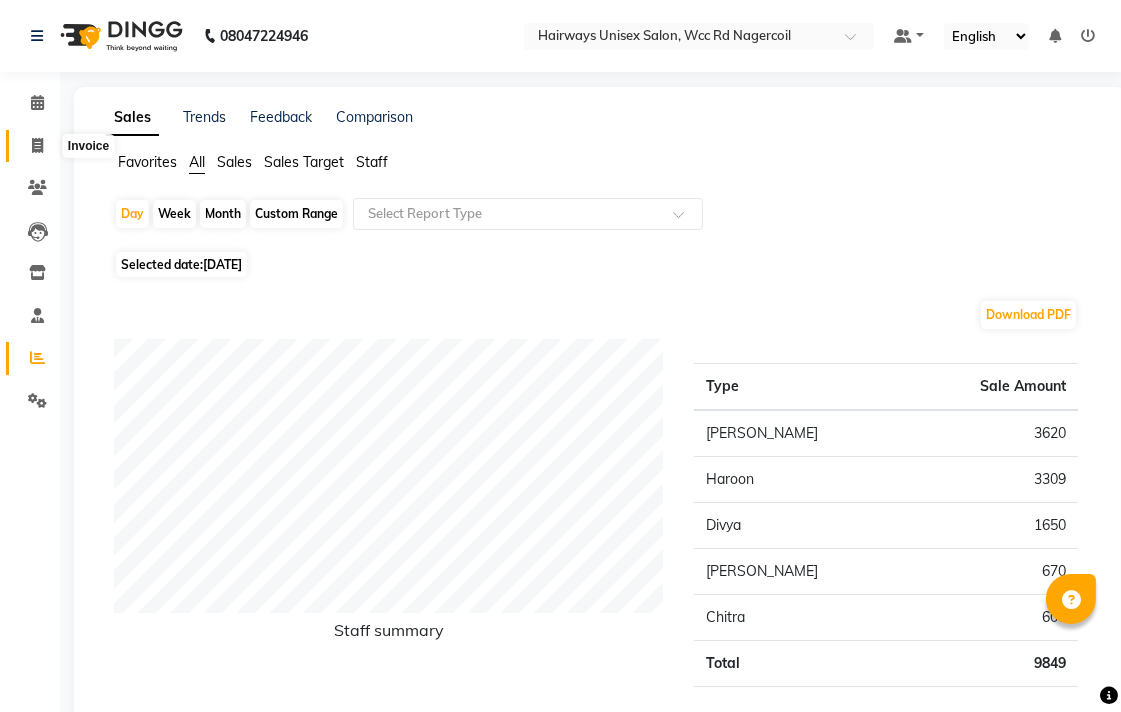 click 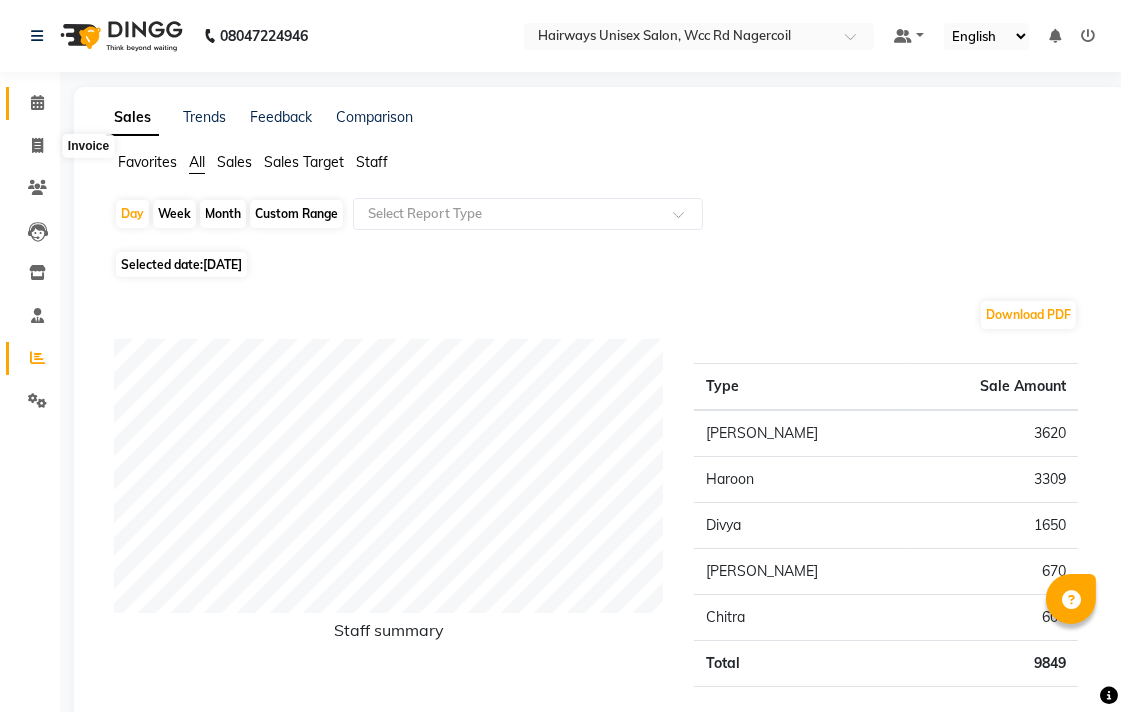 select on "service" 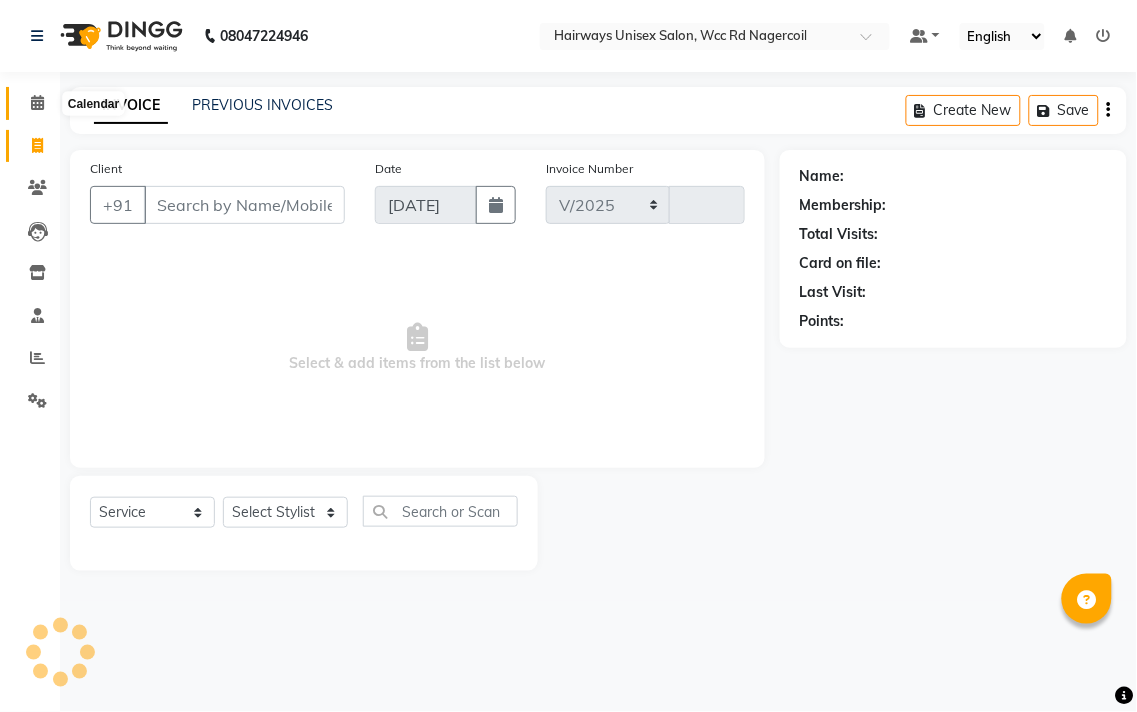 select on "6523" 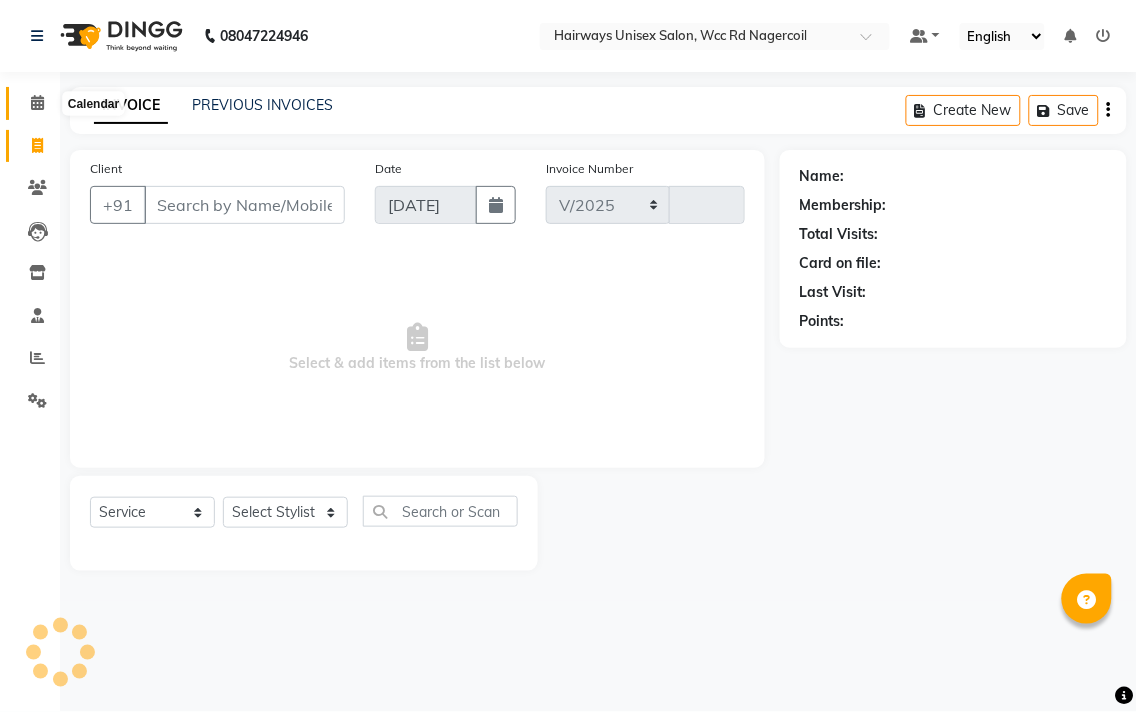 type on "4433" 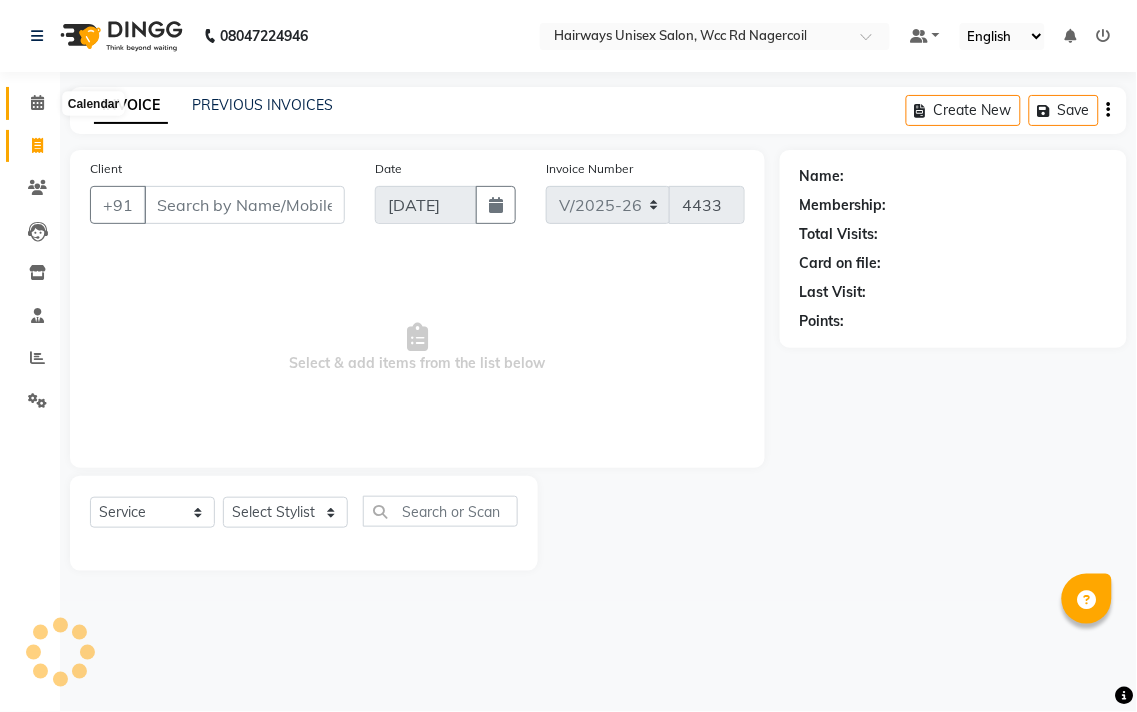 click 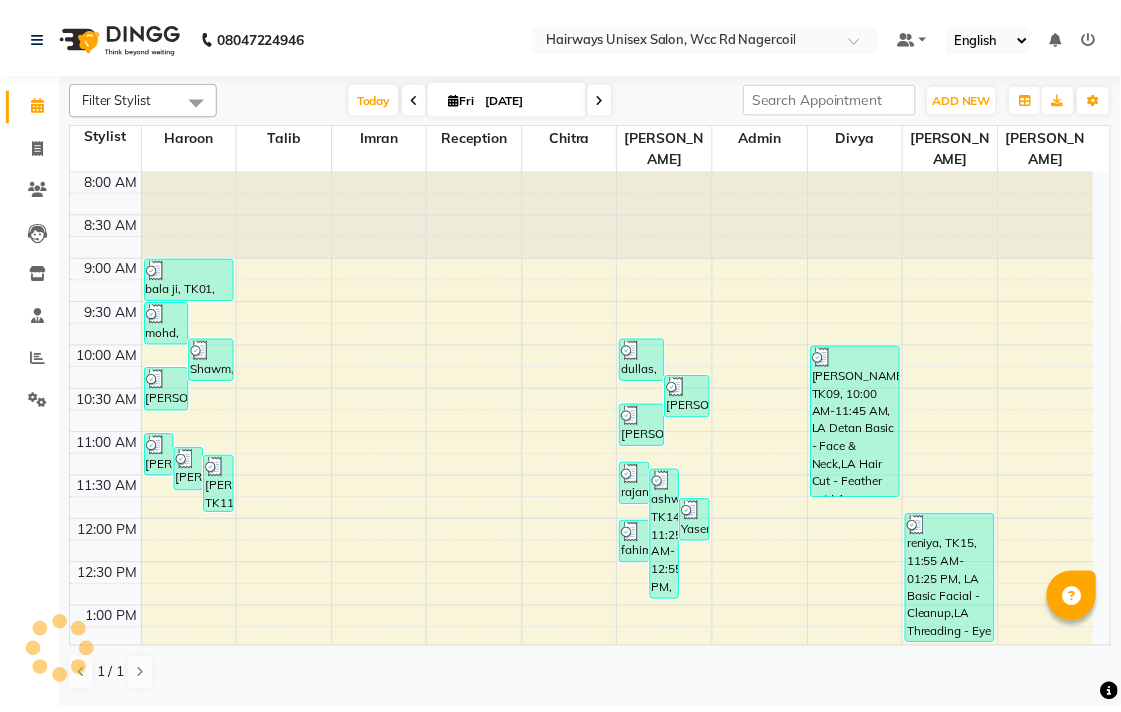 scroll, scrollTop: 0, scrollLeft: 0, axis: both 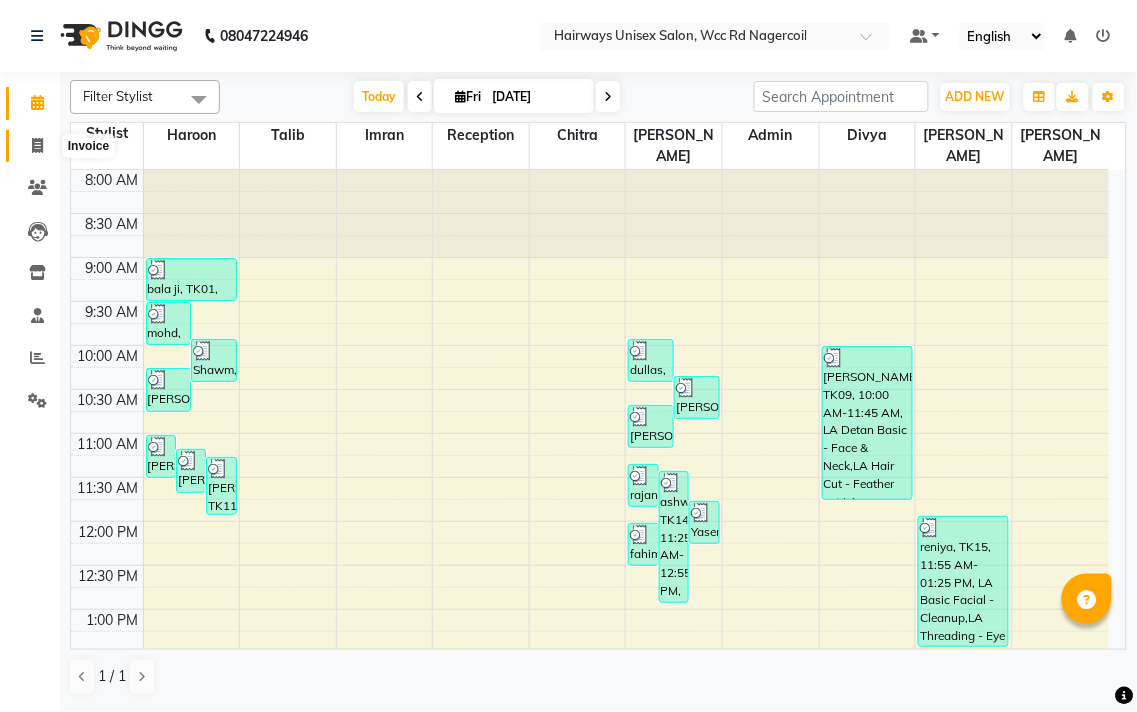 click 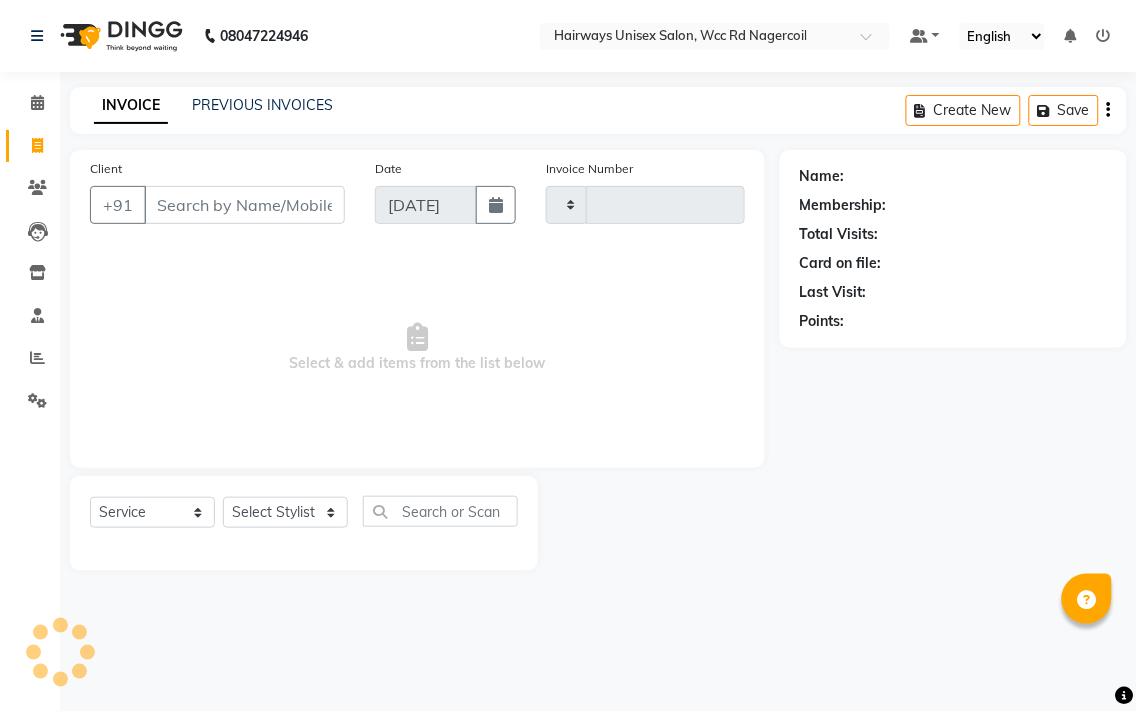 type on "4433" 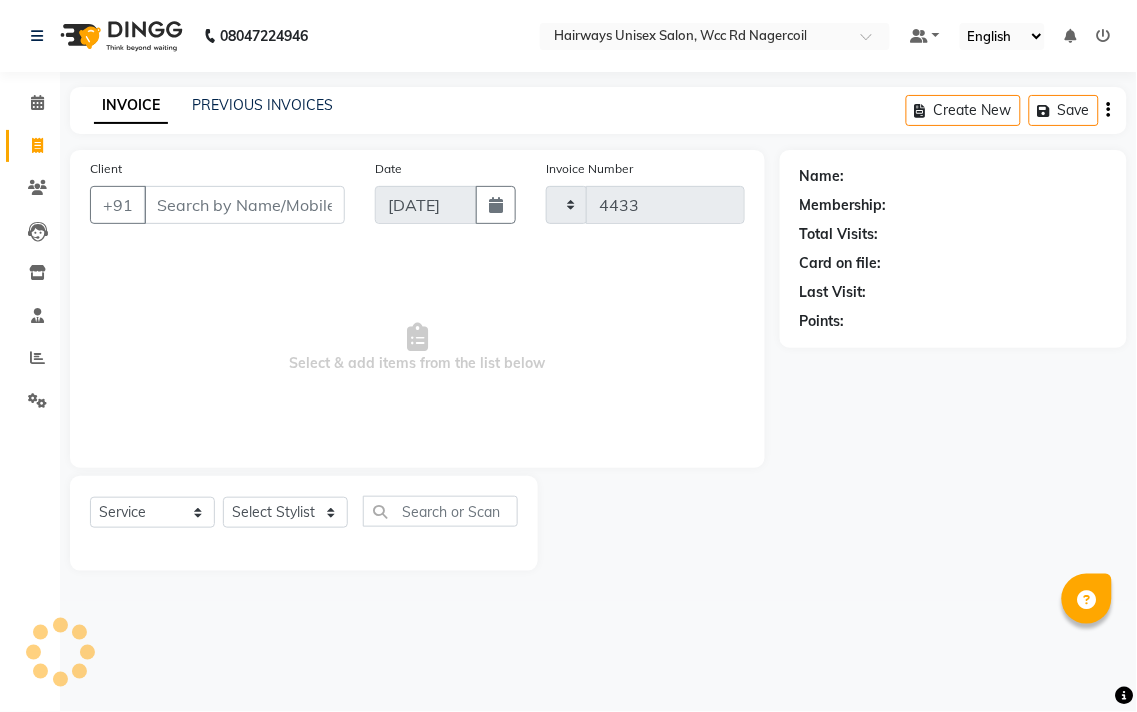 select on "6523" 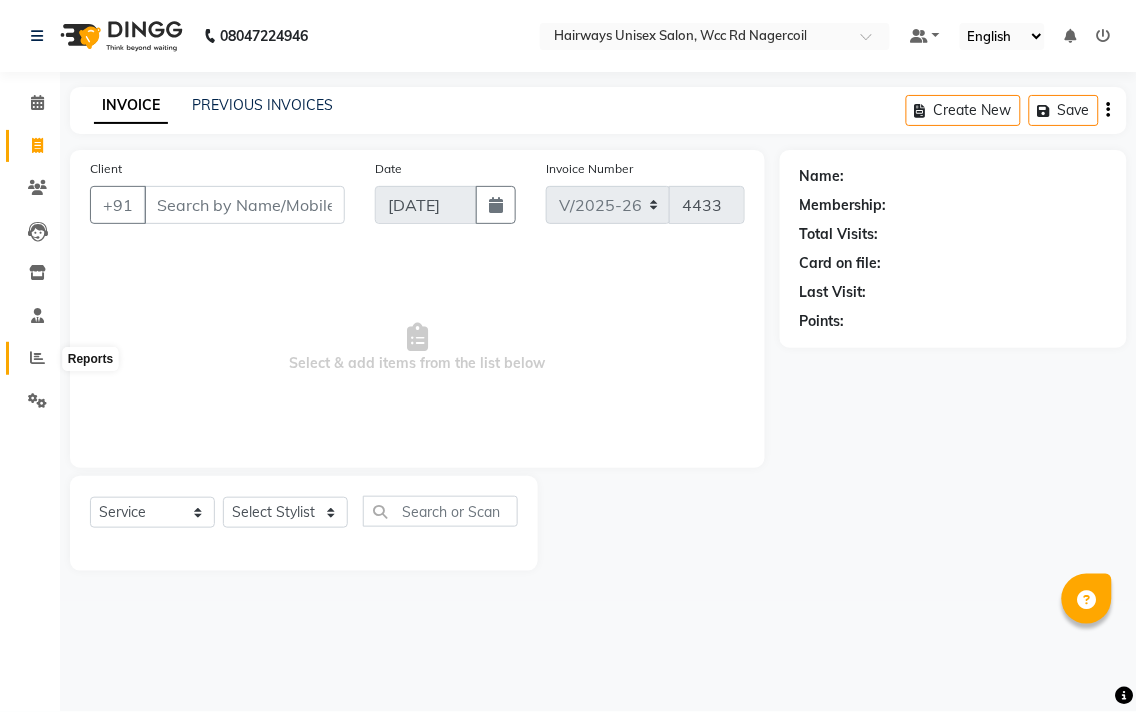 click 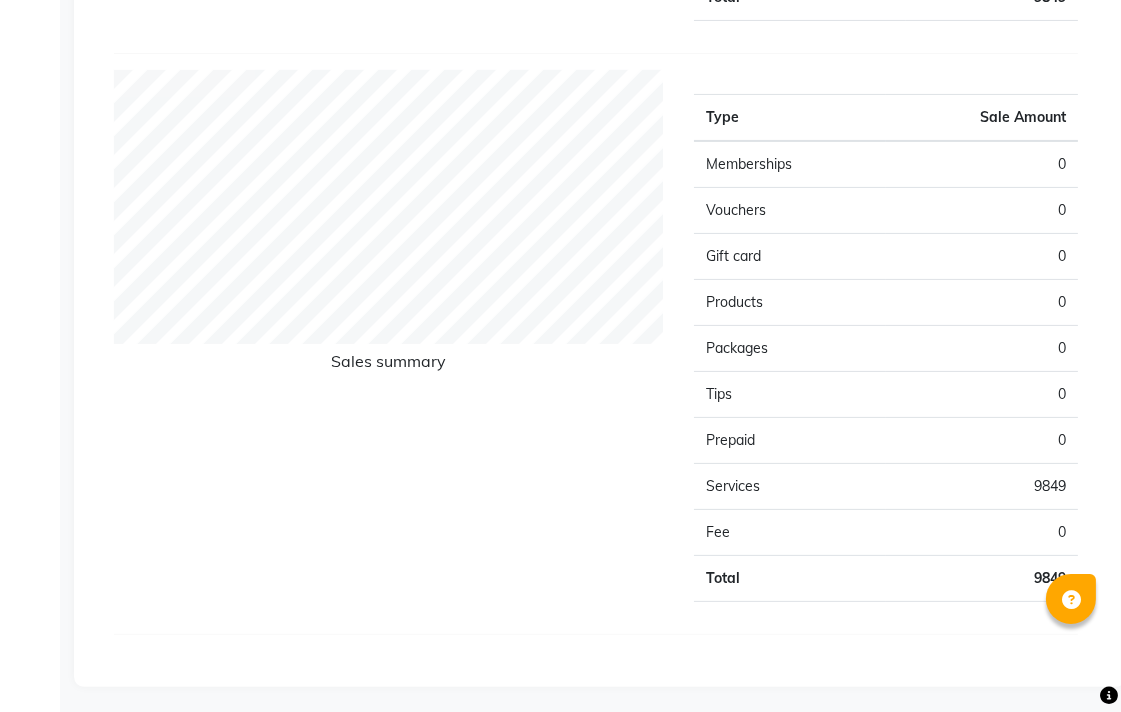 scroll, scrollTop: 671, scrollLeft: 0, axis: vertical 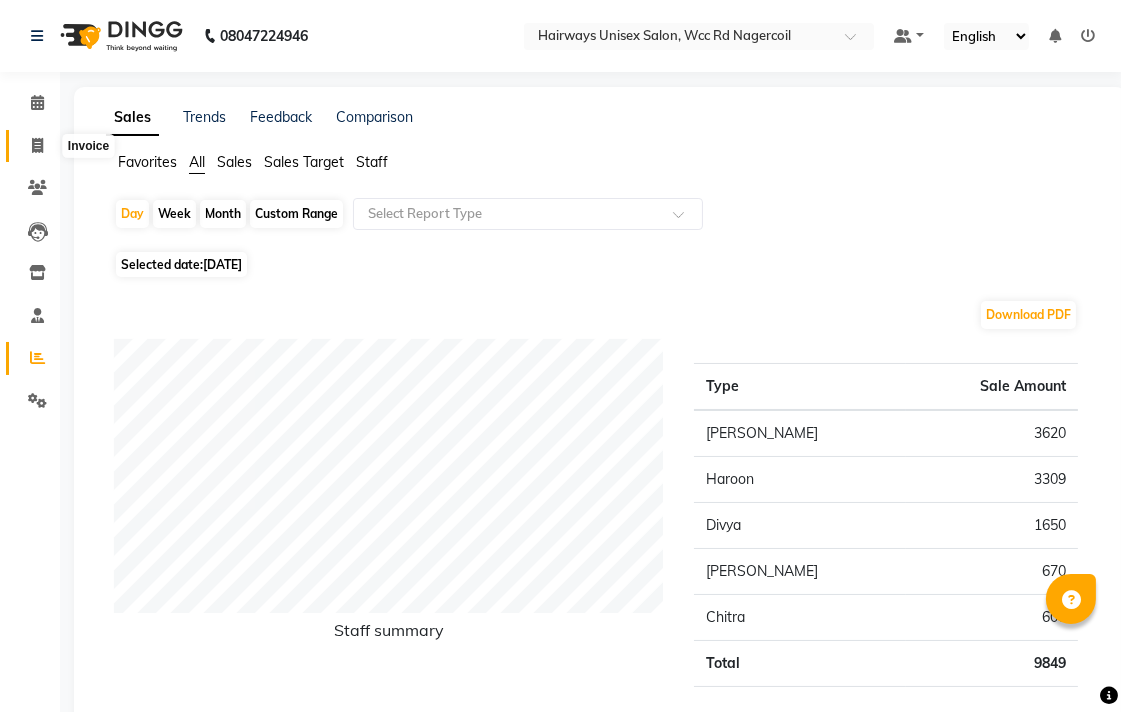 click 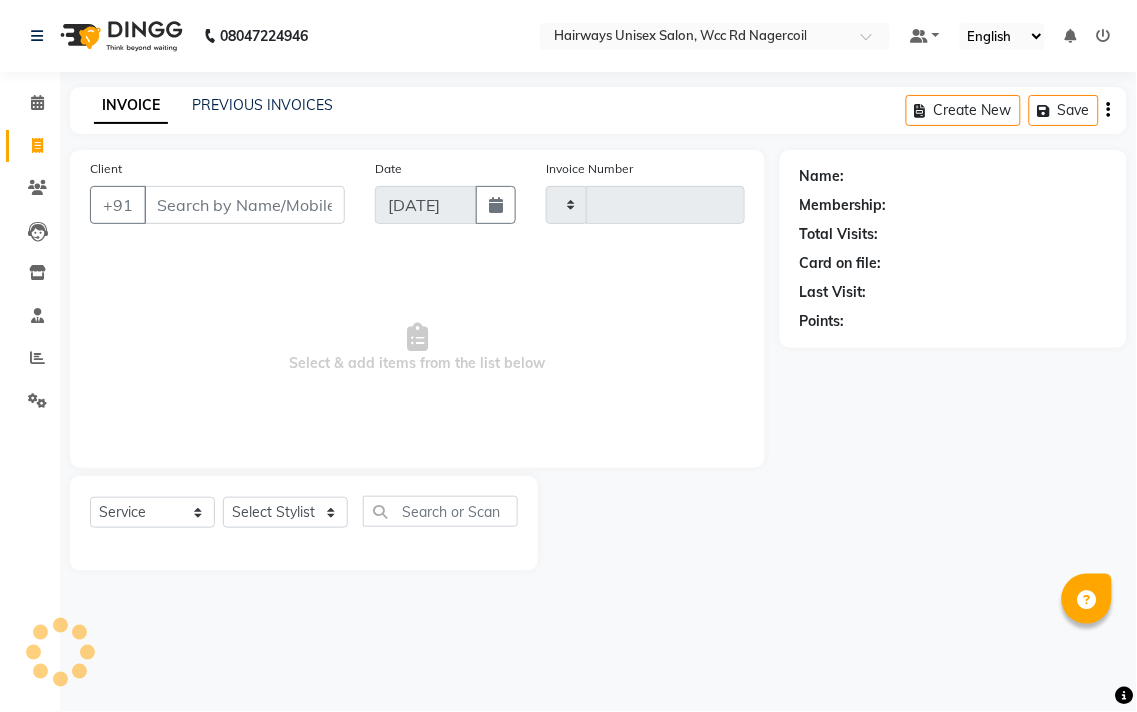 type on "4433" 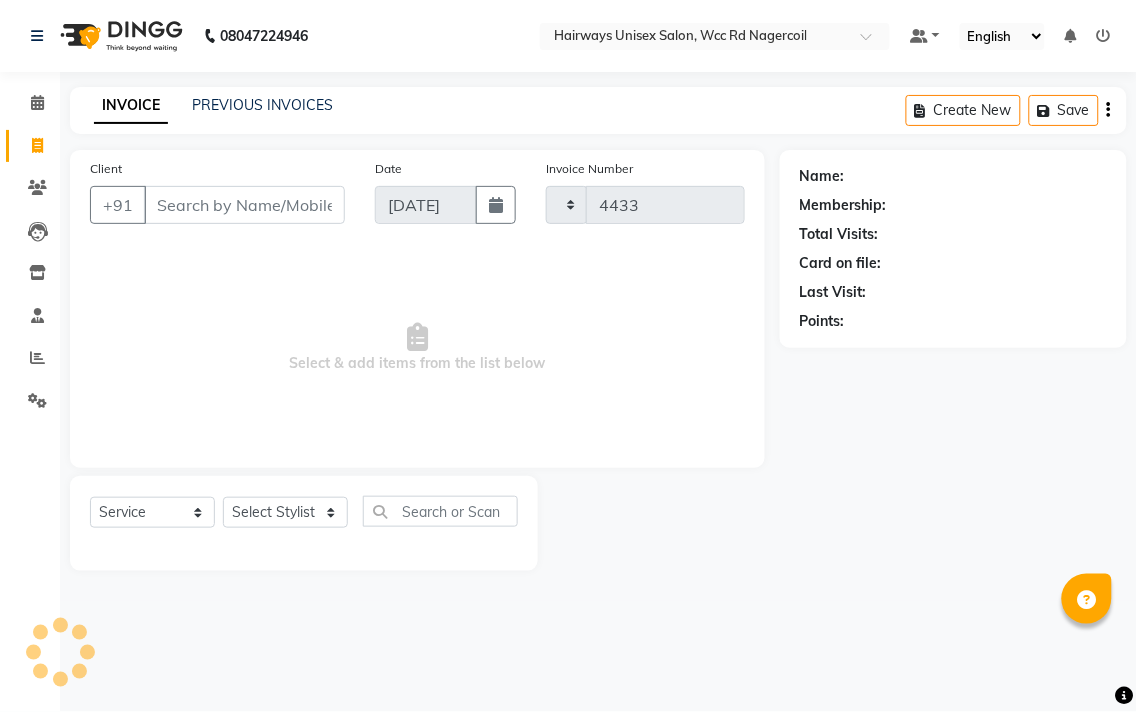 select on "6523" 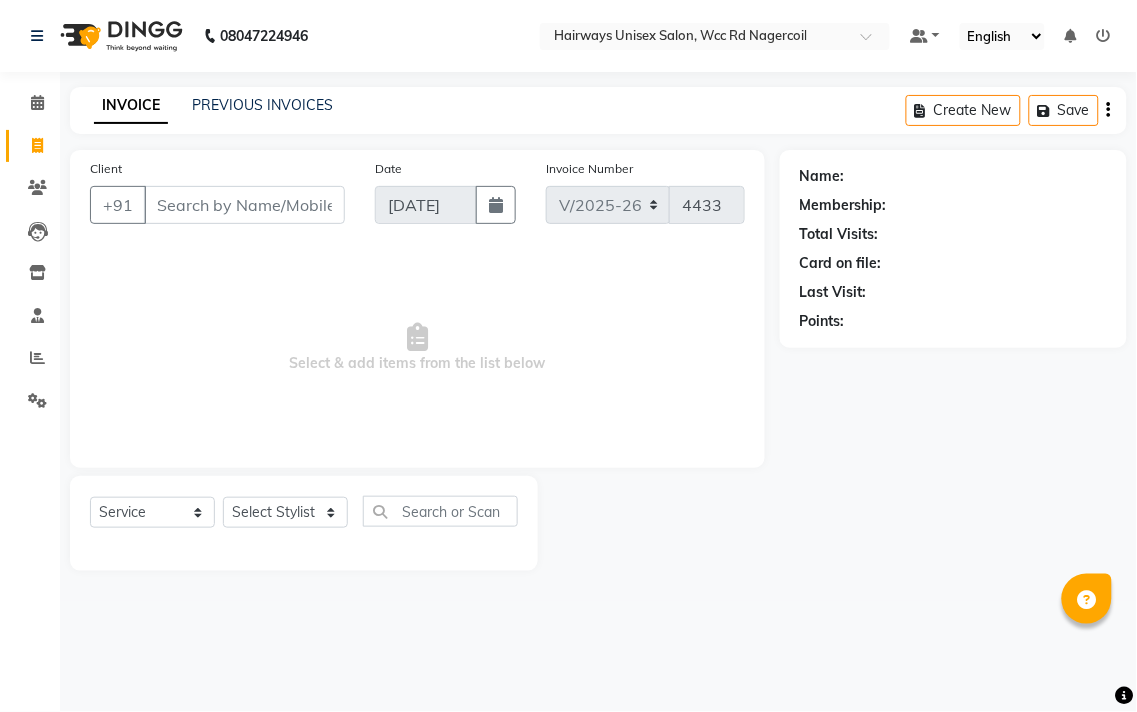 click on "08047224946 Select Location × Hairways Unisex Salon, Wcc Rd Nagercoil Default Panel My Panel English ENGLISH Español العربية मराठी हिंदी ગુજરાતી தமிழ் 中文 Notifications nothing to show ☀ Hairways Unisex Salon, WCC Rd Nagercoil  Calendar  Invoice  Clients  Leads   Inventory  Staff  Reports  Settings Completed InProgress Upcoming Dropped Tentative Check-In Confirm Bookings Segments Page Builder INVOICE PREVIOUS INVOICES Create New   Save  Client +91 Date [DATE] Invoice Number V/2025 V/[PHONE_NUMBER]  Select & add items from the list below  Select  Service  Product  Membership  Package Voucher Prepaid Gift Card  Select Stylist Admin Chitra divya [PERSON_NAME] [PERSON_NAME] Reception [PERSON_NAME] [PERSON_NAME] Talib Name: Membership: Total Visits: Card on file: Last Visit:  Points:" at bounding box center (568, 356) 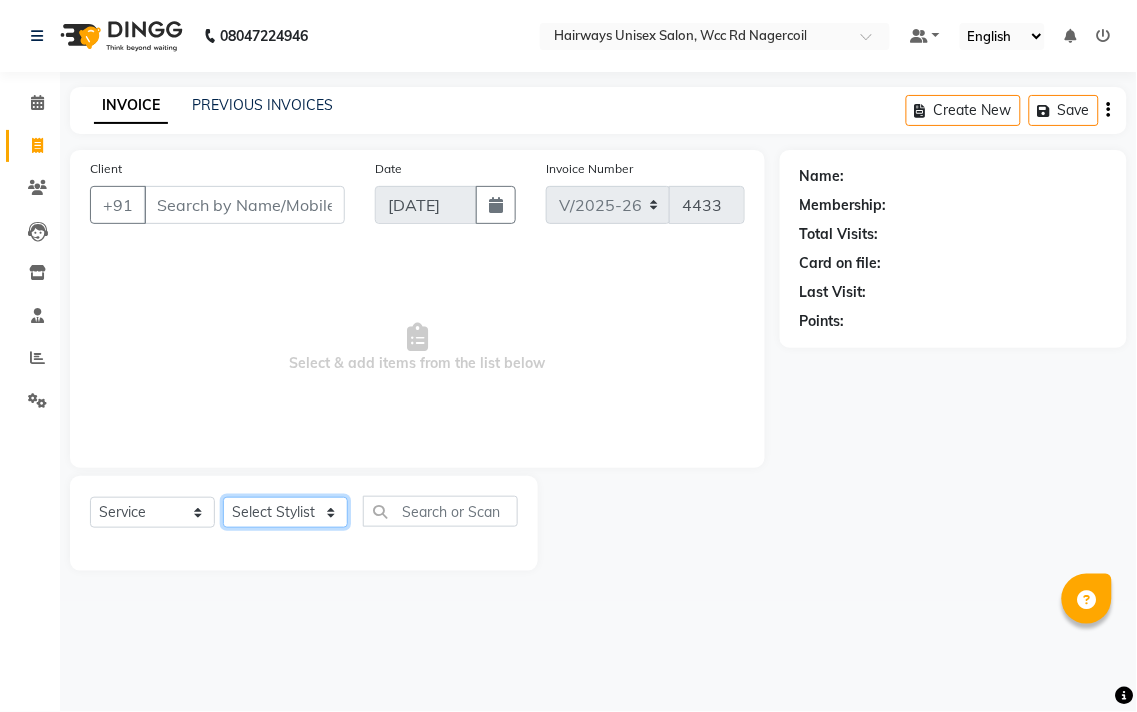 click on "Select Stylist Admin Chitra divya [PERSON_NAME] [PERSON_NAME] Reception [PERSON_NAME] [PERSON_NAME] Talib" 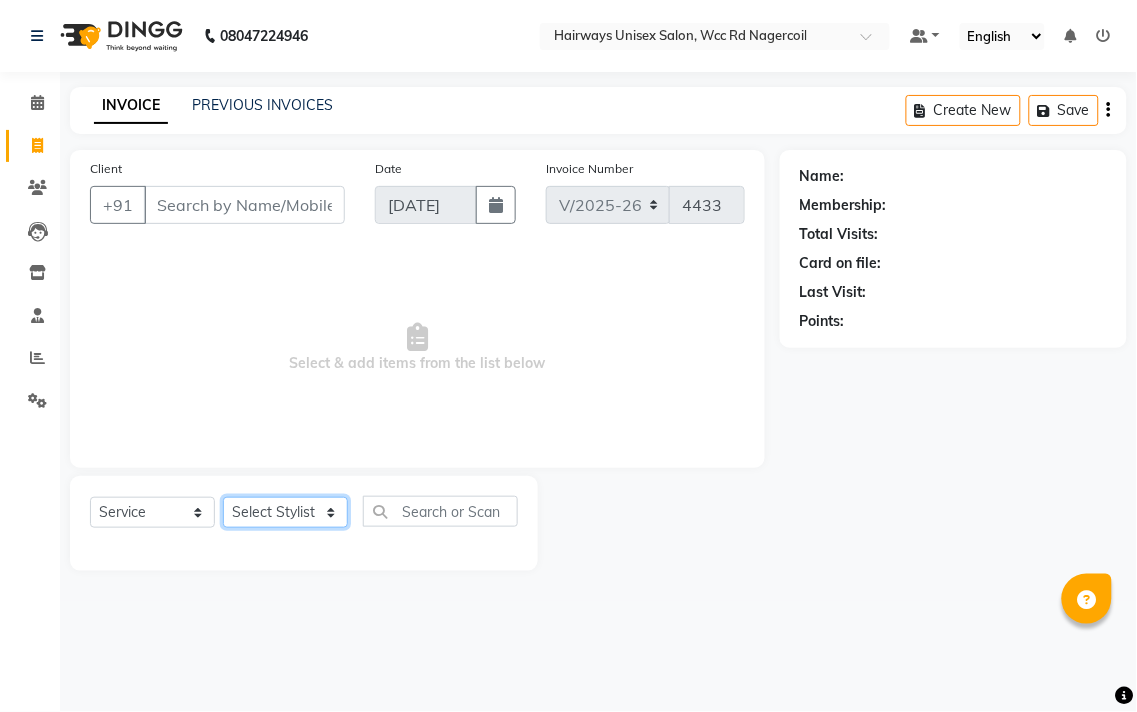 select on "49914" 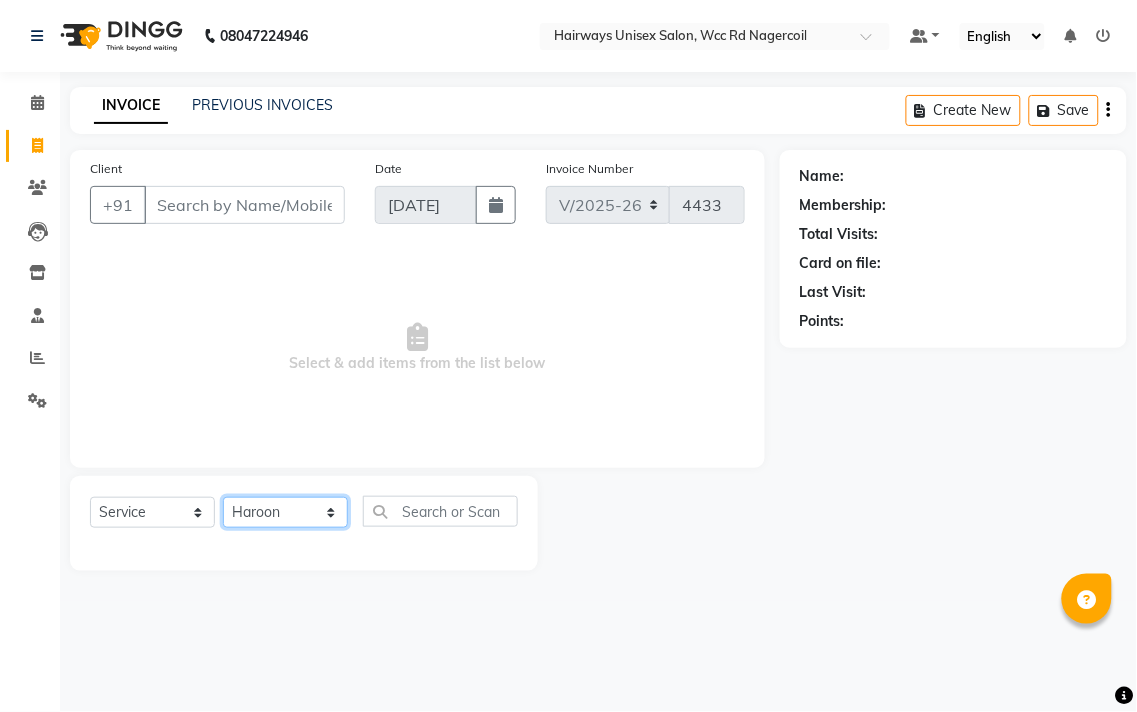 click on "Select Stylist Admin Chitra divya [PERSON_NAME] [PERSON_NAME] Reception [PERSON_NAME] [PERSON_NAME] Talib" 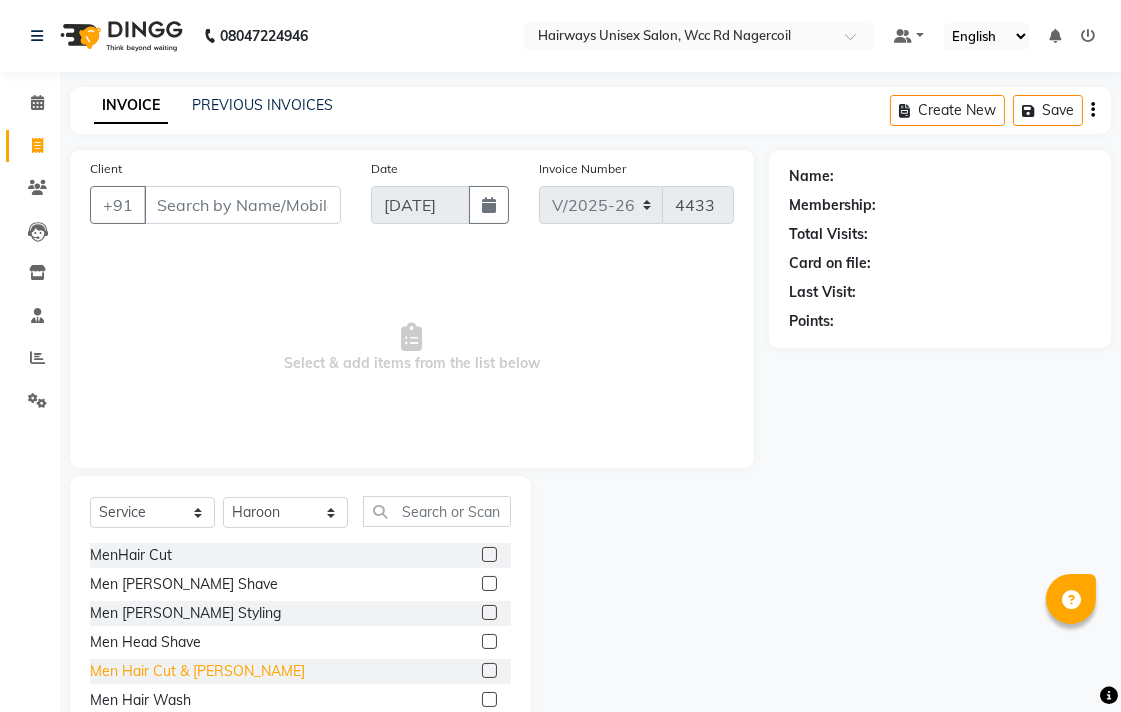 click on "Men Hair Cut & [PERSON_NAME]" 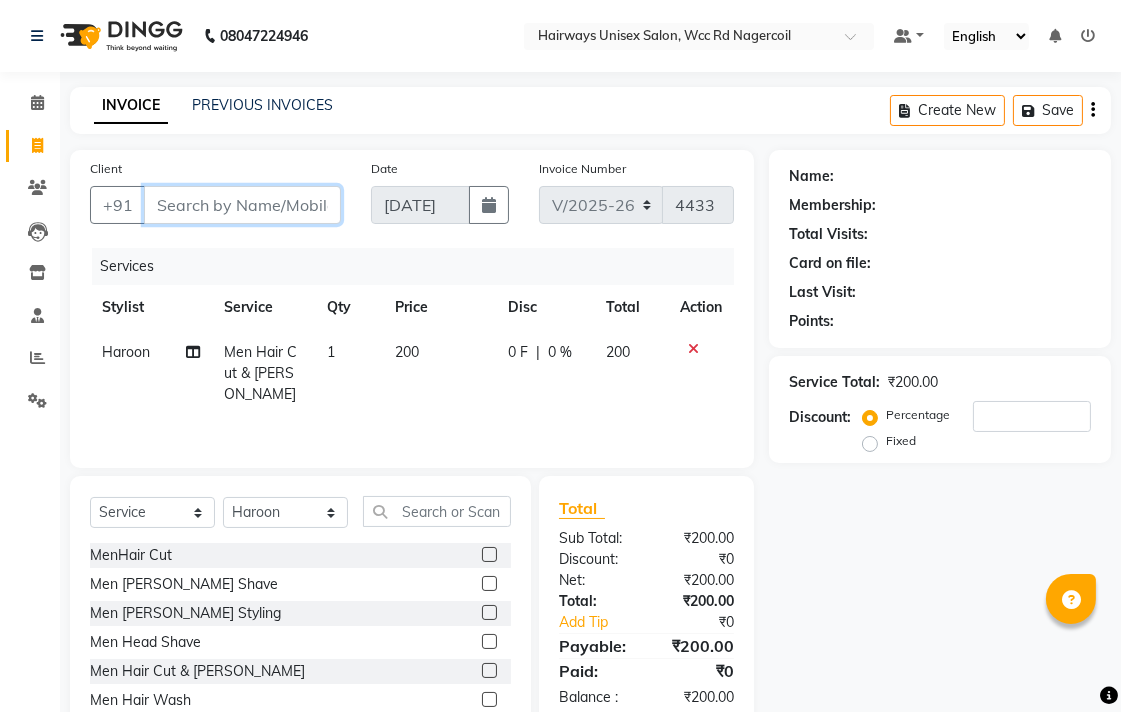 click on "Client" at bounding box center [242, 205] 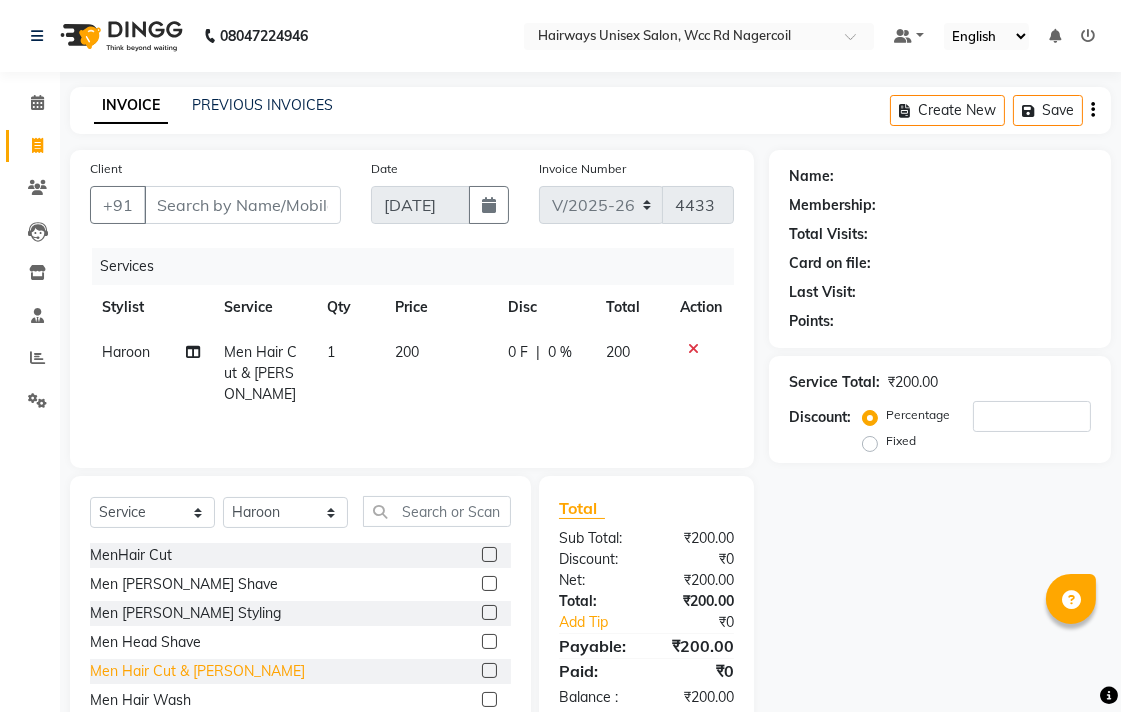click on "Men Hair Cut & [PERSON_NAME]" 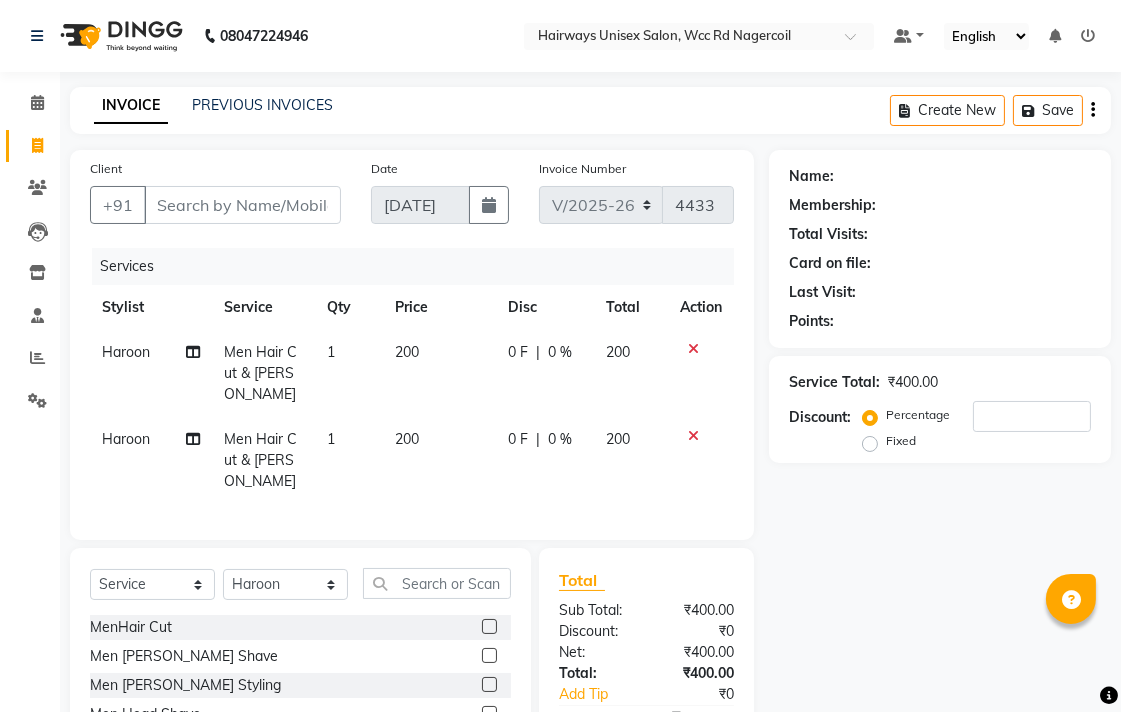 checkbox on "false" 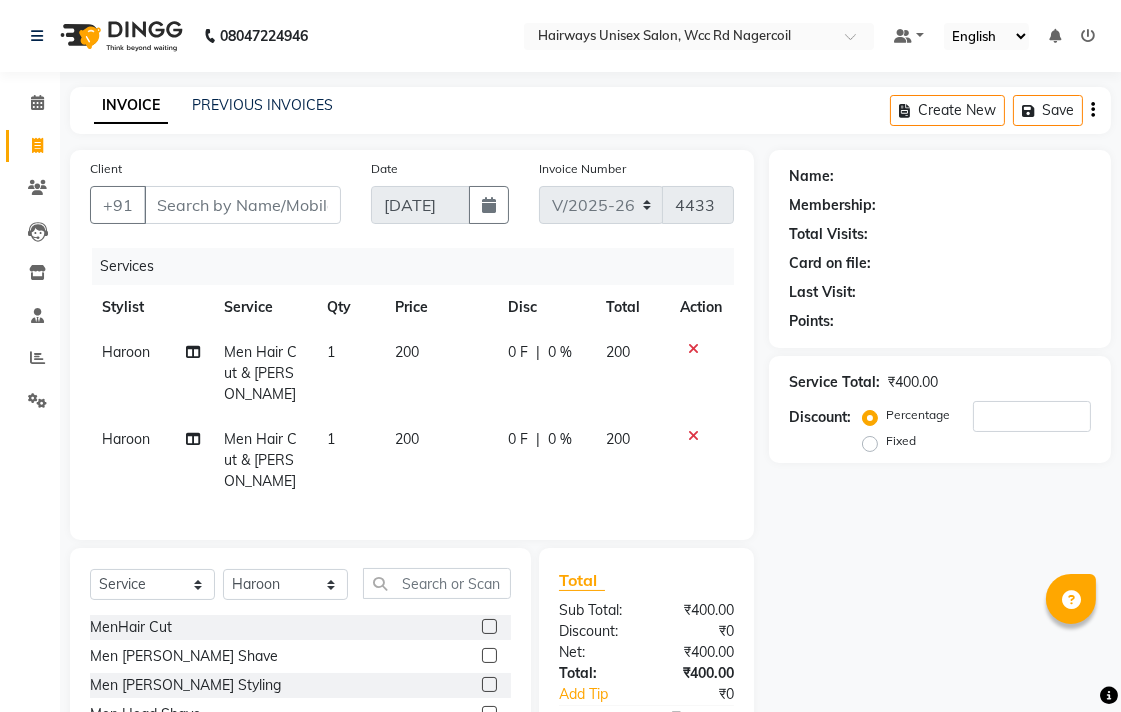 click 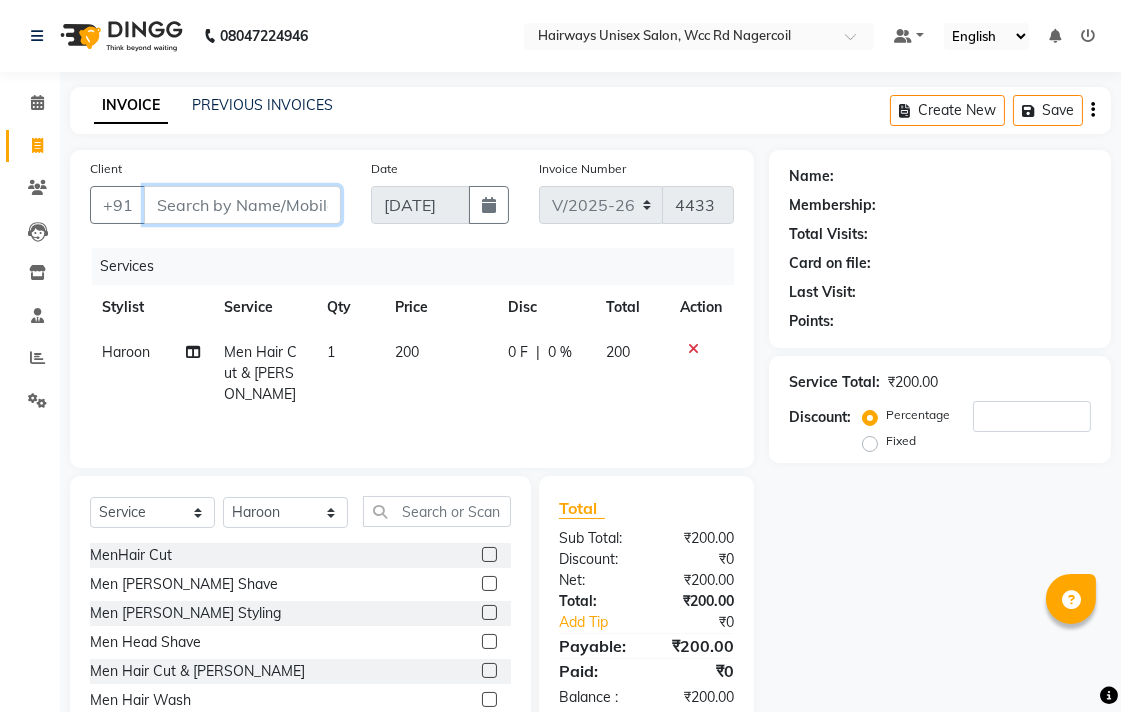 click on "Client" at bounding box center (242, 205) 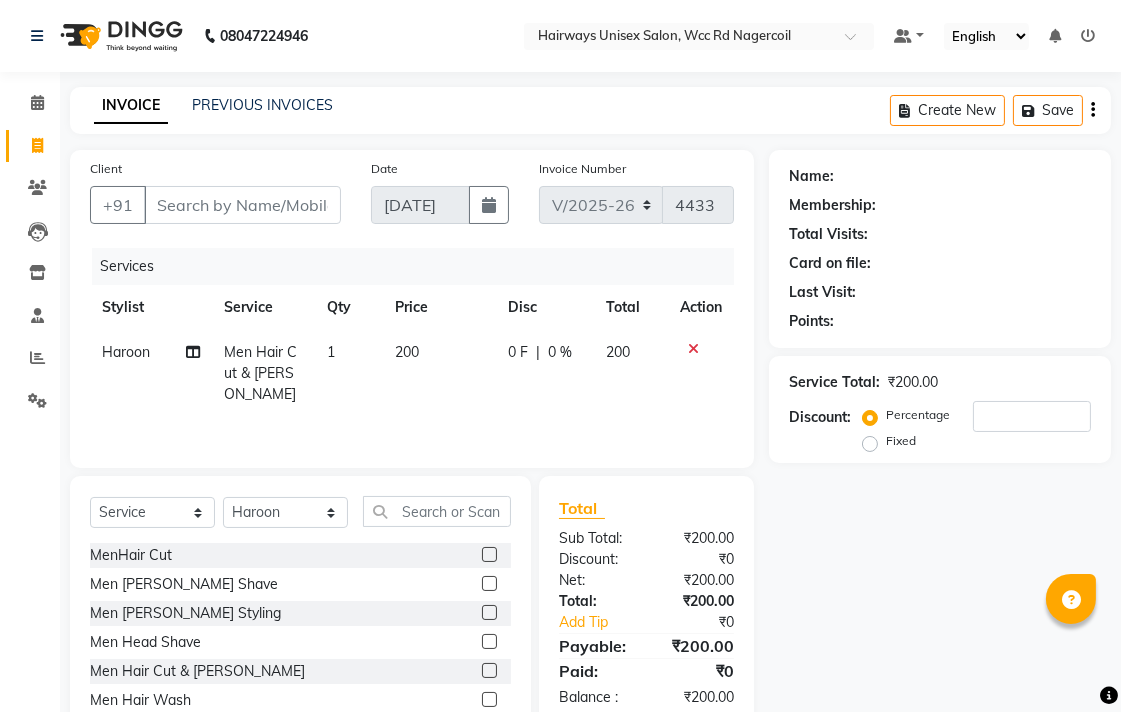 click 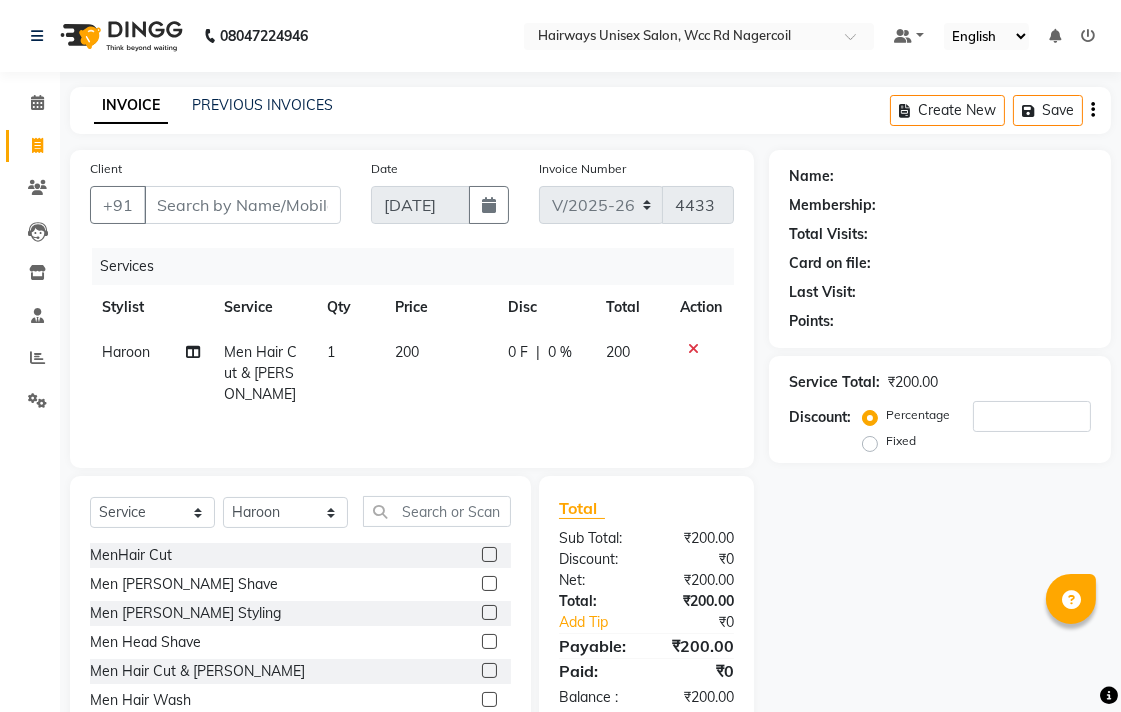 click 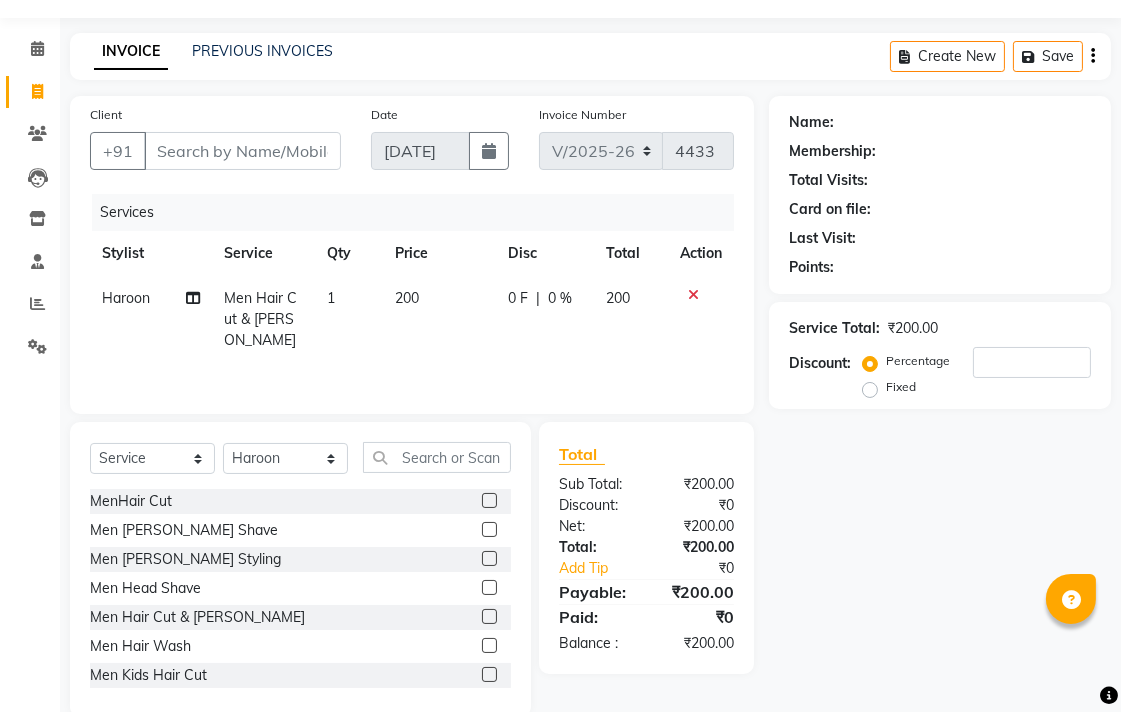 scroll, scrollTop: 88, scrollLeft: 0, axis: vertical 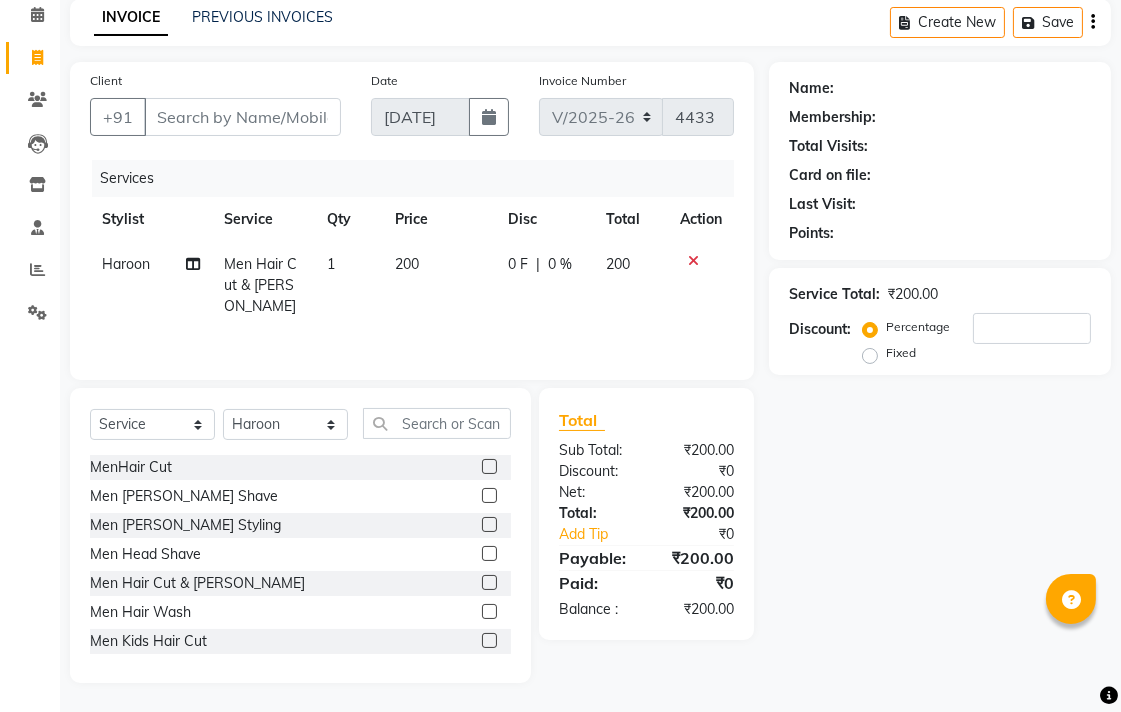 click 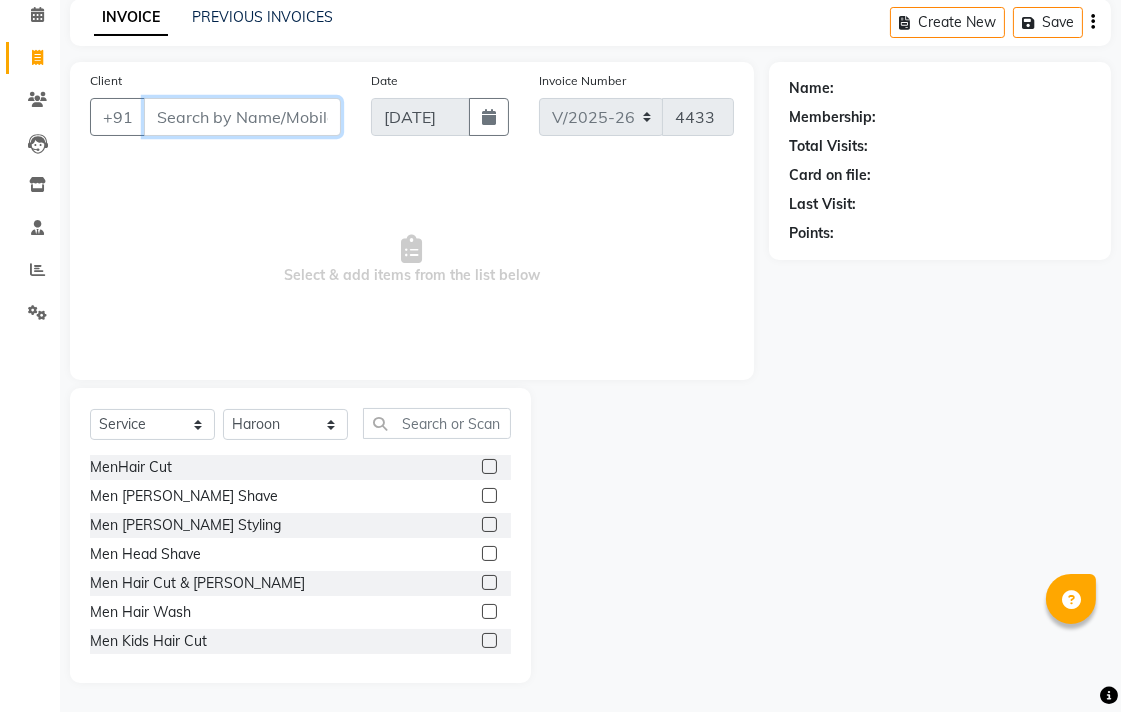 click on "Client" at bounding box center [242, 117] 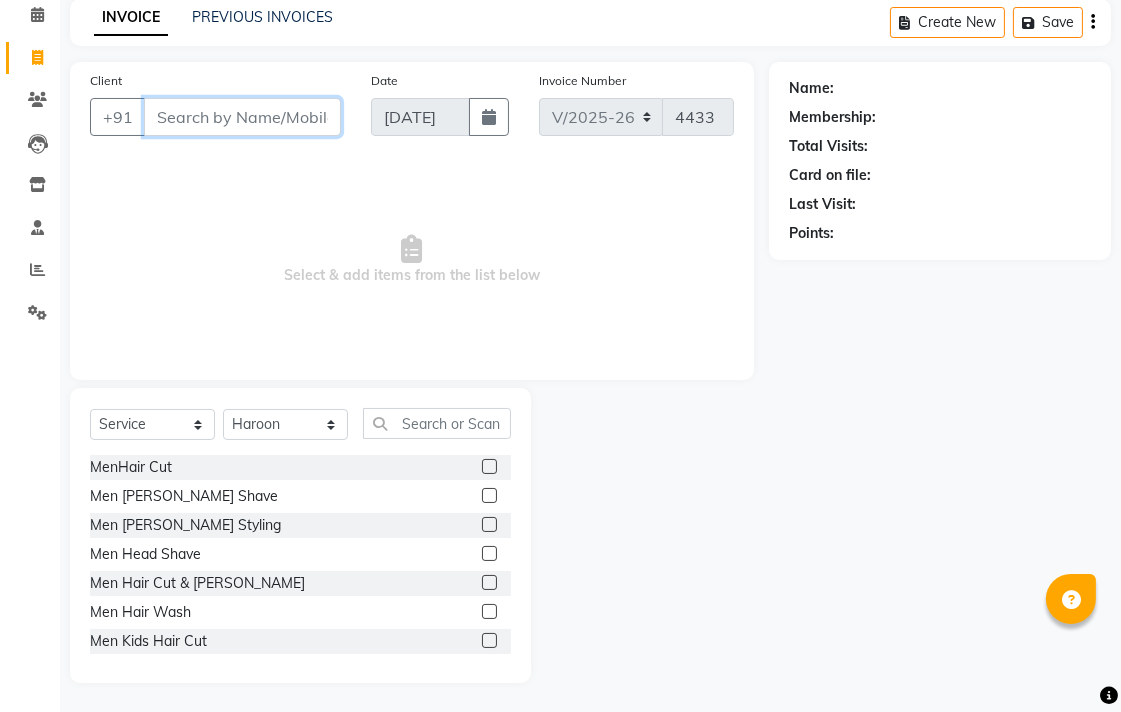 type on "8" 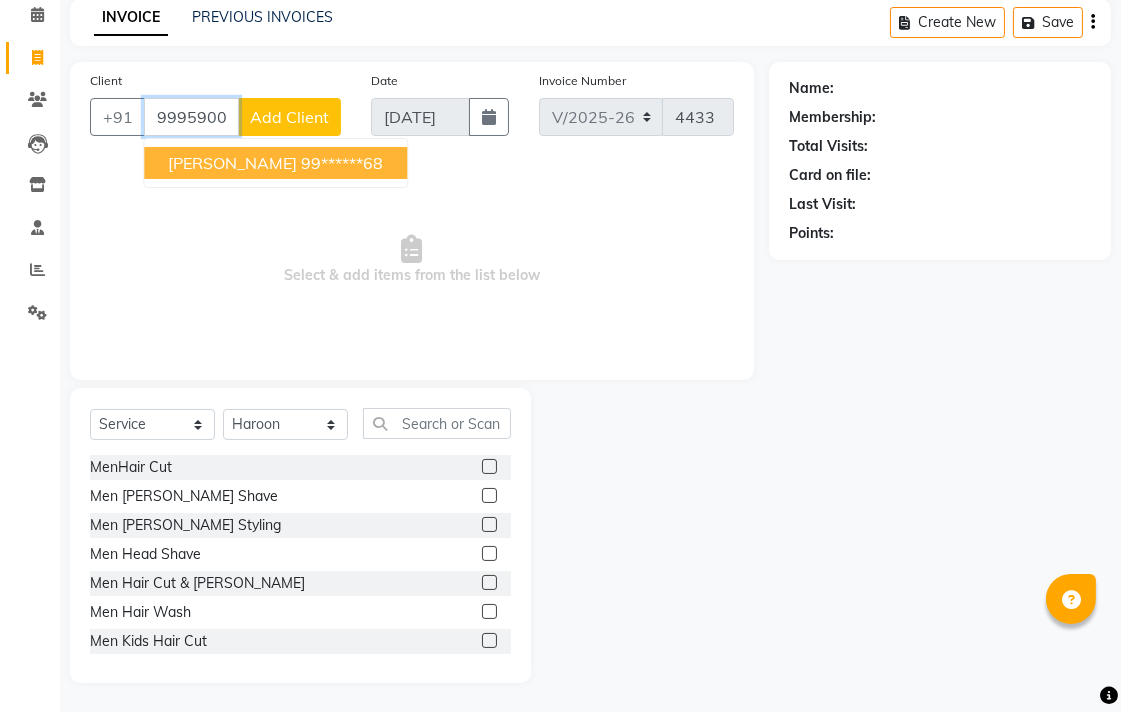 click on "99******68" at bounding box center (342, 163) 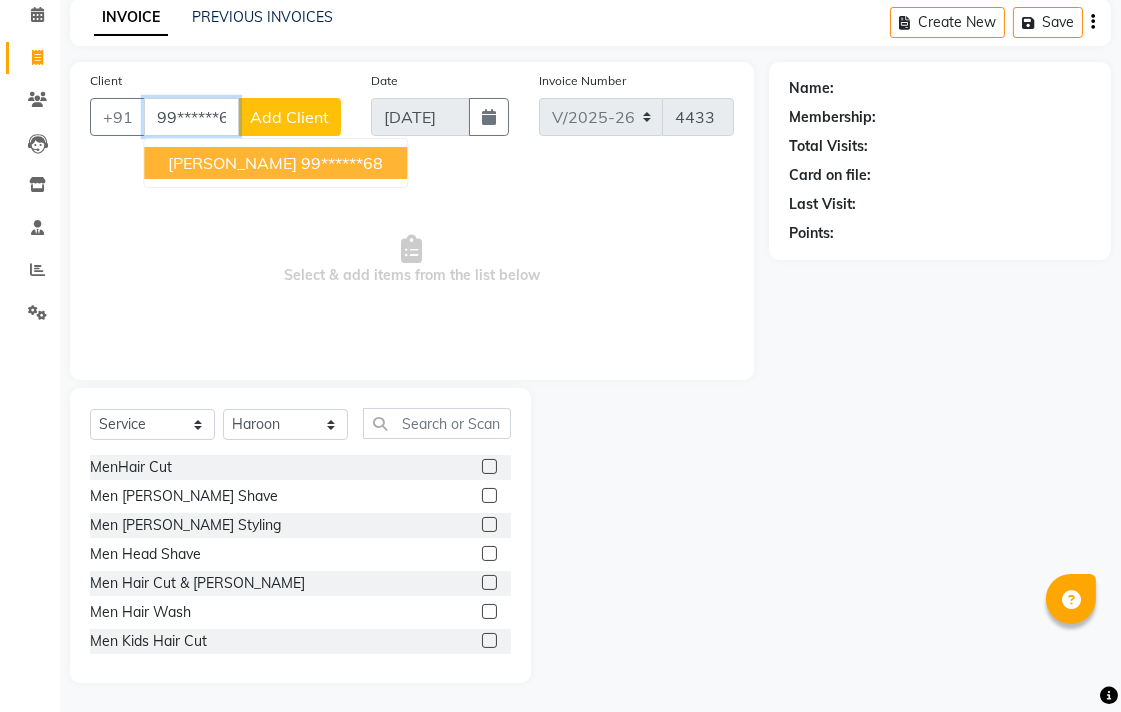 type on "99******68" 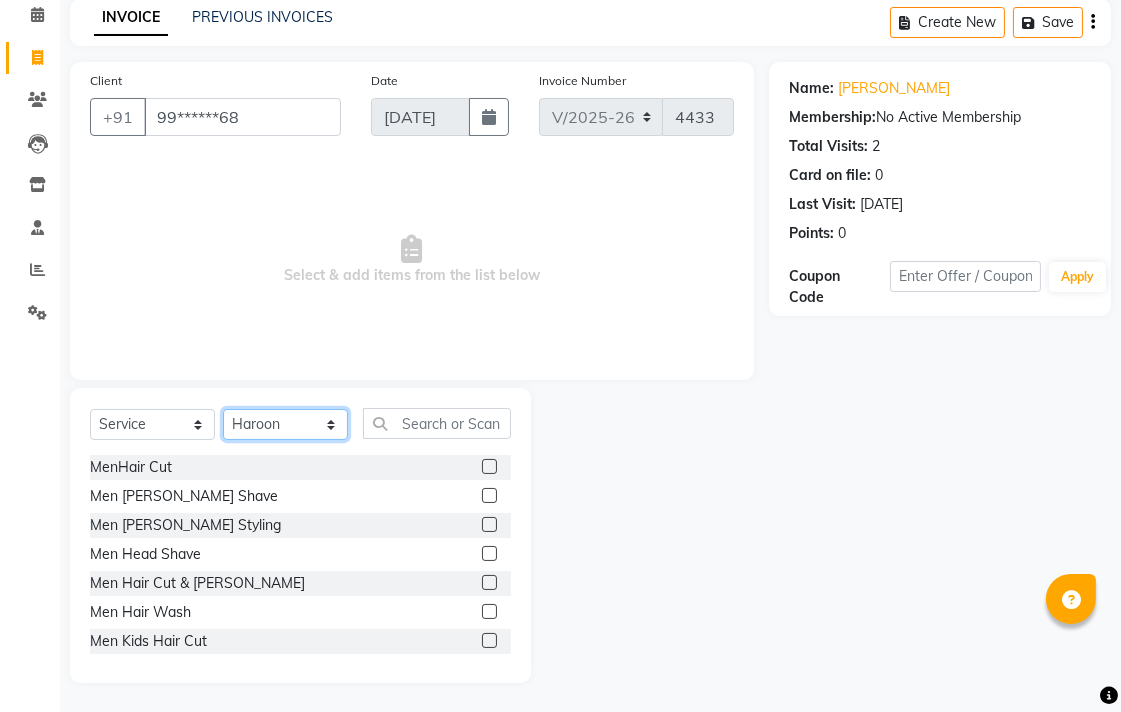 click on "Select Stylist Admin Chitra divya [PERSON_NAME] [PERSON_NAME] Reception [PERSON_NAME] [PERSON_NAME] Talib" 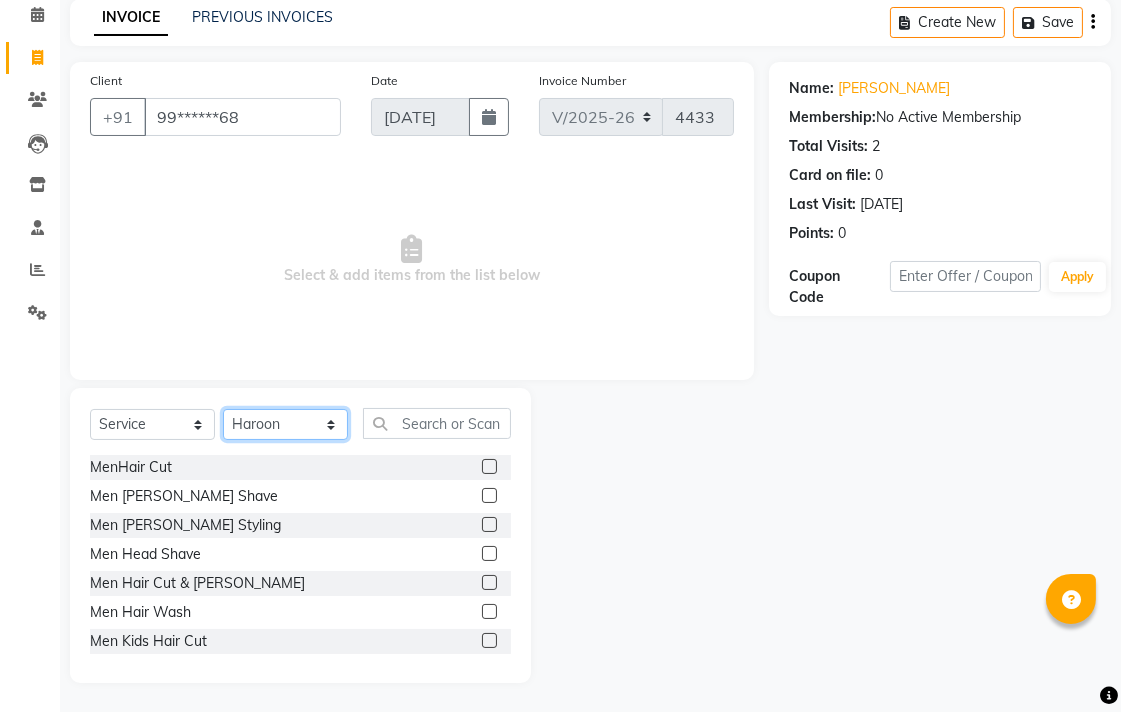 select on "50257" 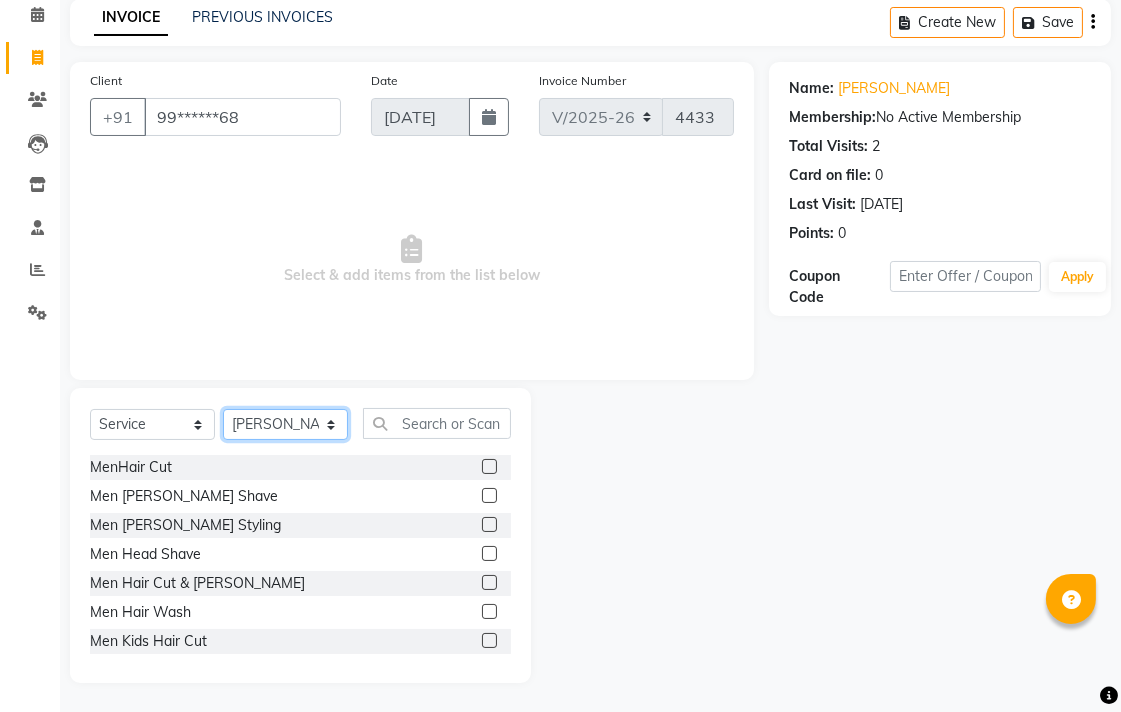click on "Select Stylist Admin Chitra divya [PERSON_NAME] [PERSON_NAME] Reception [PERSON_NAME] [PERSON_NAME] Talib" 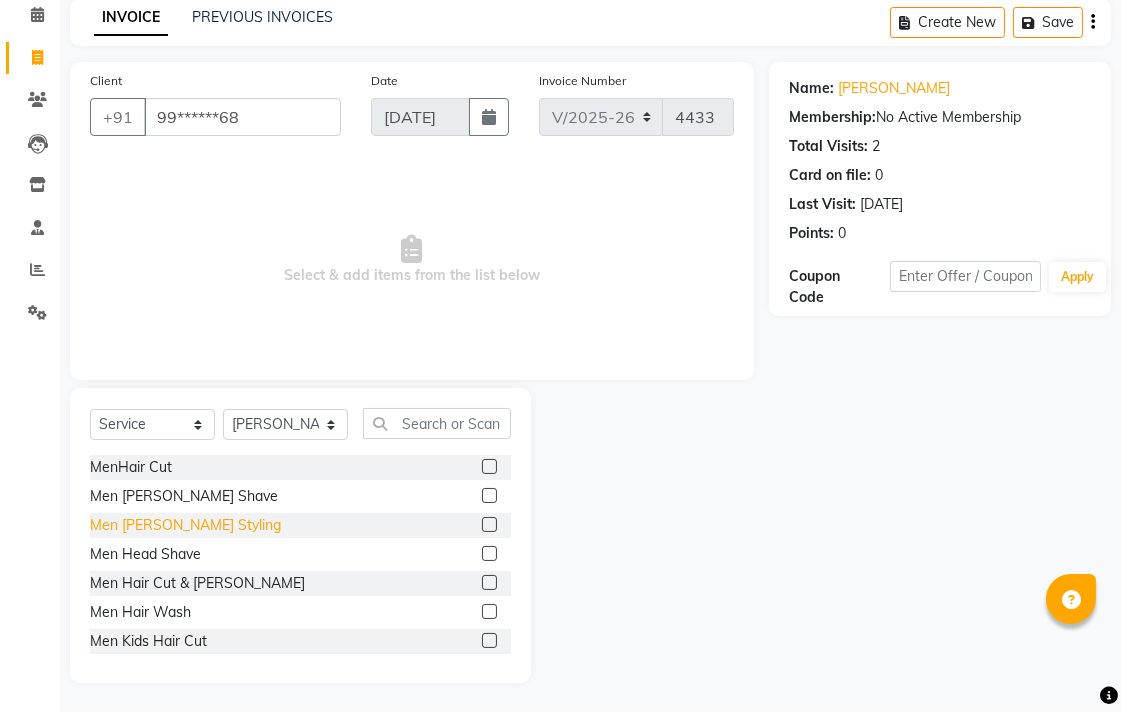 click on "Men [PERSON_NAME] Styling" 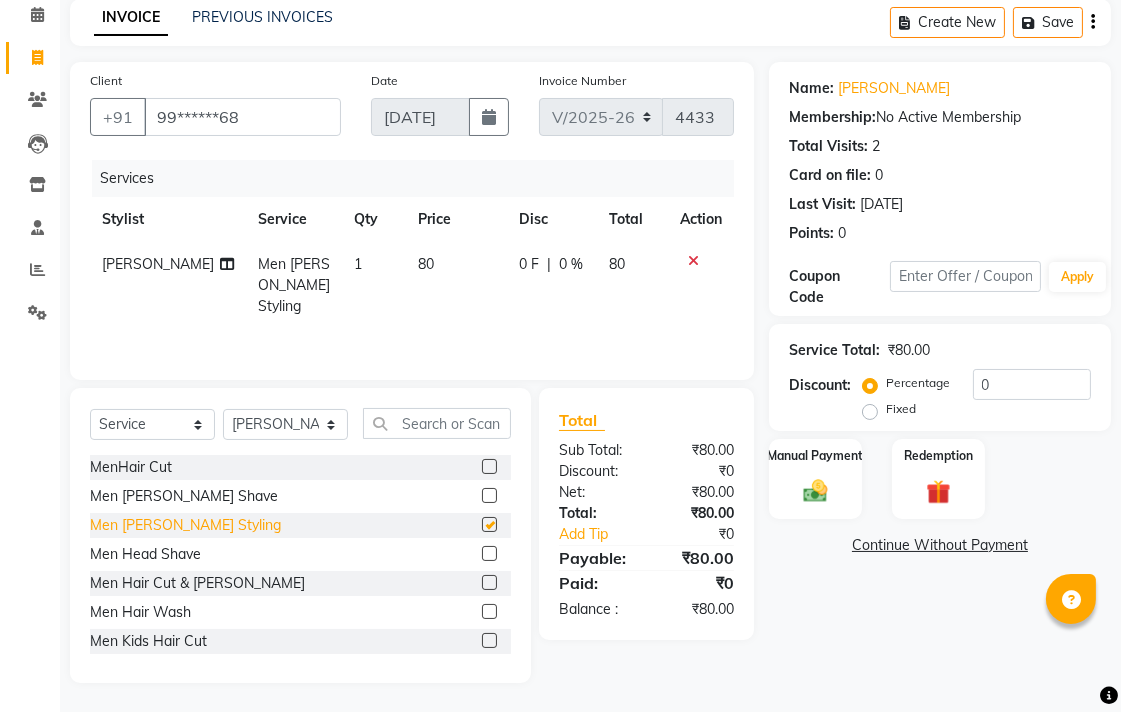 checkbox on "false" 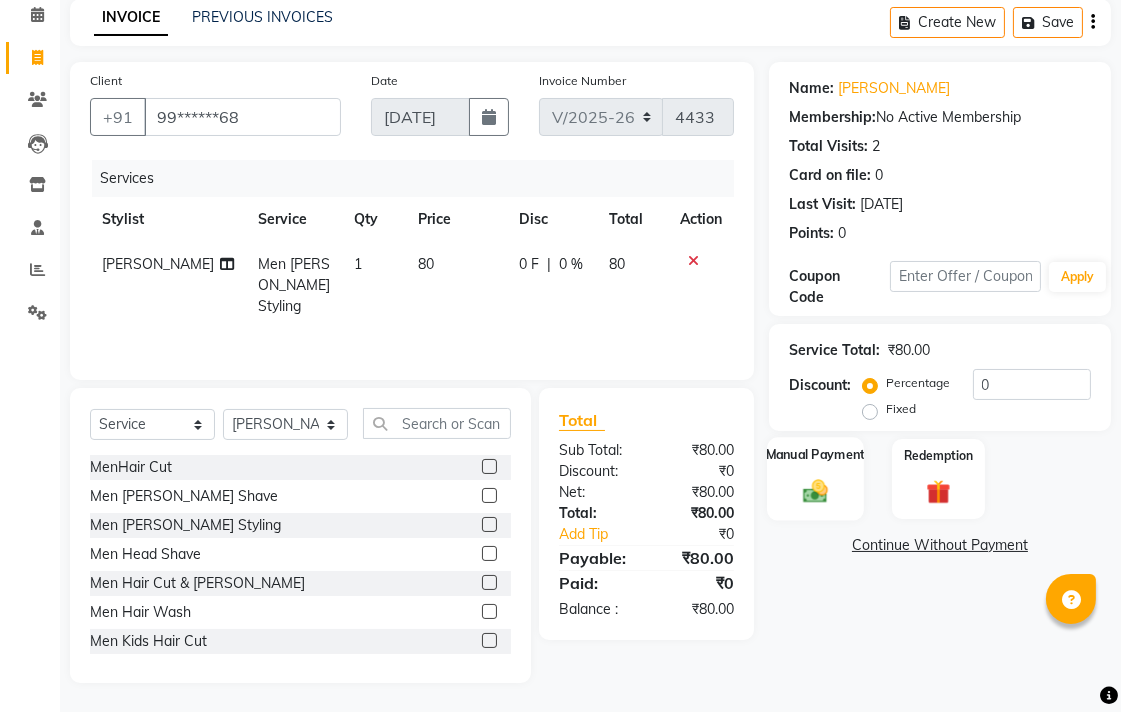 click on "Manual Payment" 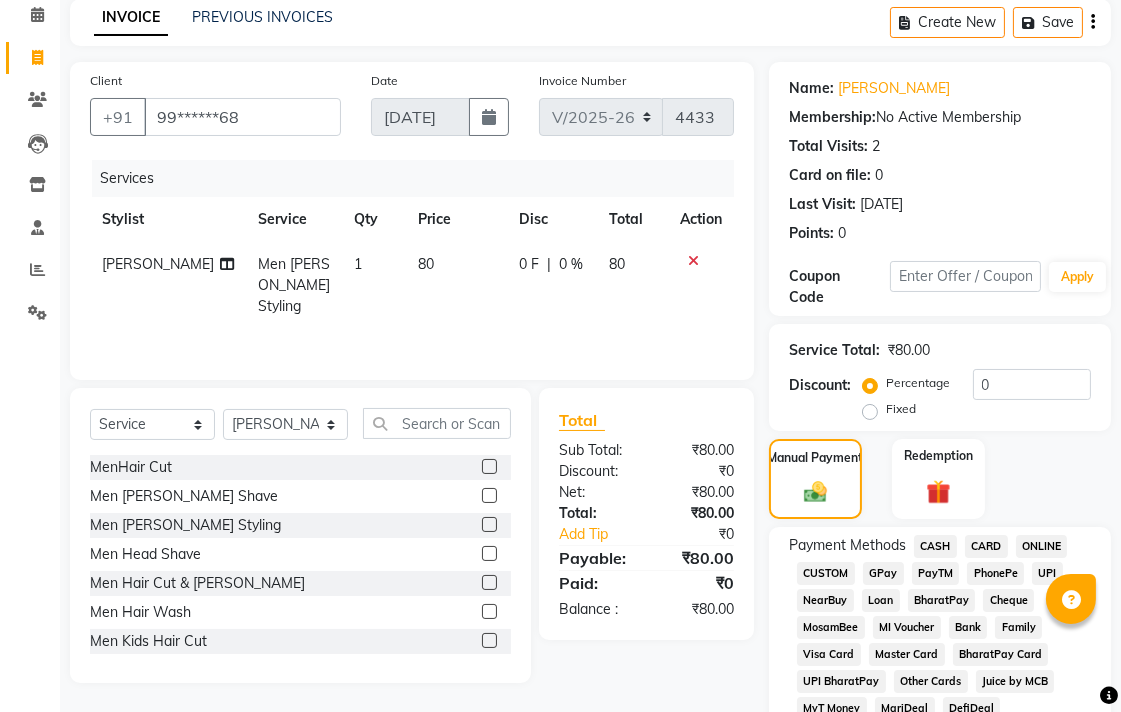 click on "CASH" 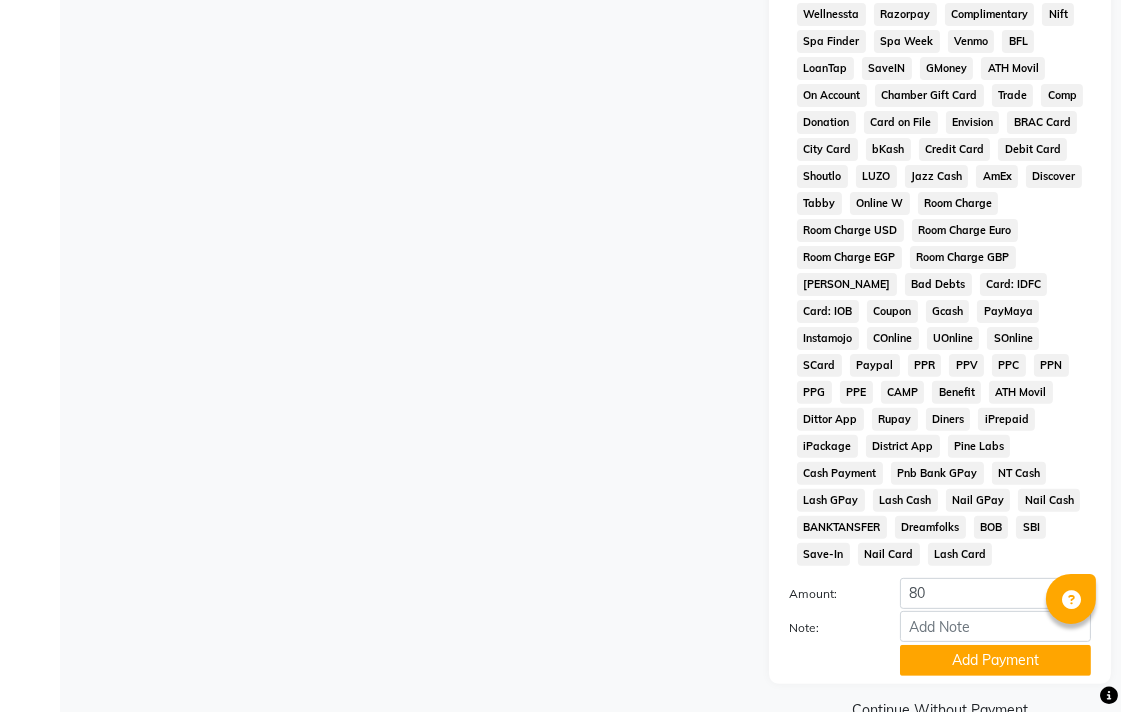 scroll, scrollTop: 913, scrollLeft: 0, axis: vertical 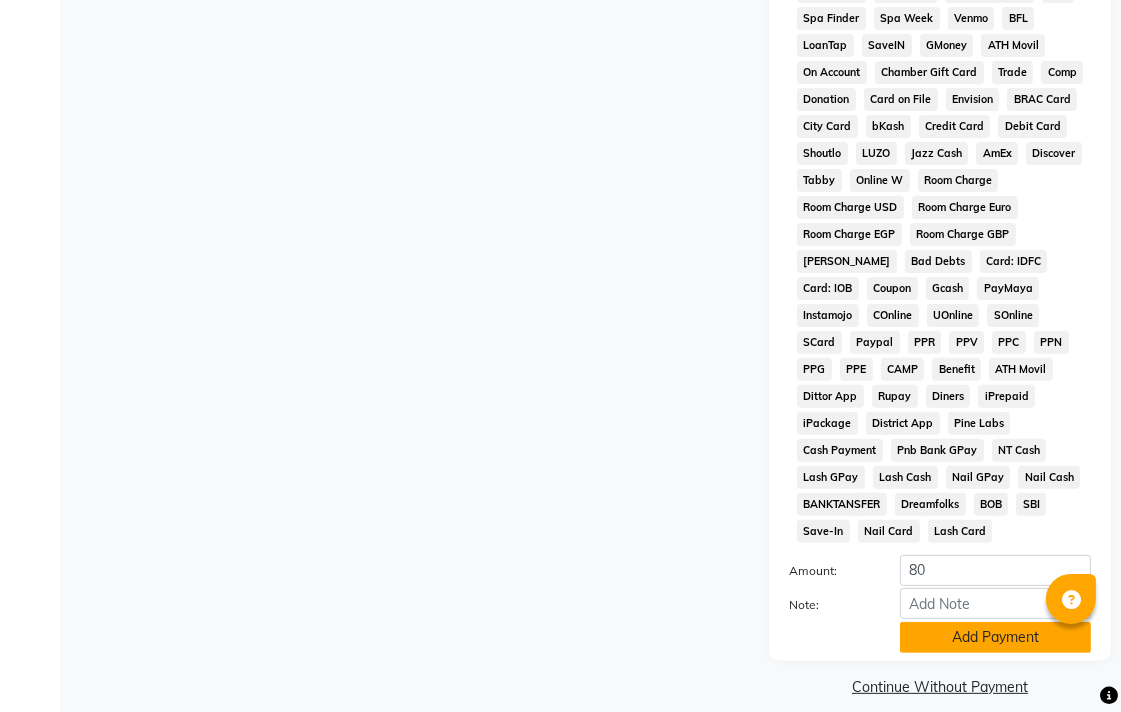 click on "Add Payment" 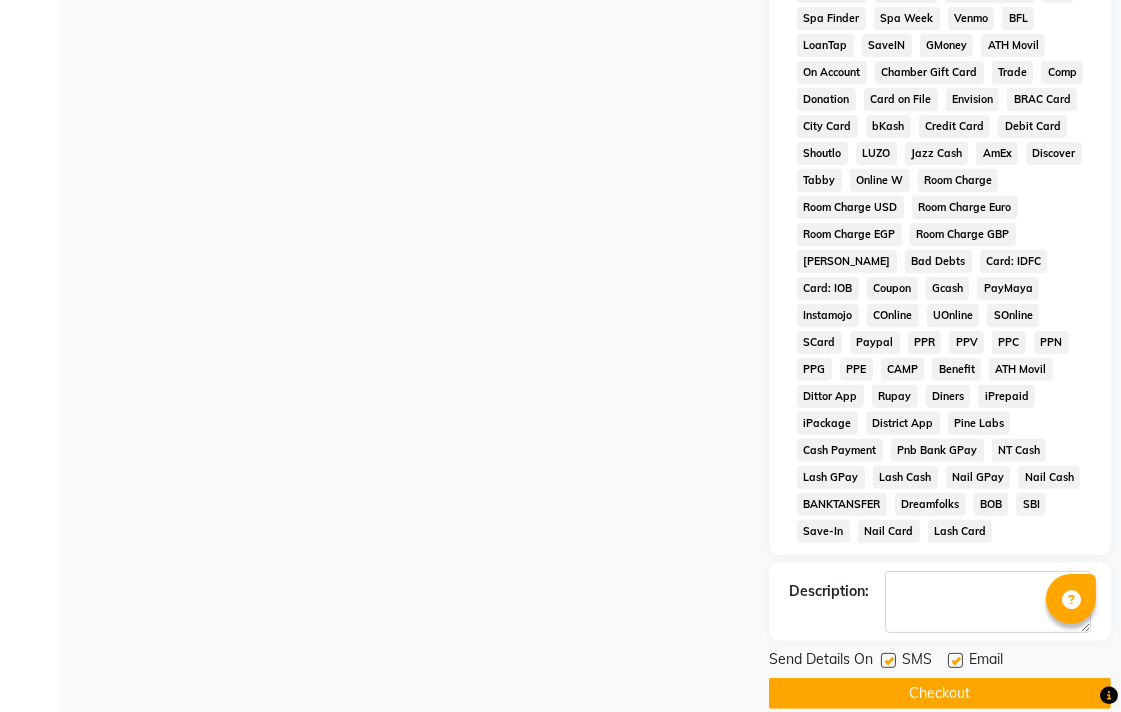 scroll, scrollTop: 921, scrollLeft: 0, axis: vertical 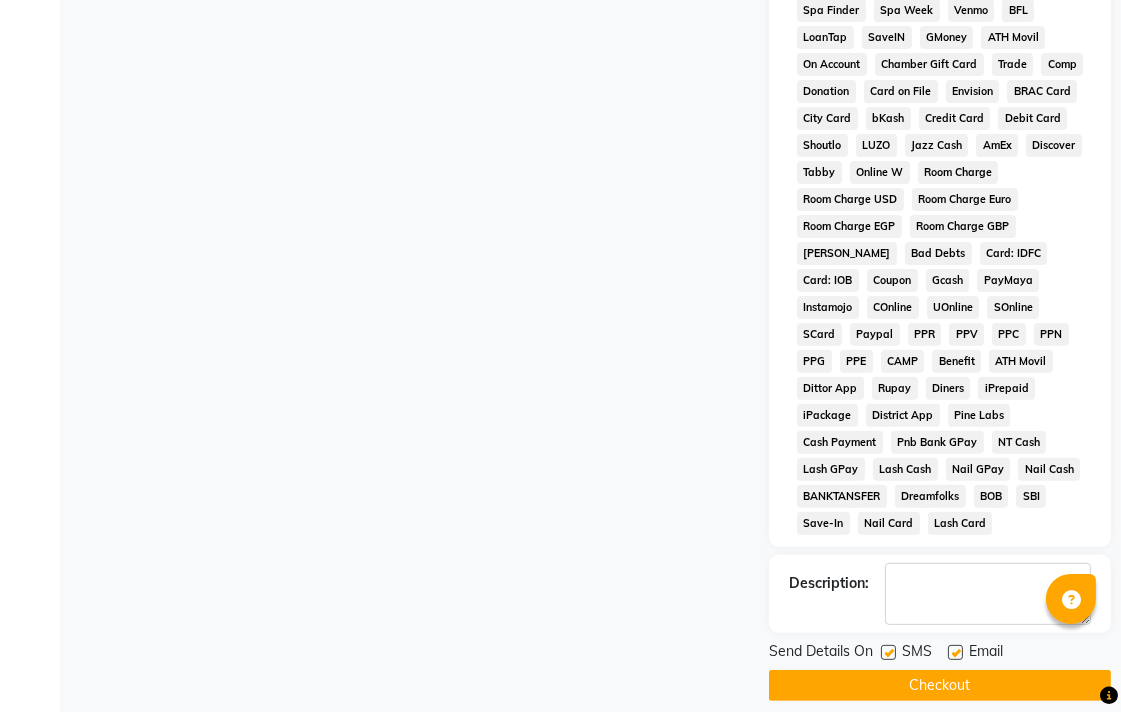 click on "INVOICE PREVIOUS INVOICES Create New   Save  Client +91 99******68 Date [DATE] Invoice Number V/2025 V/[PHONE_NUMBER] Services Stylist Service Qty Price Disc Total Action [PERSON_NAME] Men [PERSON_NAME] Styling 1 80 0 F | 0 % 80 Select  Service  Product  Membership  Package Voucher Prepaid Gift Card  Select Stylist Admin Chitra divya [PERSON_NAME] [PERSON_NAME] Reception [PERSON_NAME] [PERSON_NAME] Talib MenHair Cut  Men [PERSON_NAME] Shave  Men [PERSON_NAME] Styling  Men Head Shave  Men Hair Cut & [PERSON_NAME]  Men Hair Wash  Men Kids Hair Cut  Men Threading  face scurb  Men Straighterning, Smoothening - Front  Men Straightening, Smoothening - Half  Men Straightening, Smoothening - Full  Men Grown  smoothening- straightening  Men [MEDICAL_DATA] Treatment - Da0ndruff Treatment (short hair)  Men [MEDICAL_DATA] Treatment - [MEDICAL_DATA] Treatment (Medium hair)  Men [MEDICAL_DATA] Treatment - [MEDICAL_DATA] Treatment (Long hair)  Men [MEDICAL_DATA] scrub  Men Relaxing Head Massage - Cocnut Oil  Men Relaxing Head Massage - Navaratna Oil  Men Relaxing Head Massage - Cold Oil  LA [MEDICAL_DATA] scurb" 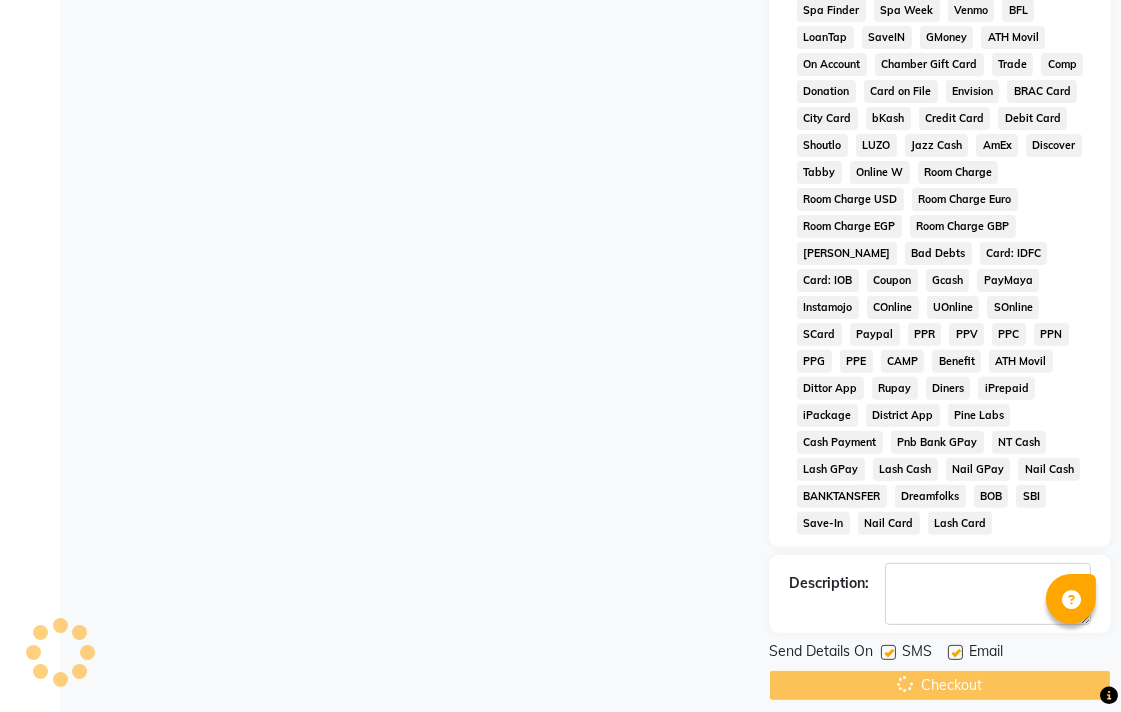 scroll, scrollTop: 0, scrollLeft: 0, axis: both 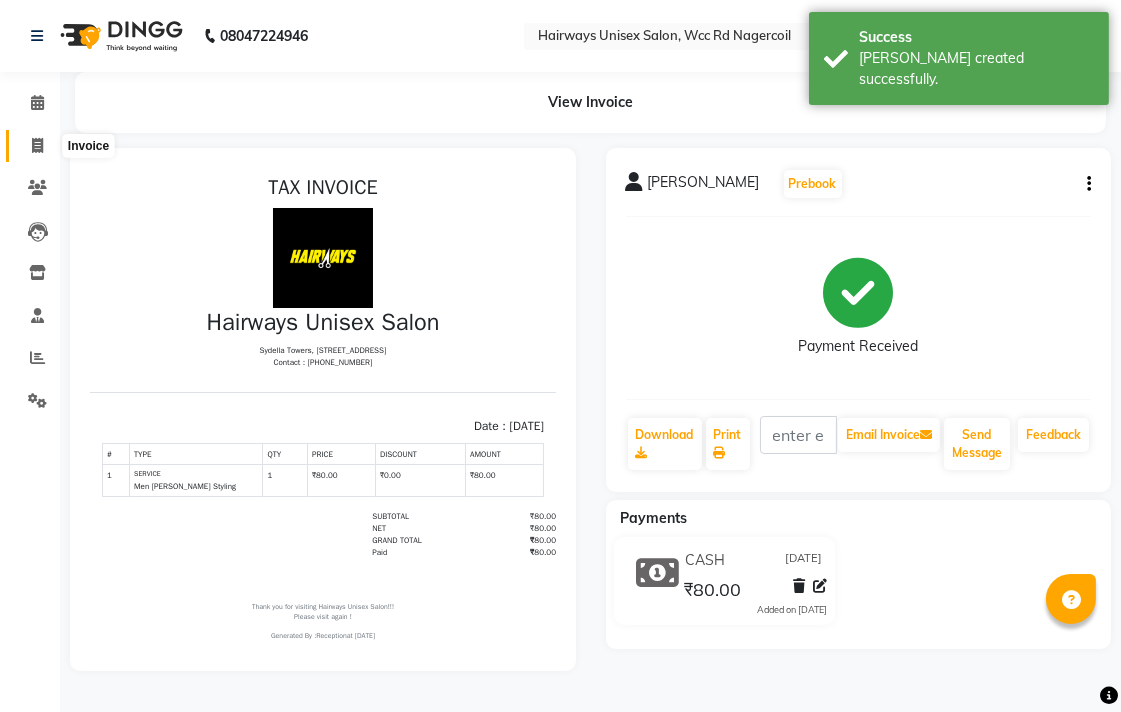 click 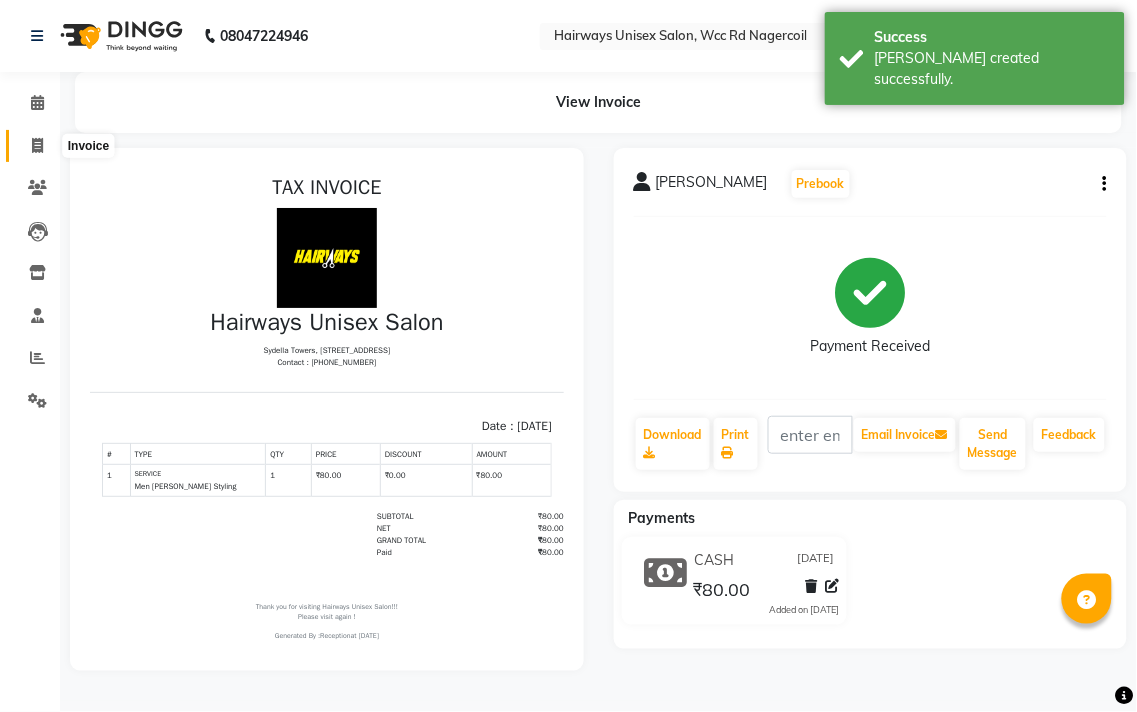 select on "6523" 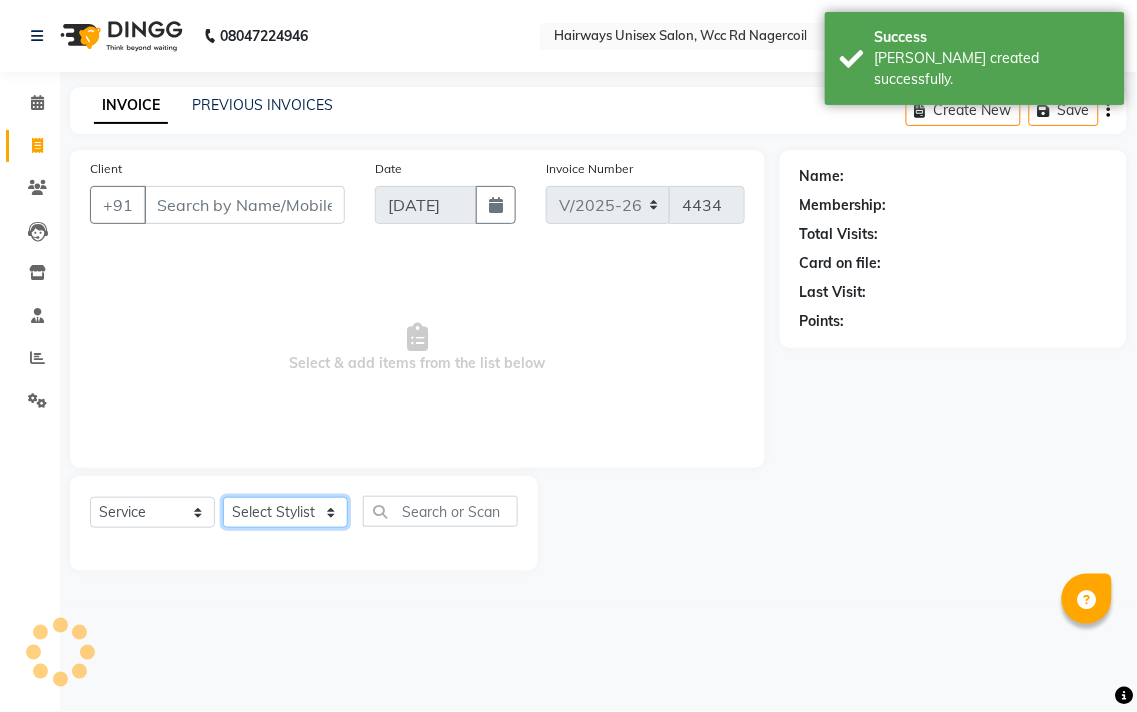 click on "Select Stylist" 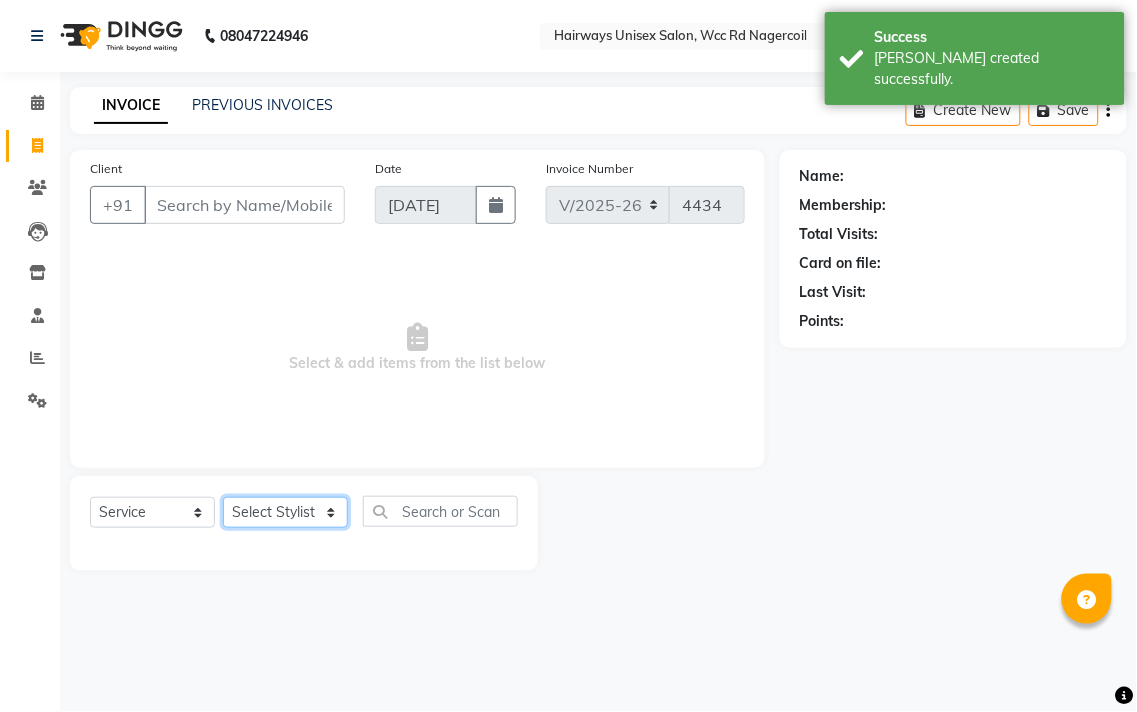 select on "49914" 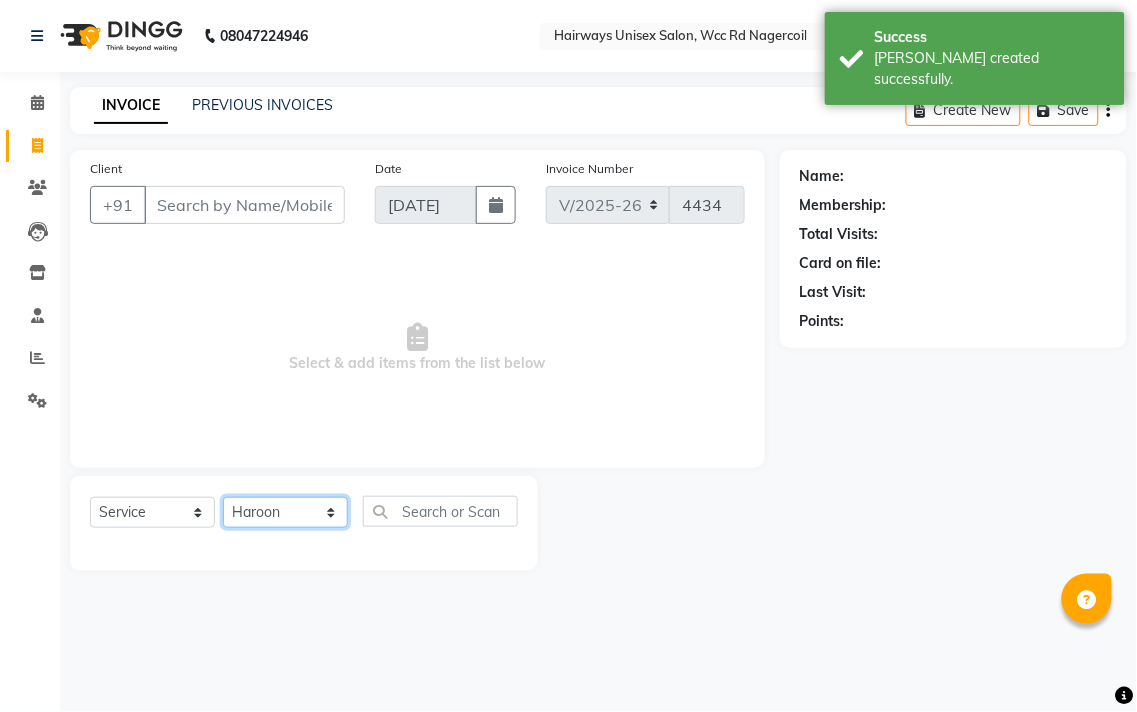 click on "Select Stylist Admin Chitra divya [PERSON_NAME] [PERSON_NAME] Reception [PERSON_NAME] [PERSON_NAME] Talib" 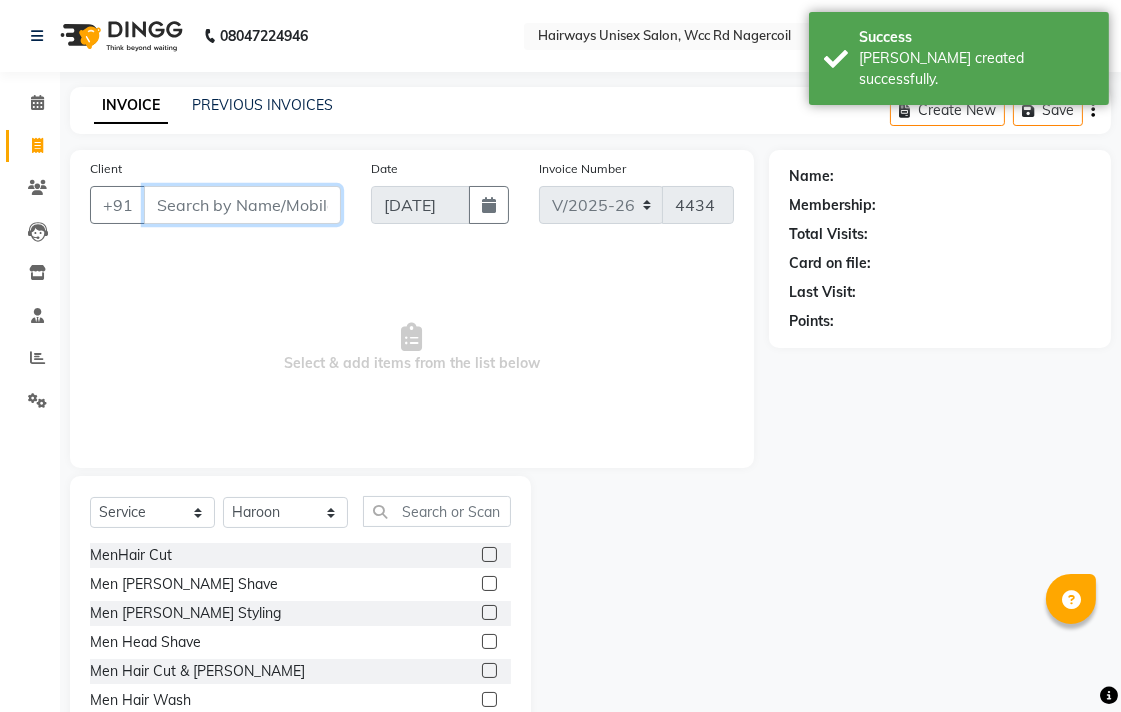 click on "Client" at bounding box center [242, 205] 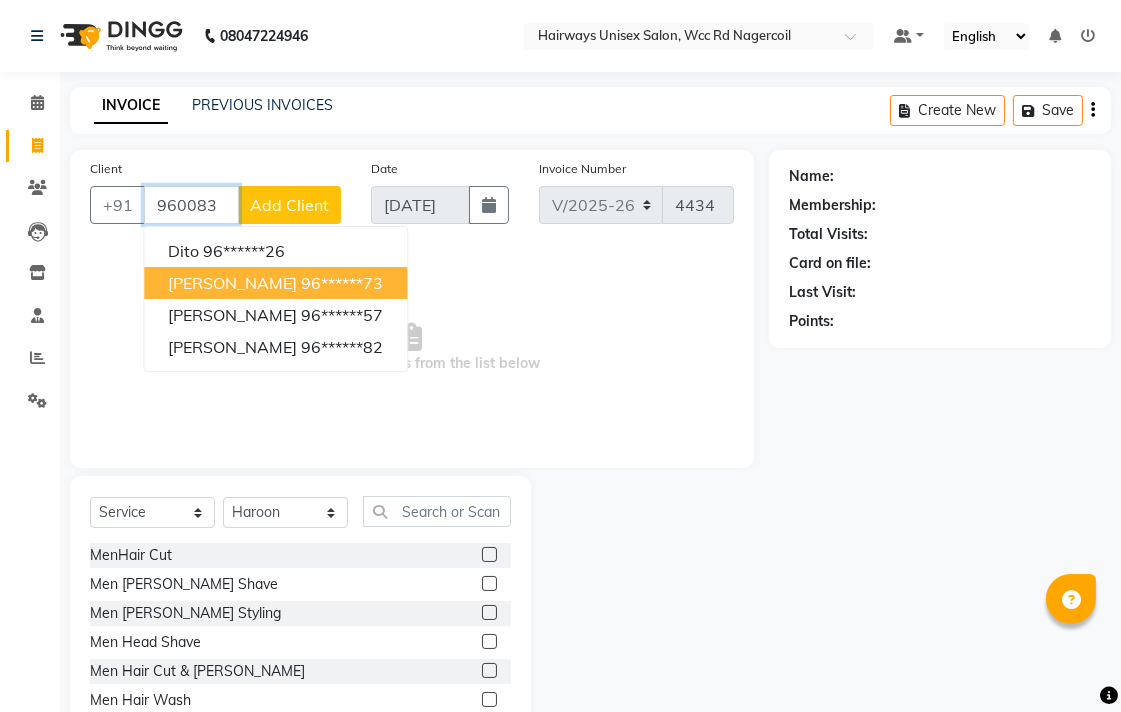 click on "[PERSON_NAME]" at bounding box center [232, 283] 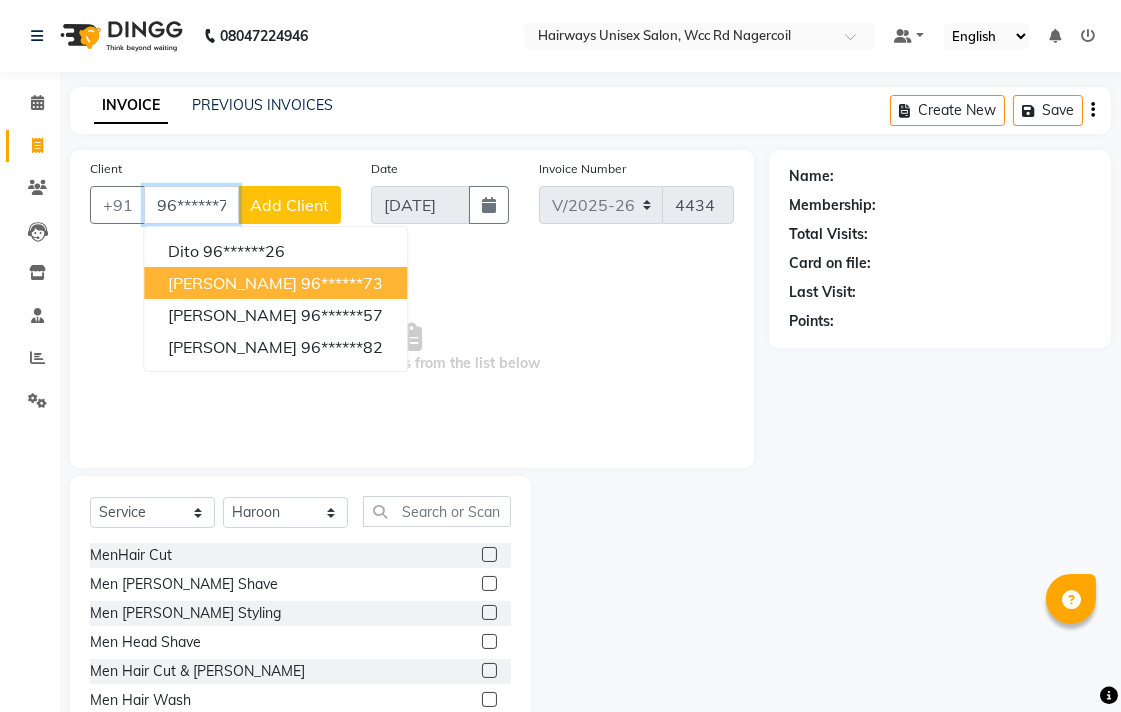 type on "96******73" 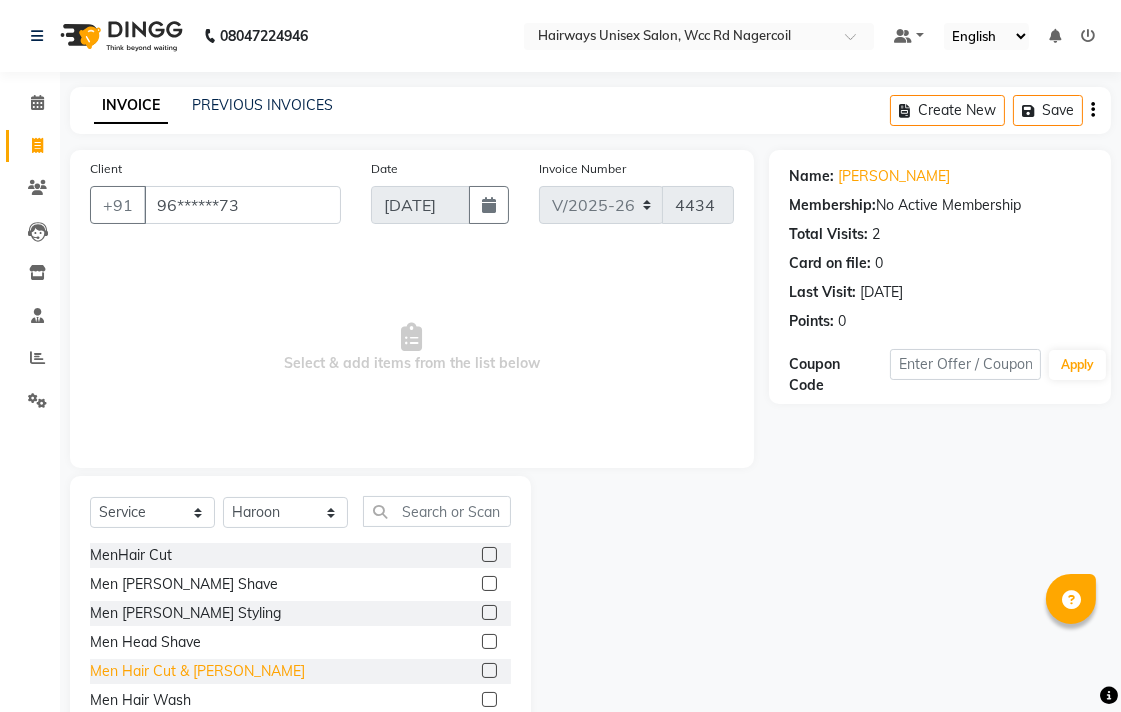 click on "Men Hair Cut & [PERSON_NAME]" 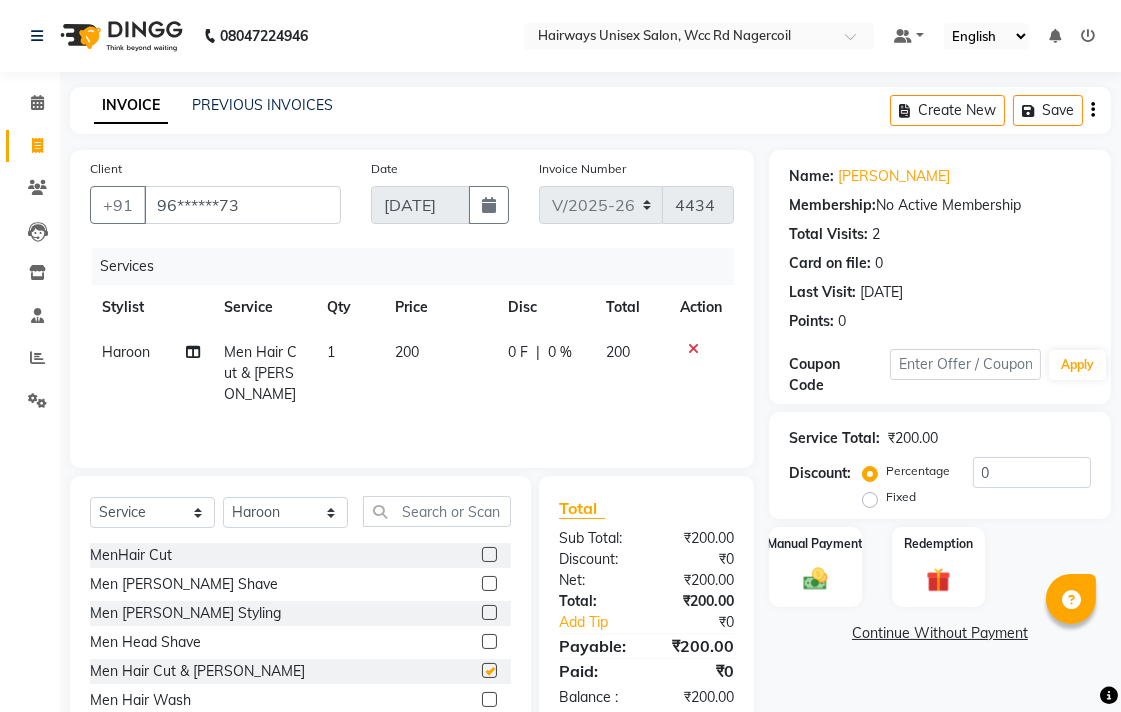 checkbox on "false" 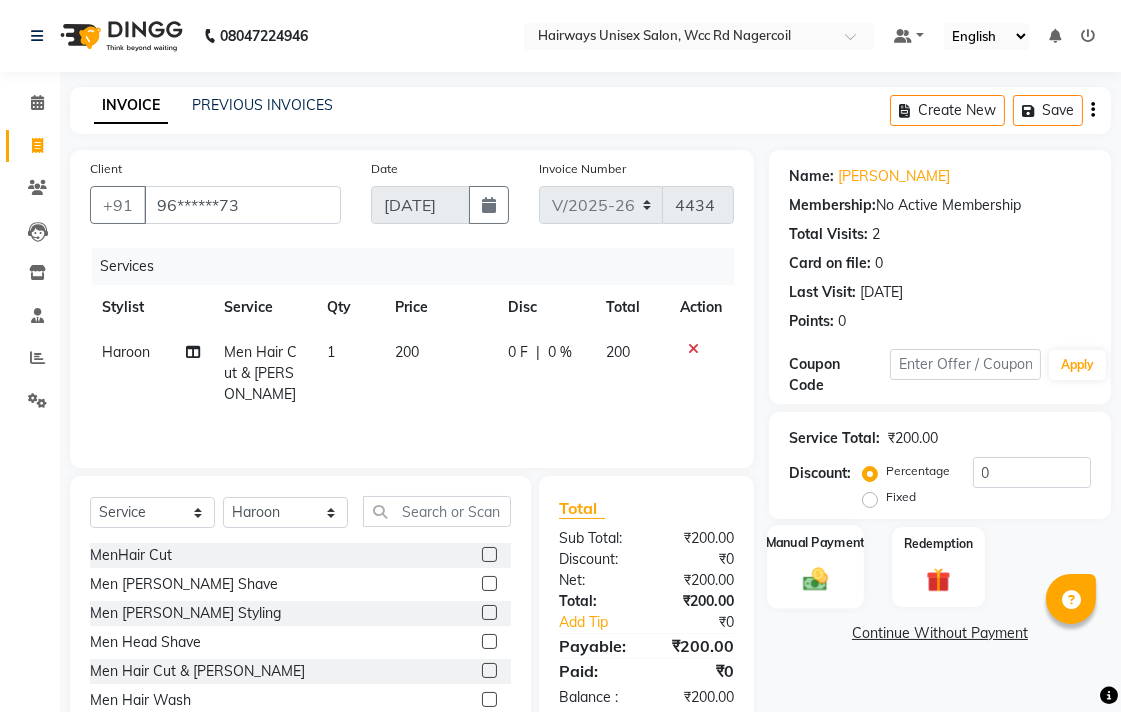 click 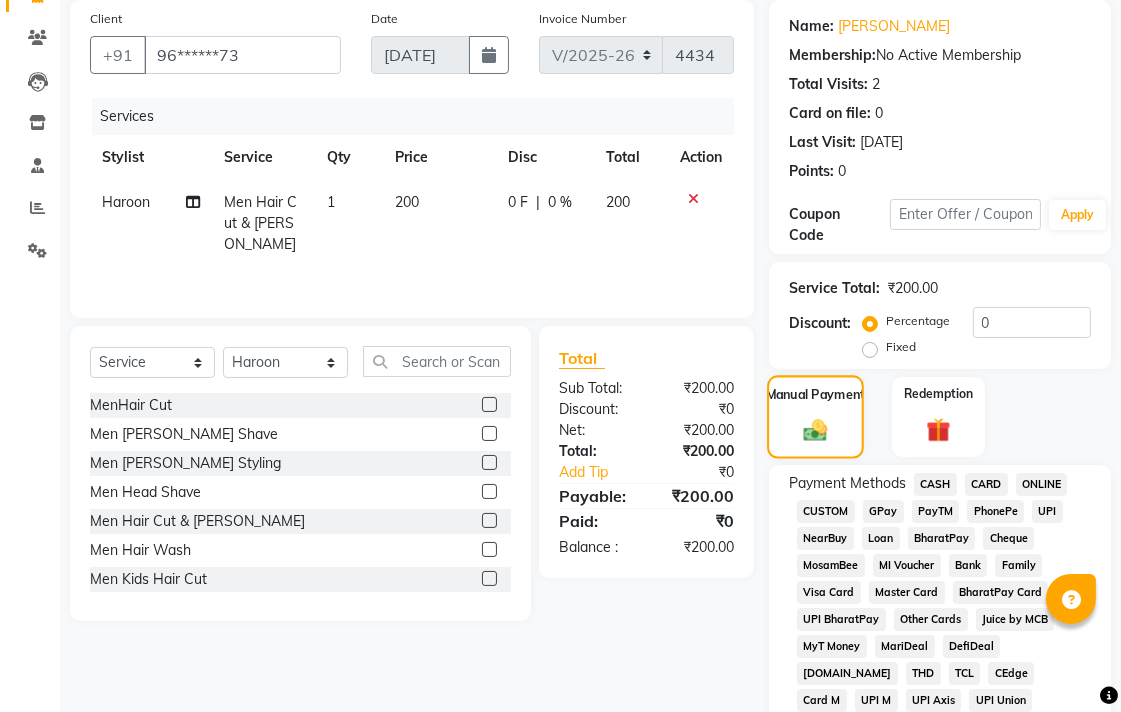 scroll, scrollTop: 222, scrollLeft: 0, axis: vertical 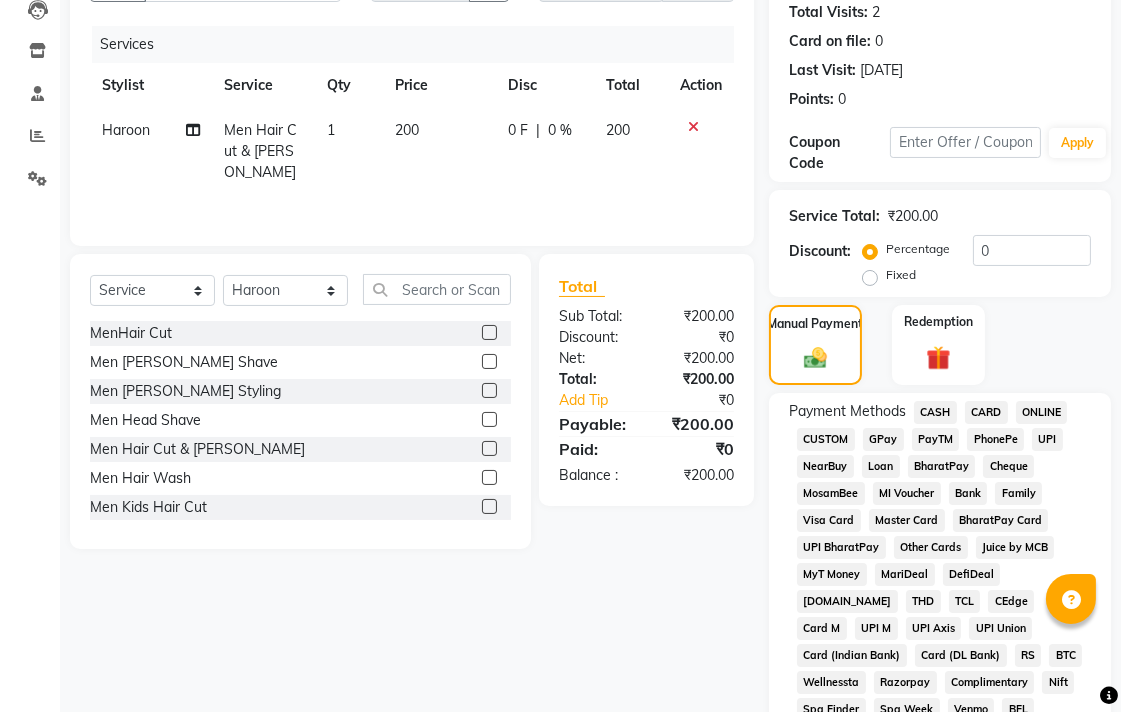 click on "UPI" 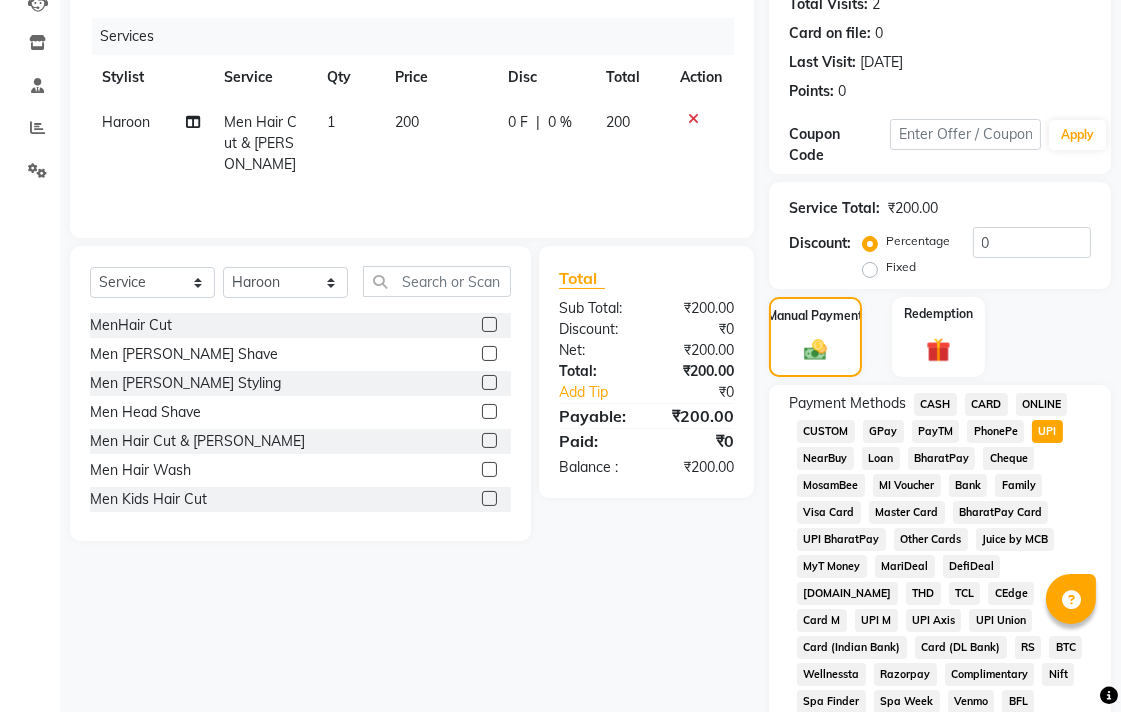 scroll, scrollTop: 222, scrollLeft: 0, axis: vertical 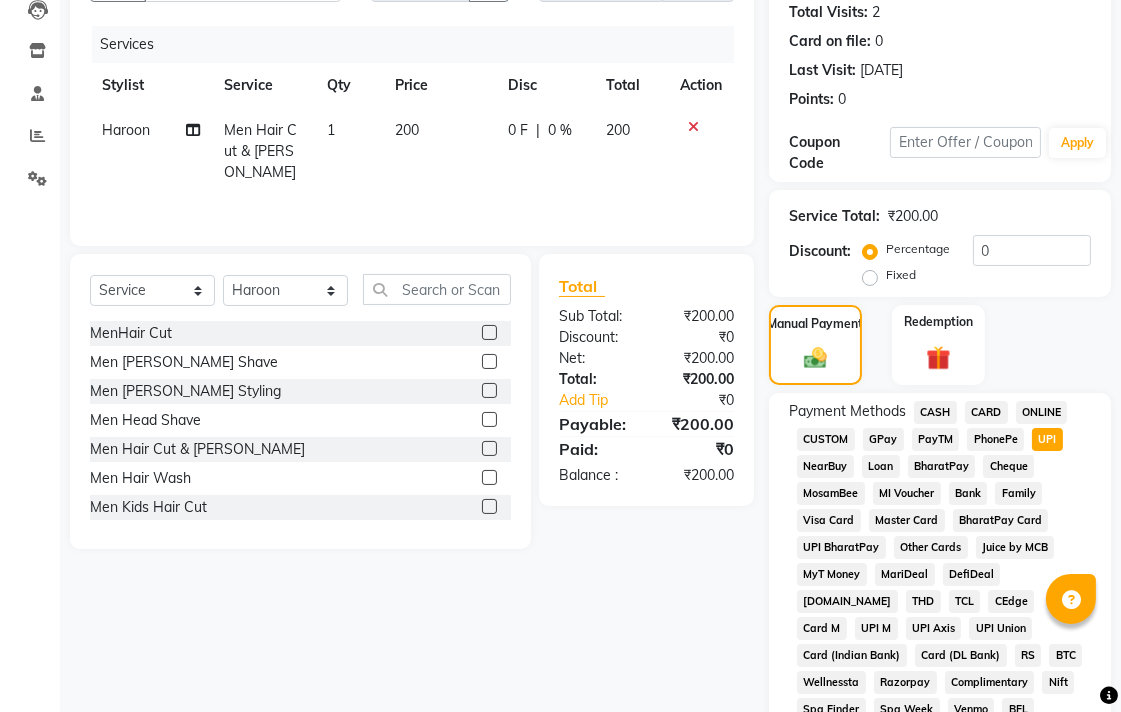 click on "CASH" 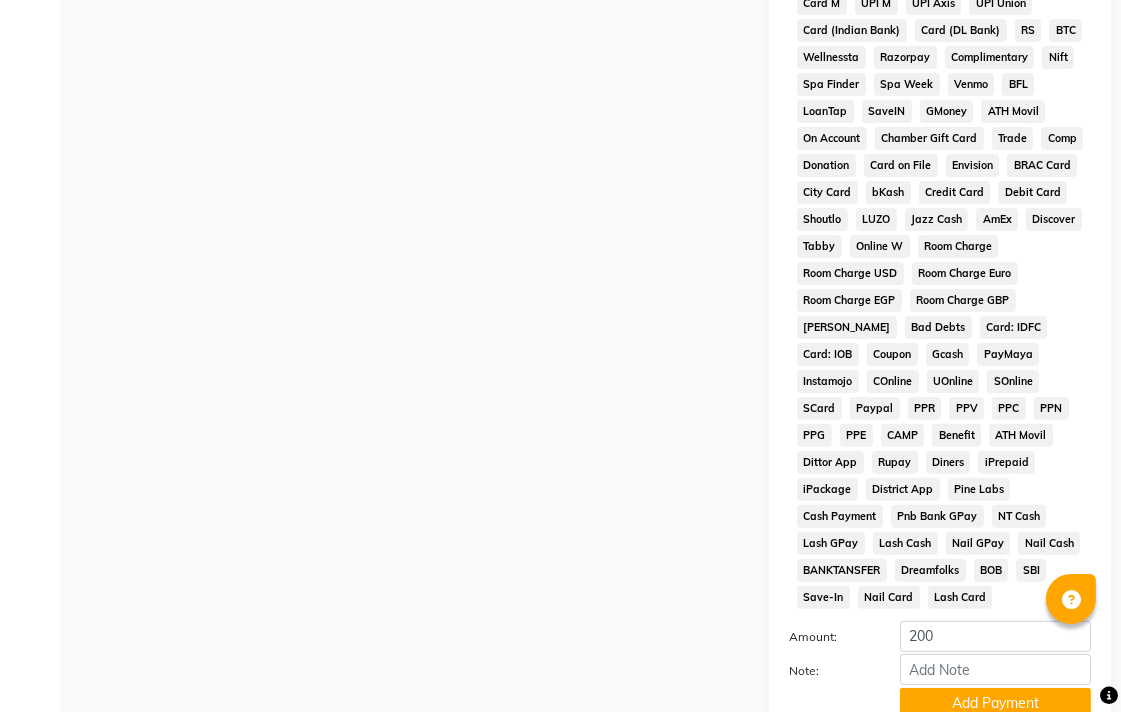 scroll, scrollTop: 913, scrollLeft: 0, axis: vertical 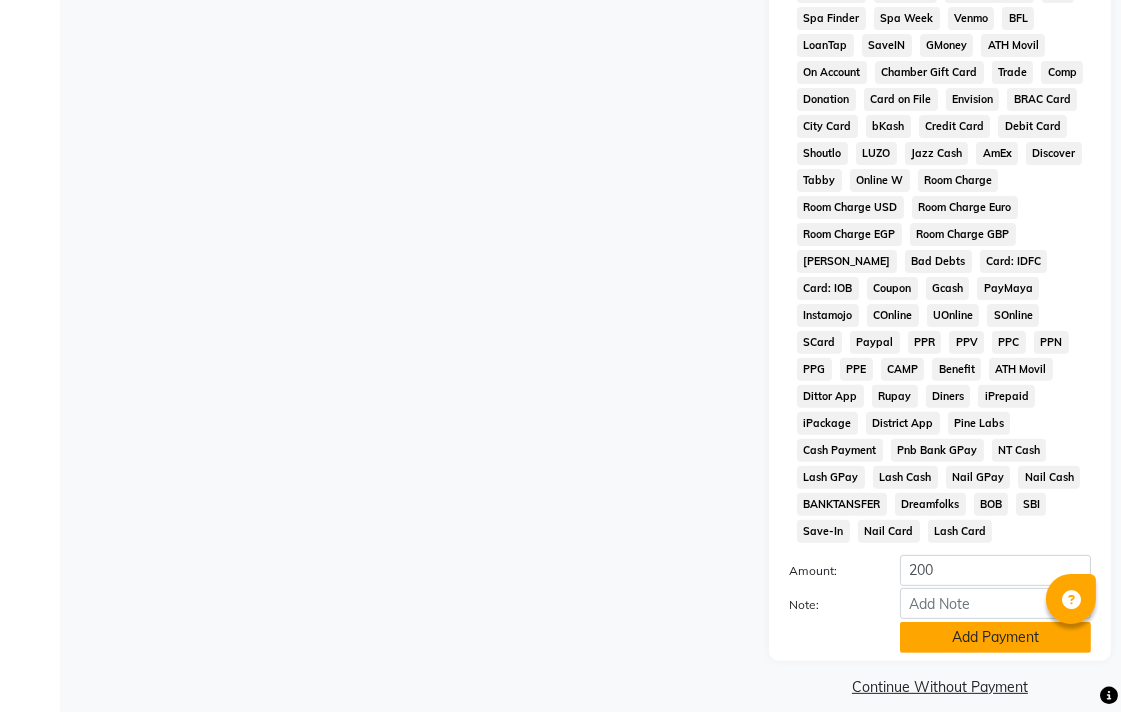 click on "Add Payment" 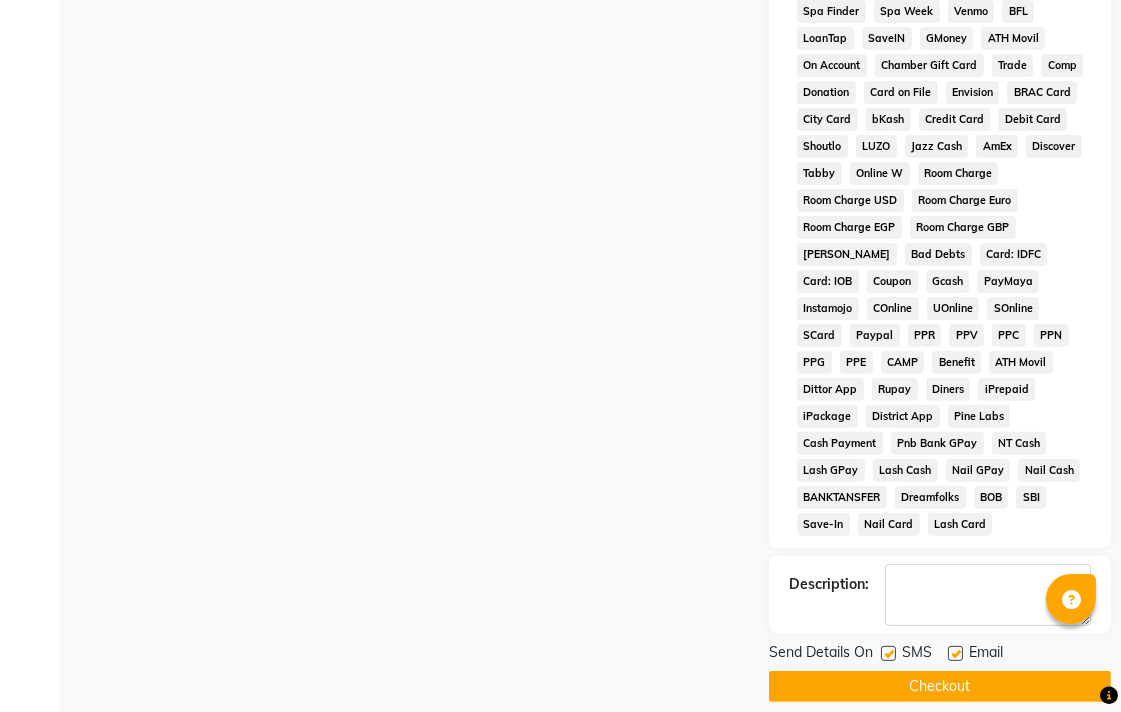 scroll, scrollTop: 921, scrollLeft: 0, axis: vertical 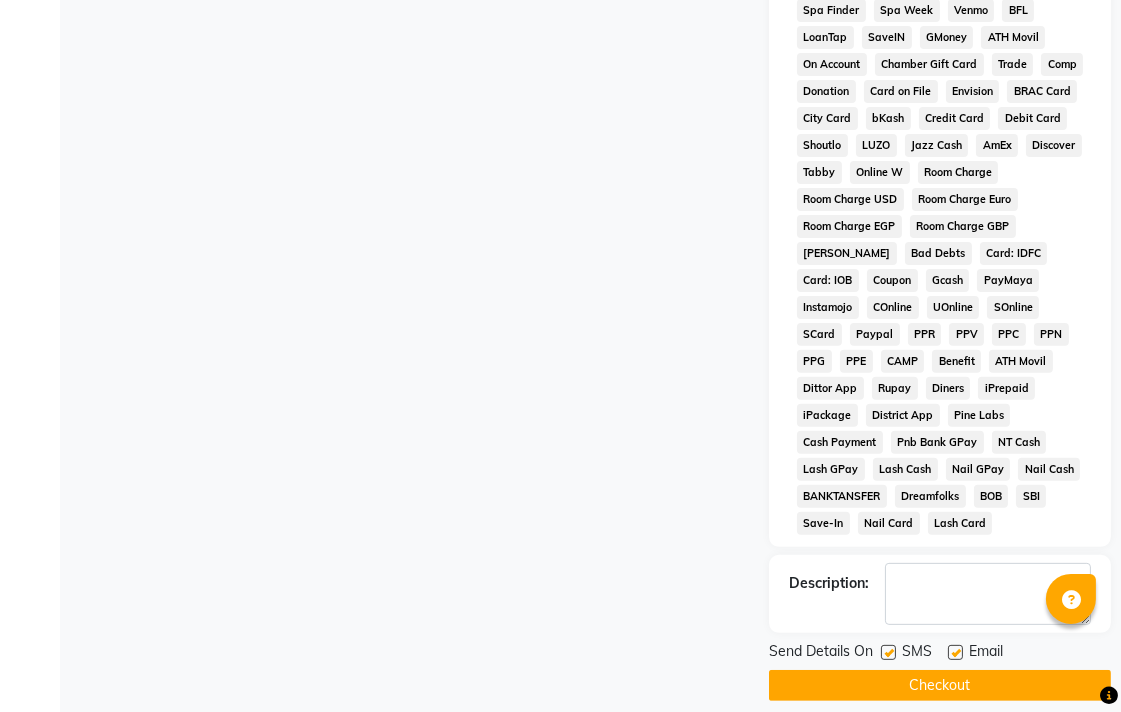 click on "Checkout" 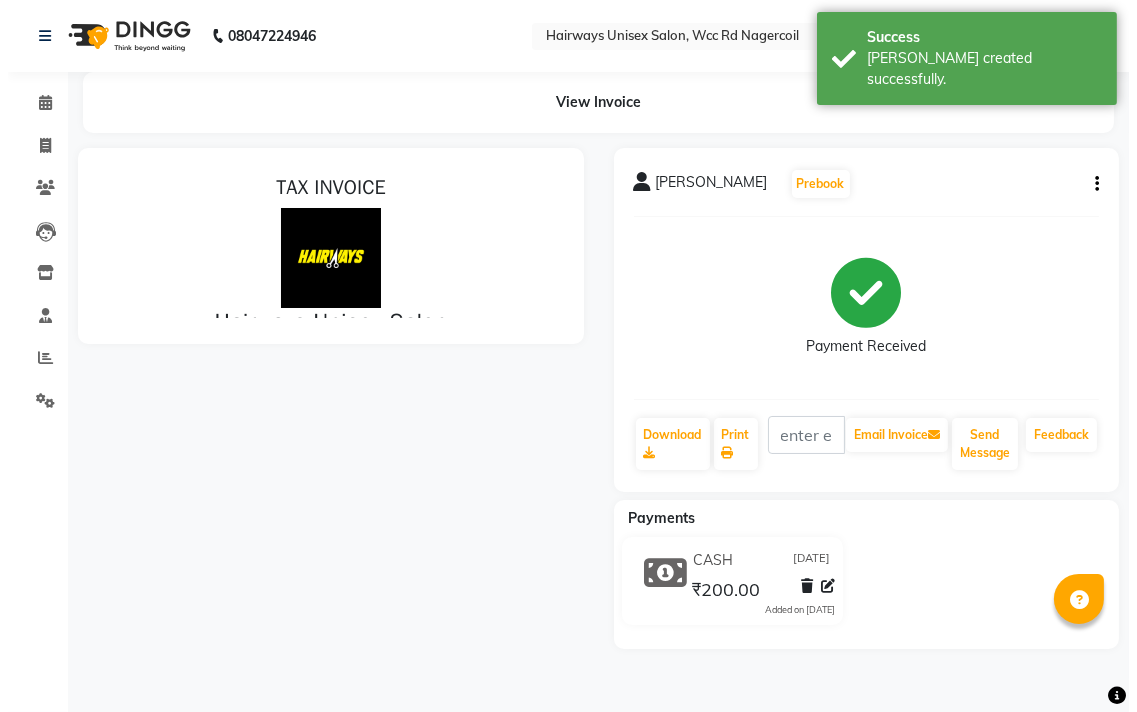 scroll, scrollTop: 0, scrollLeft: 0, axis: both 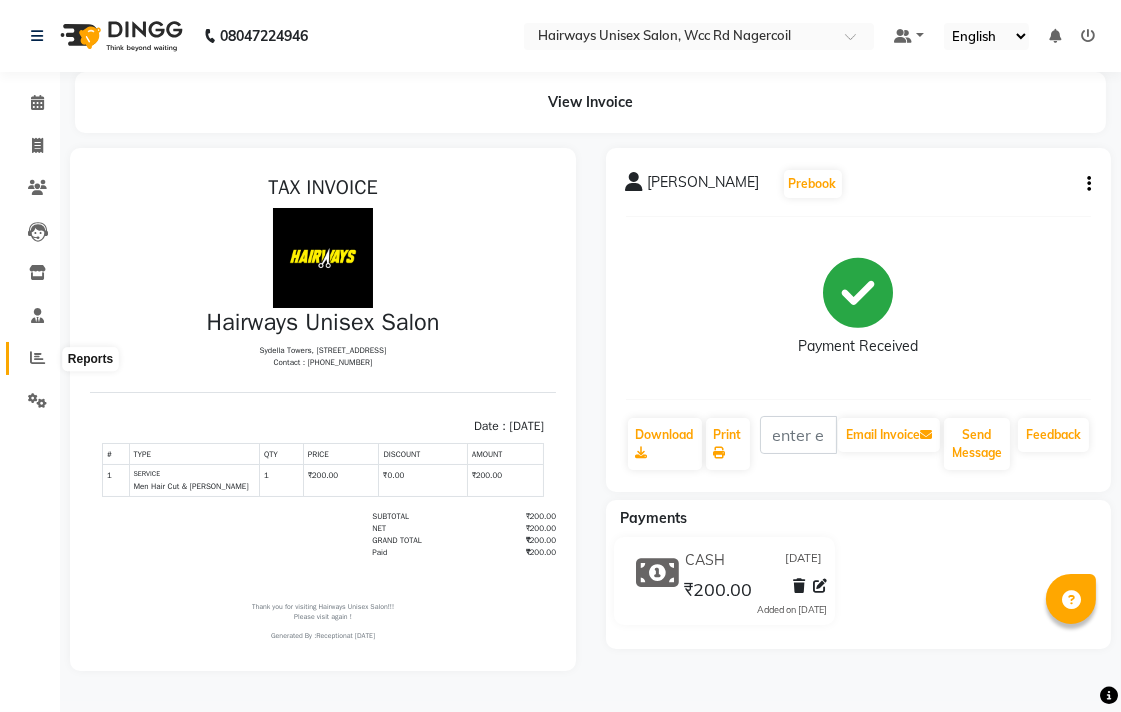 click 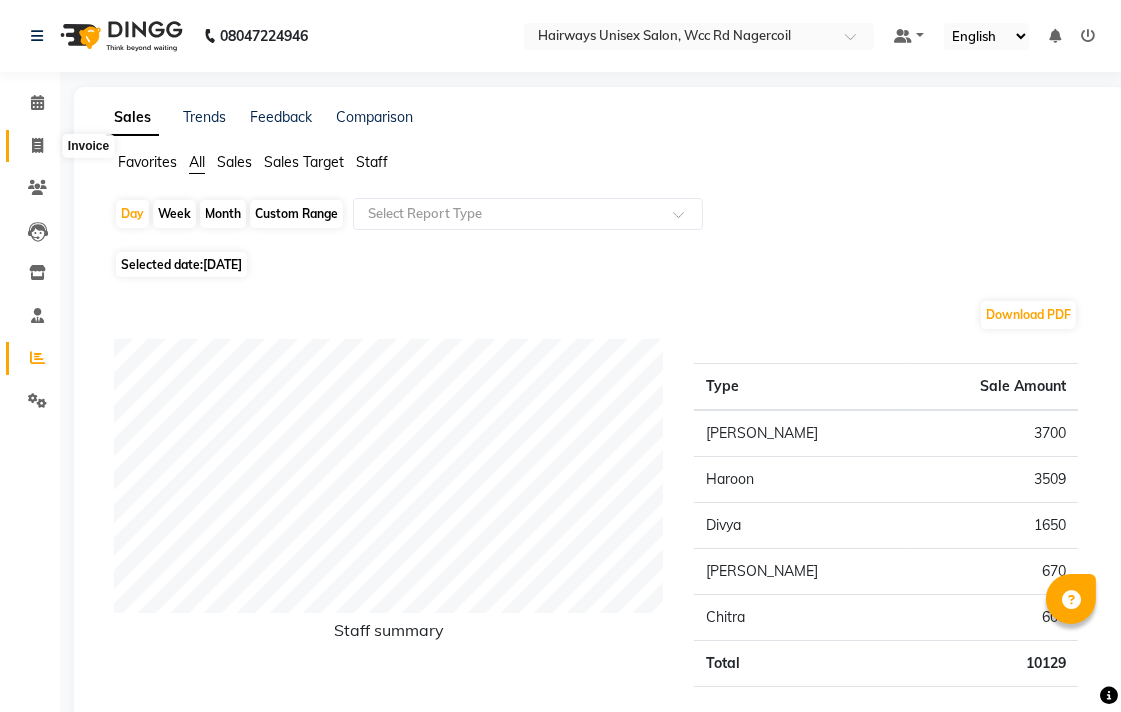 click 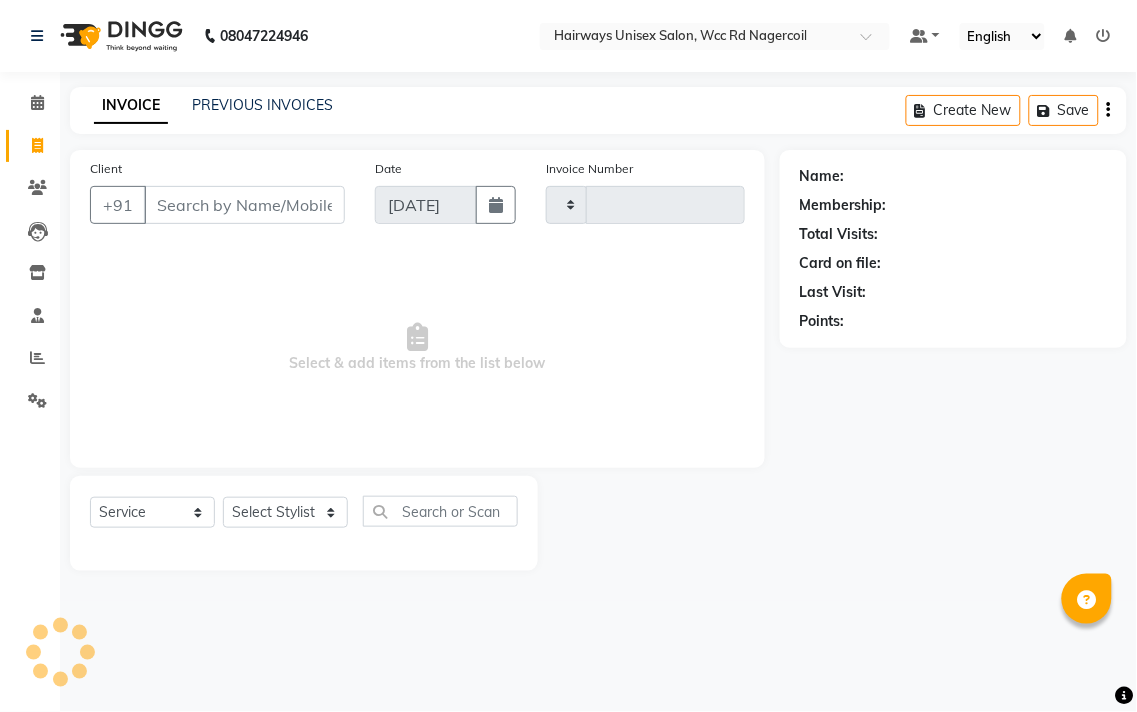 type on "4435" 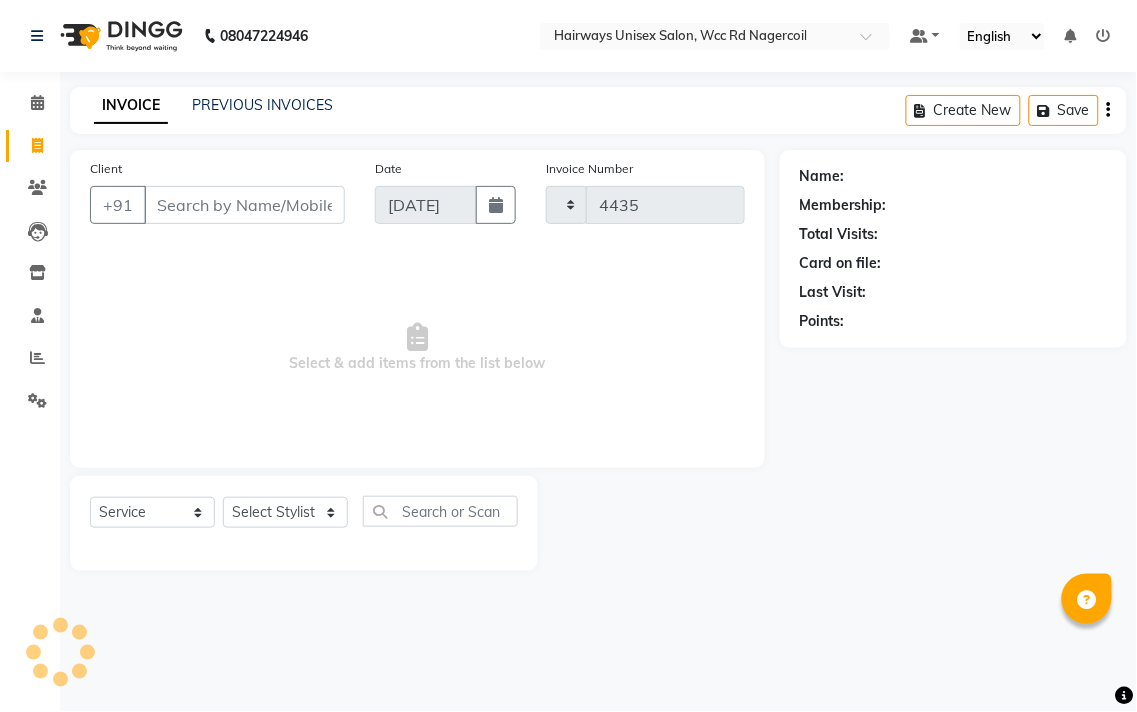 select on "6523" 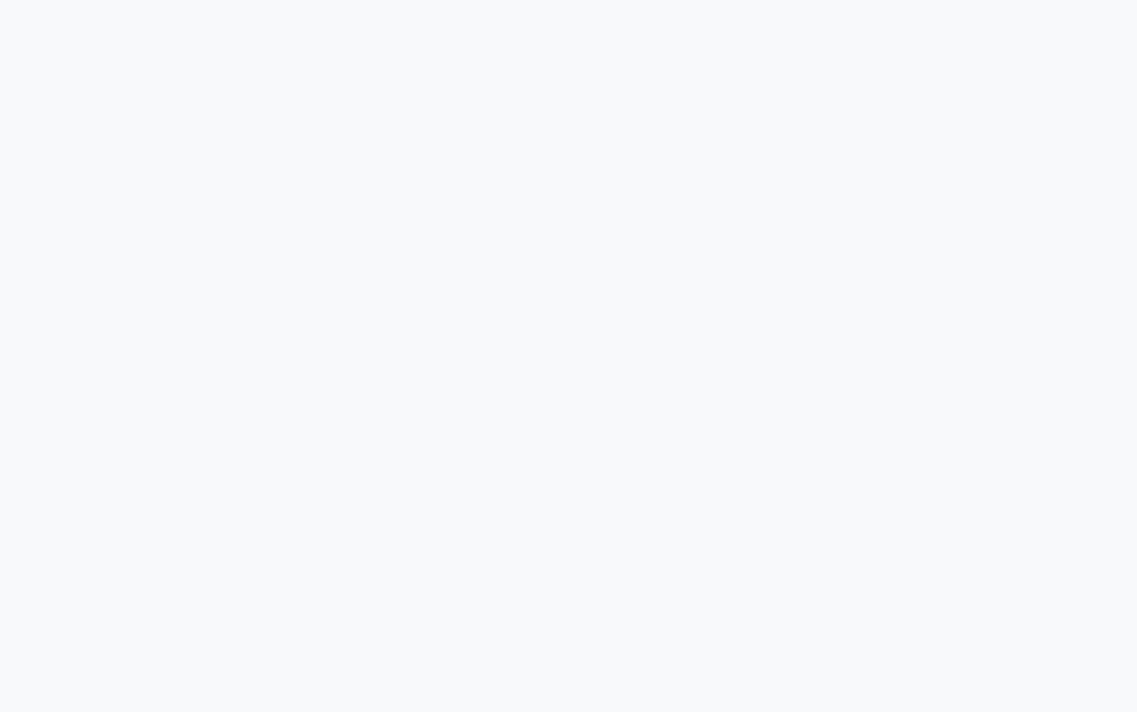 scroll, scrollTop: 0, scrollLeft: 0, axis: both 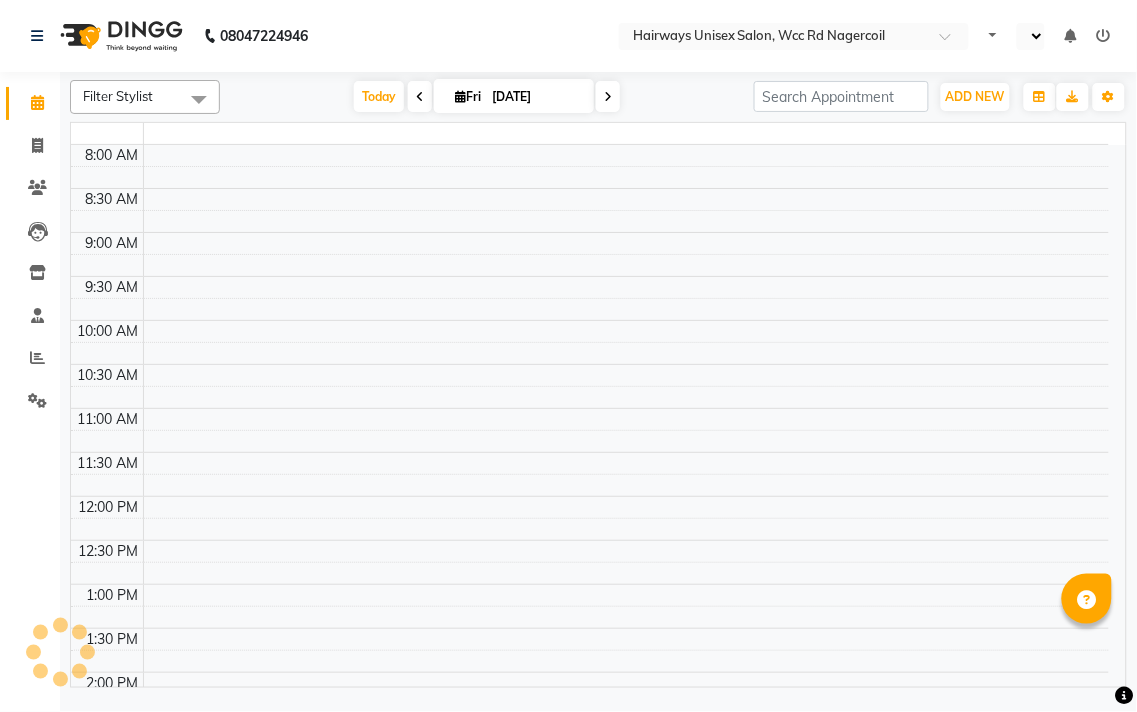 select on "en" 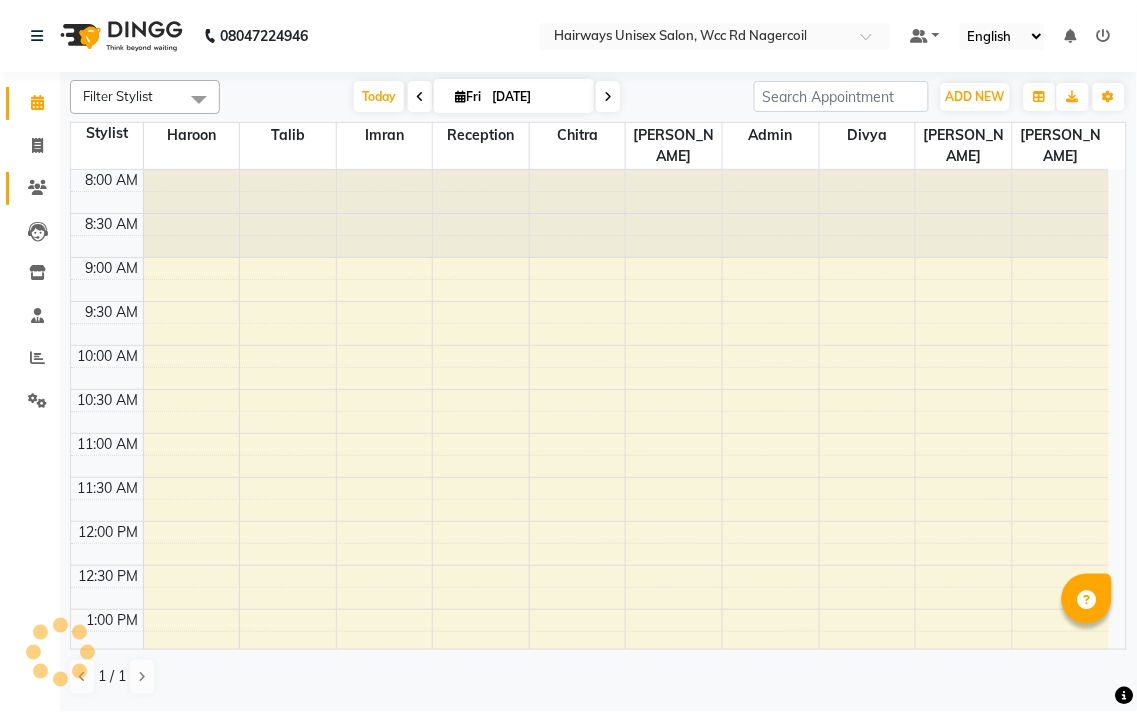 scroll, scrollTop: 0, scrollLeft: 0, axis: both 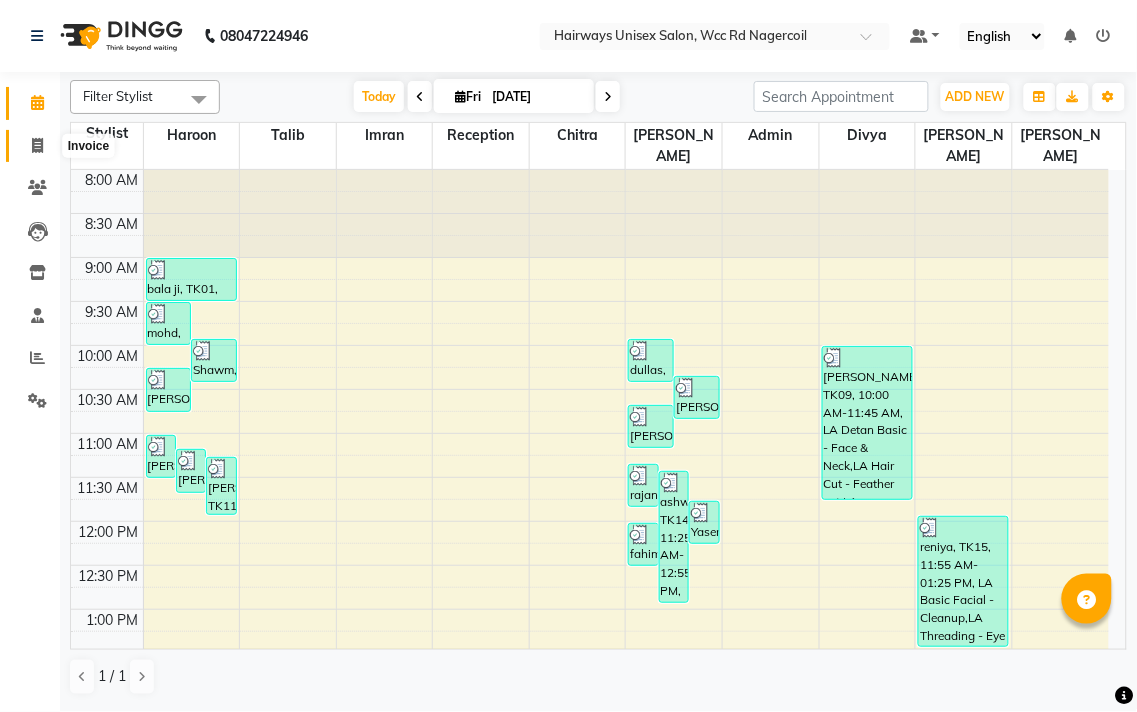 click 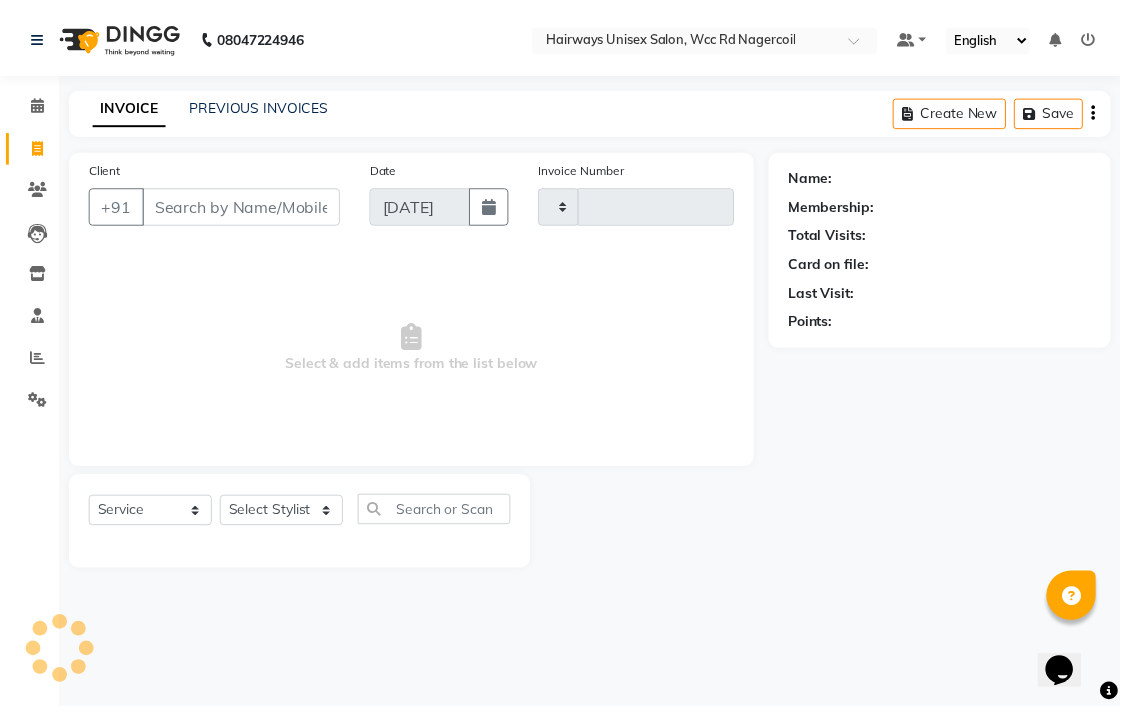 scroll, scrollTop: 0, scrollLeft: 0, axis: both 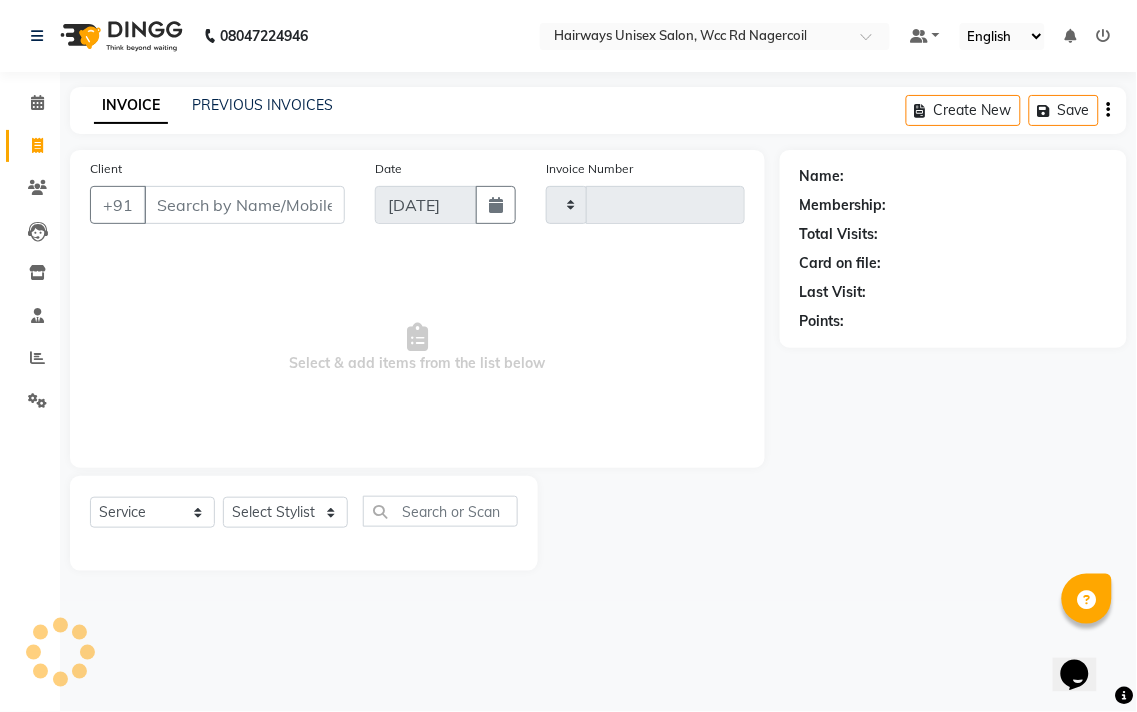 type on "4429" 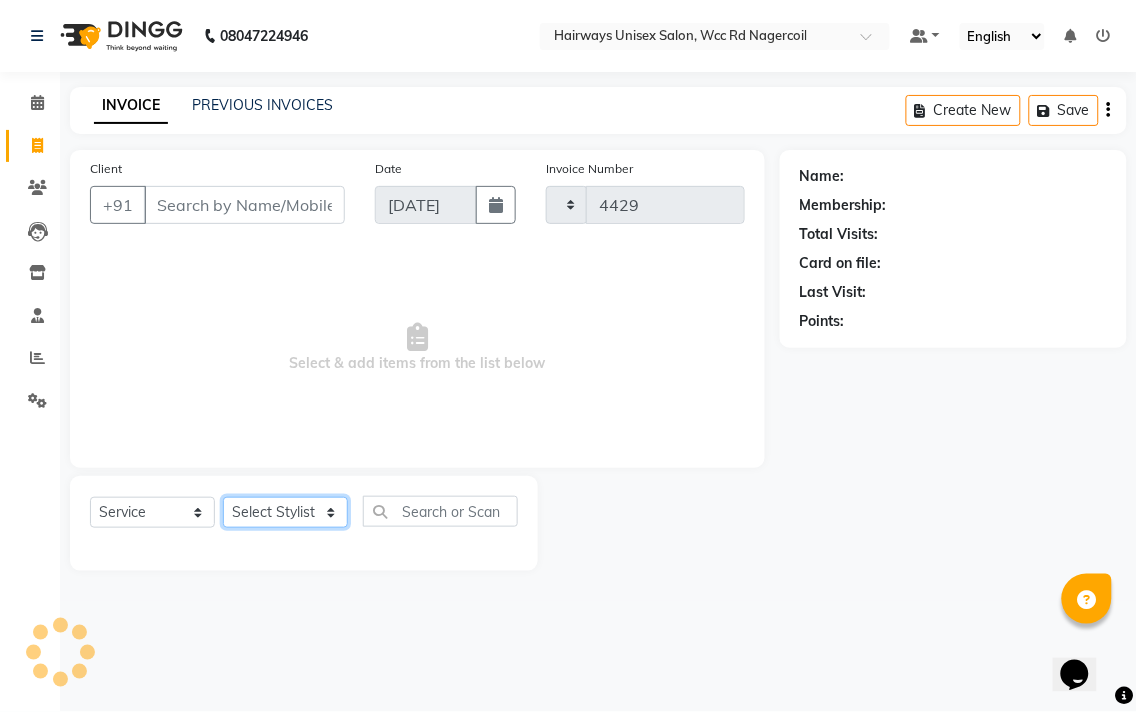 select on "6523" 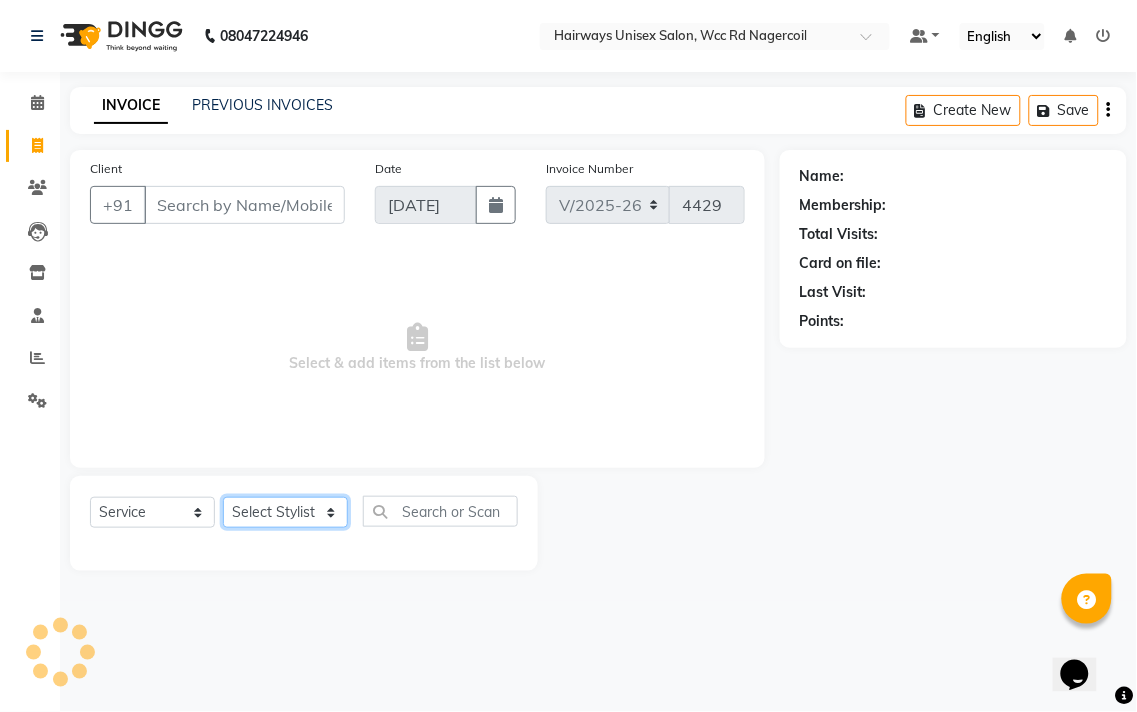 click on "Select Stylist" 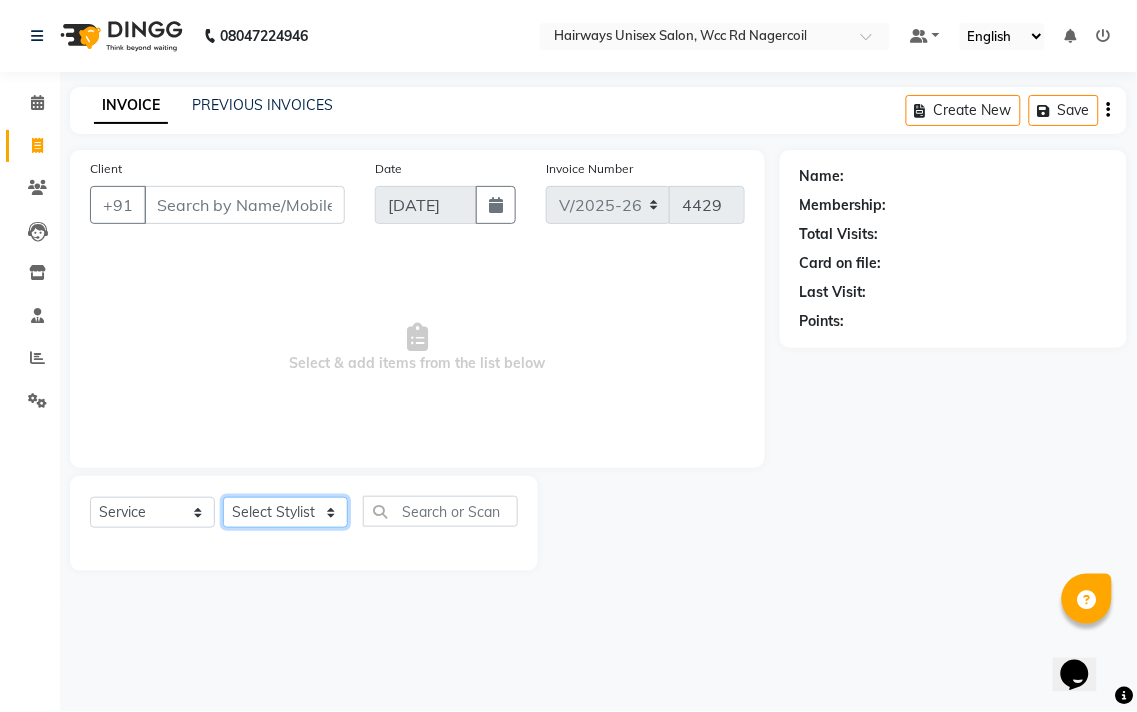 select on "49914" 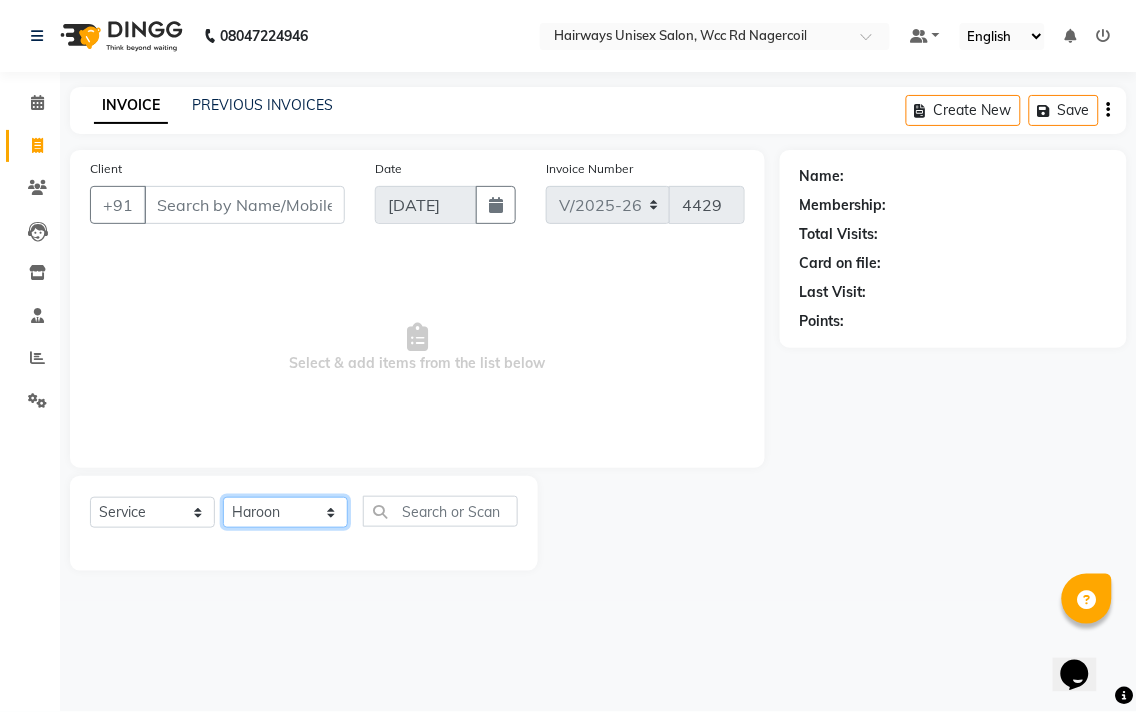 click on "Select Stylist Admin Chitra divya [PERSON_NAME] [PERSON_NAME] Reception [PERSON_NAME] [PERSON_NAME] Talib" 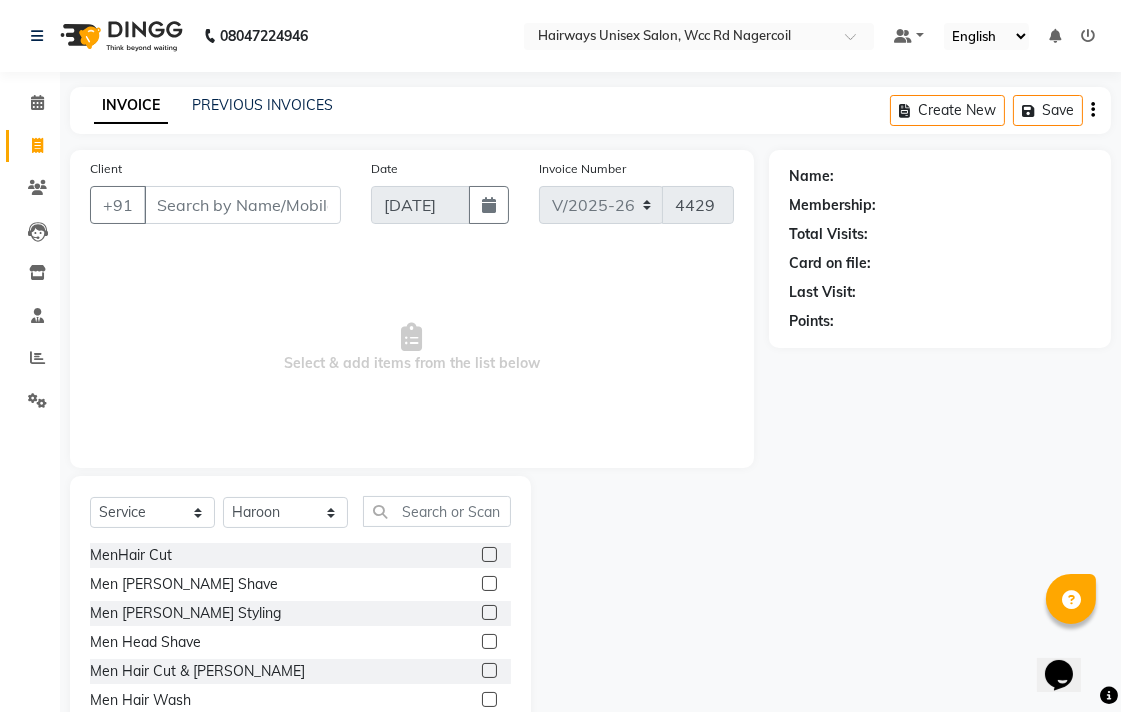 click 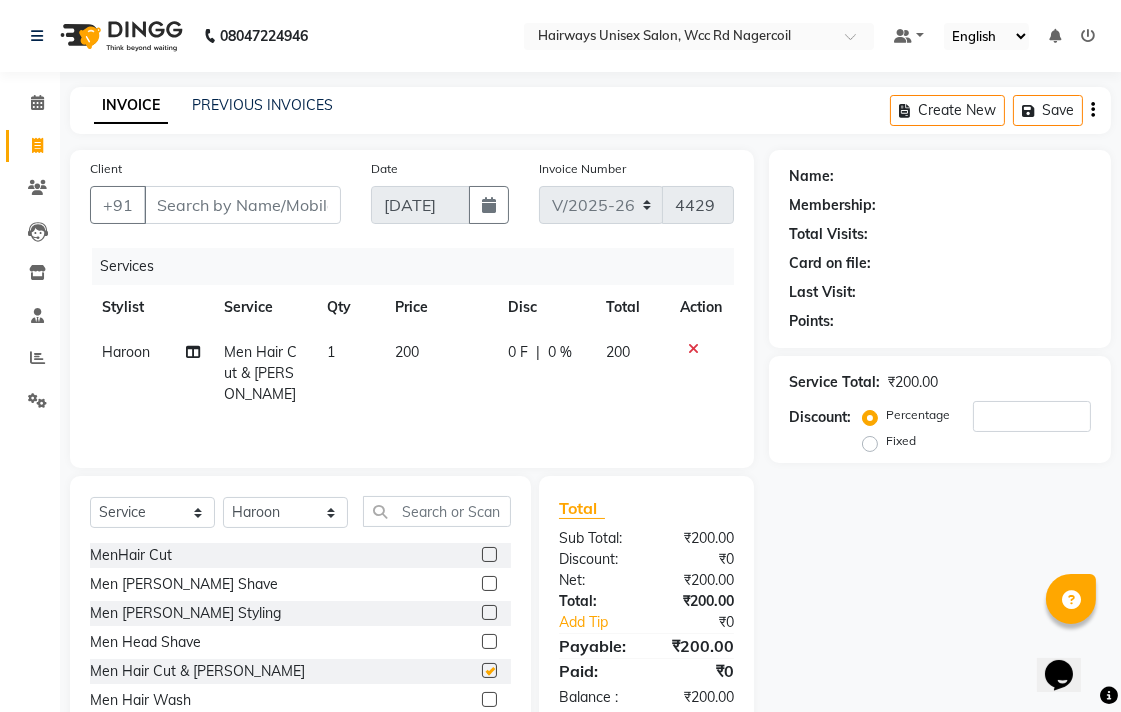 checkbox on "false" 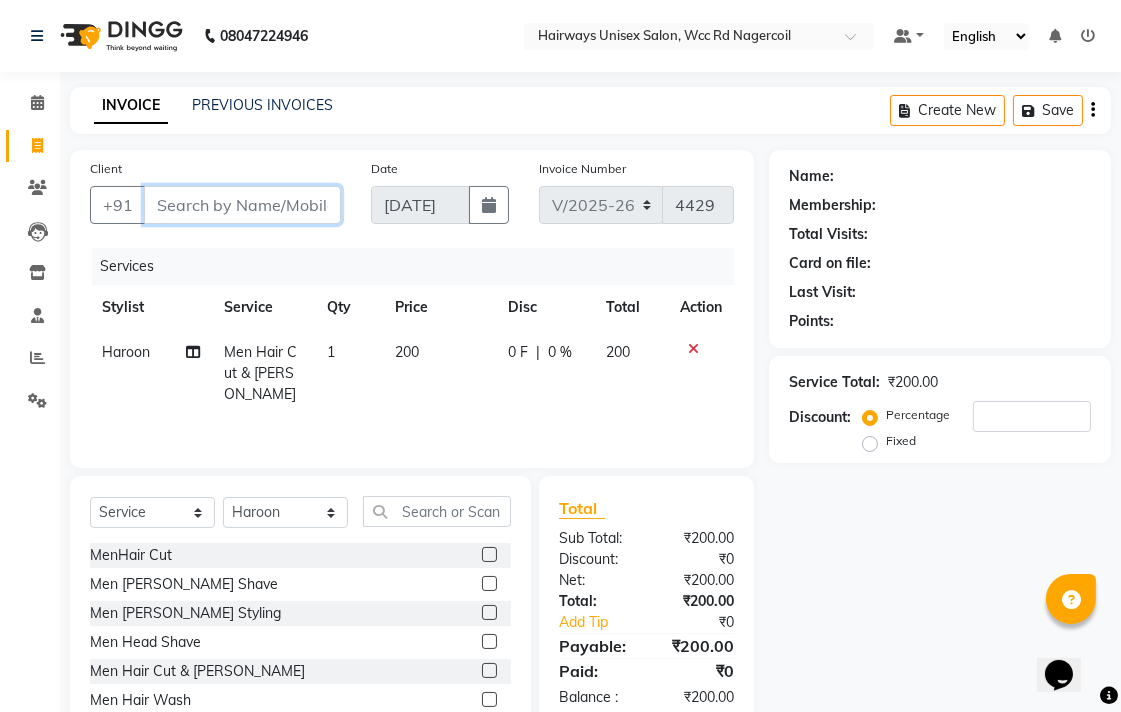 click on "Client" at bounding box center (242, 205) 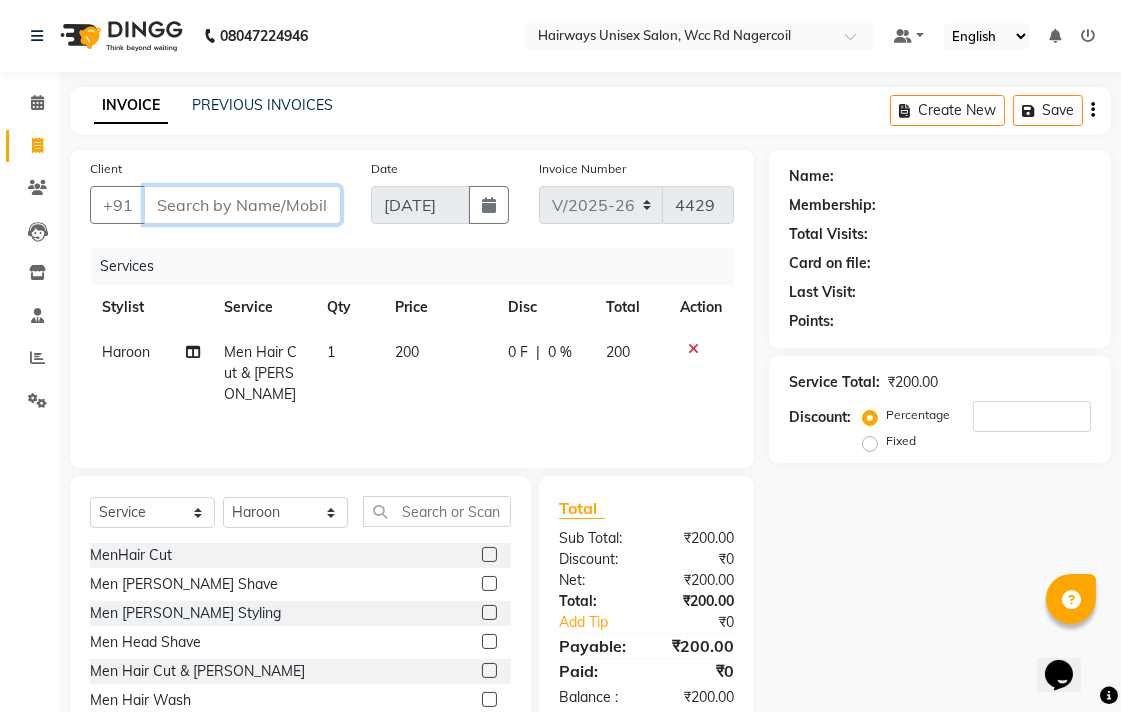 type on "9" 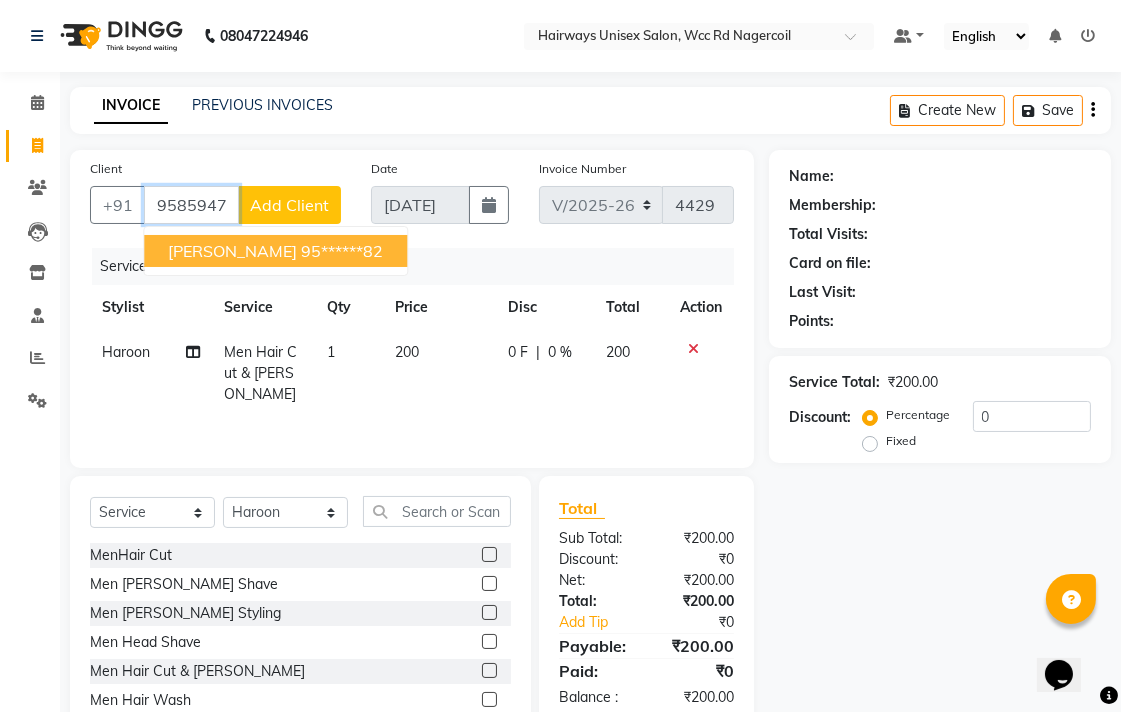 click on "95******82" at bounding box center (342, 251) 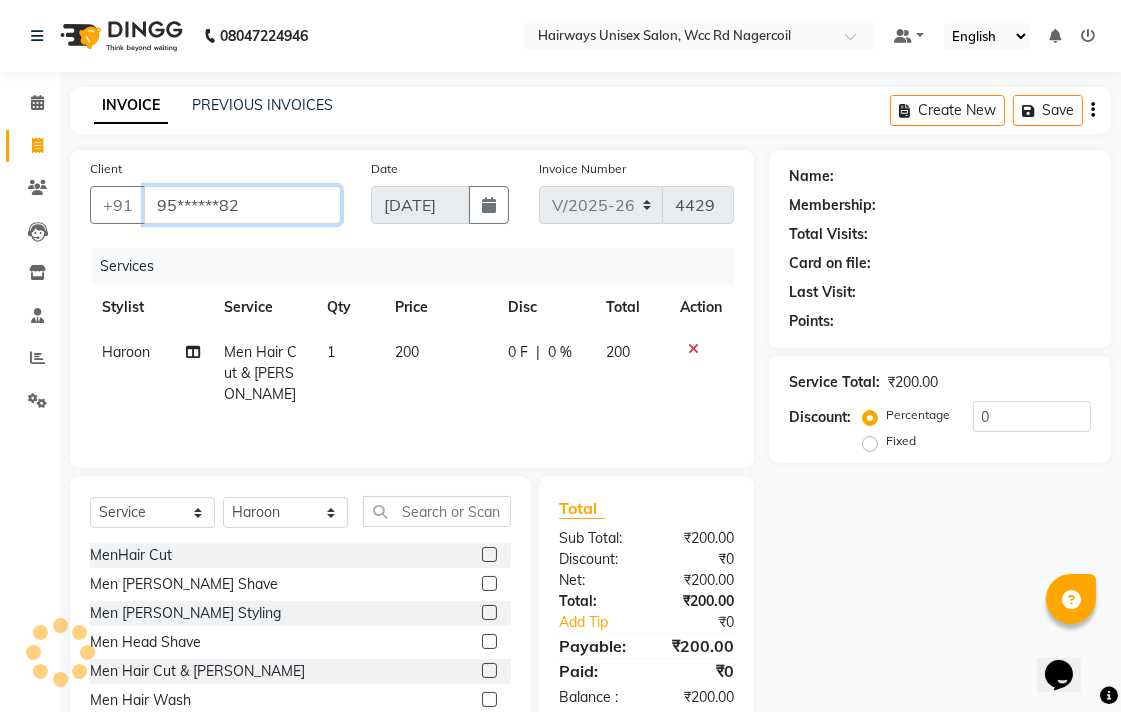 type on "95******82" 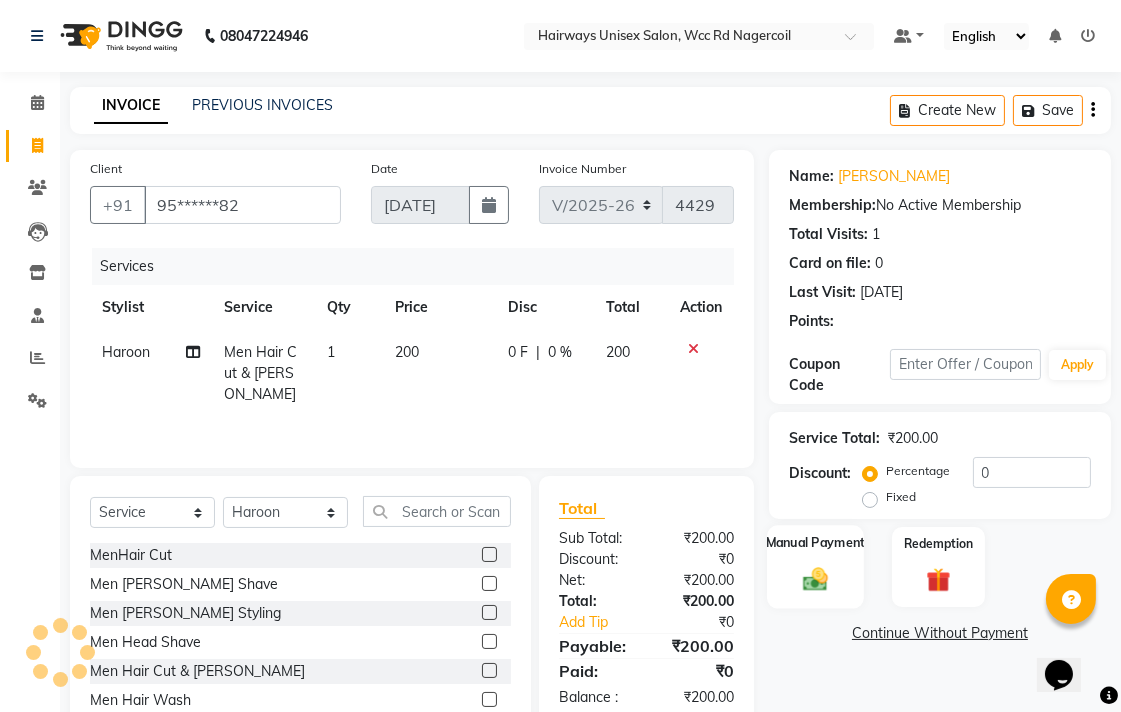 click on "Manual Payment" 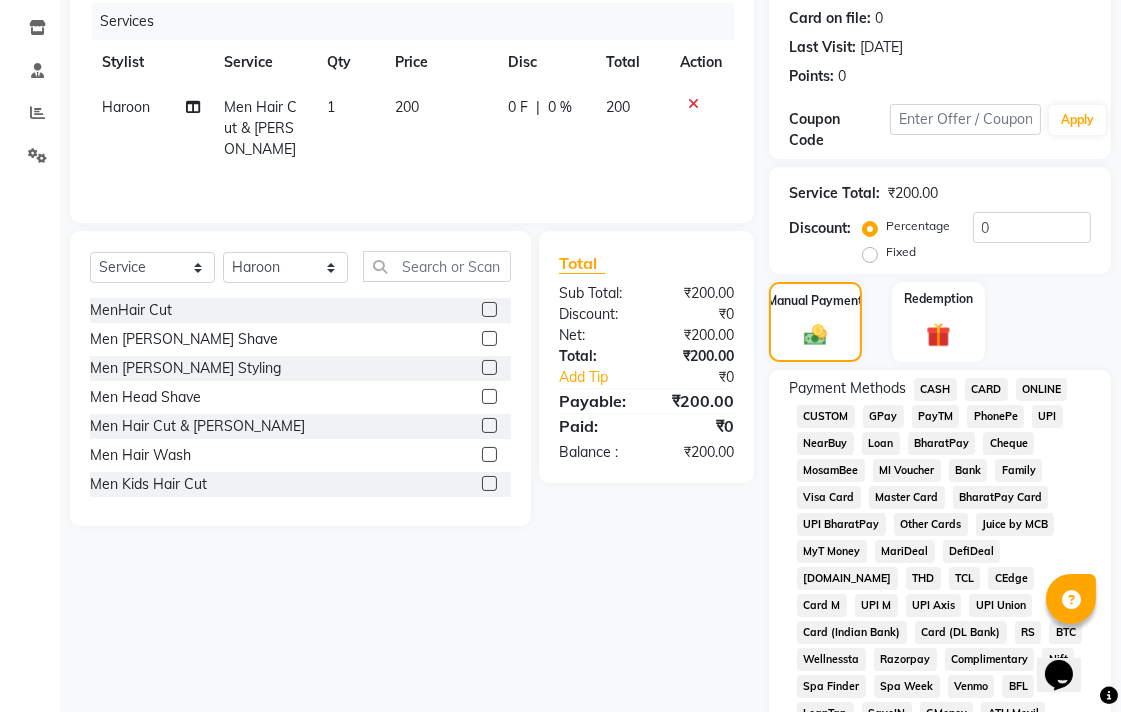 scroll, scrollTop: 444, scrollLeft: 0, axis: vertical 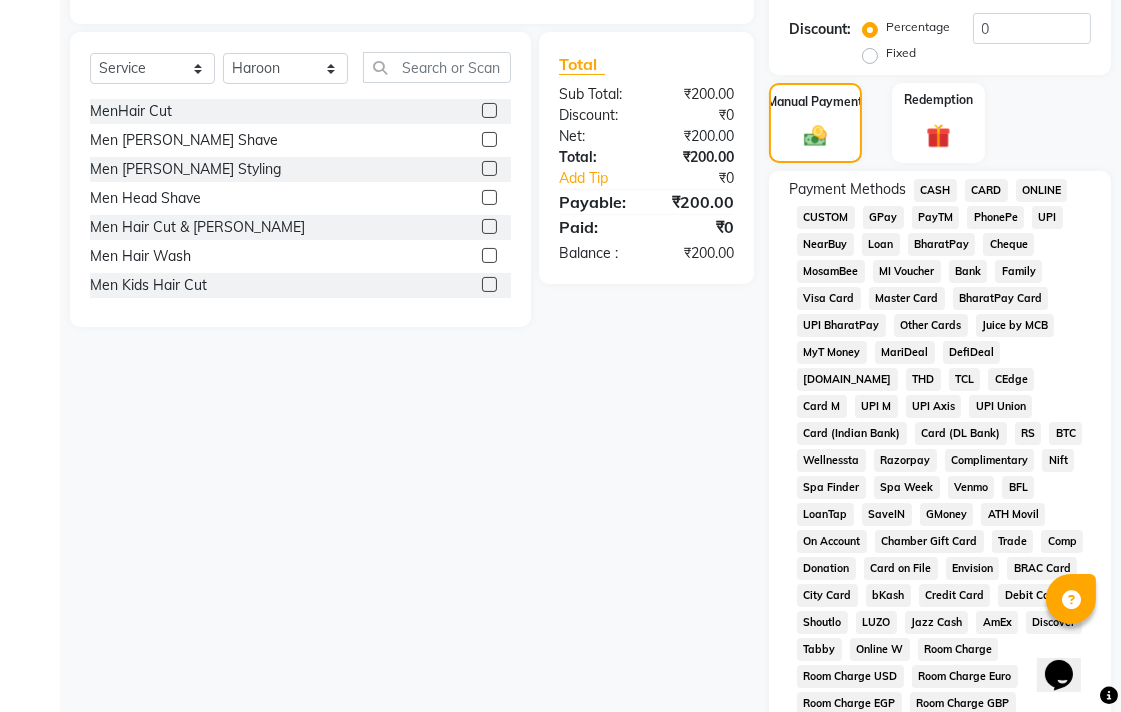 click on "CASH" 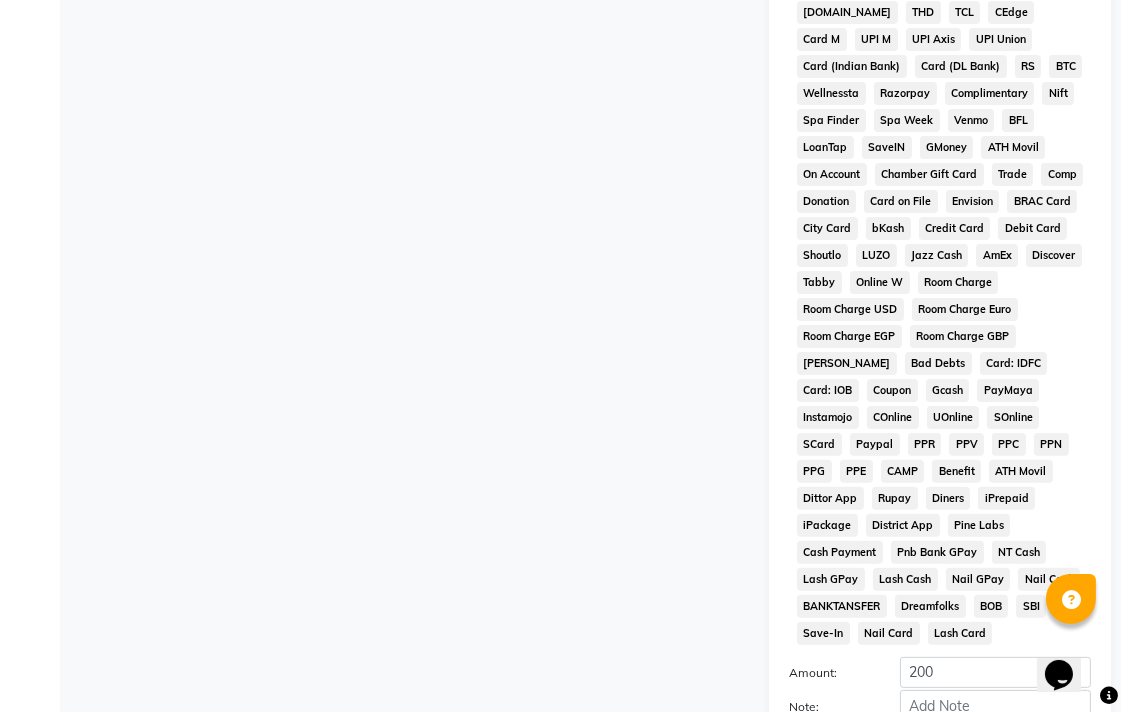 scroll, scrollTop: 913, scrollLeft: 0, axis: vertical 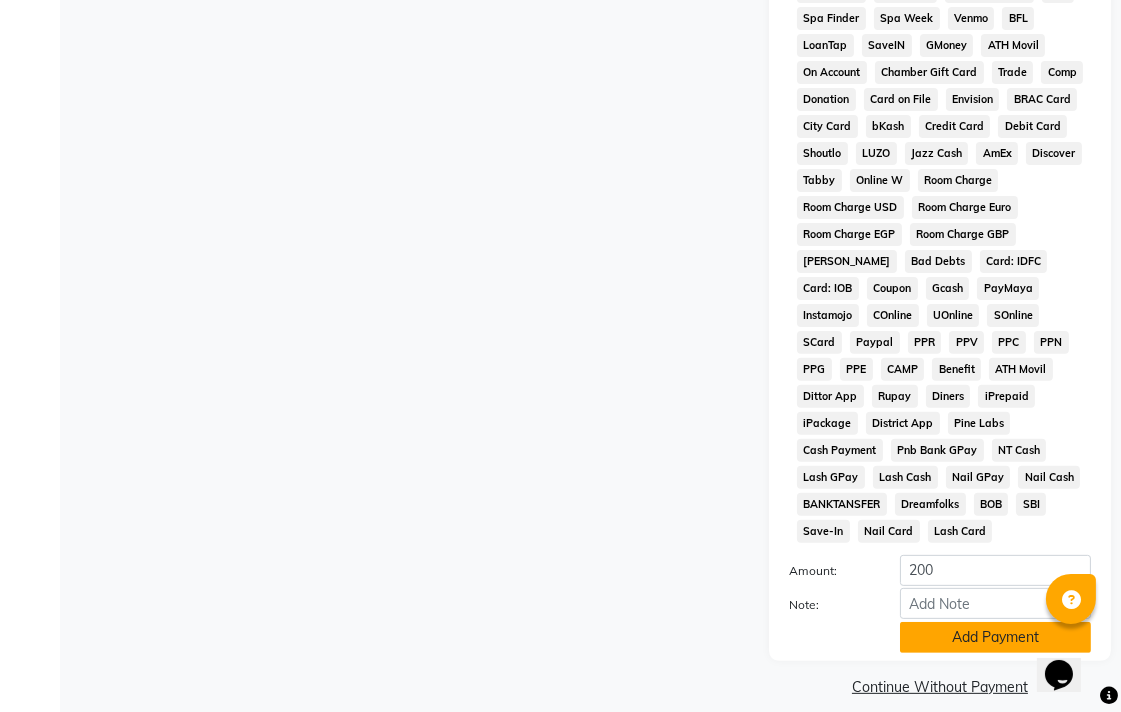 click on "Add Payment" 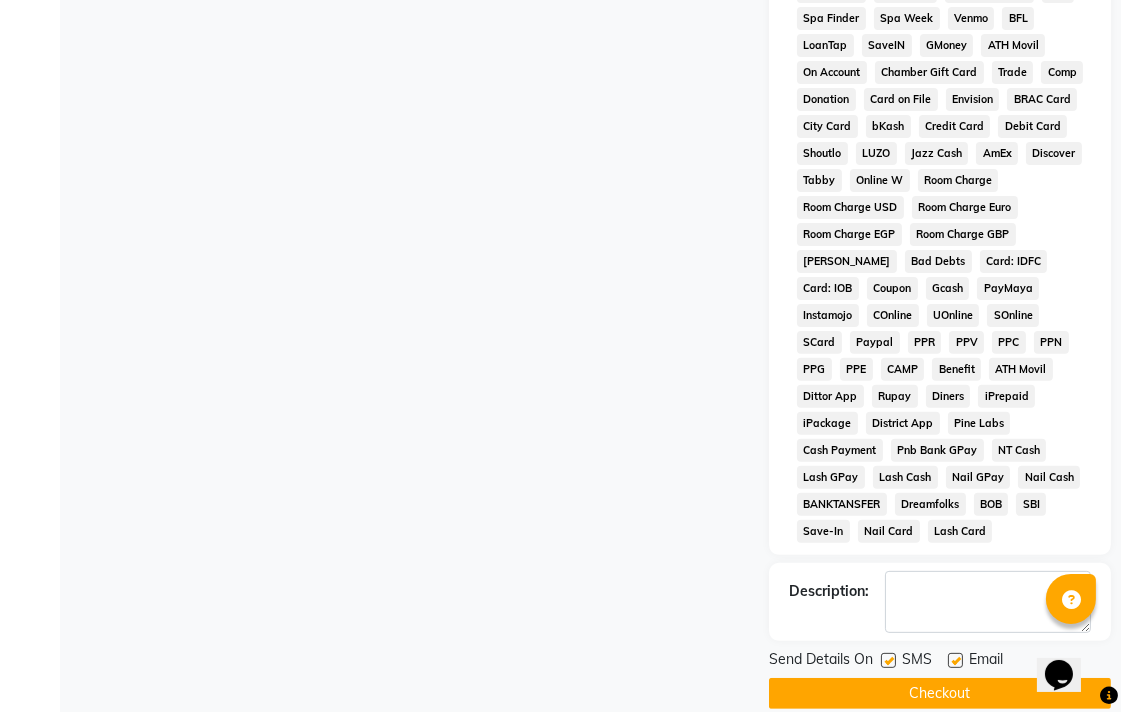 click on "Checkout" 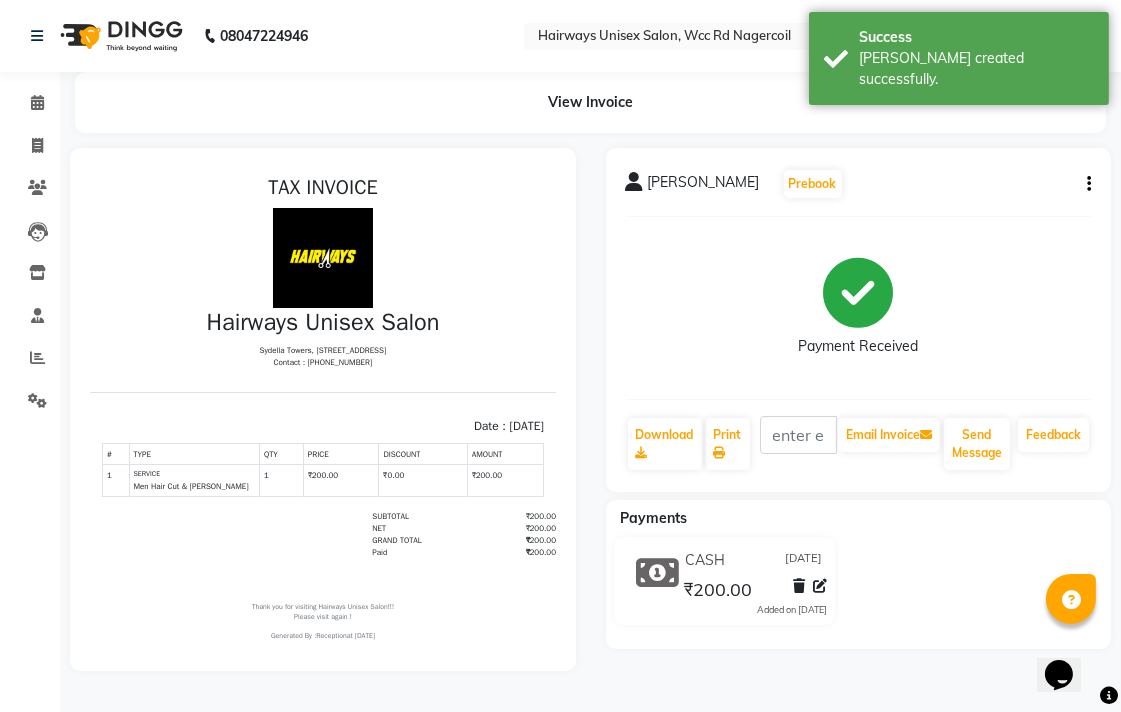scroll, scrollTop: 0, scrollLeft: 0, axis: both 